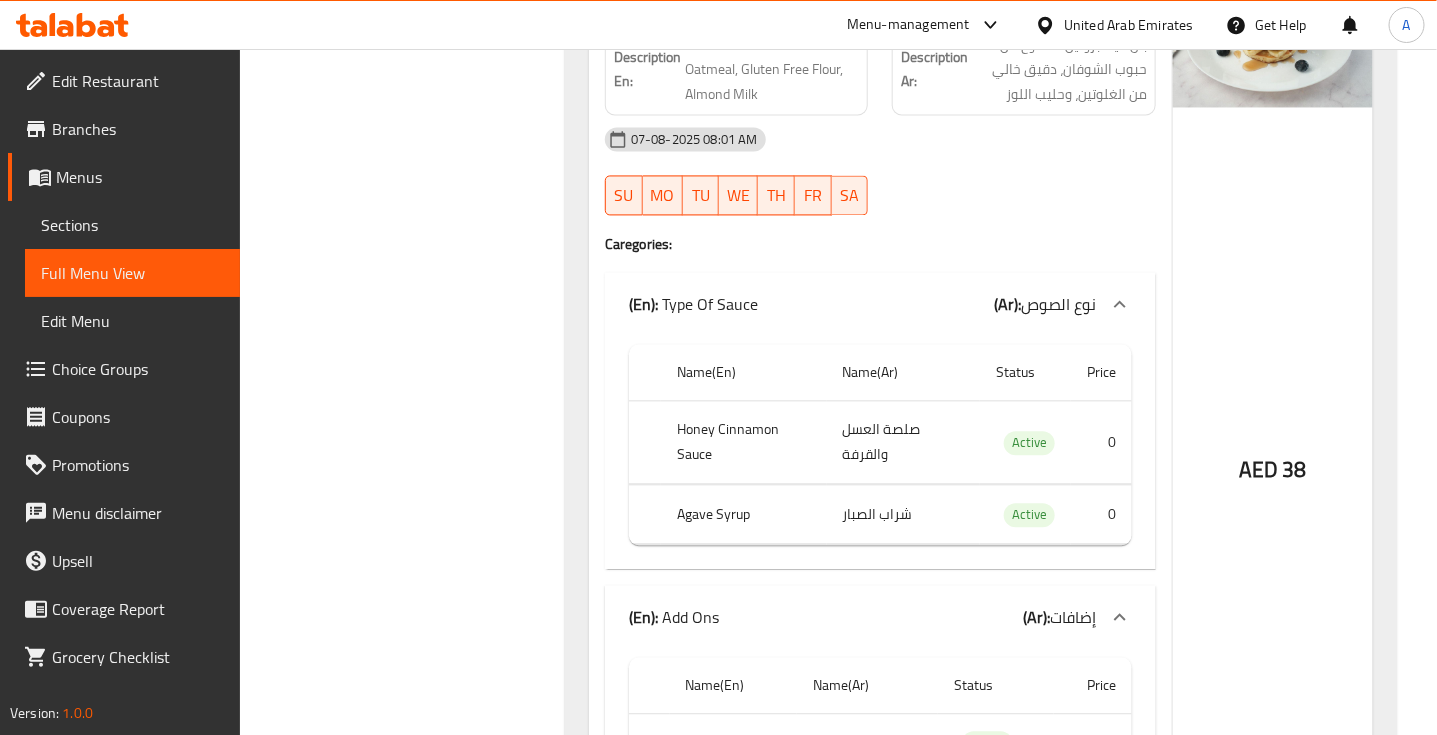 scroll, scrollTop: 4370, scrollLeft: 0, axis: vertical 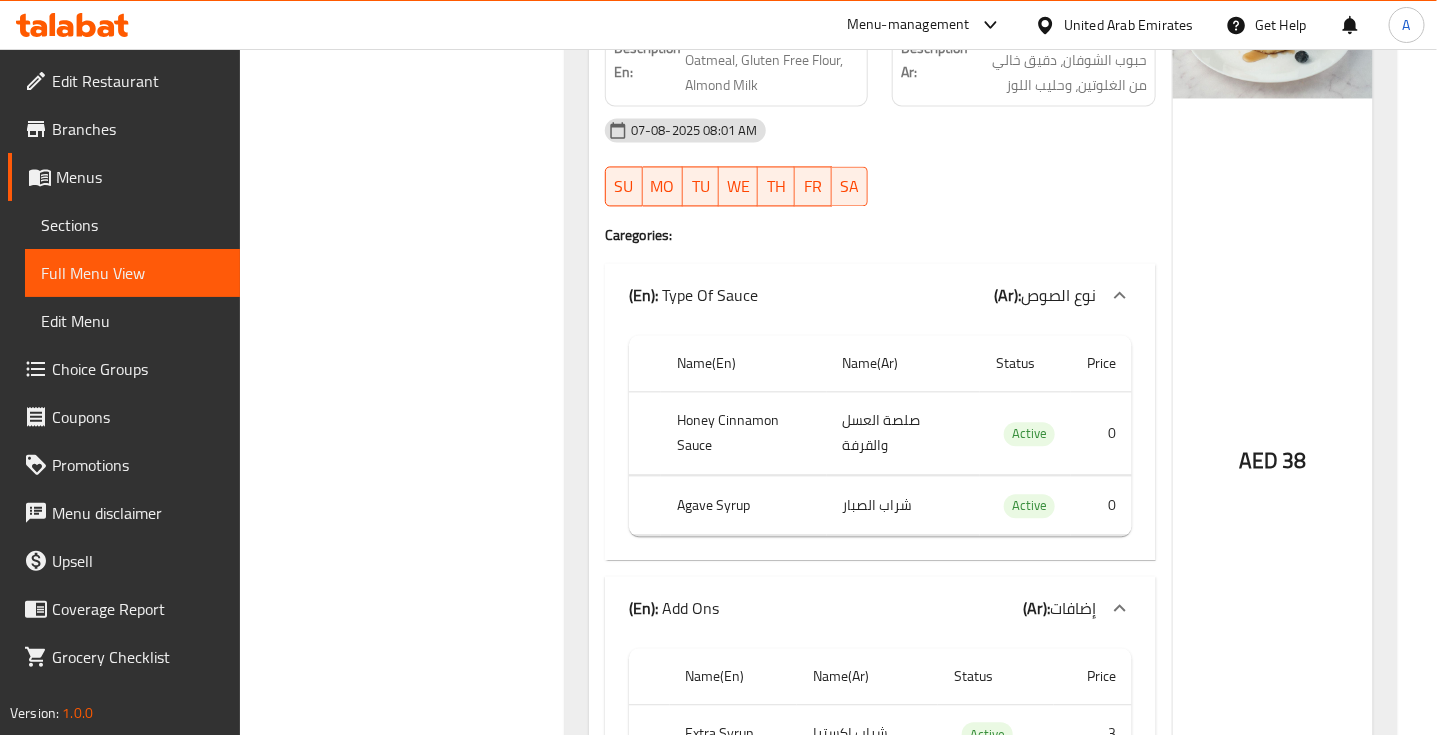 click on "Agave Syrup" at bounding box center [740, -3496] 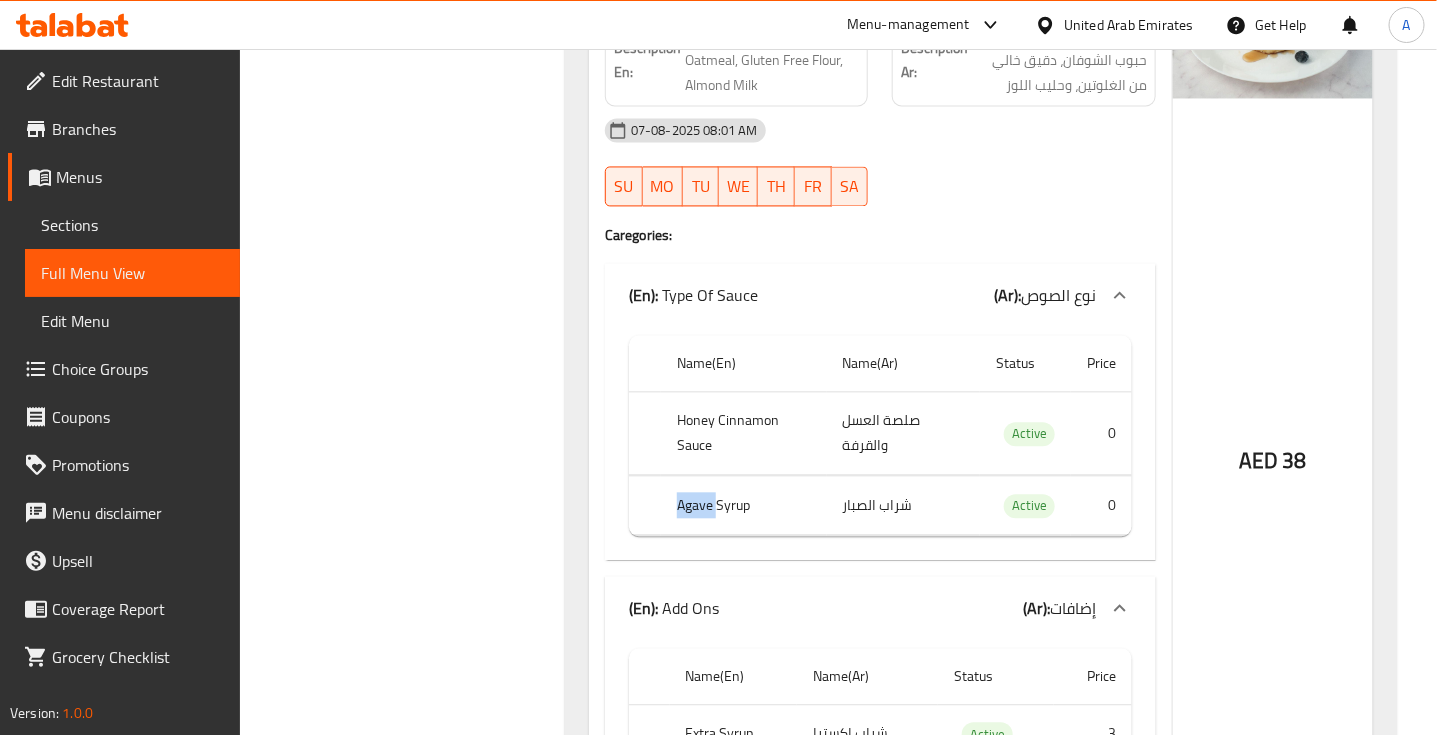 click on "Agave Syrup" at bounding box center [740, -3496] 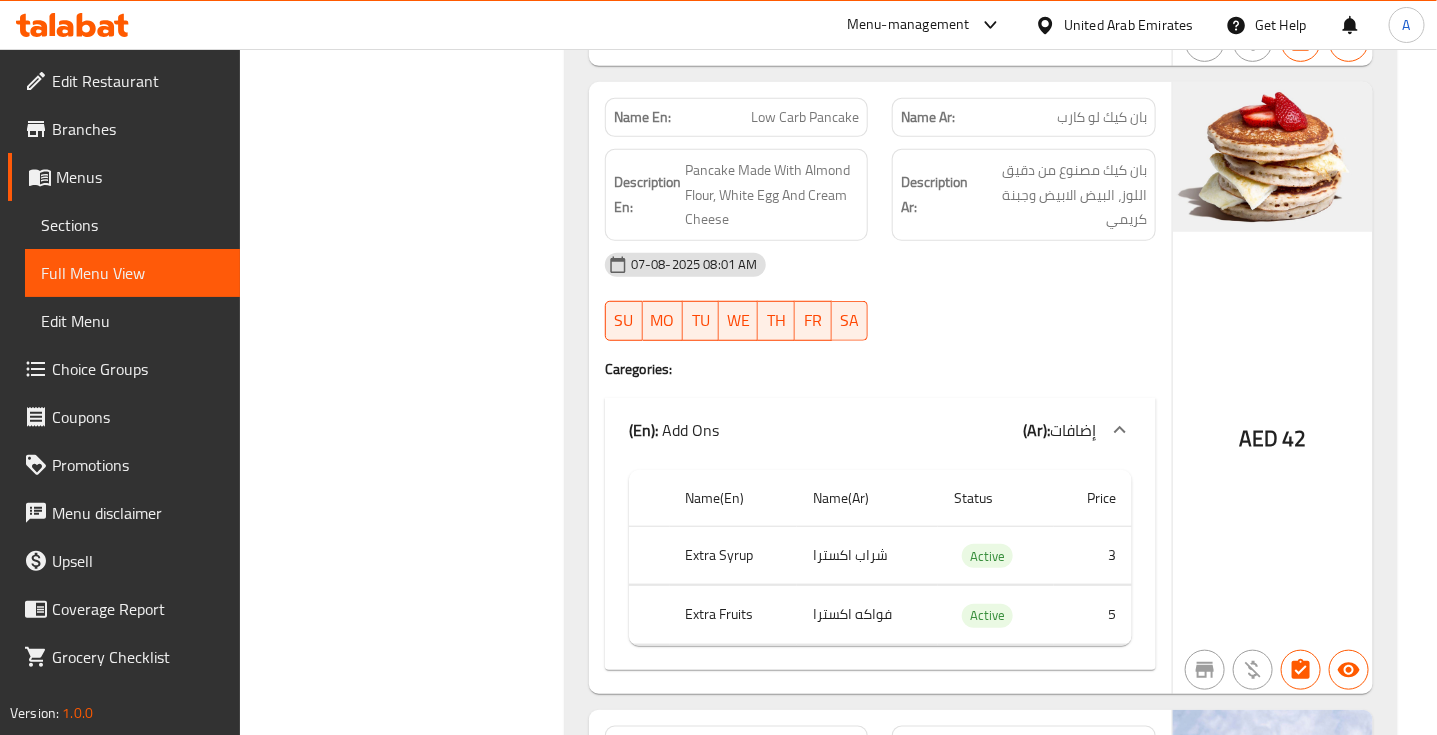 scroll, scrollTop: 6118, scrollLeft: 0, axis: vertical 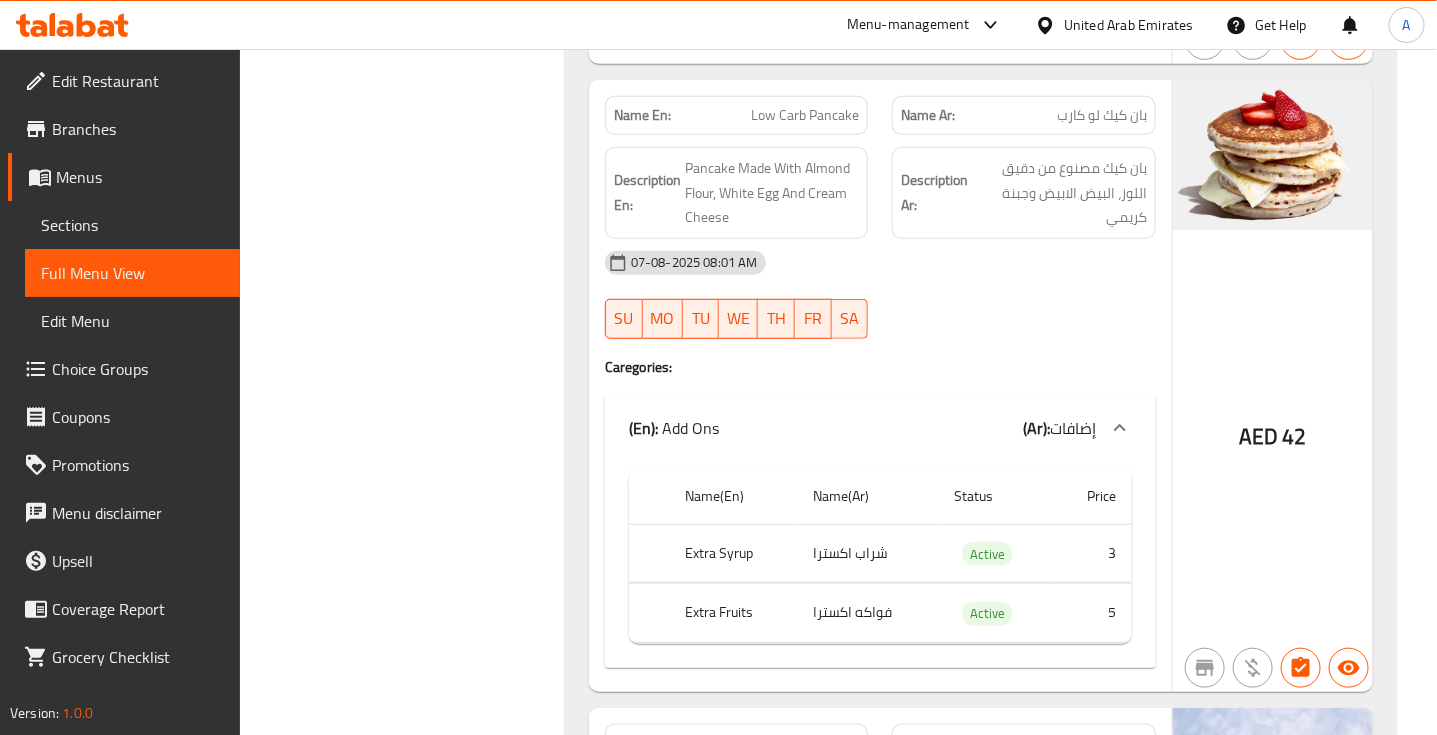 click on "[DATE] [TIME] SU MO TU WE TH FR SA" at bounding box center [880, 295] 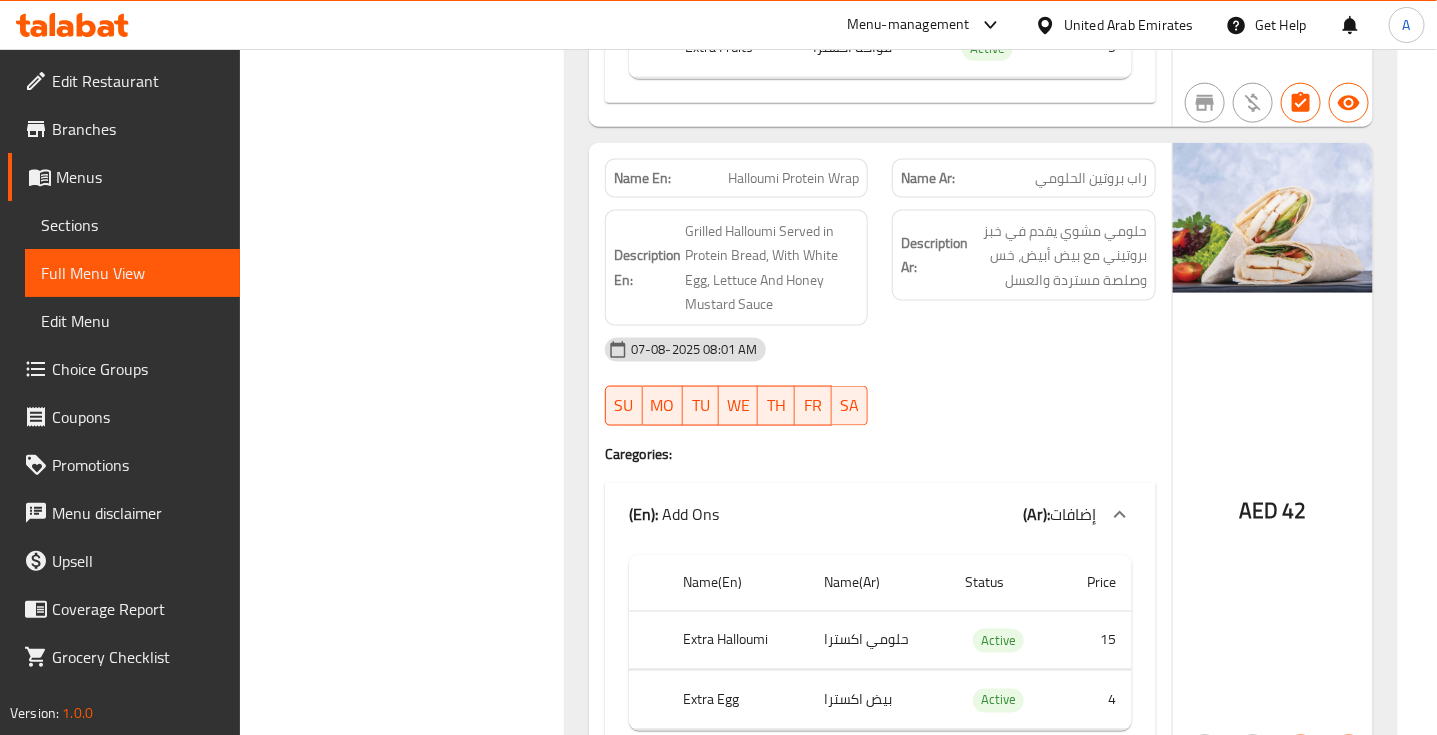 scroll, scrollTop: 6685, scrollLeft: 0, axis: vertical 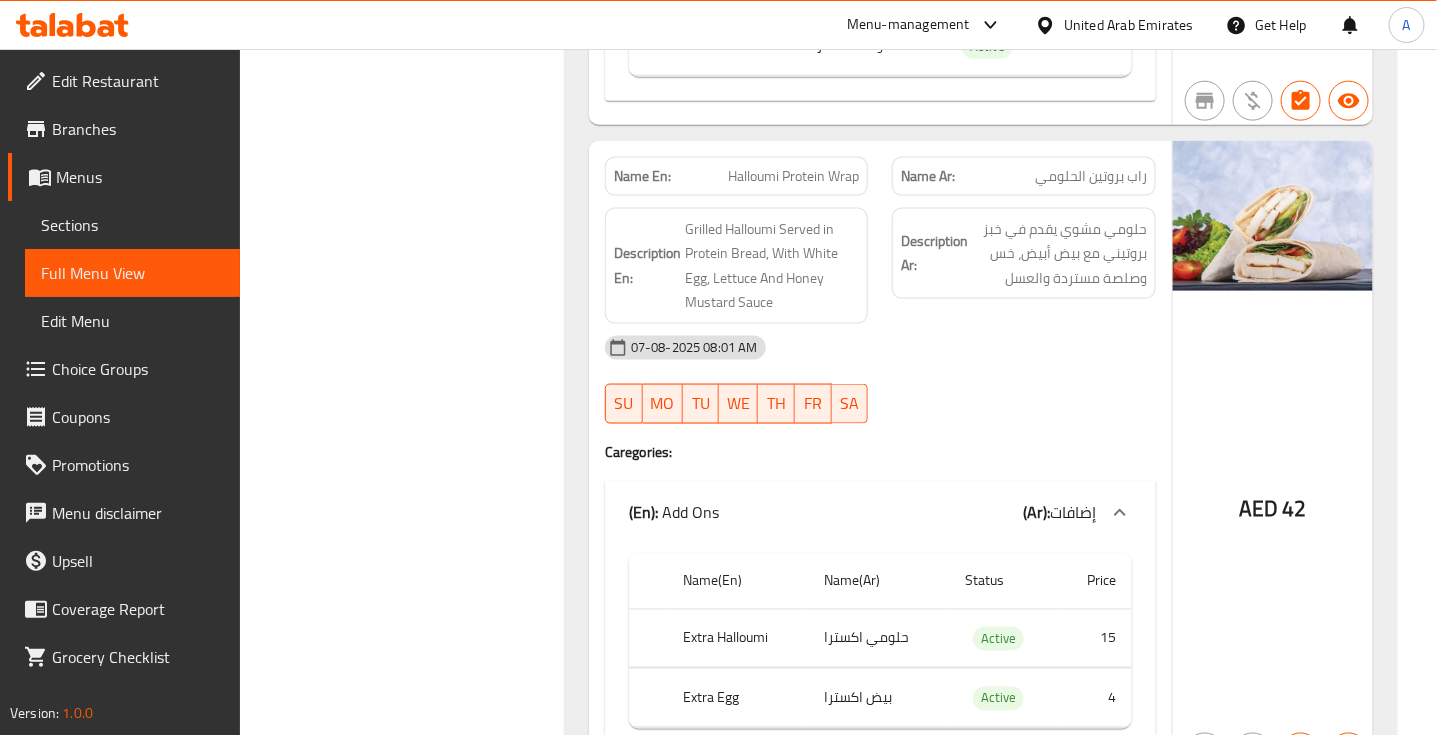 click on "راب بروتين الحلومي" at bounding box center [1091, 176] 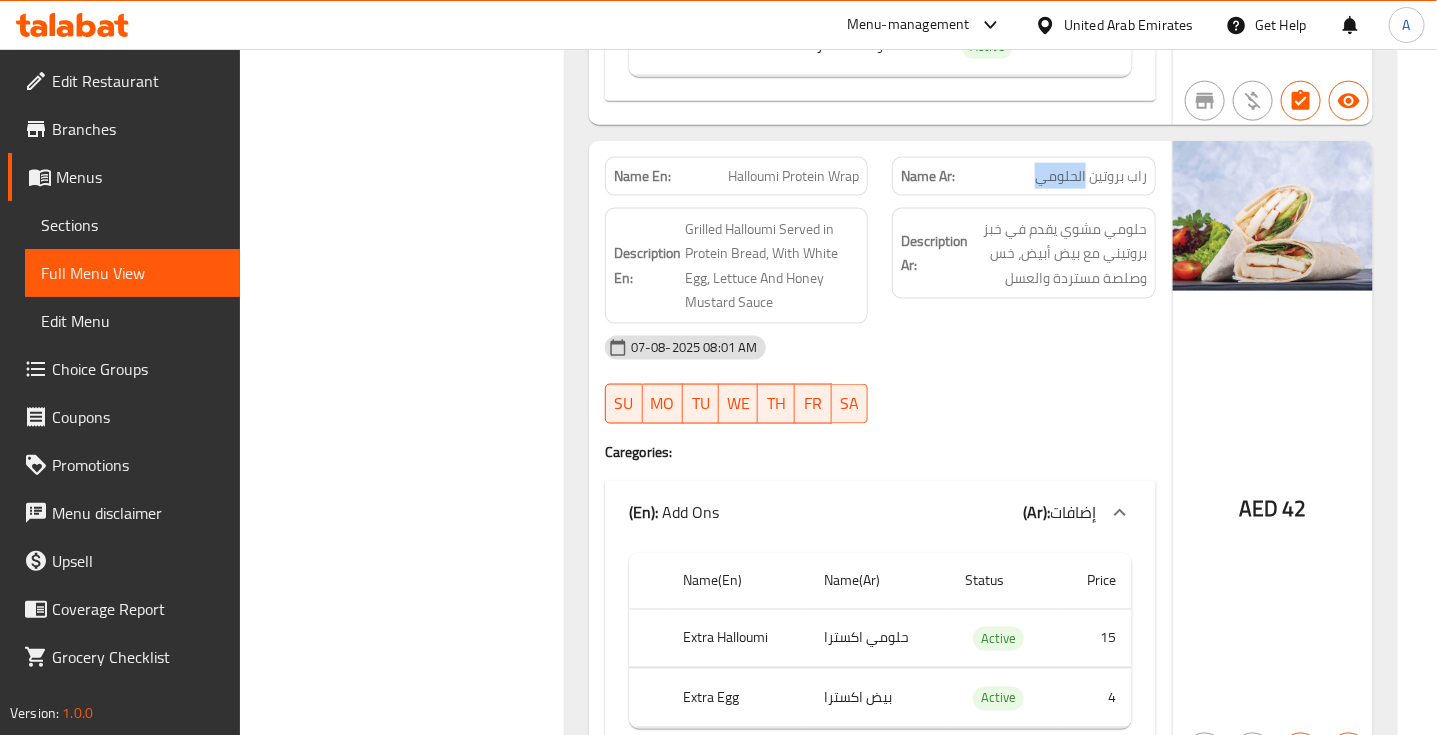 click on "راب بروتين الحلومي" at bounding box center [1091, 176] 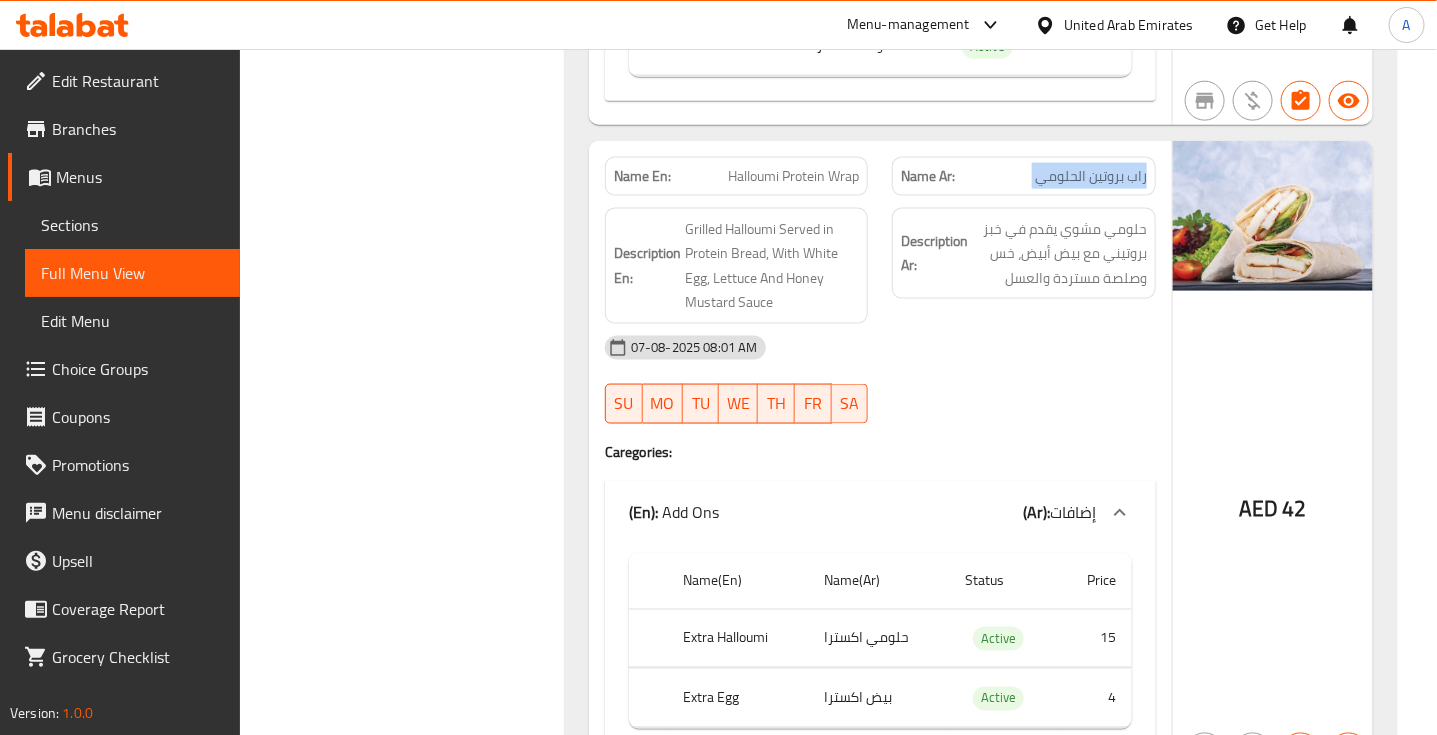 click on "راب بروتين الحلومي" at bounding box center [1091, 176] 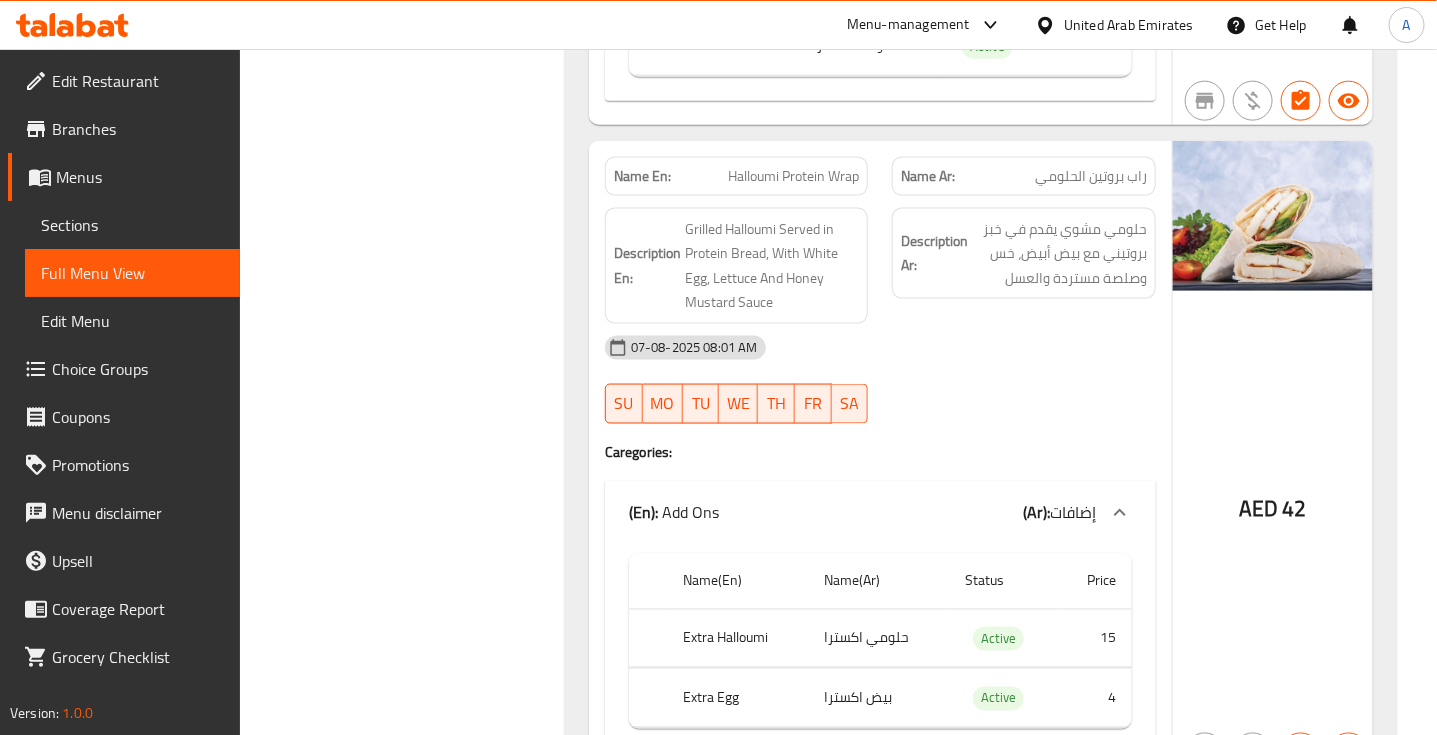 click on "Halloumi Protein Wrap" at bounding box center (793, 176) 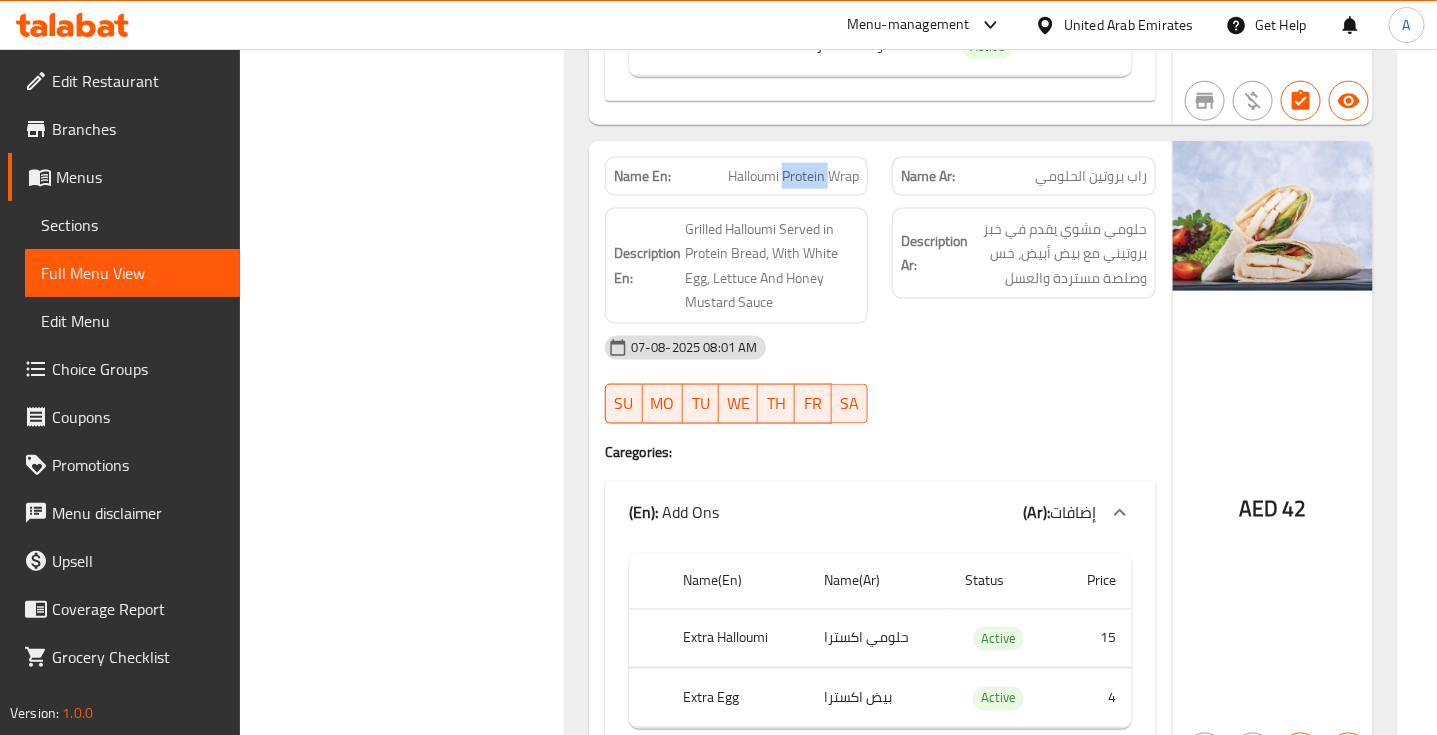 click on "Halloumi Protein Wrap" at bounding box center (793, 176) 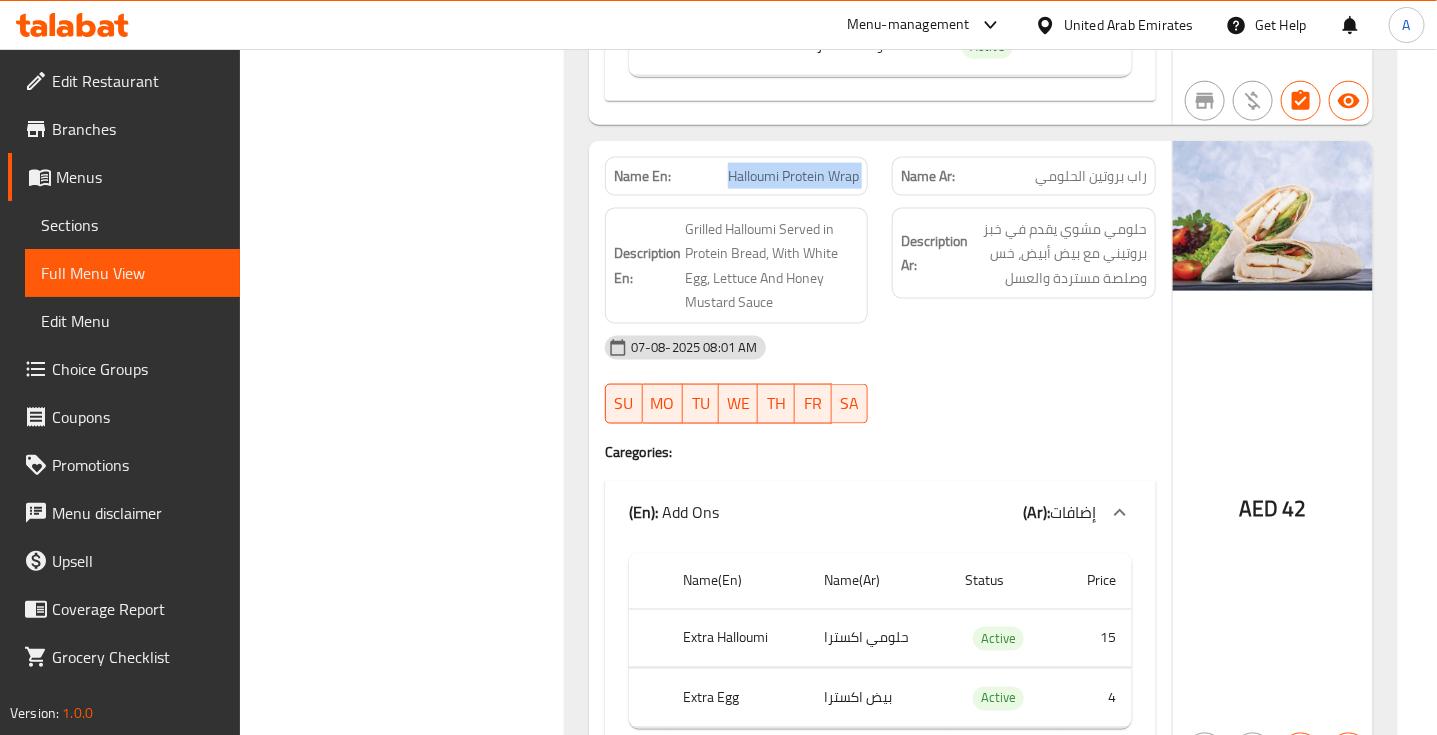 click on "Halloumi Protein Wrap" at bounding box center [793, 176] 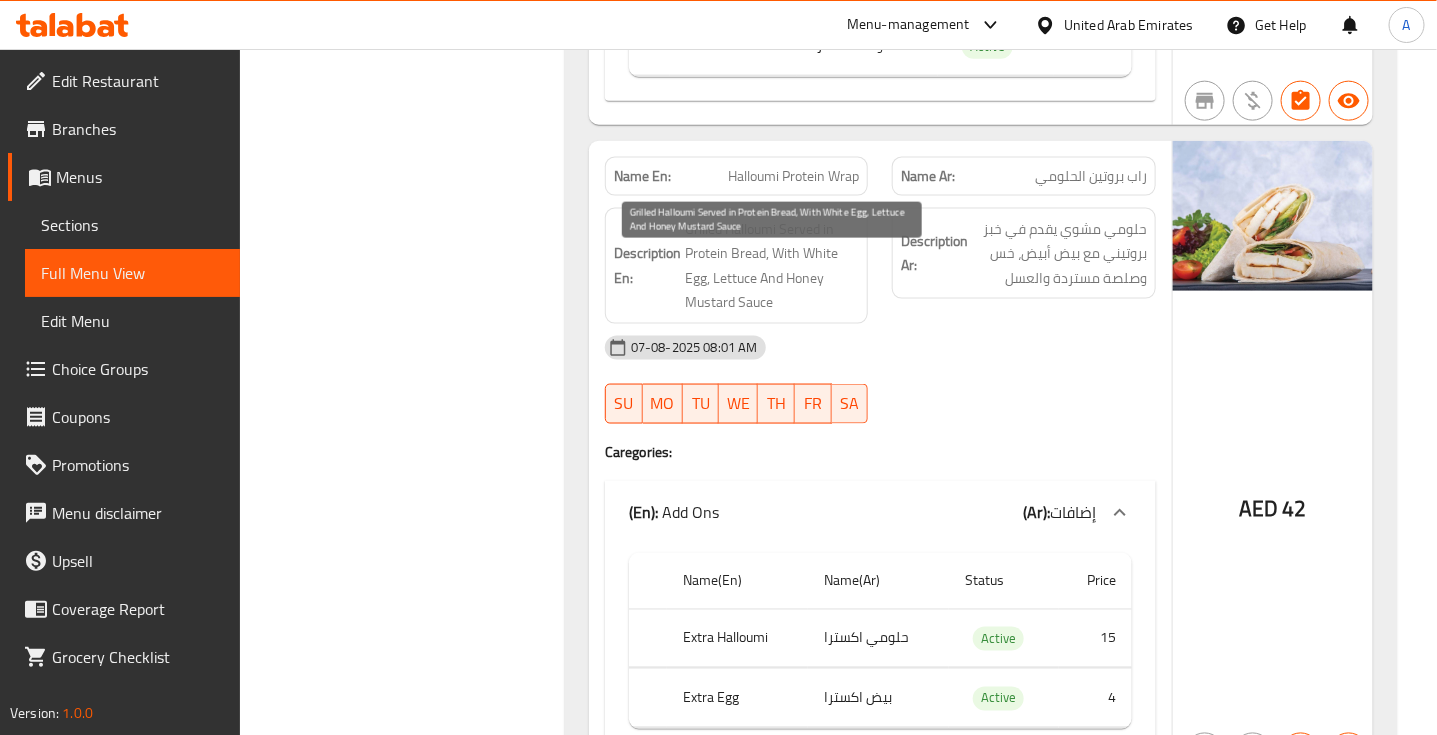 click on "Grilled Halloumi Served in Protein Bread, With White Egg, Lettuce And Honey Mustard Sauce" at bounding box center (772, 266) 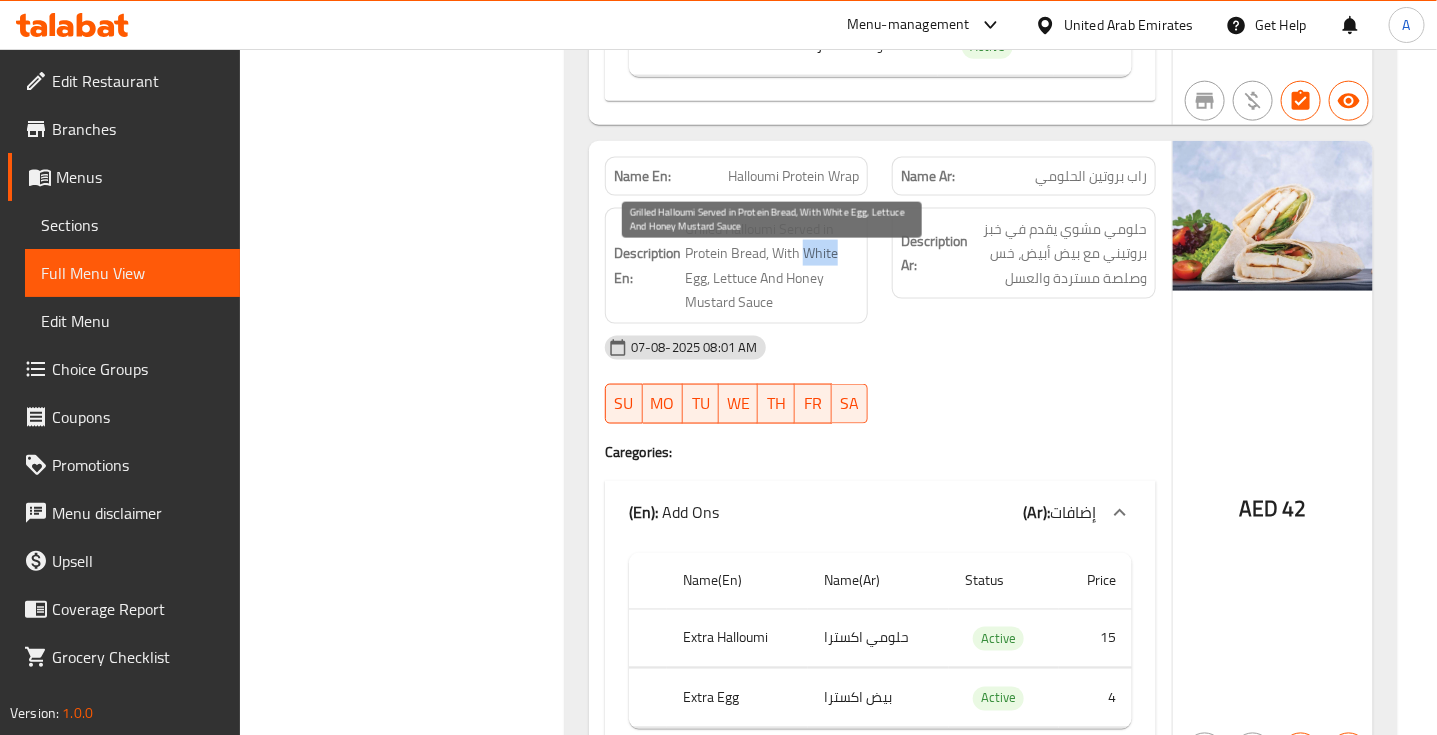 click on "Grilled Halloumi Served in Protein Bread, With White Egg, Lettuce And Honey Mustard Sauce" at bounding box center (772, 266) 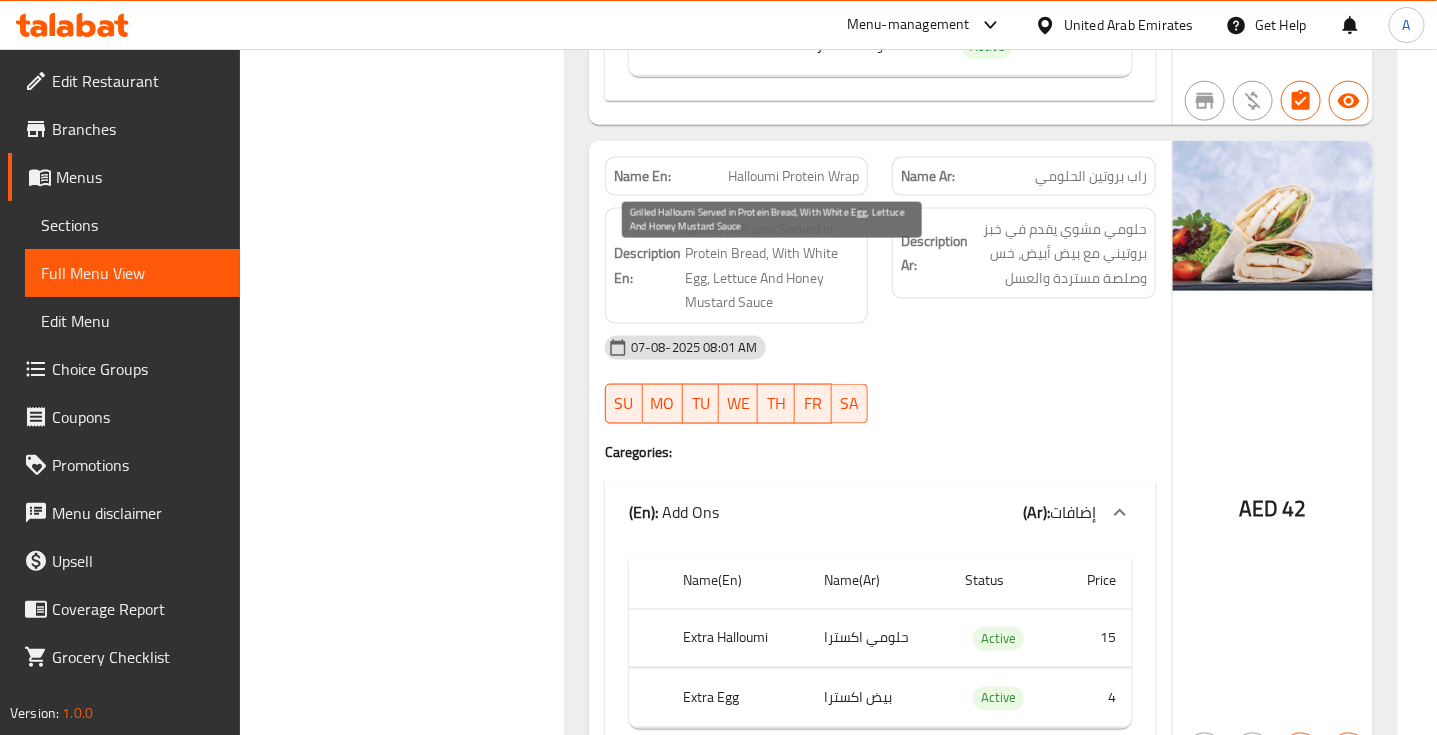 click on "Grilled Halloumi Served in Protein Bread, With White Egg, Lettuce And Honey Mustard Sauce" at bounding box center (772, 266) 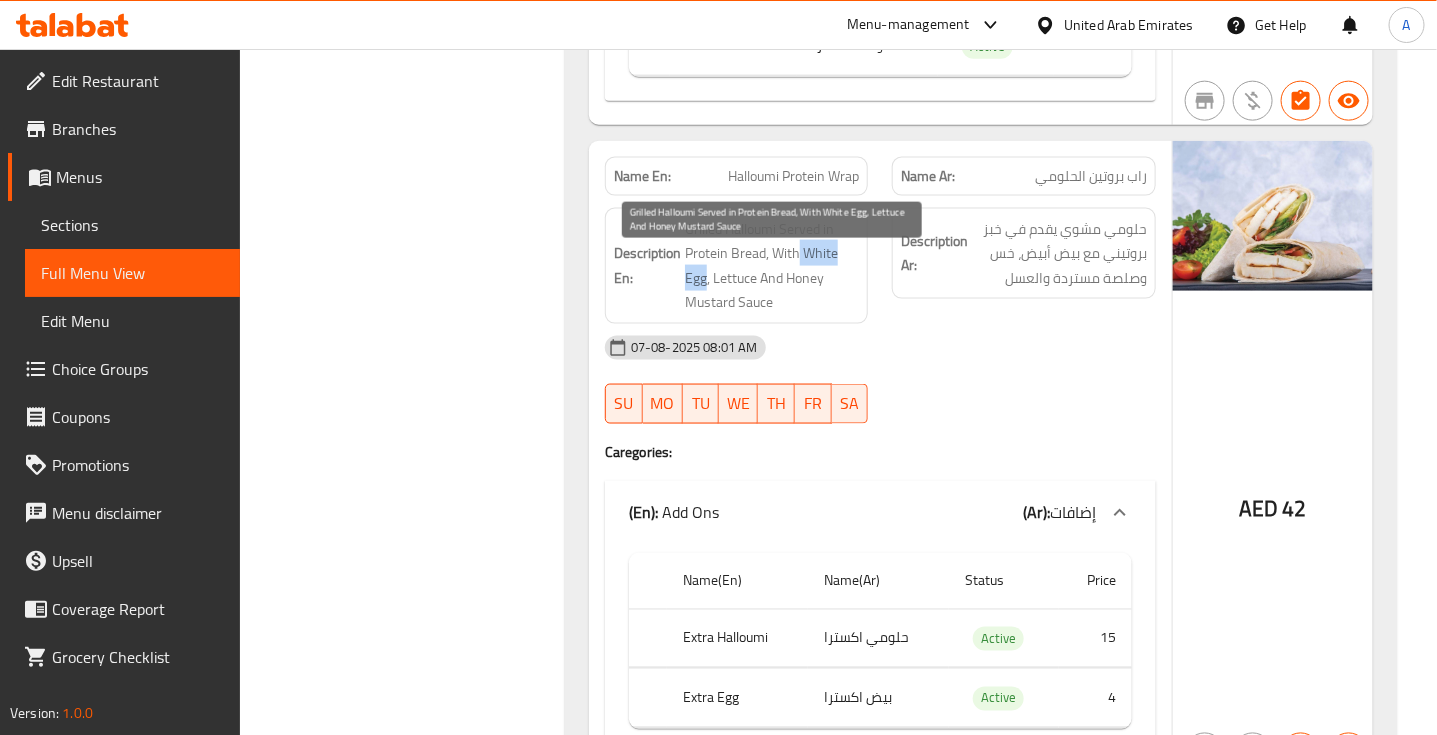 drag, startPoint x: 798, startPoint y: 286, endPoint x: 707, endPoint y: 308, distance: 93.62158 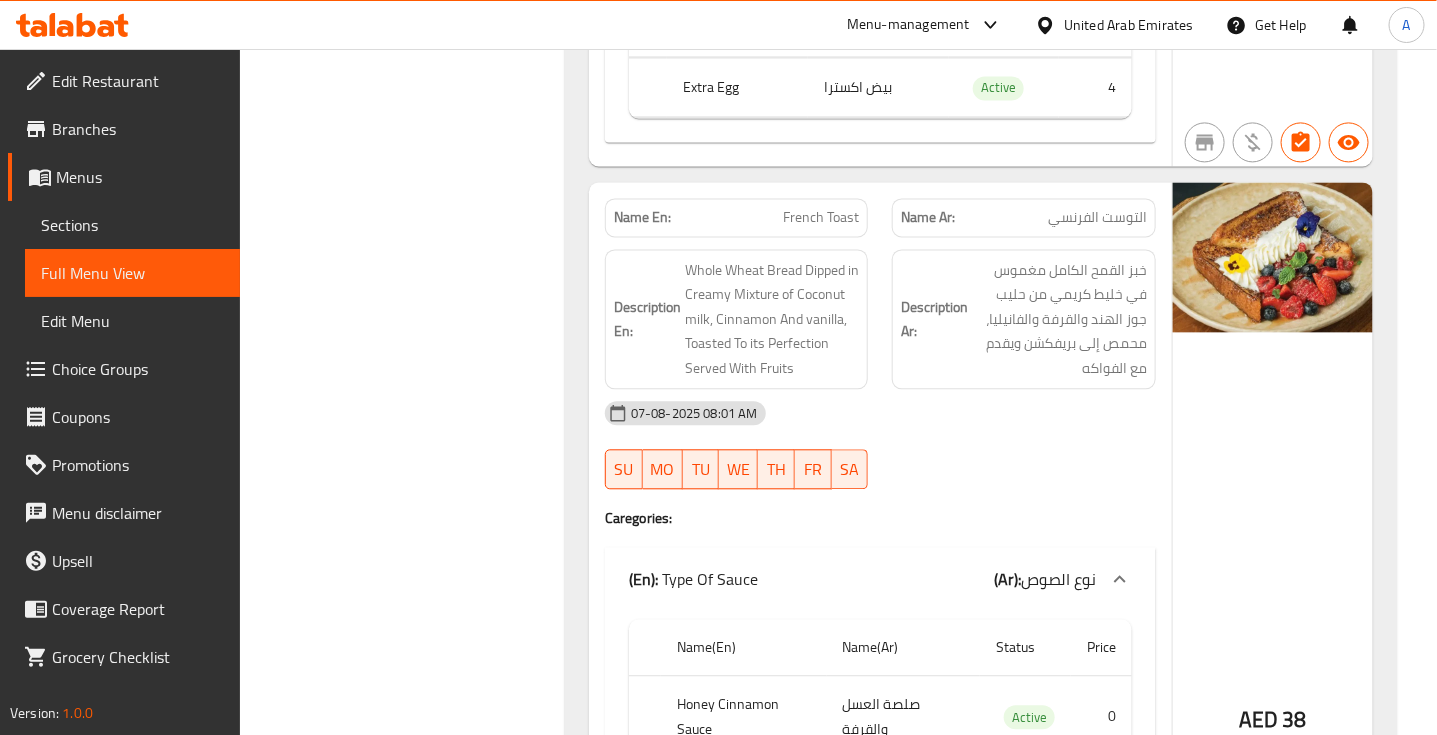 scroll, scrollTop: 7297, scrollLeft: 0, axis: vertical 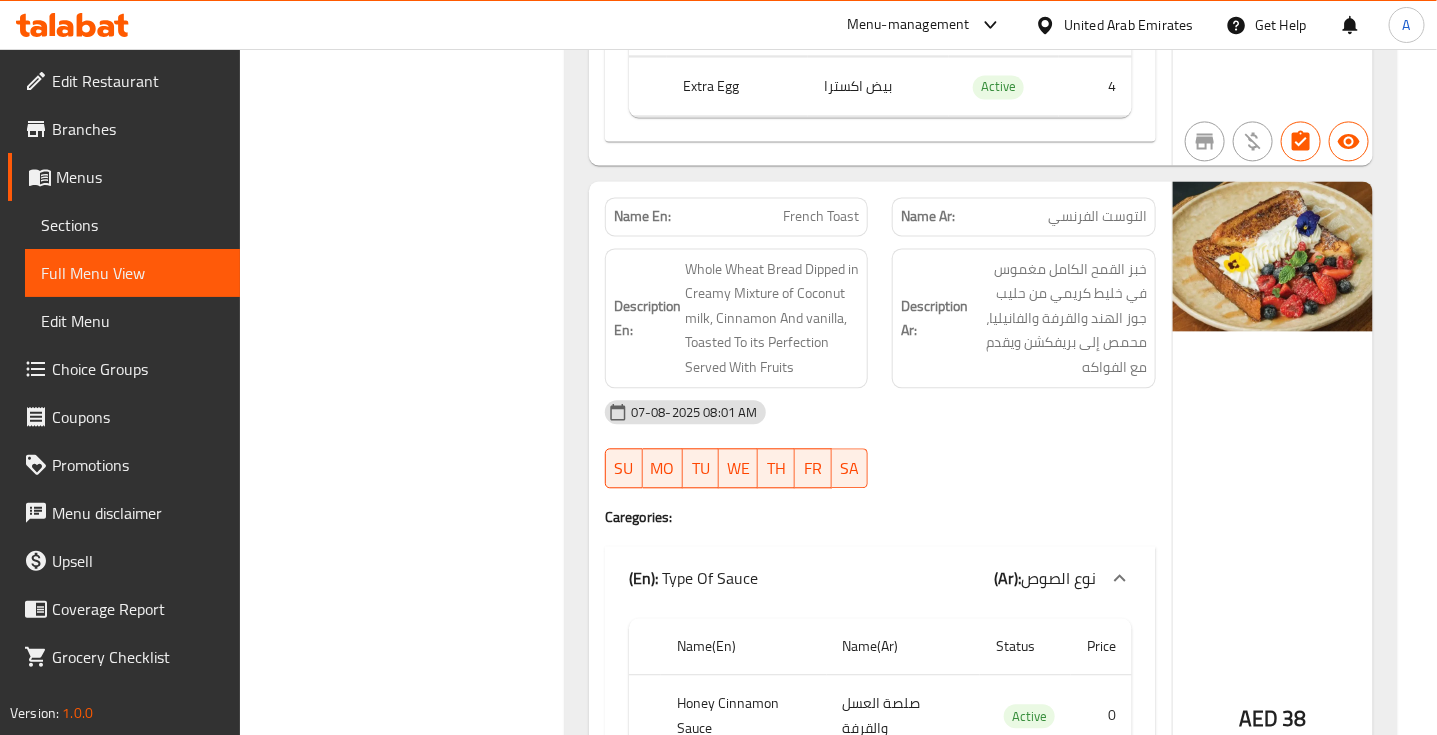 click on "07-08-2025 08:01 AM" at bounding box center [880, 412] 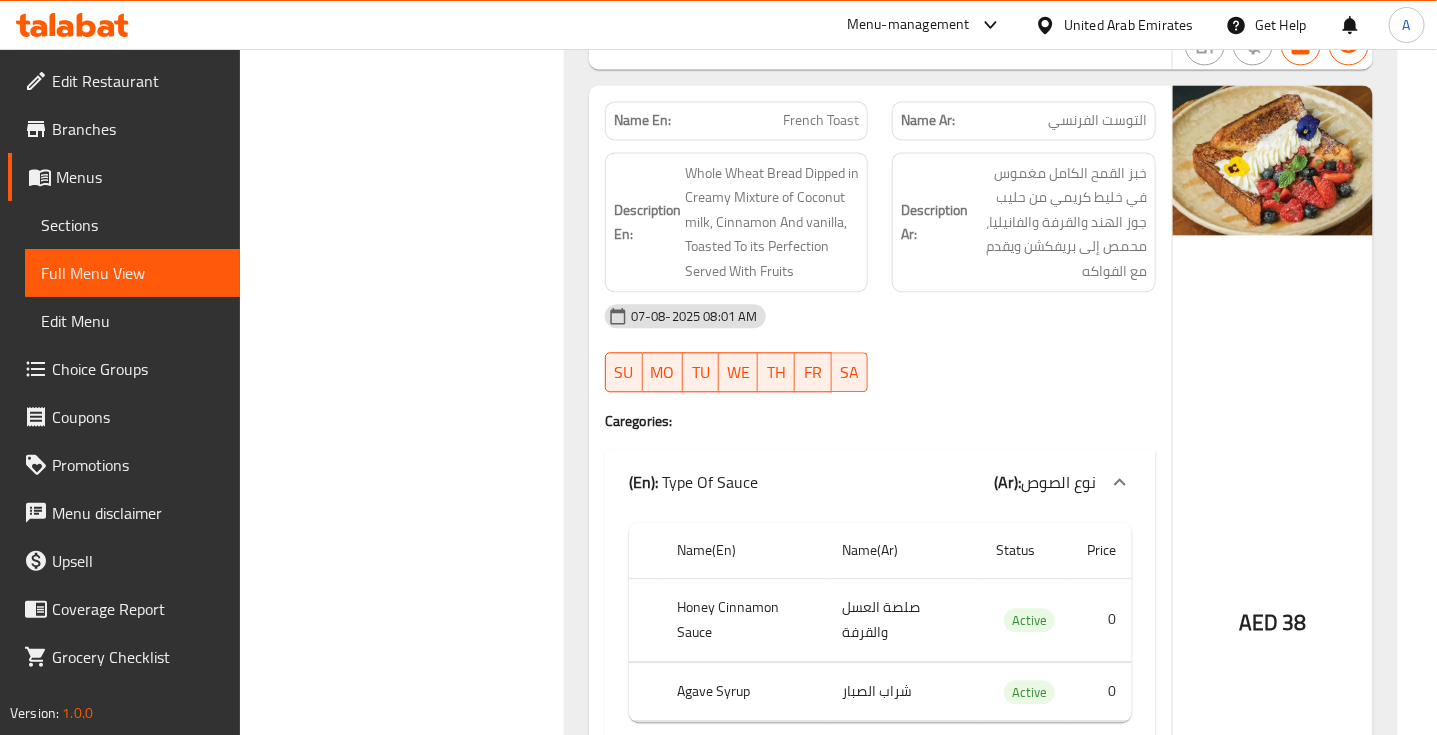 scroll, scrollTop: 7392, scrollLeft: 0, axis: vertical 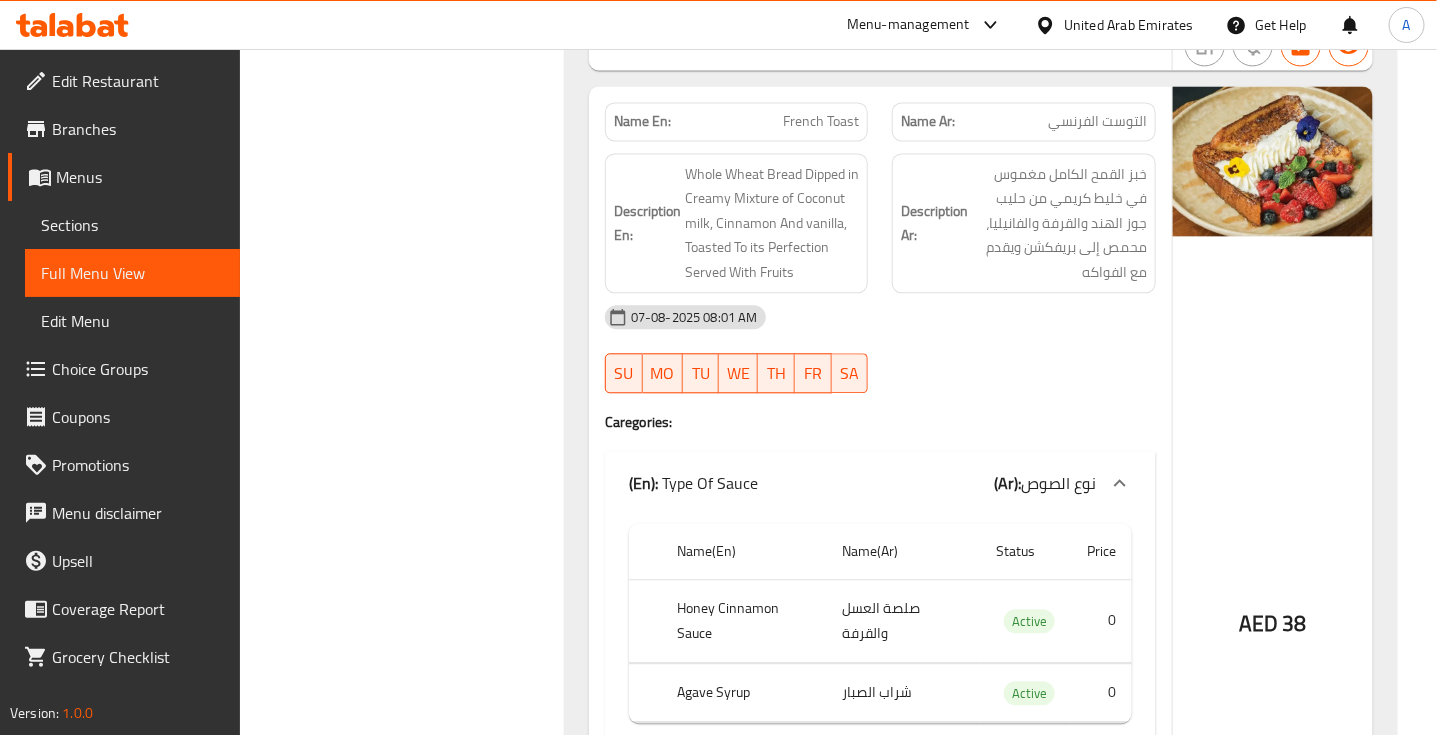 click on "07-08-2025 08:01 AM SU MO TU WE TH FR SA" at bounding box center [880, 349] 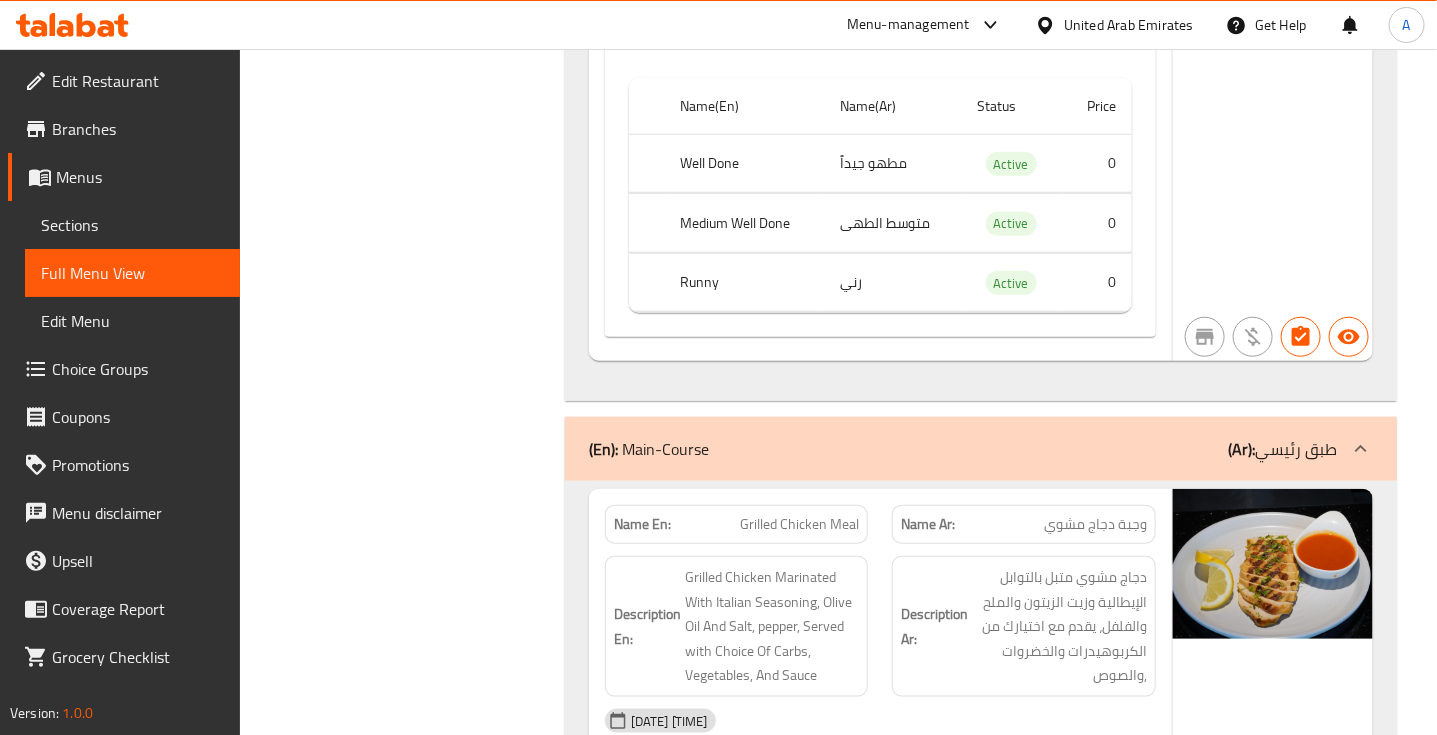 scroll, scrollTop: 9153, scrollLeft: 0, axis: vertical 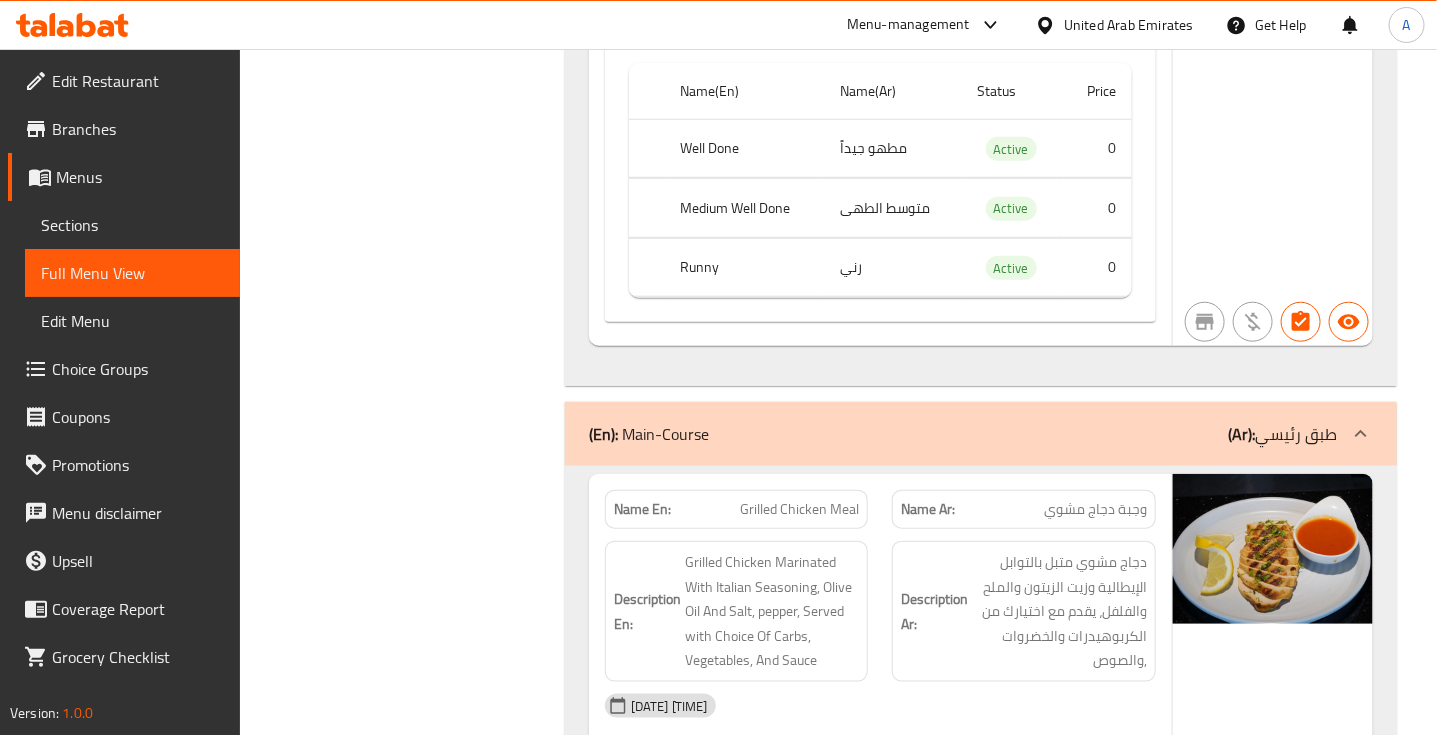 click on "(En):   Main-Course (Ar): طبق رئيسي" at bounding box center (963, -8852) 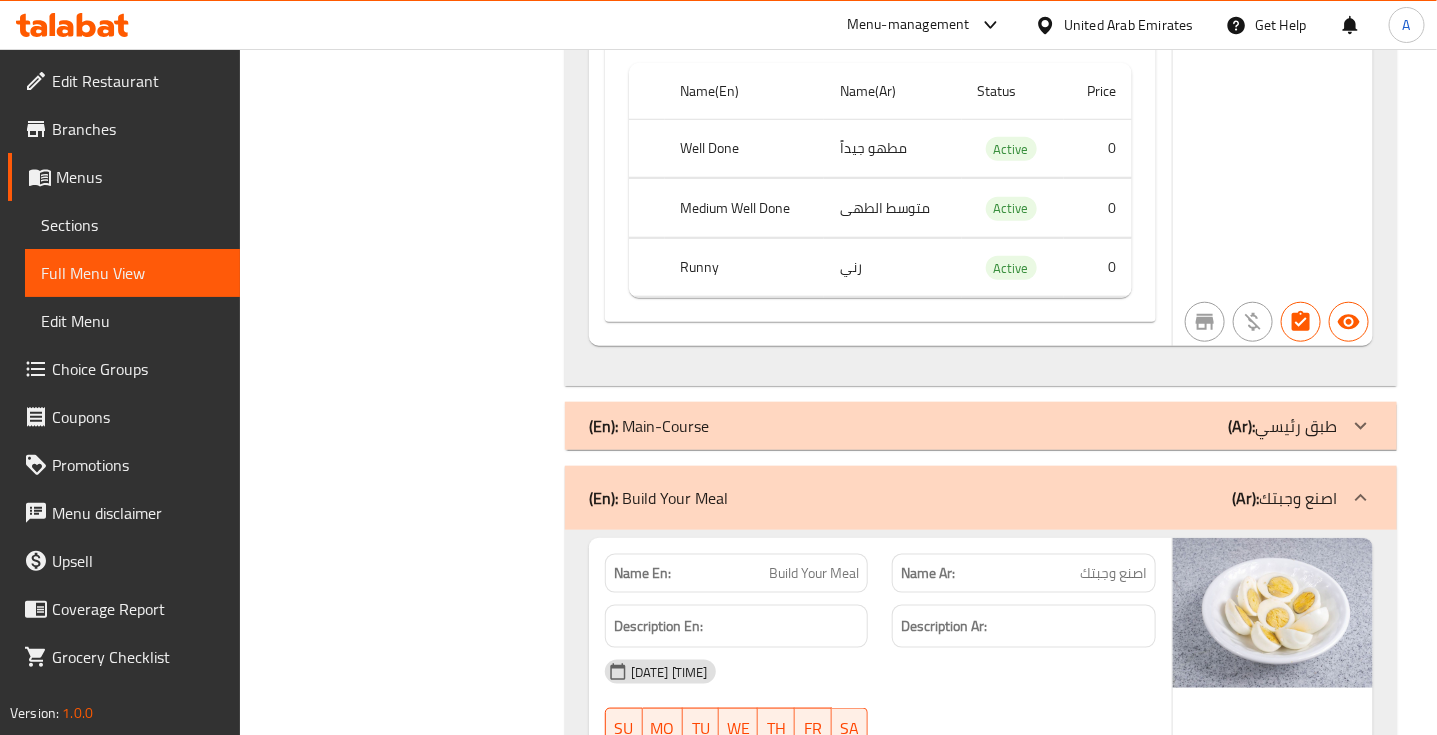 click on "(En):   Build Your Meal (Ar): اصنع وجبتك" at bounding box center [963, -8852] 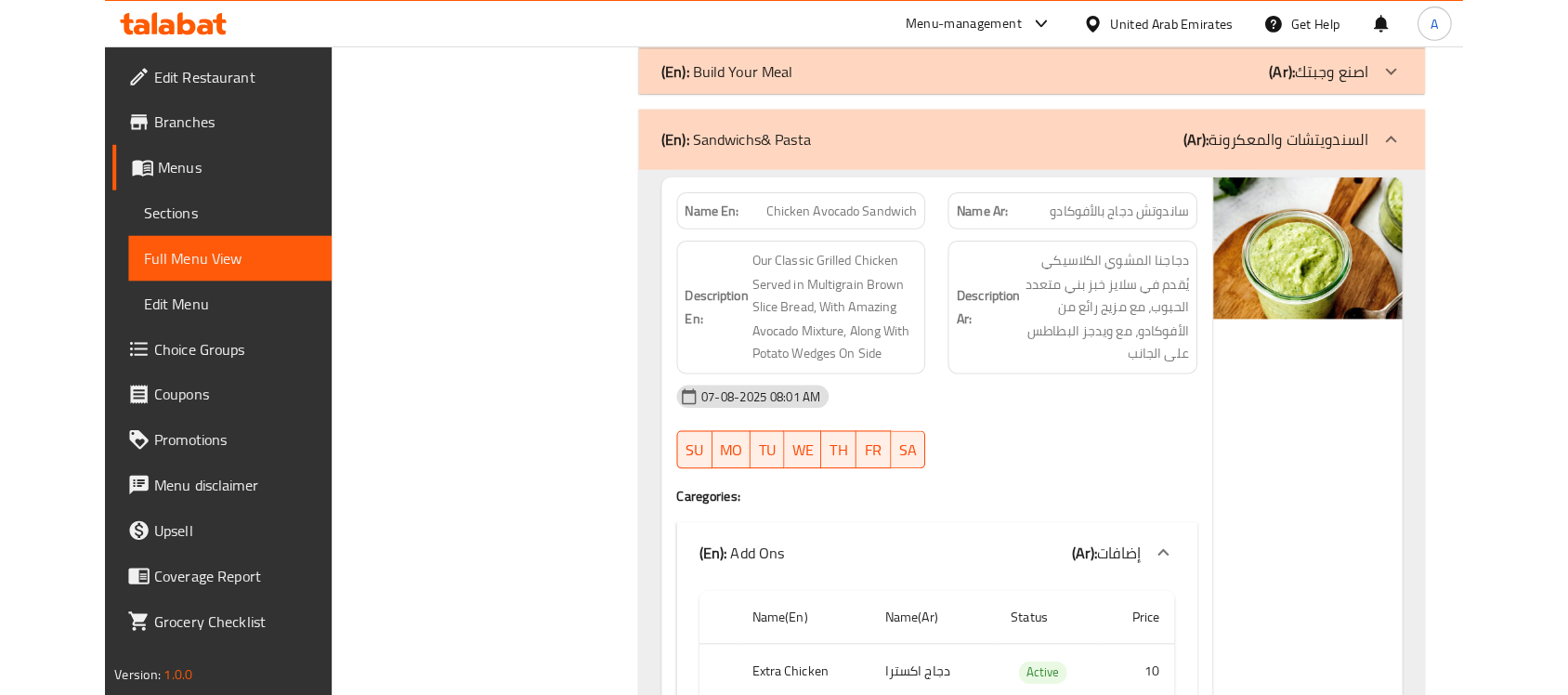 scroll, scrollTop: 8876, scrollLeft: 0, axis: vertical 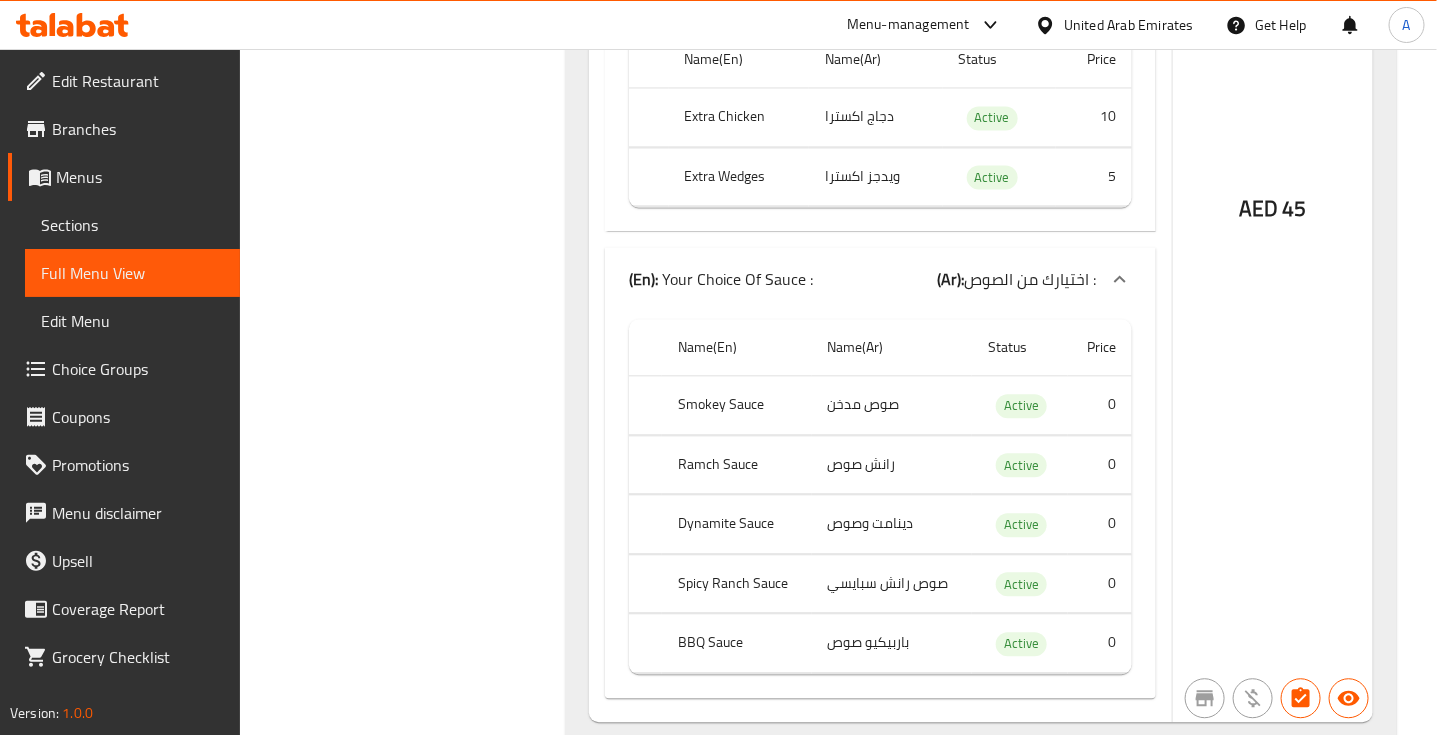 click on "Ramch Sauce" at bounding box center [740, -9271] 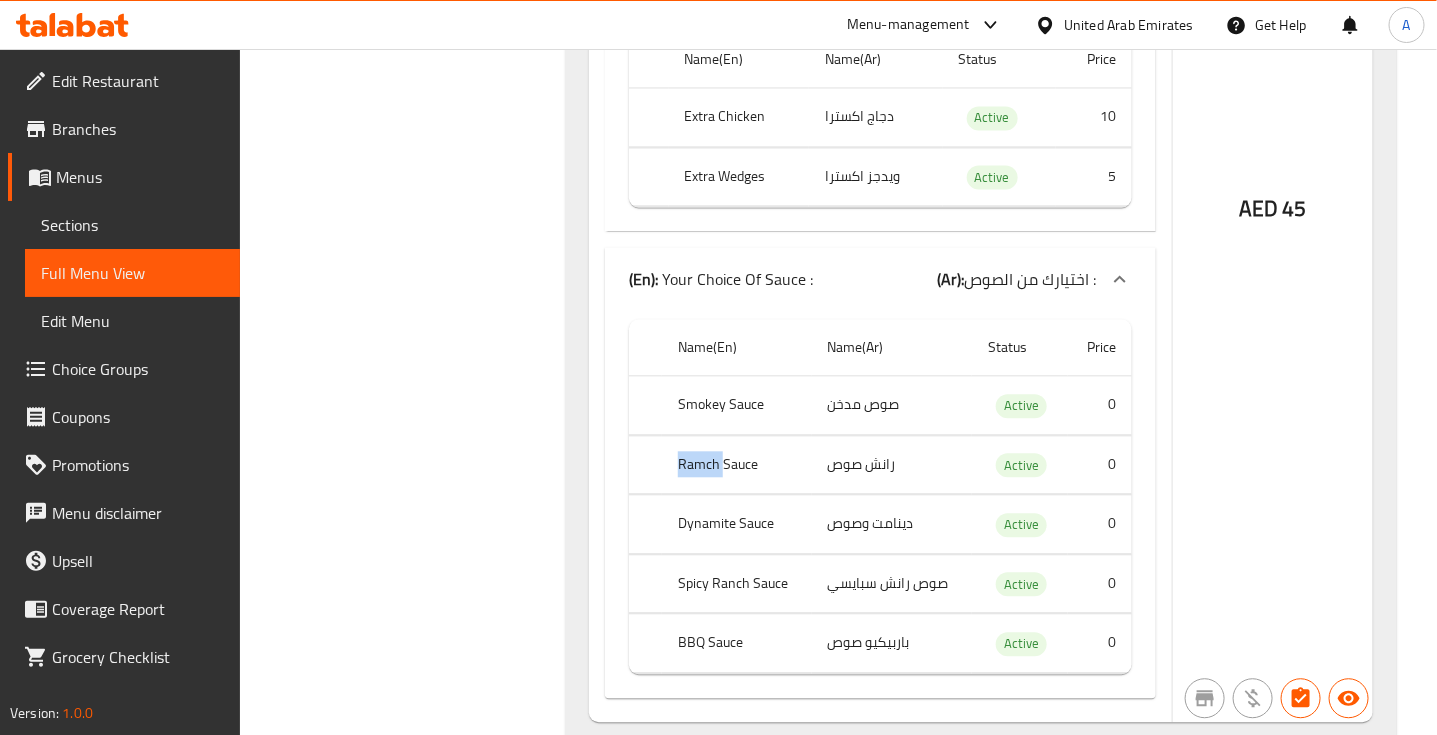 click on "Ramch Sauce" at bounding box center (740, -9271) 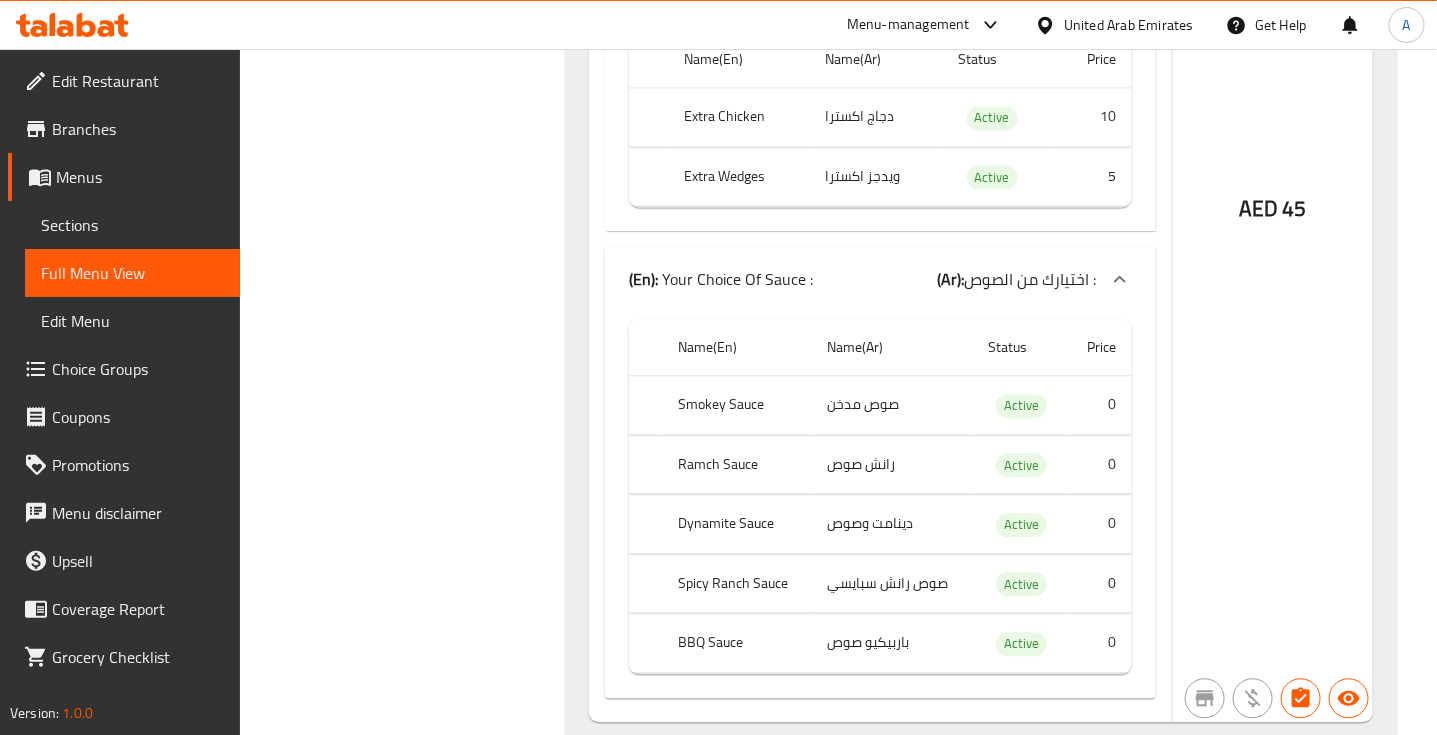 click on "Ramch Sauce" at bounding box center (740, -9271) 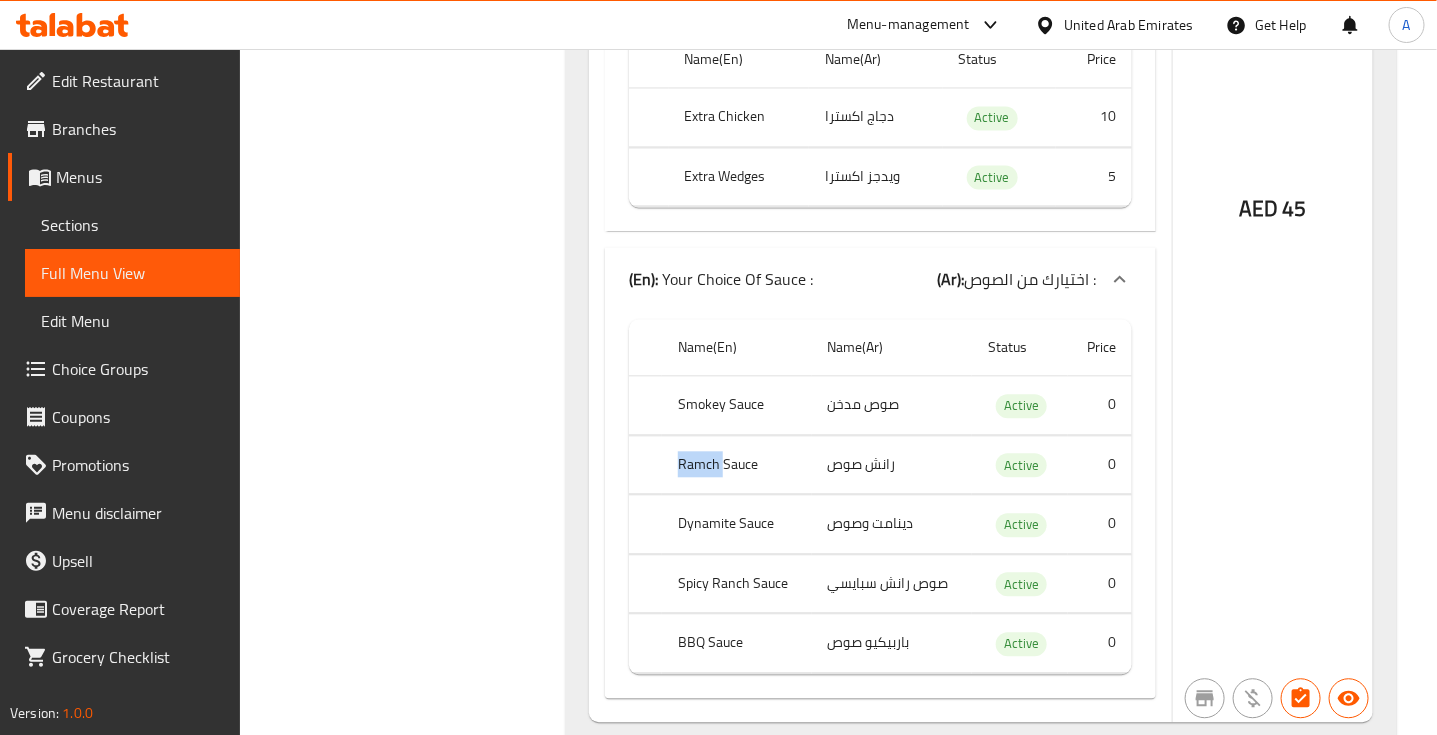 click on "Ramch Sauce" at bounding box center (740, -9271) 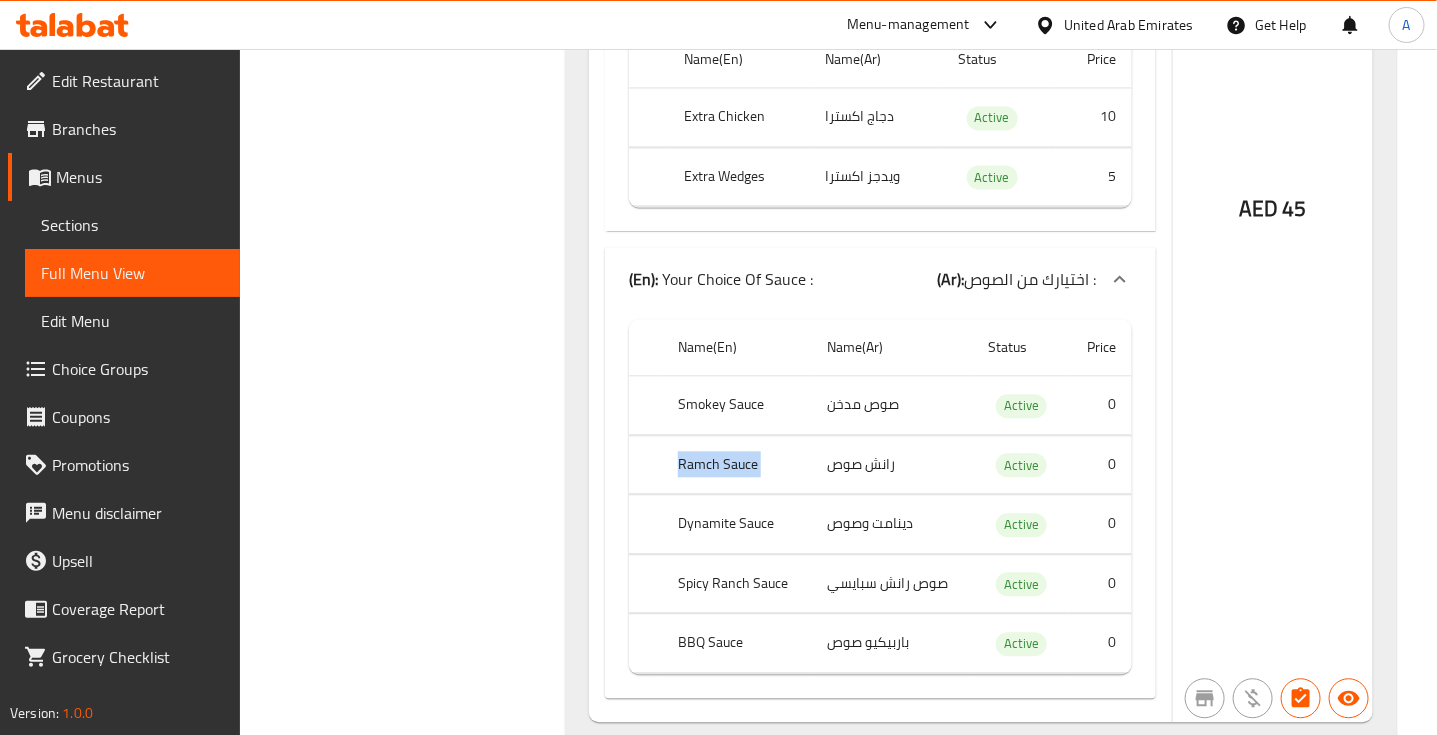 click on "Ramch Sauce" at bounding box center (740, -9271) 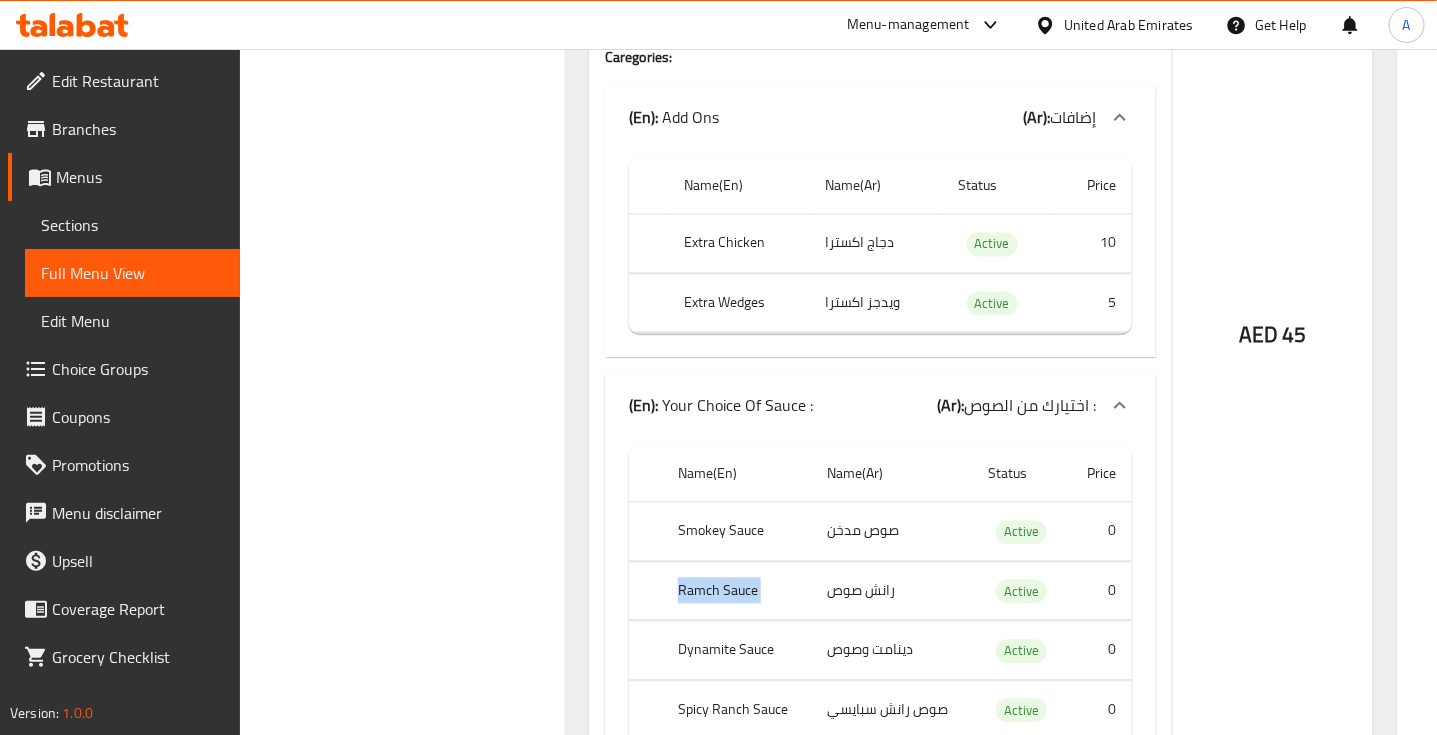 scroll, scrollTop: 10020, scrollLeft: 0, axis: vertical 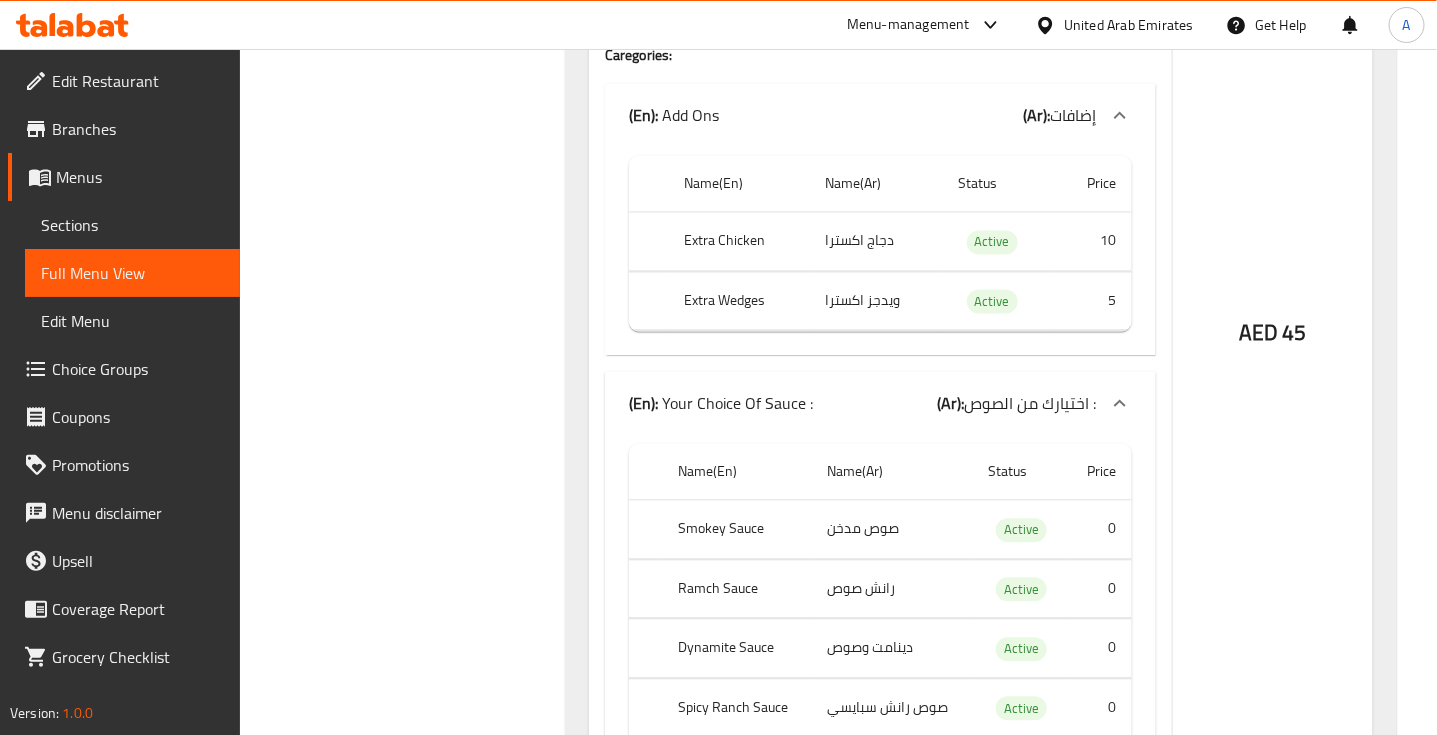 drag, startPoint x: 840, startPoint y: 423, endPoint x: 736, endPoint y: 420, distance: 104.04326 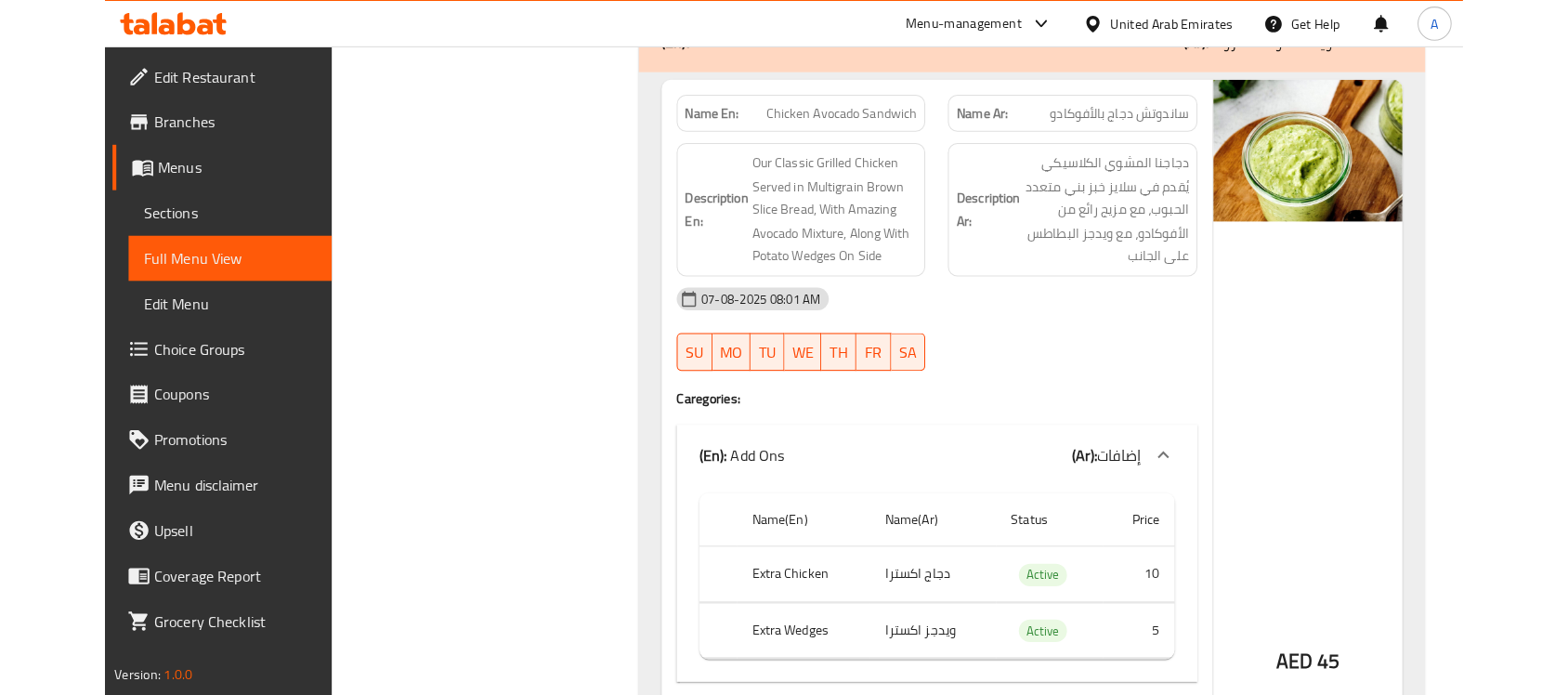 scroll, scrollTop: 8845, scrollLeft: 0, axis: vertical 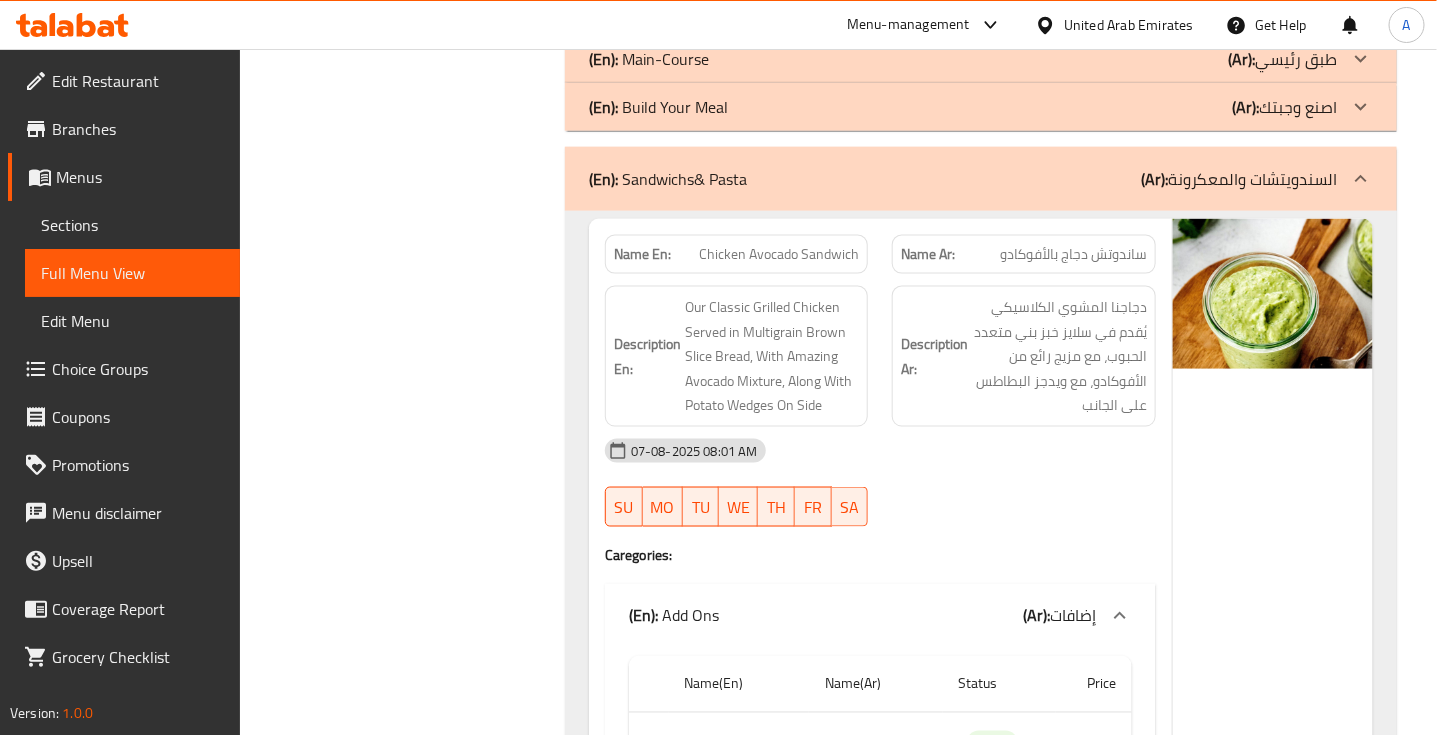 click on "Chicken Avocado Sandwich" at bounding box center [809, -9144] 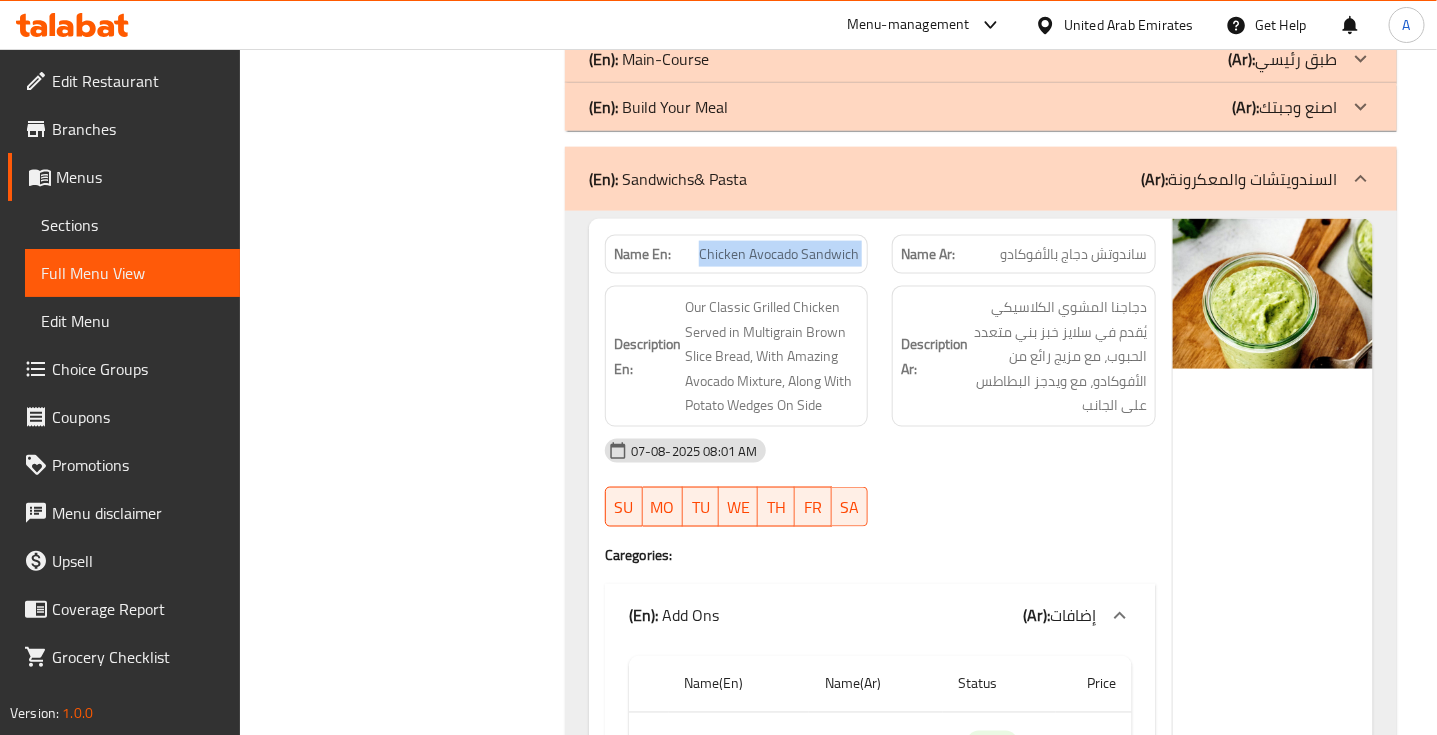 click on "Chicken Avocado Sandwich" at bounding box center (809, -9144) 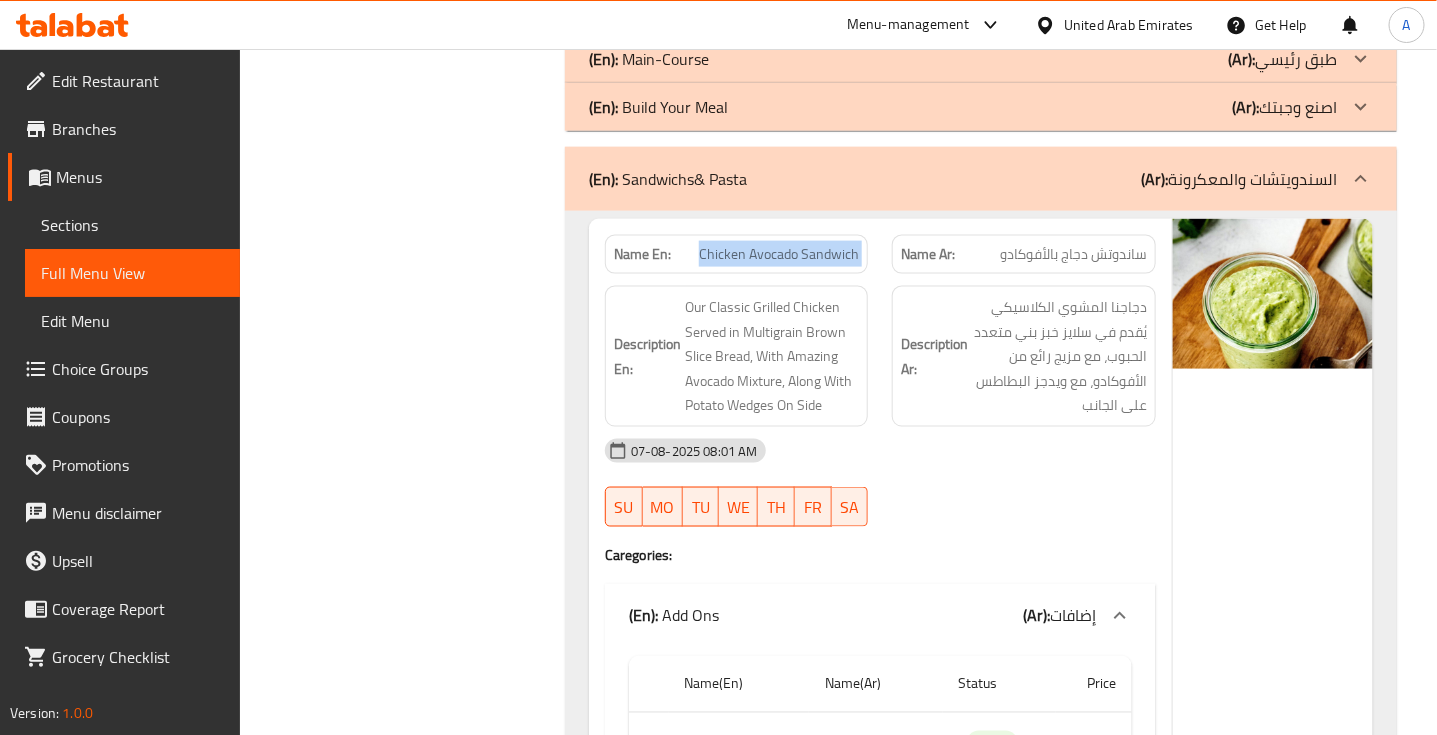 copy on "Chicken Avocado Sandwich" 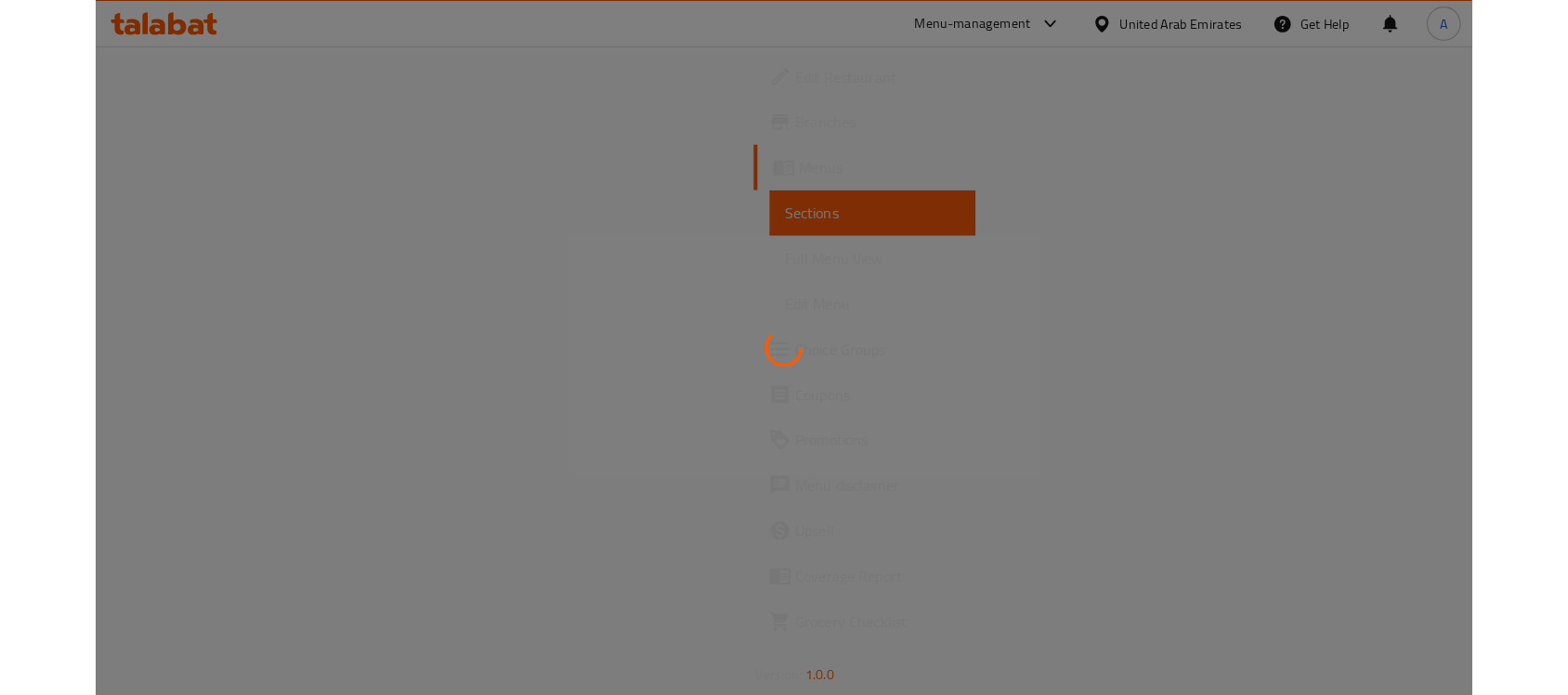 scroll, scrollTop: 0, scrollLeft: 0, axis: both 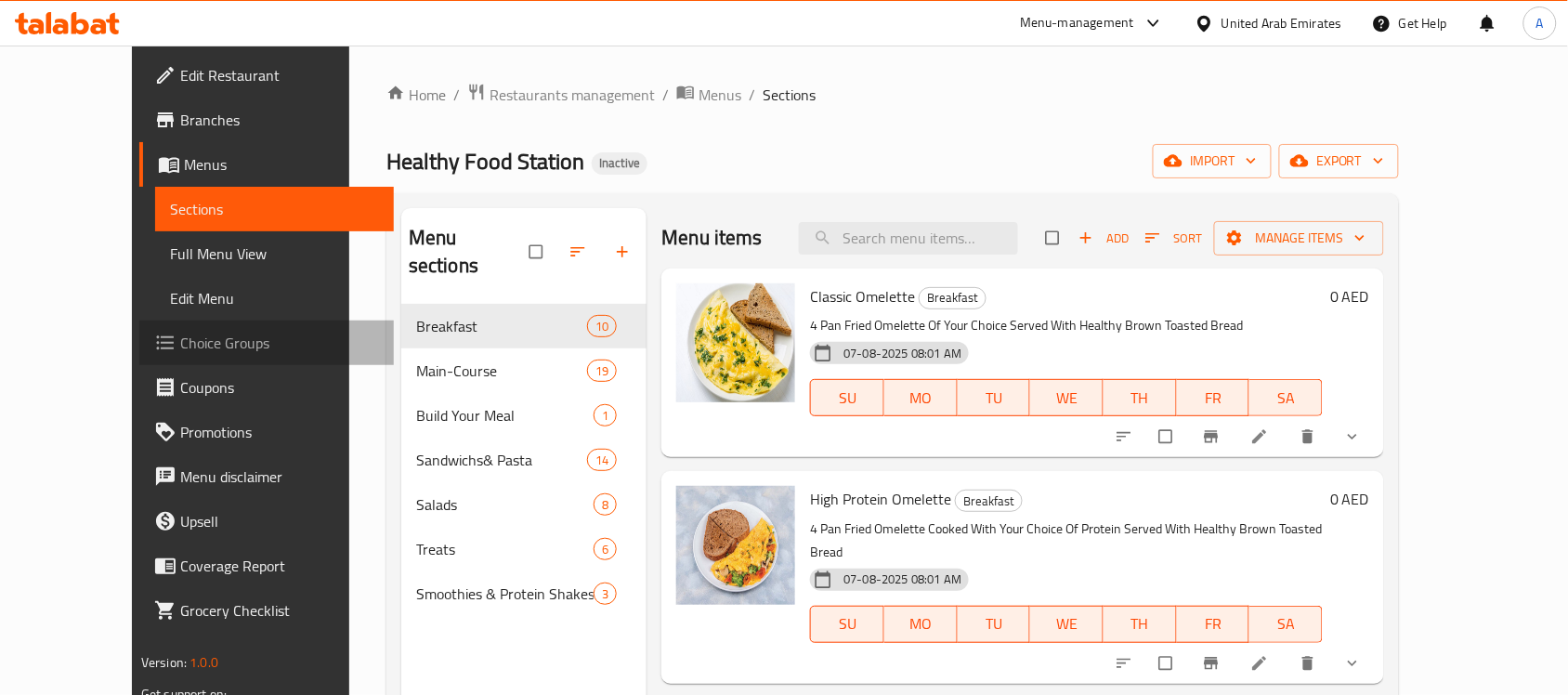 click on "Choice Groups" at bounding box center [280, 343] 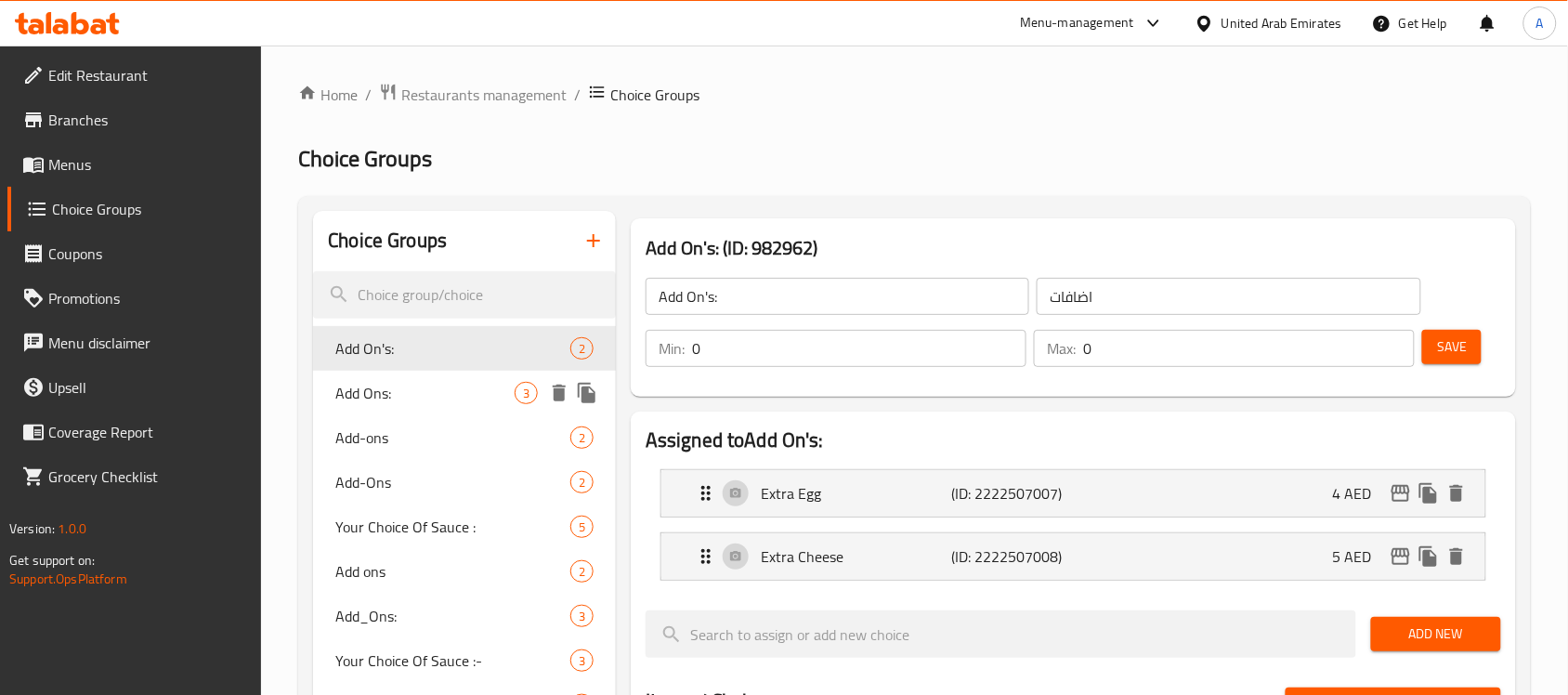click on "Add Ons:" at bounding box center [425, 393] 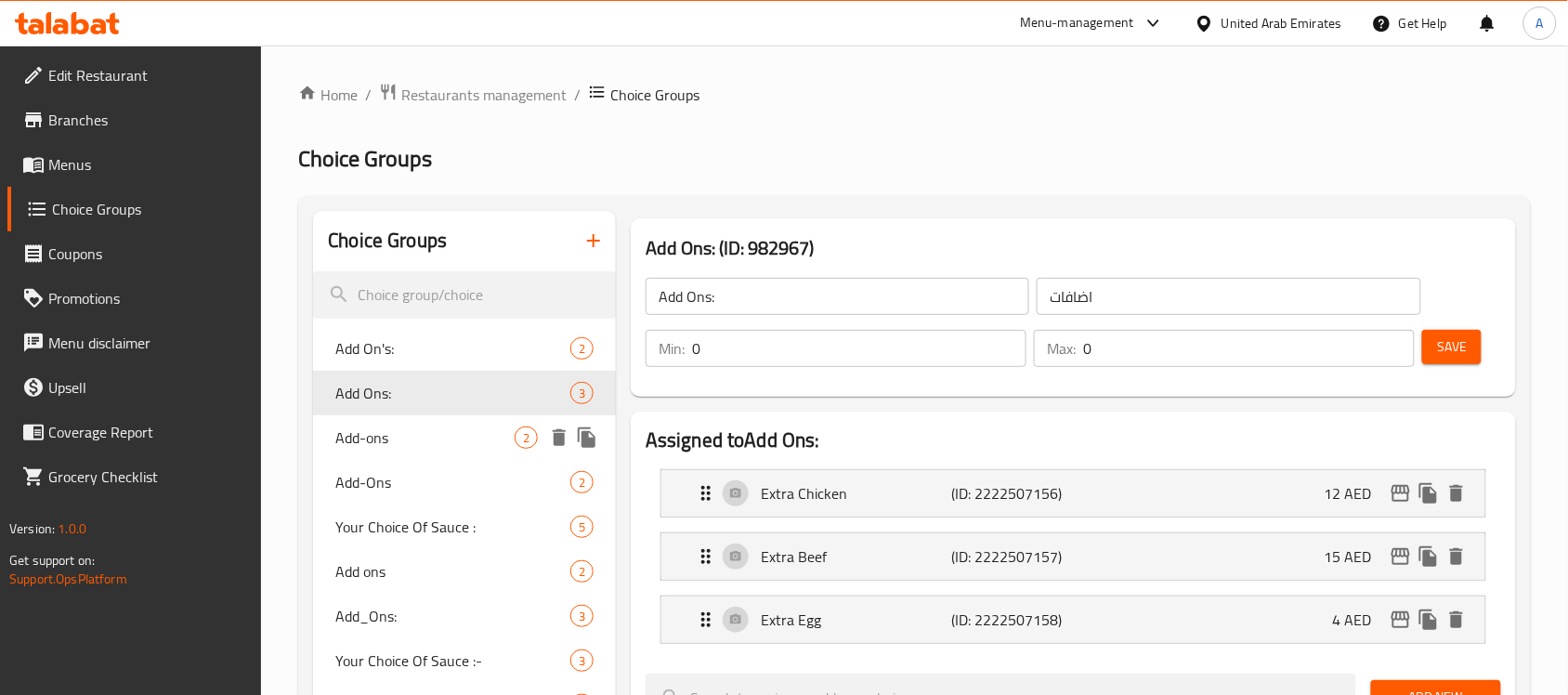 click on "Add-ons" at bounding box center (425, 438) 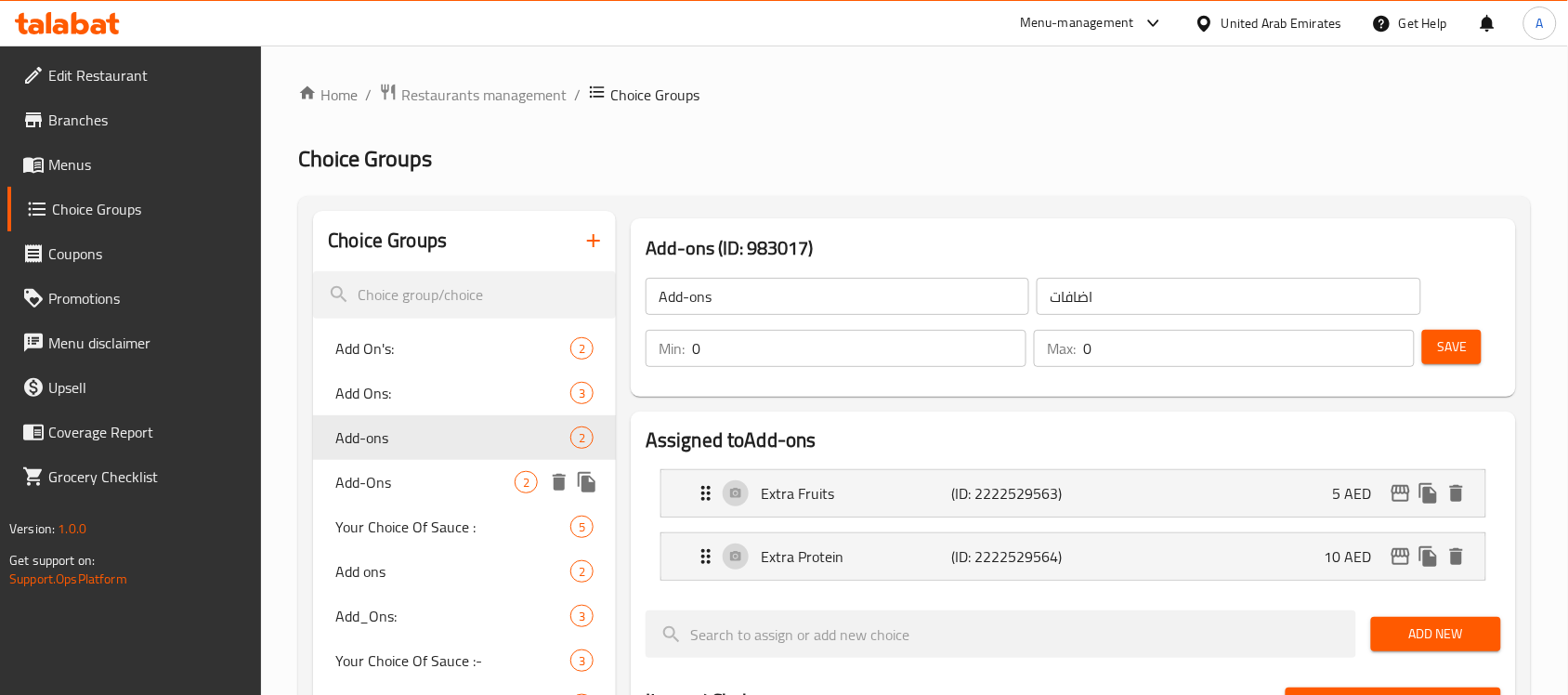 click on "Add-Ons 2" at bounding box center [464, 482] 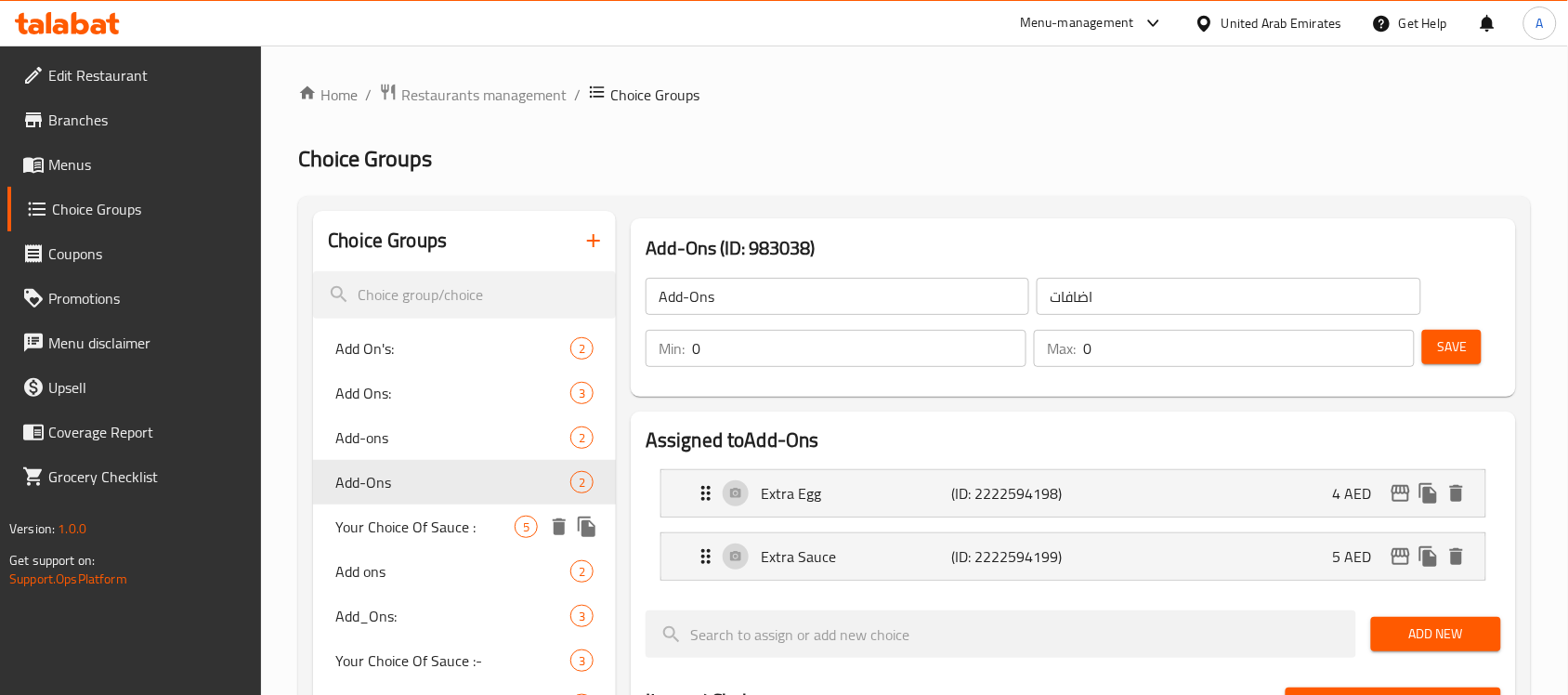 click on "Your Choice Of Sauce :" at bounding box center (425, 527) 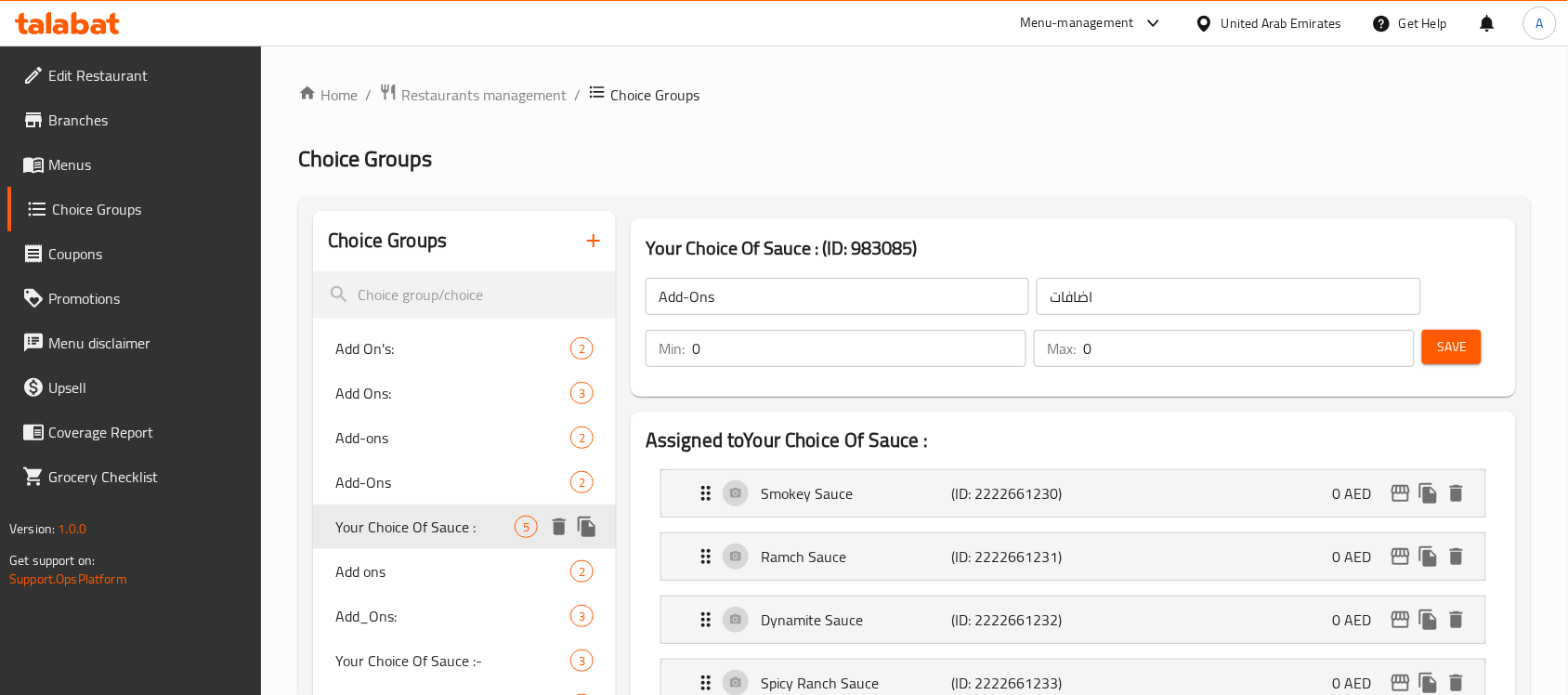 type on "Your Choice Of Sauce :" 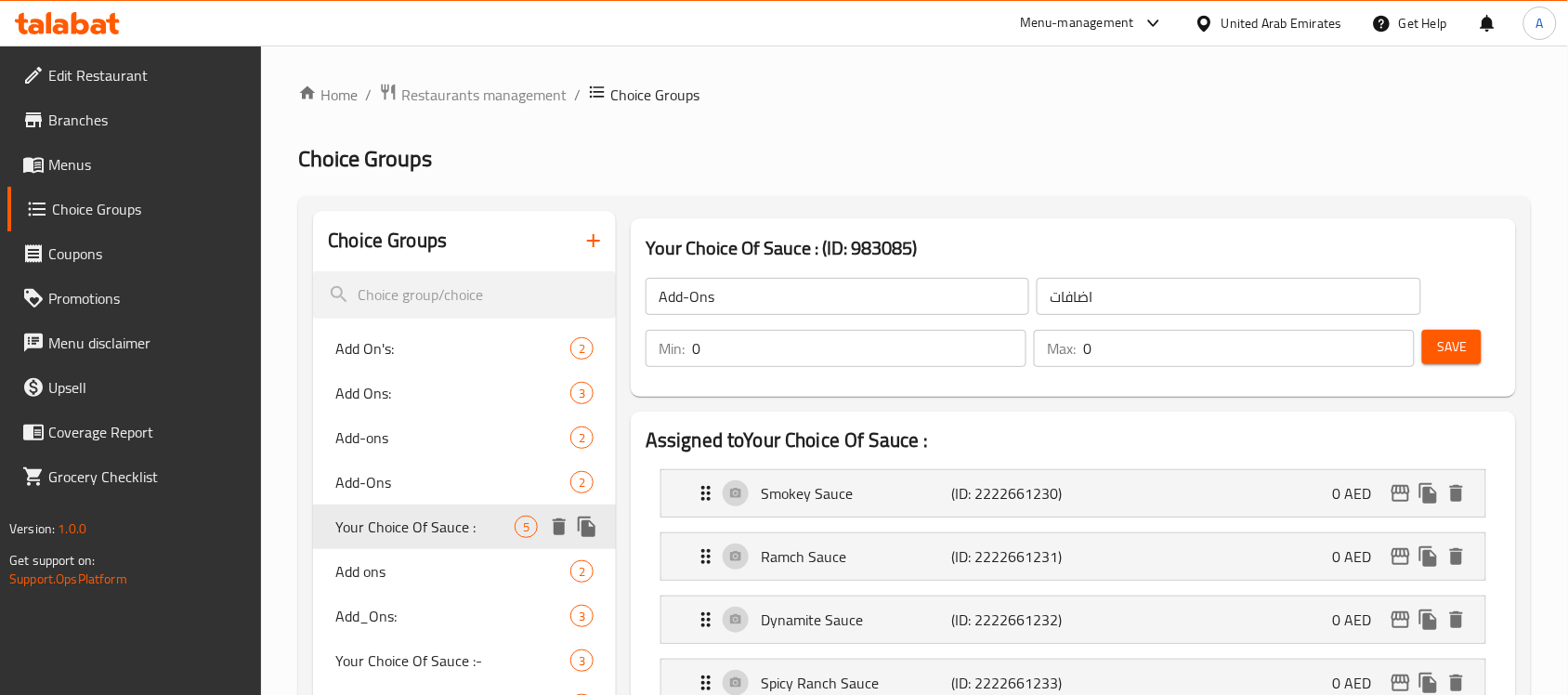 type on "اختيارك من الصوص :" 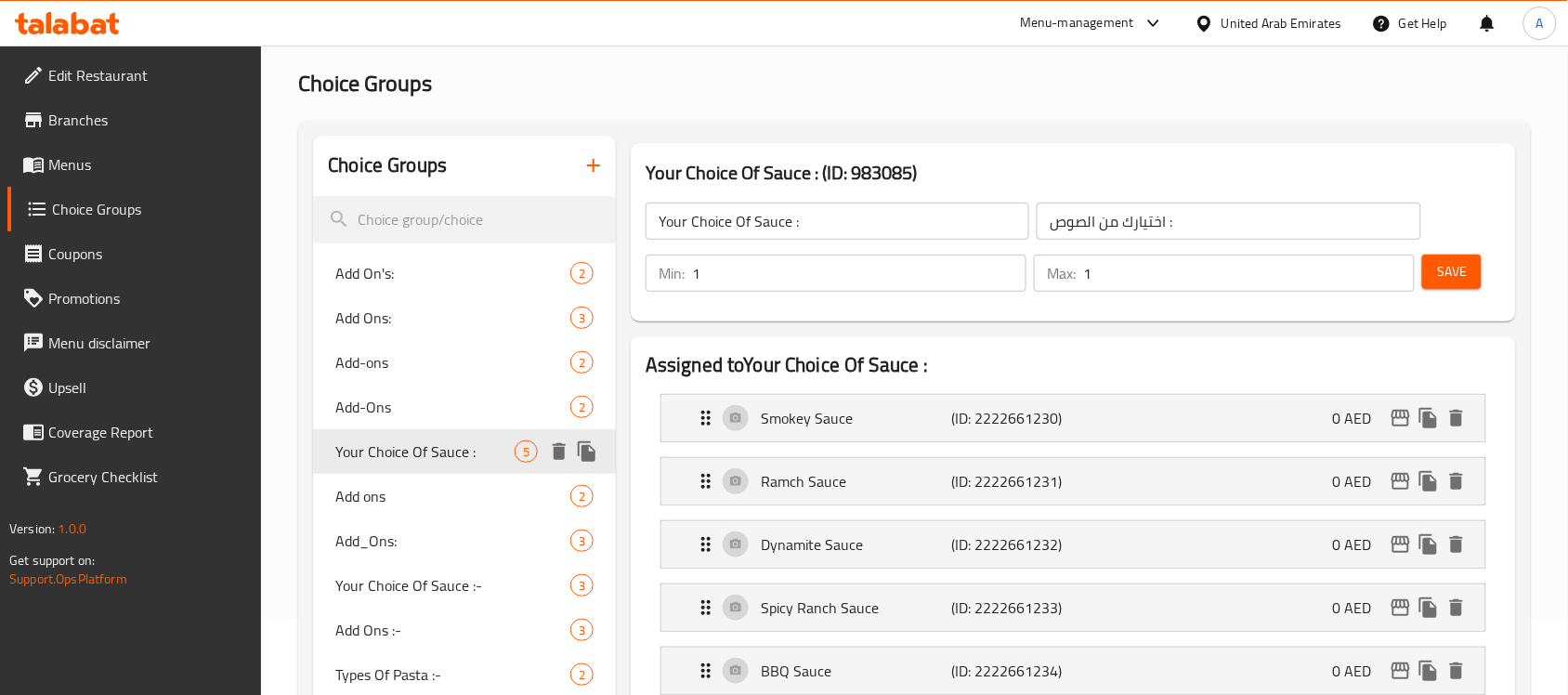 scroll, scrollTop: 116, scrollLeft: 0, axis: vertical 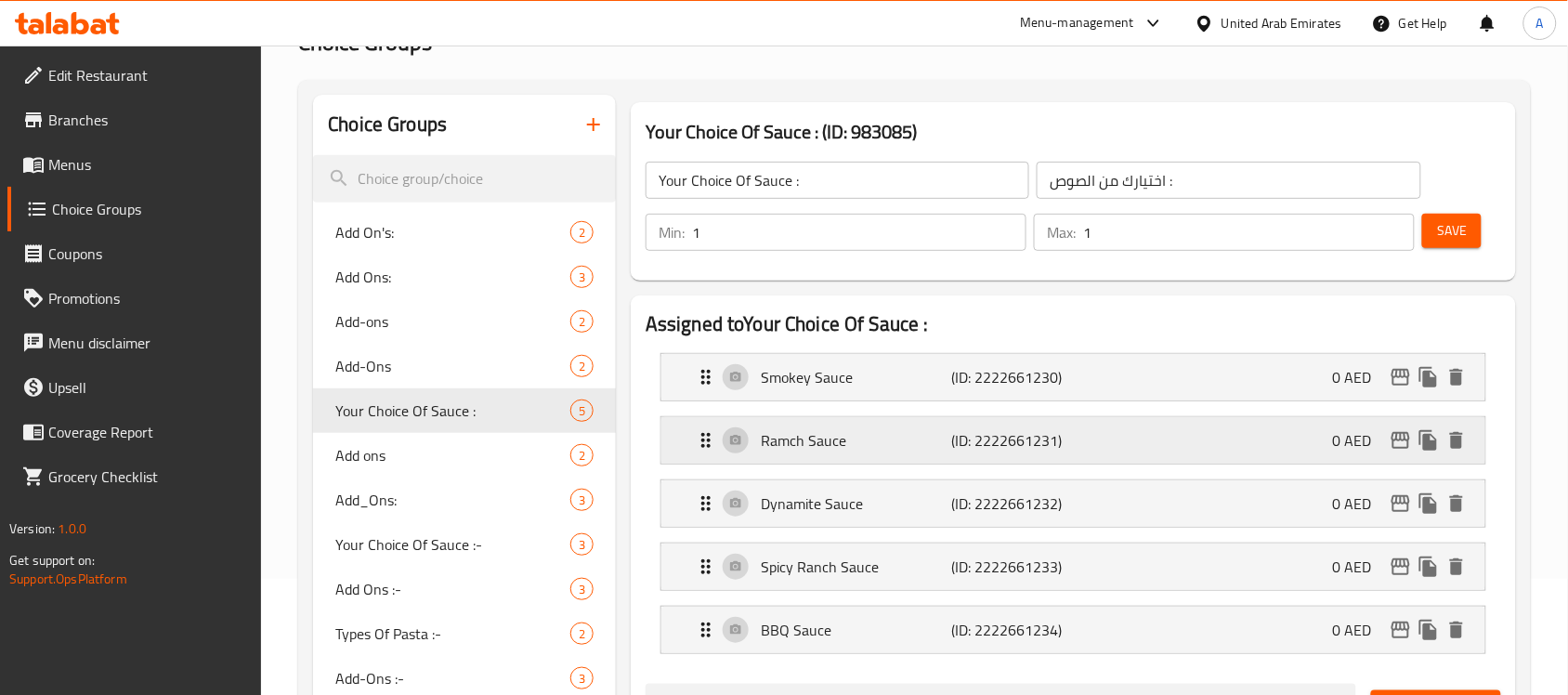 click on "Ramch Sauce" at bounding box center [856, 440] 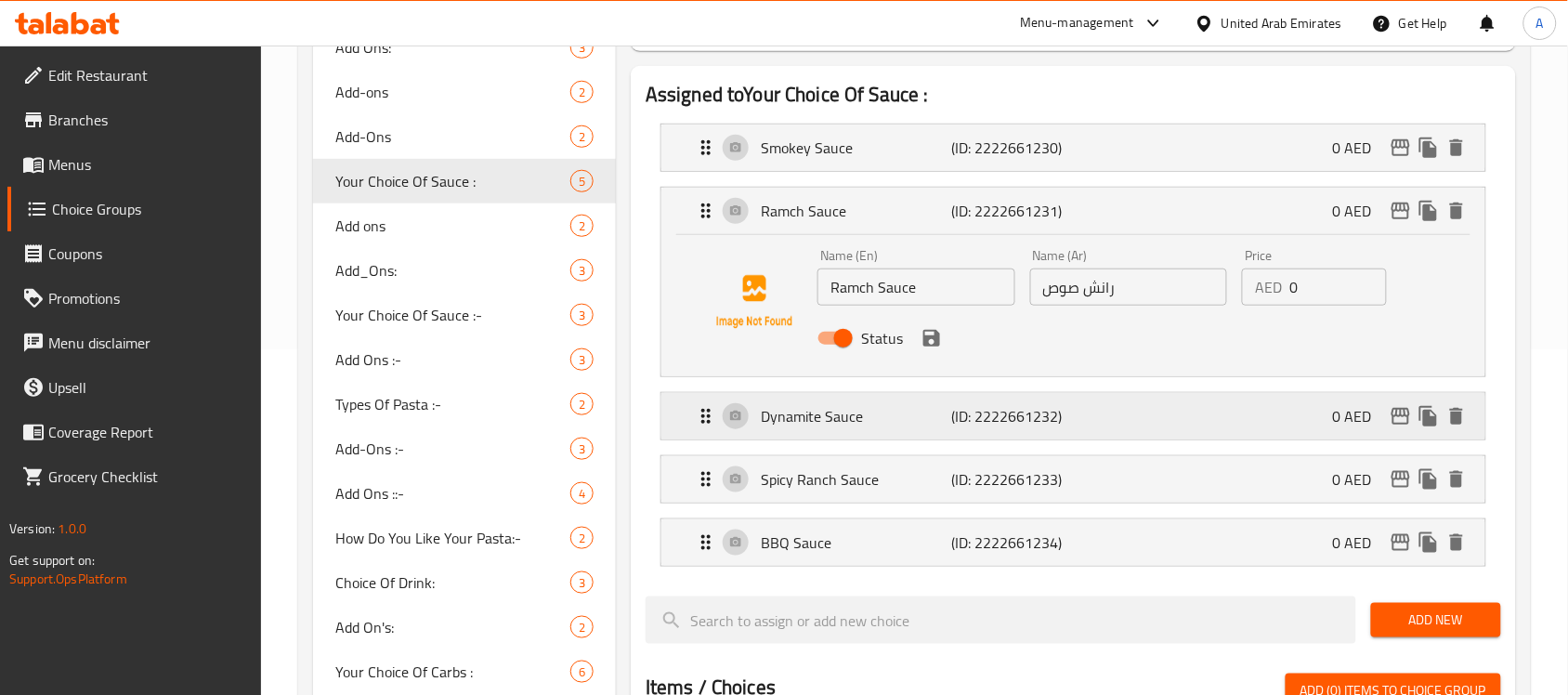 scroll, scrollTop: 348, scrollLeft: 0, axis: vertical 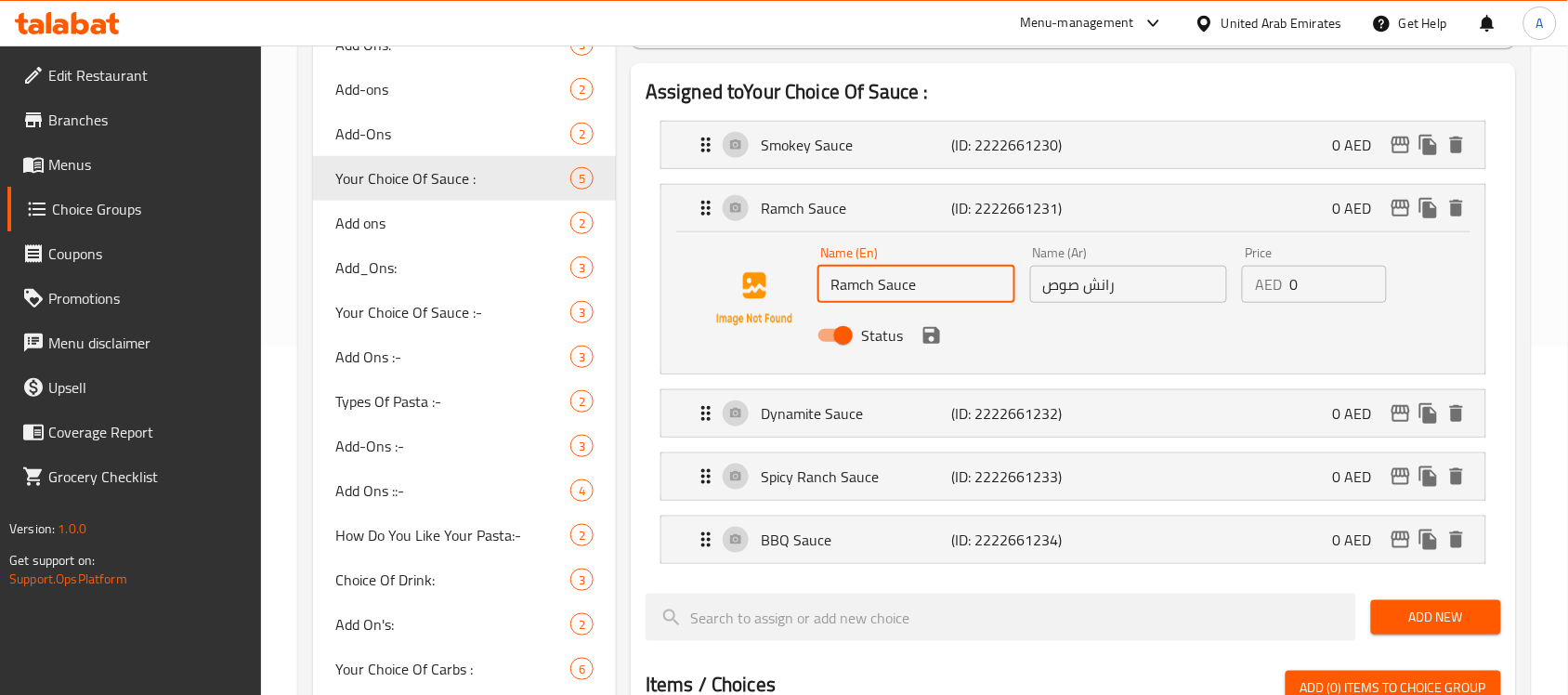 drag, startPoint x: 860, startPoint y: 289, endPoint x: 845, endPoint y: 286, distance: 15.29706 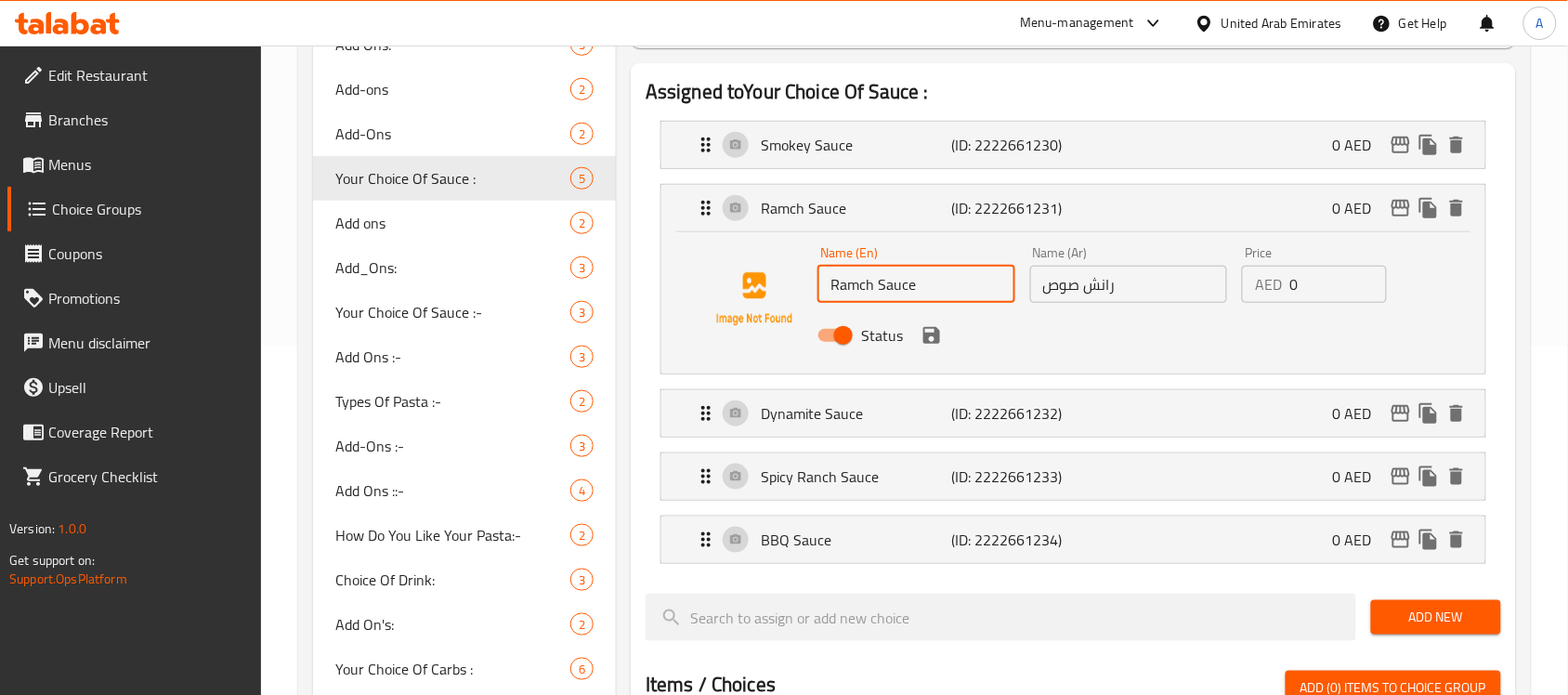 click on "Ramch Sauce" at bounding box center (916, 284) 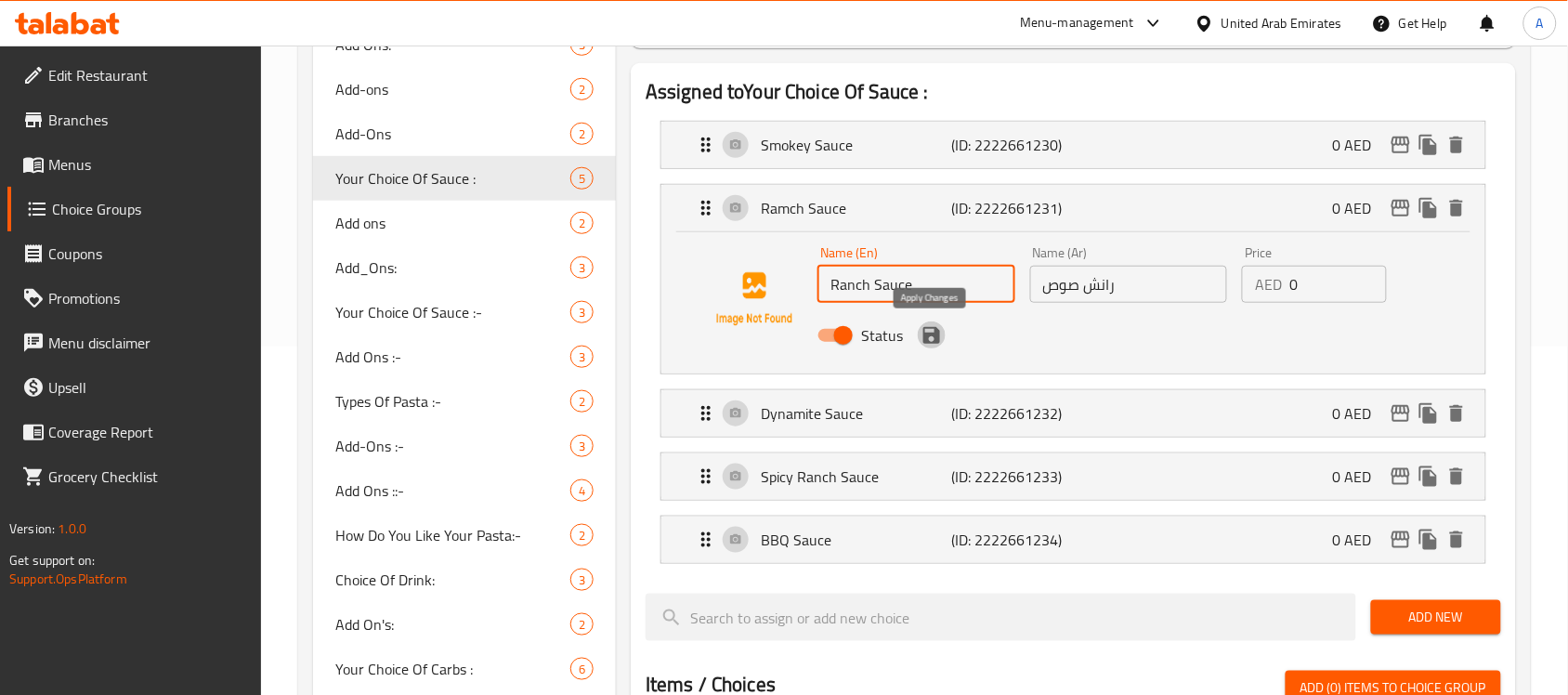 click 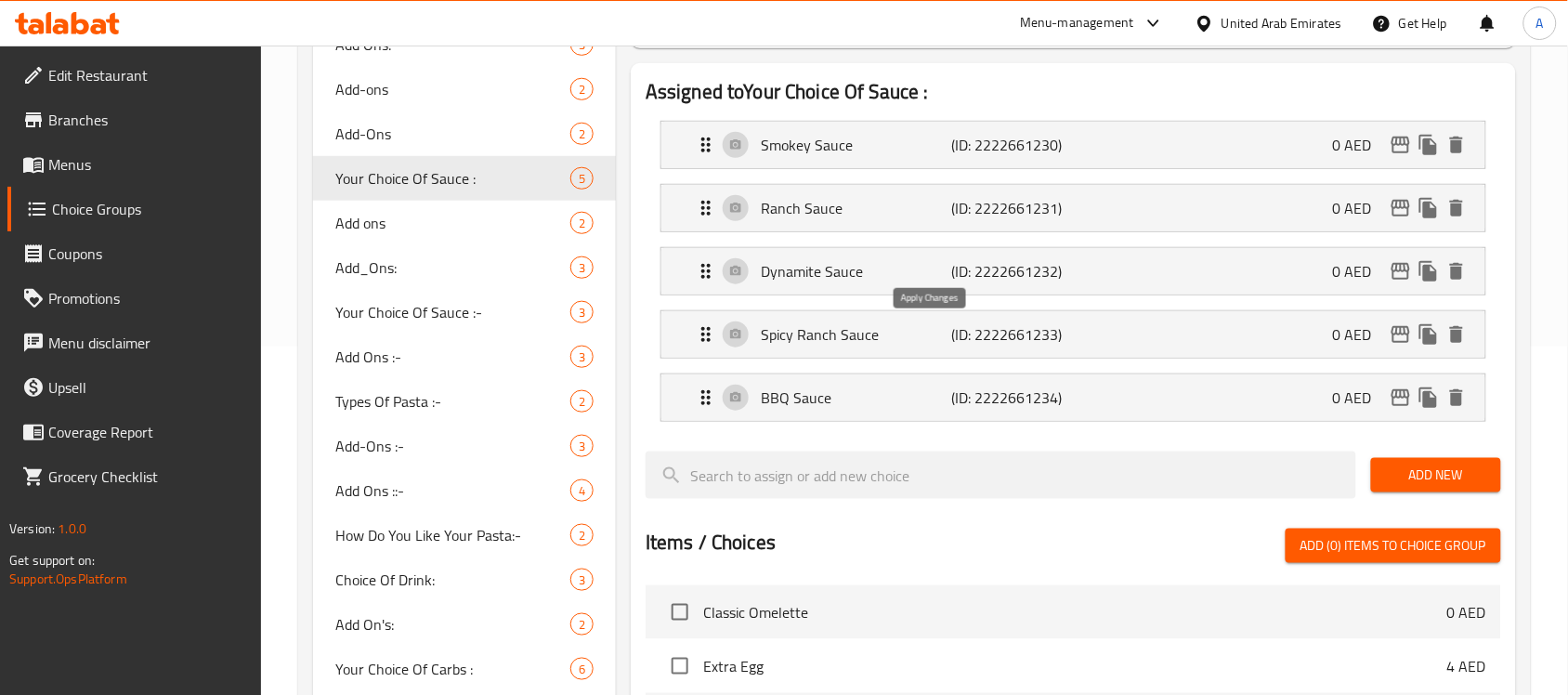 type on "Ranch Sauce" 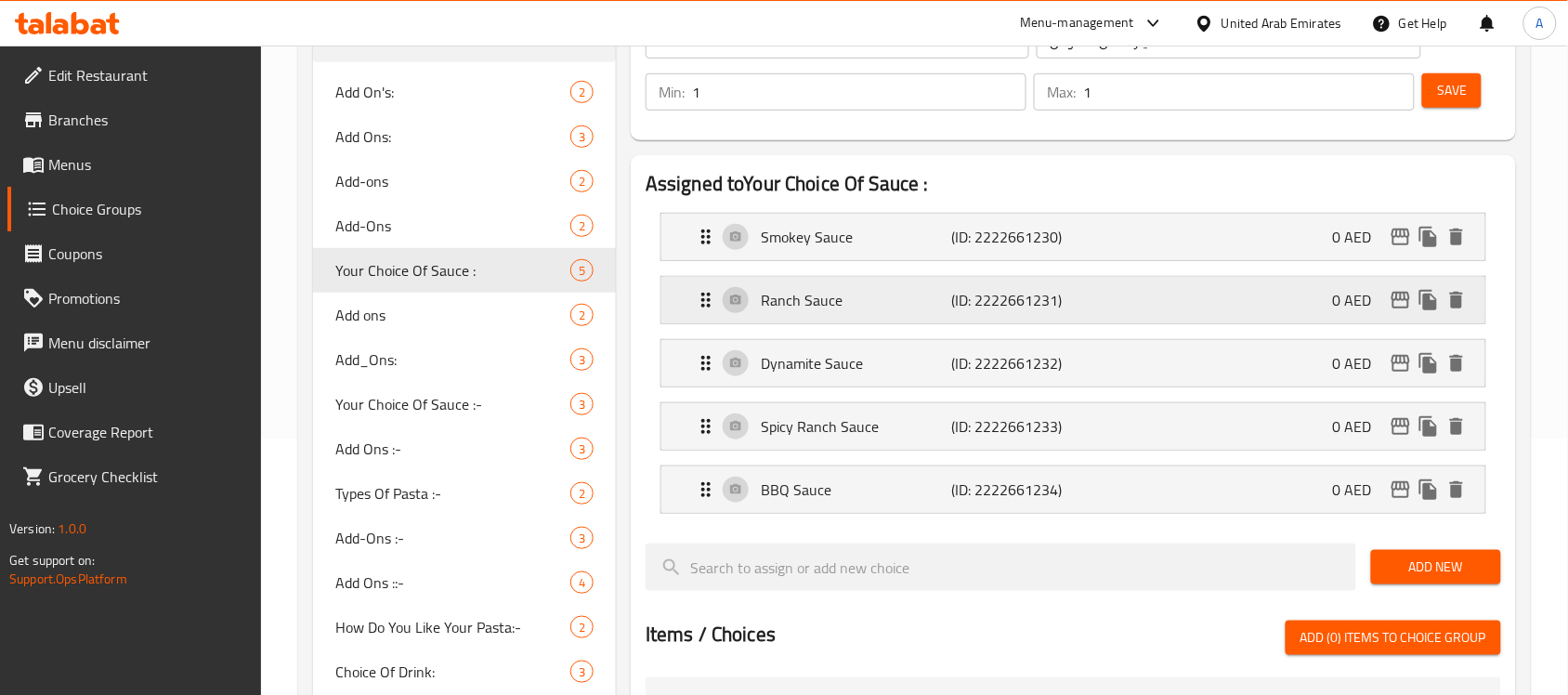 scroll, scrollTop: 116, scrollLeft: 0, axis: vertical 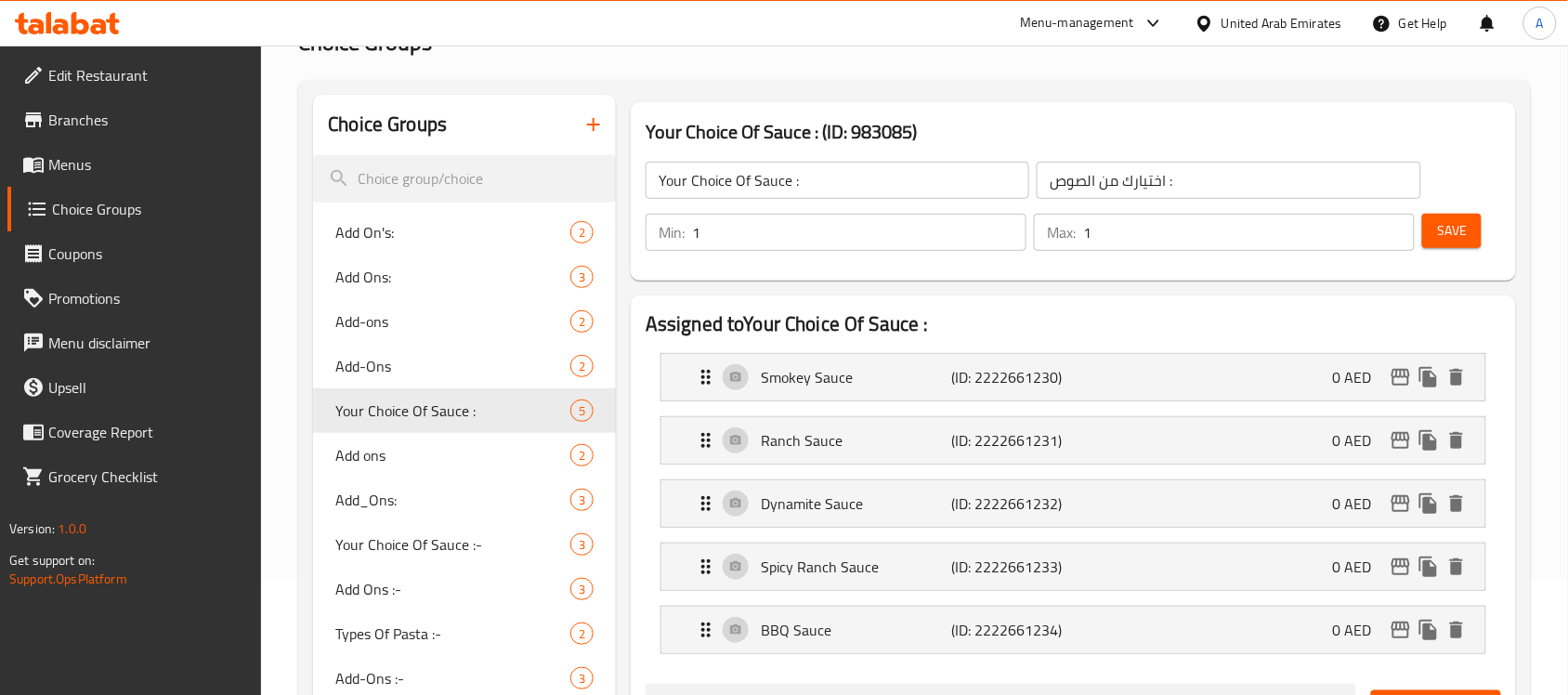 click on "Save" at bounding box center (1452, 230) 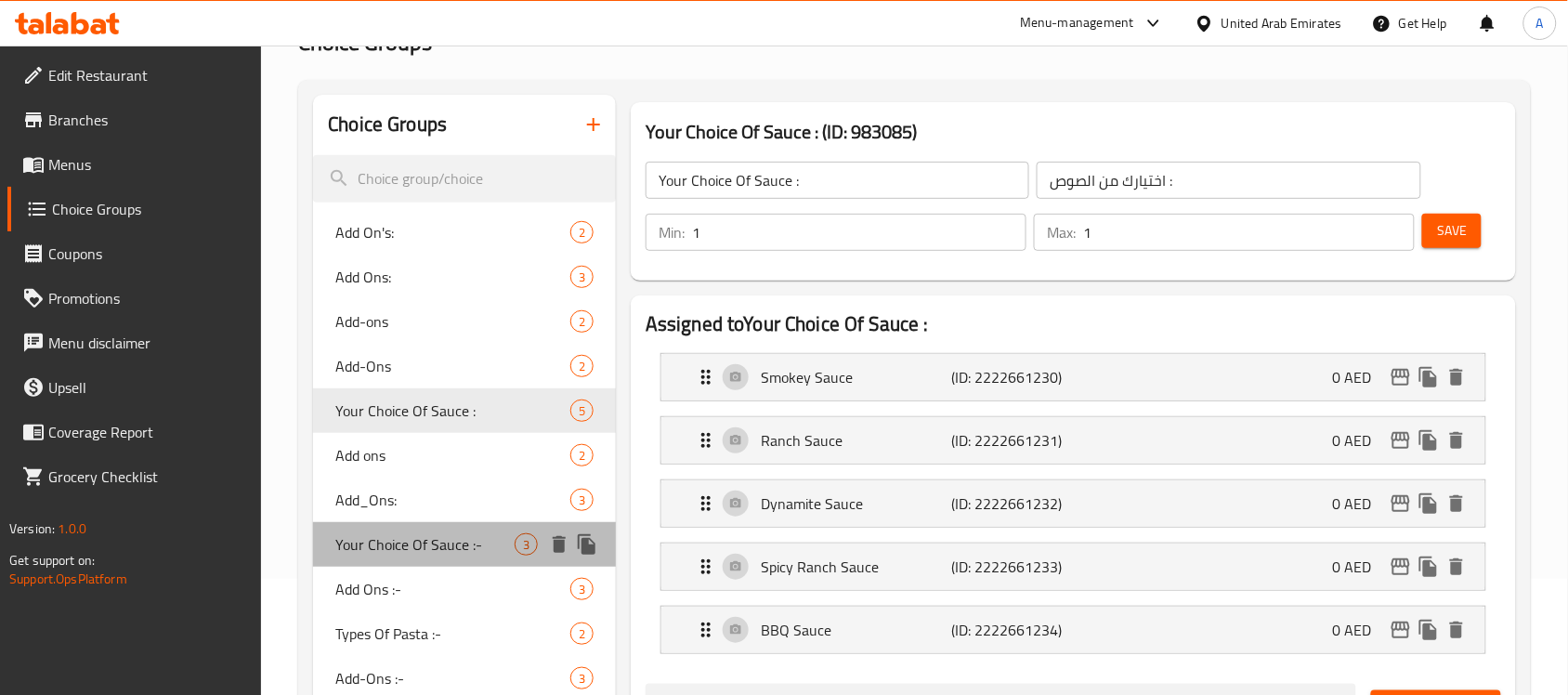 click on "Your Choice Of Sauce :-" at bounding box center (425, 544) 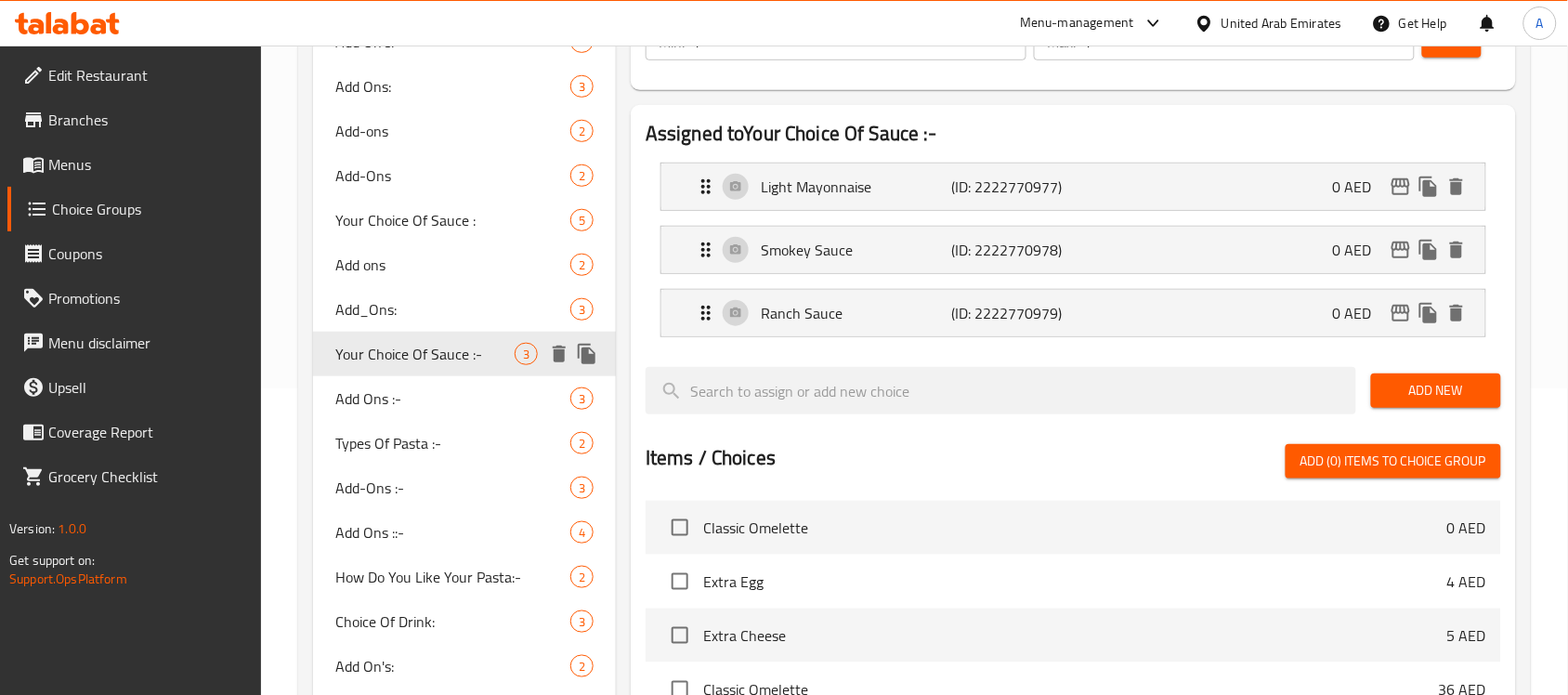 scroll, scrollTop: 348, scrollLeft: 0, axis: vertical 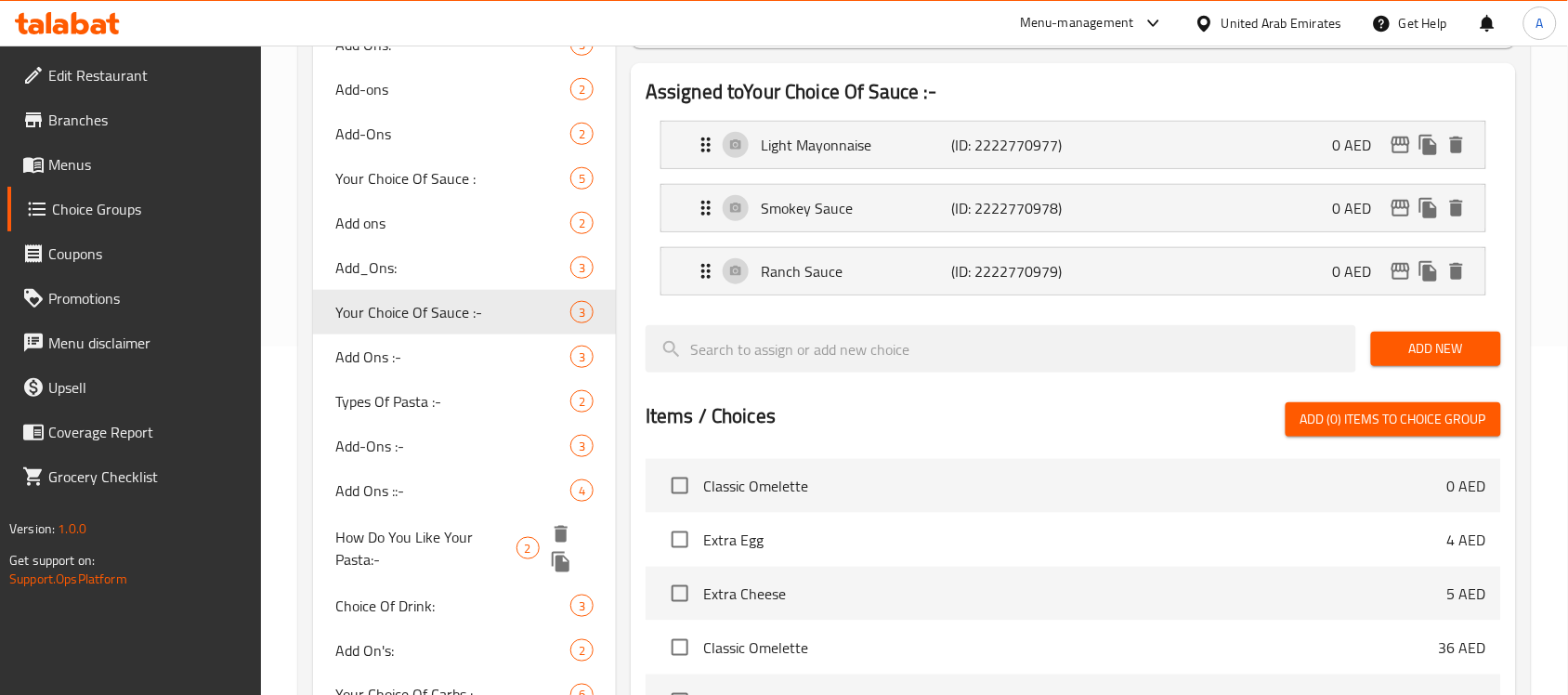 click on "How Do You Like Your Pasta:-" at bounding box center (425, 548) 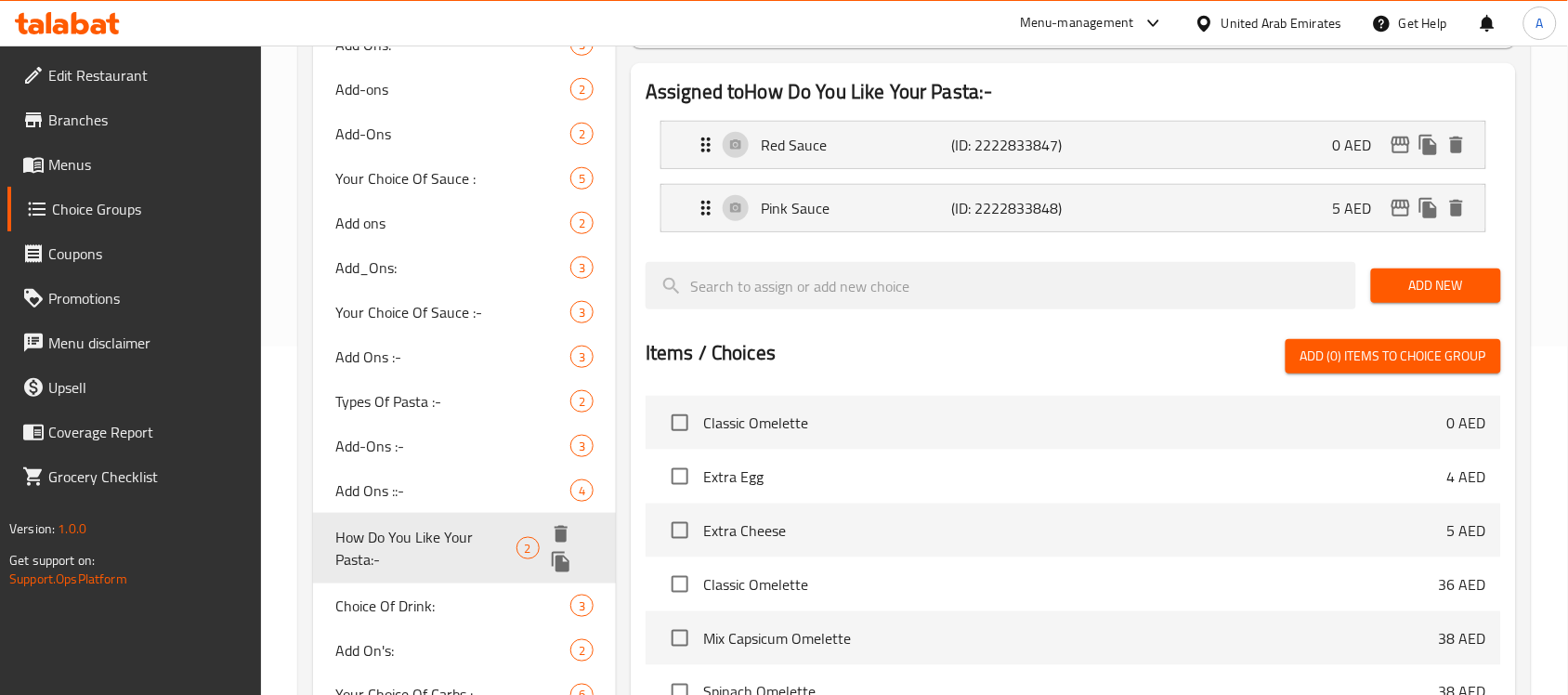 type on "How Do You Like Your Pasta:-" 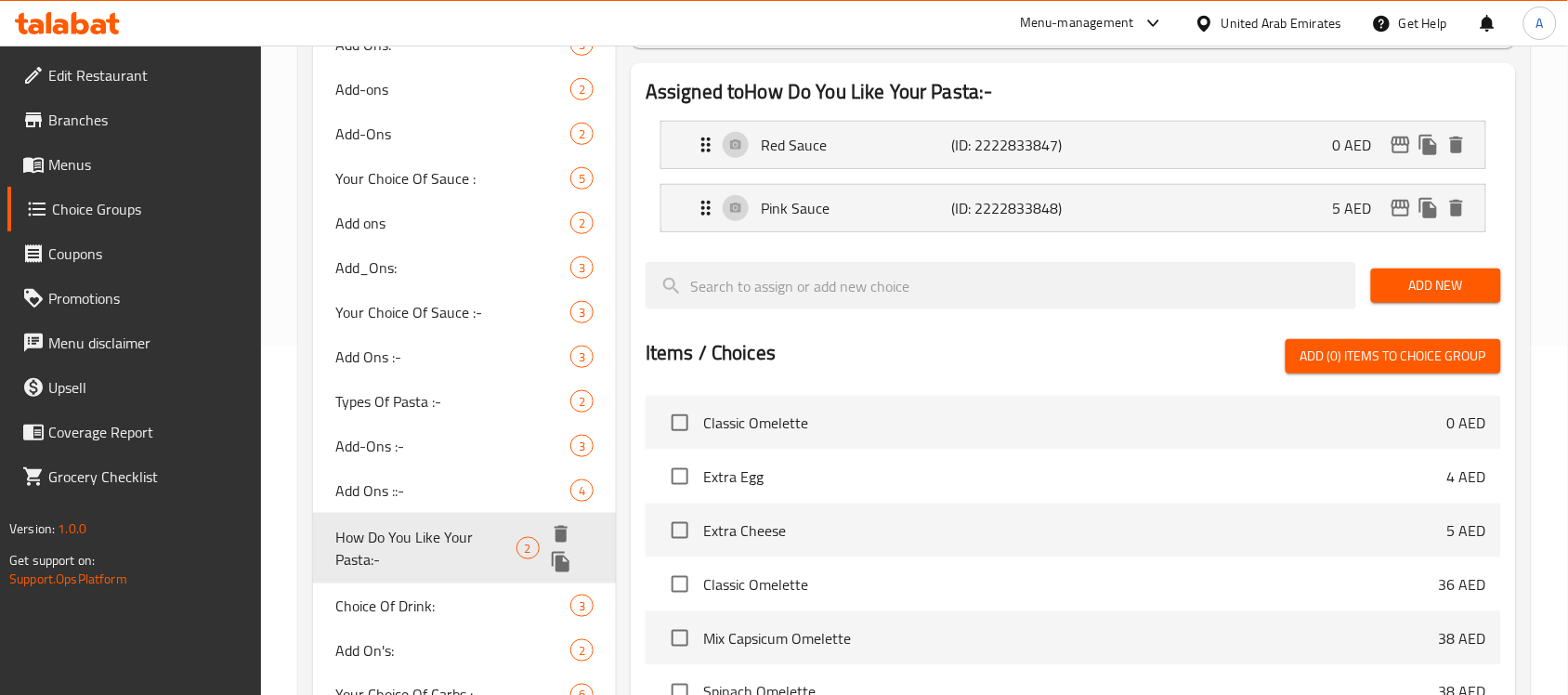 type on "كيف تحب المكرونه" 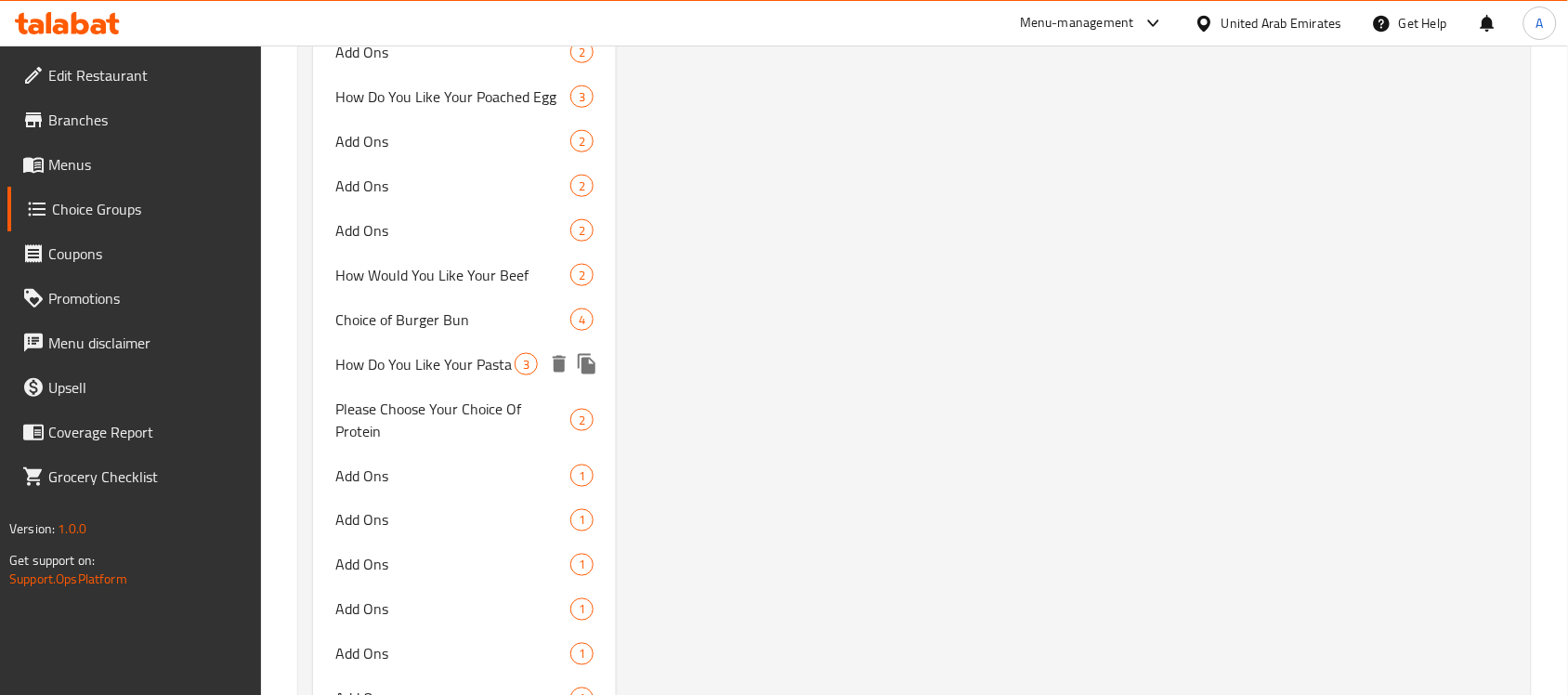 scroll, scrollTop: 2574, scrollLeft: 0, axis: vertical 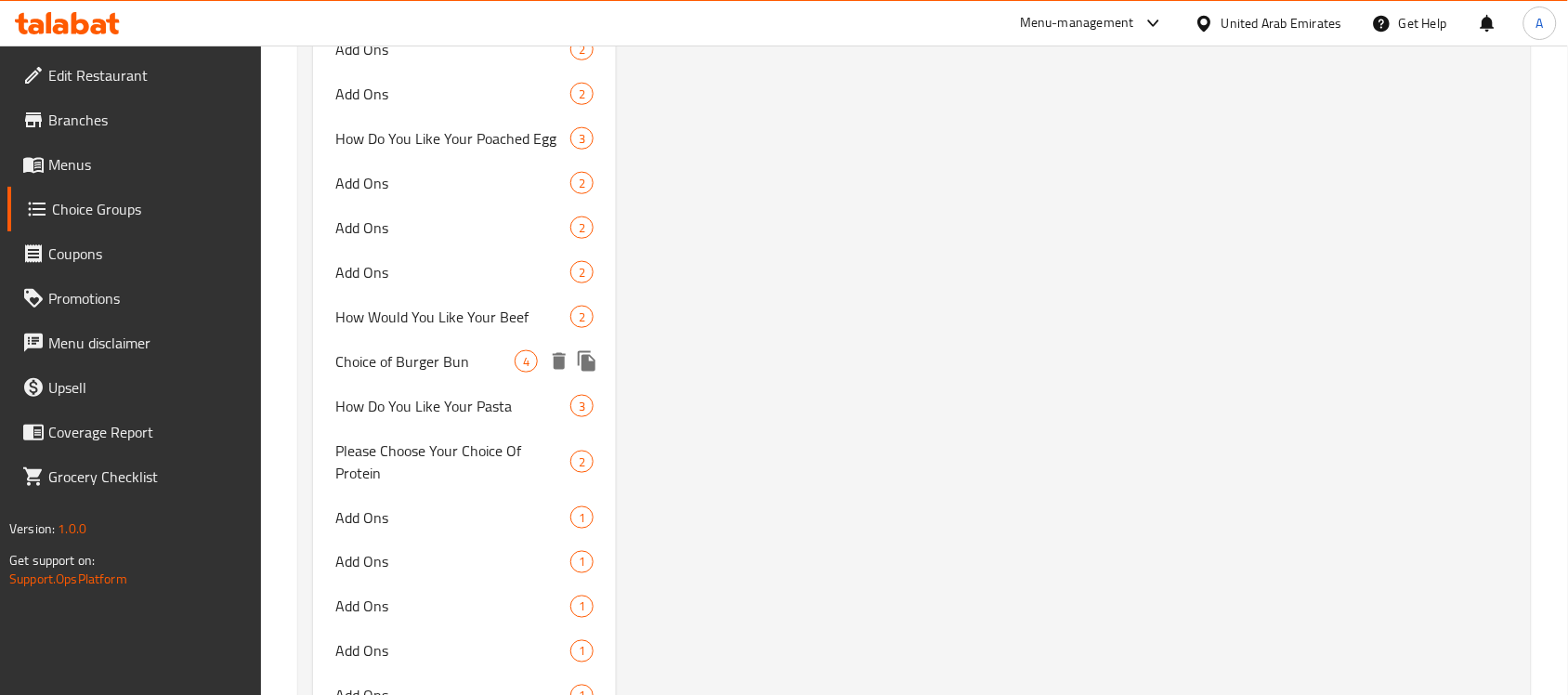 click on "Choice of Burger Bun" at bounding box center [425, 361] 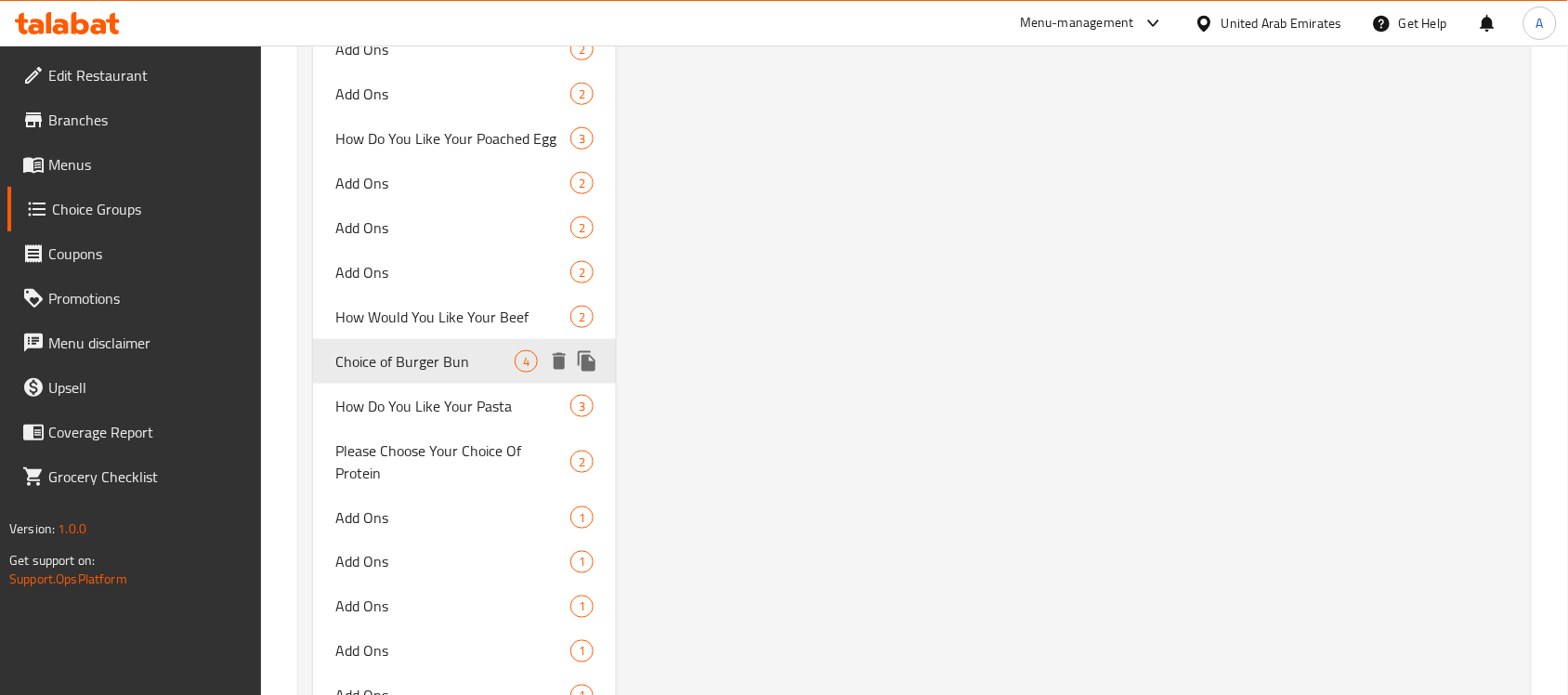 type on "Choice of Burger Bun" 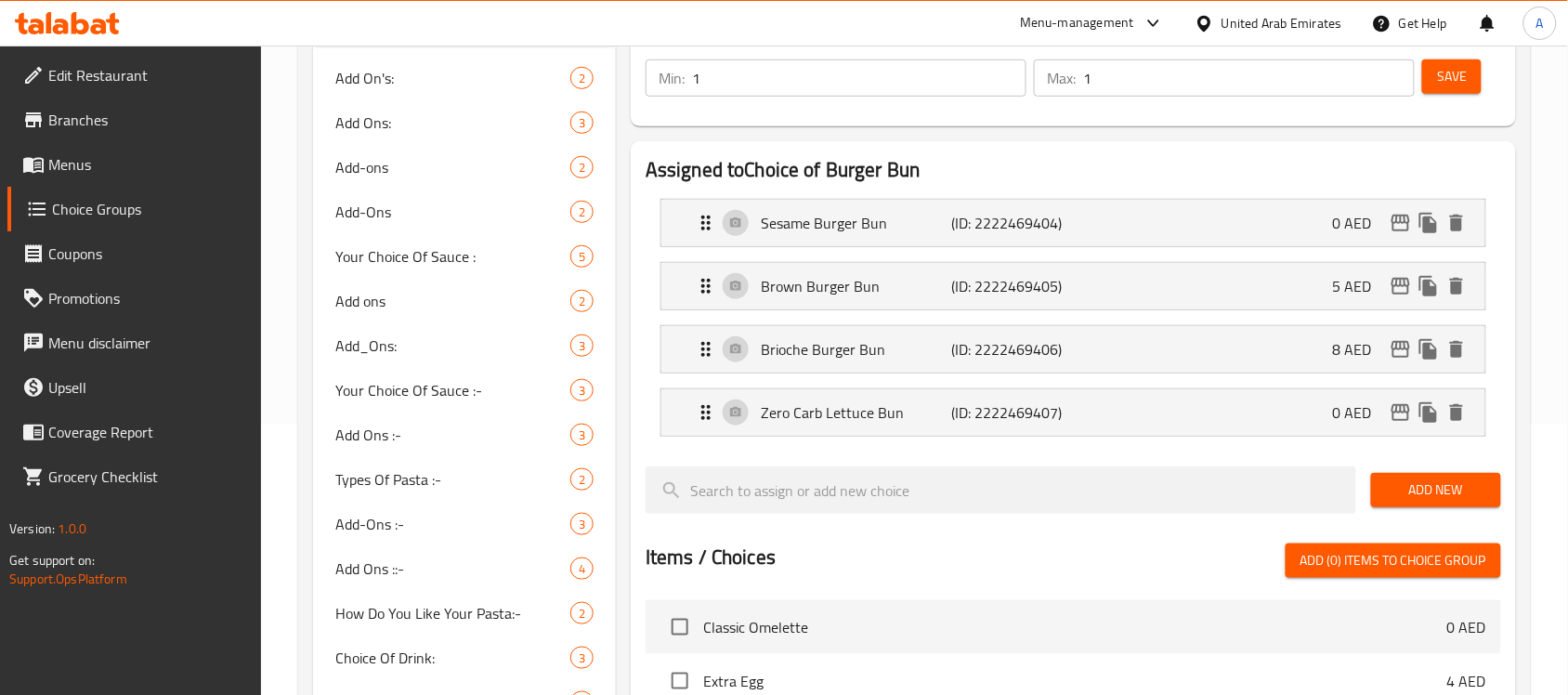 scroll, scrollTop: 251, scrollLeft: 0, axis: vertical 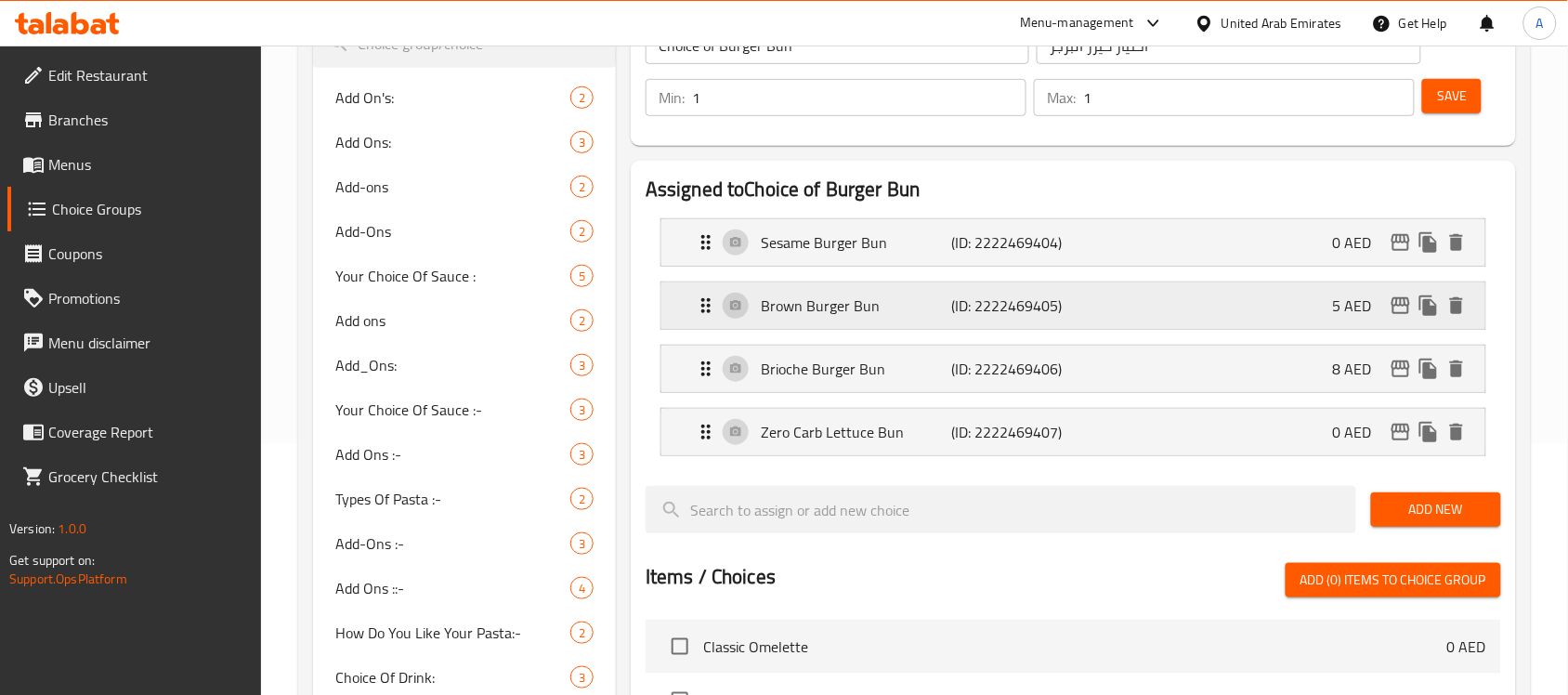 click on "Brown Burger Bun" at bounding box center [856, 306] 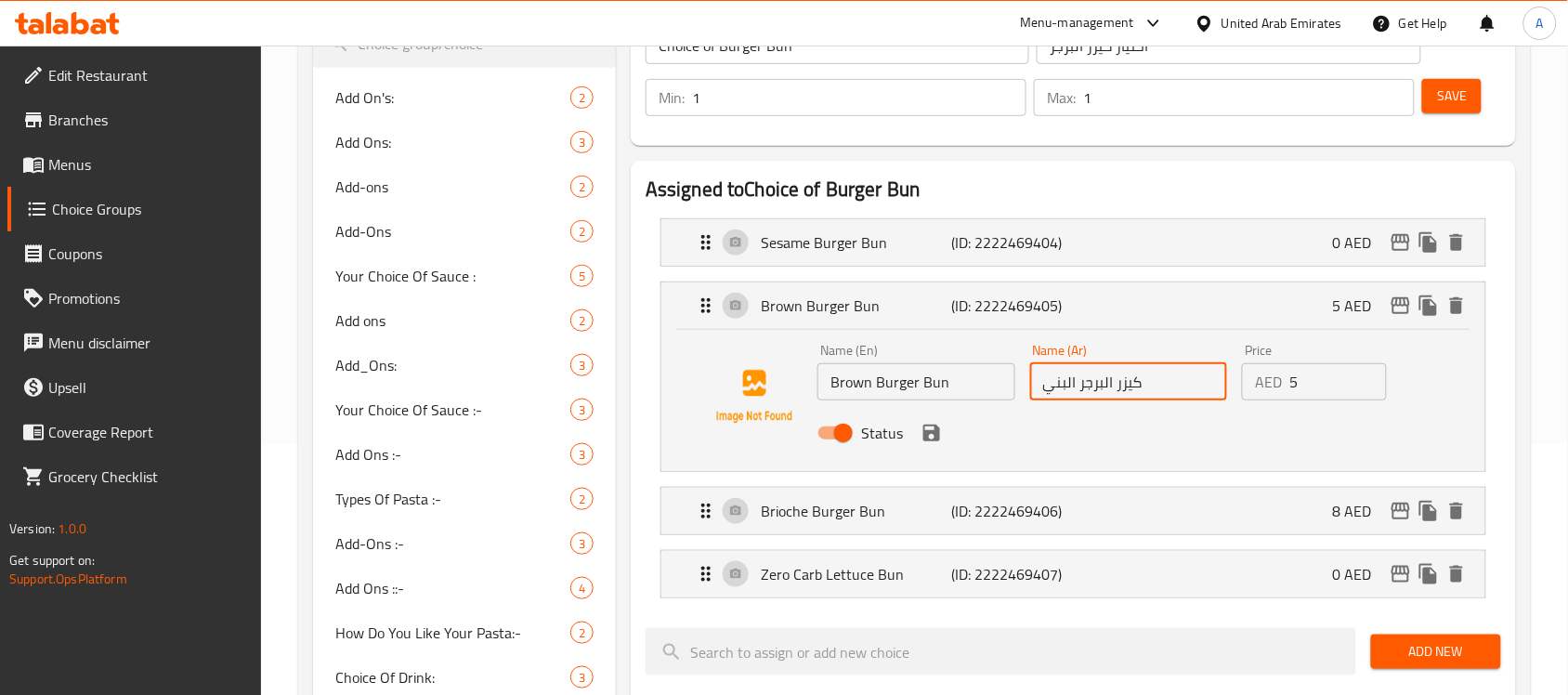 click on "كيزر البرجر البني" at bounding box center (1129, 382) 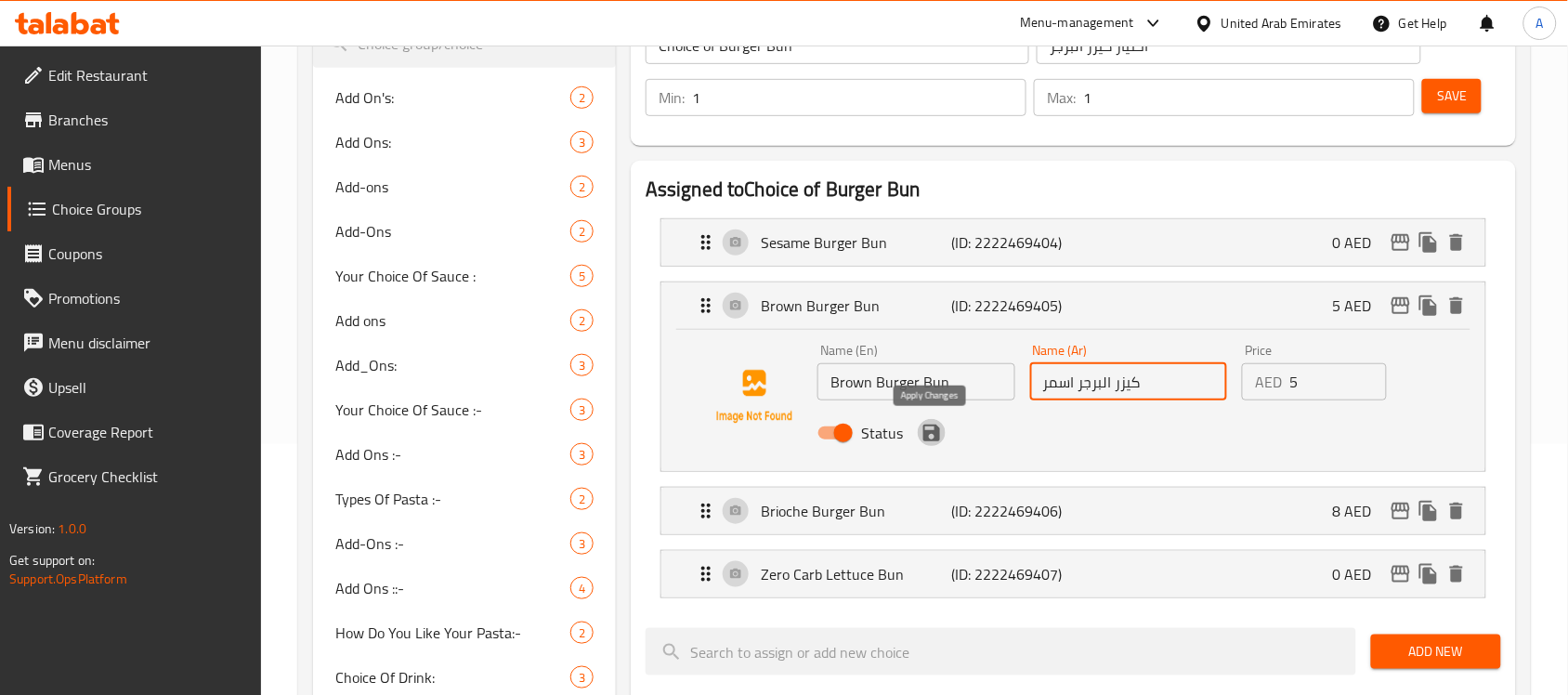 click 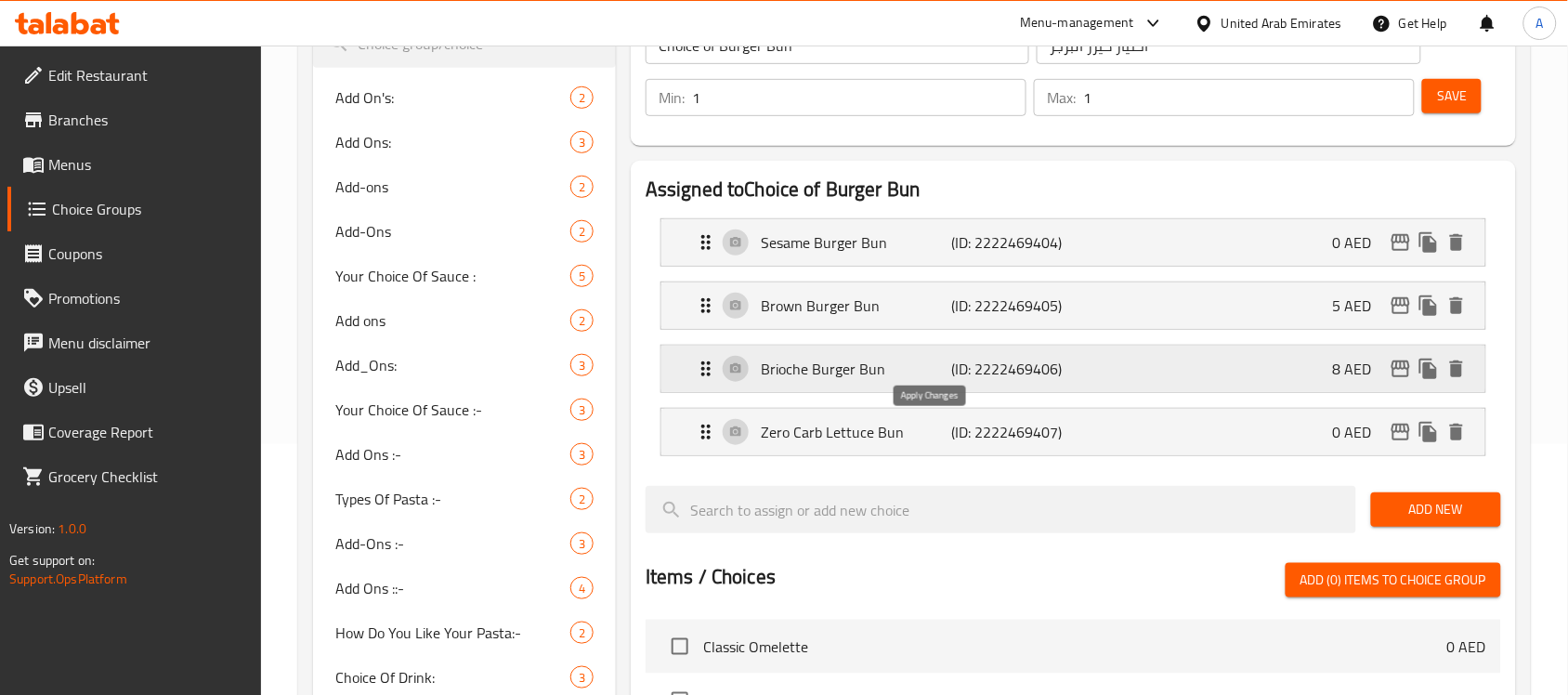 type on "كيزر البرجر اسمر" 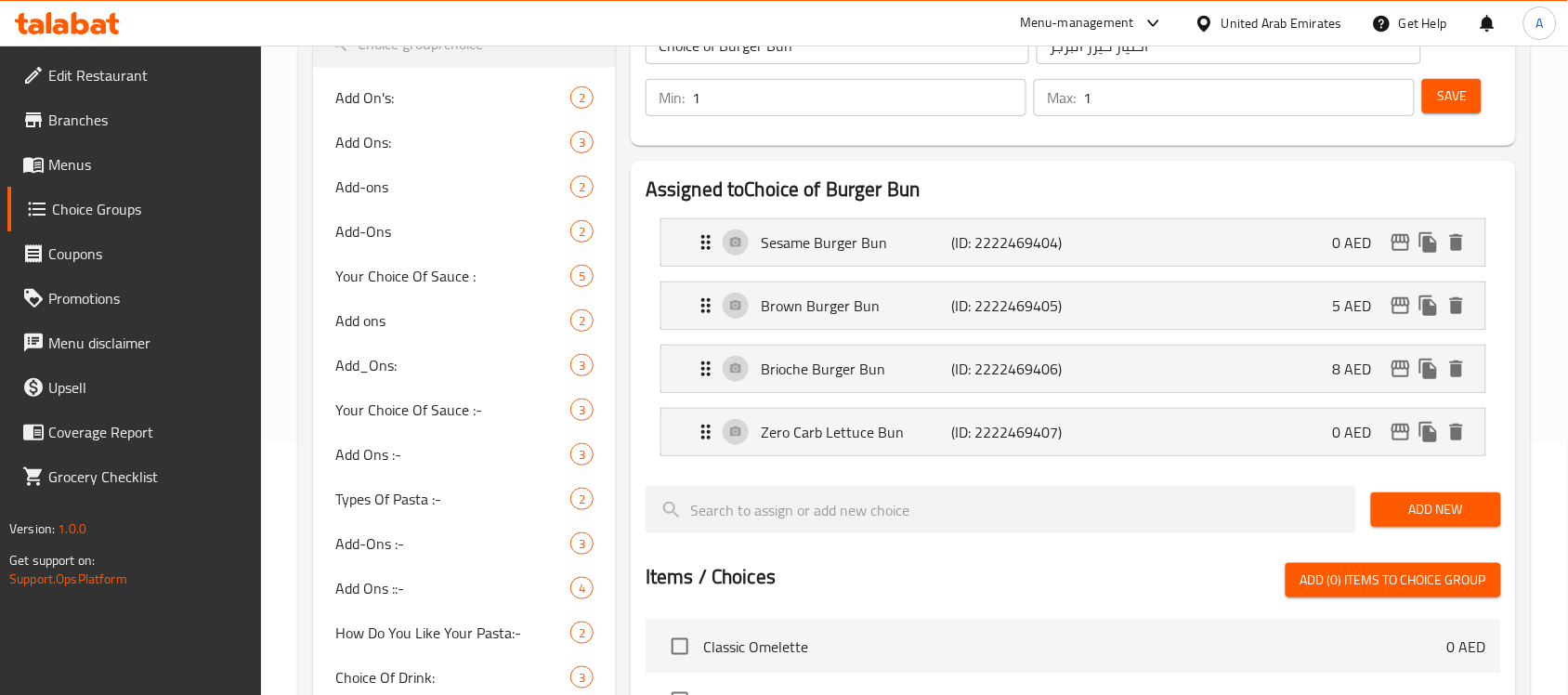 click on "Save" at bounding box center (1452, 96) 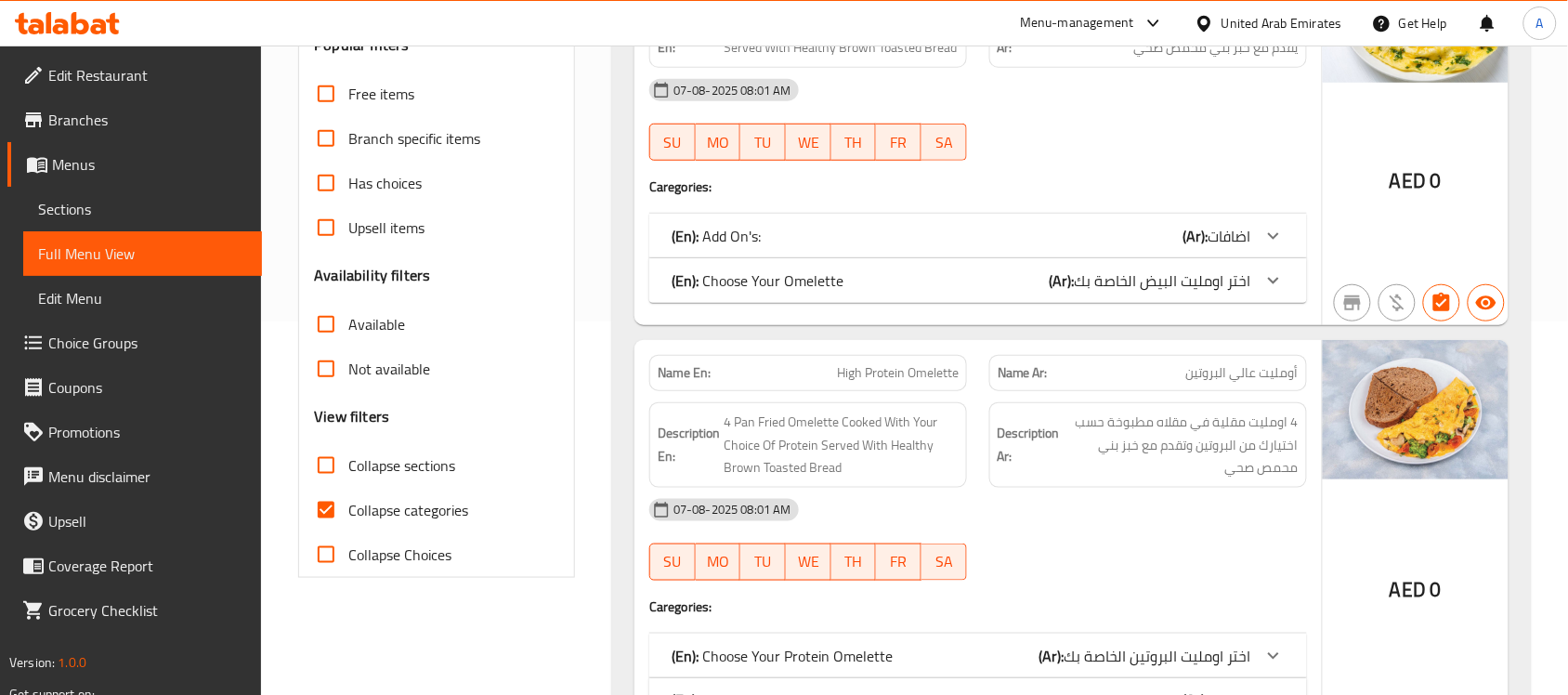 scroll, scrollTop: 465, scrollLeft: 0, axis: vertical 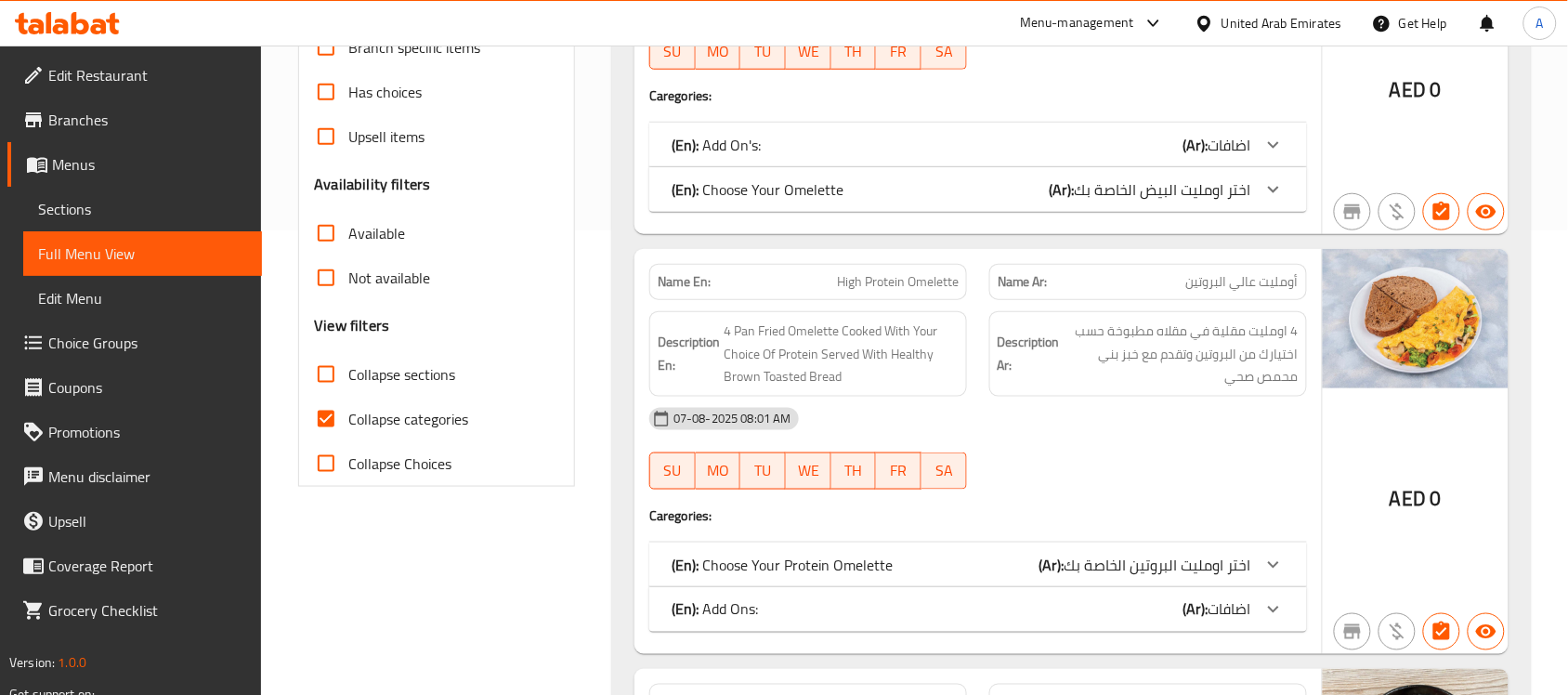 click on "Collapse categories" at bounding box center (326, 419) 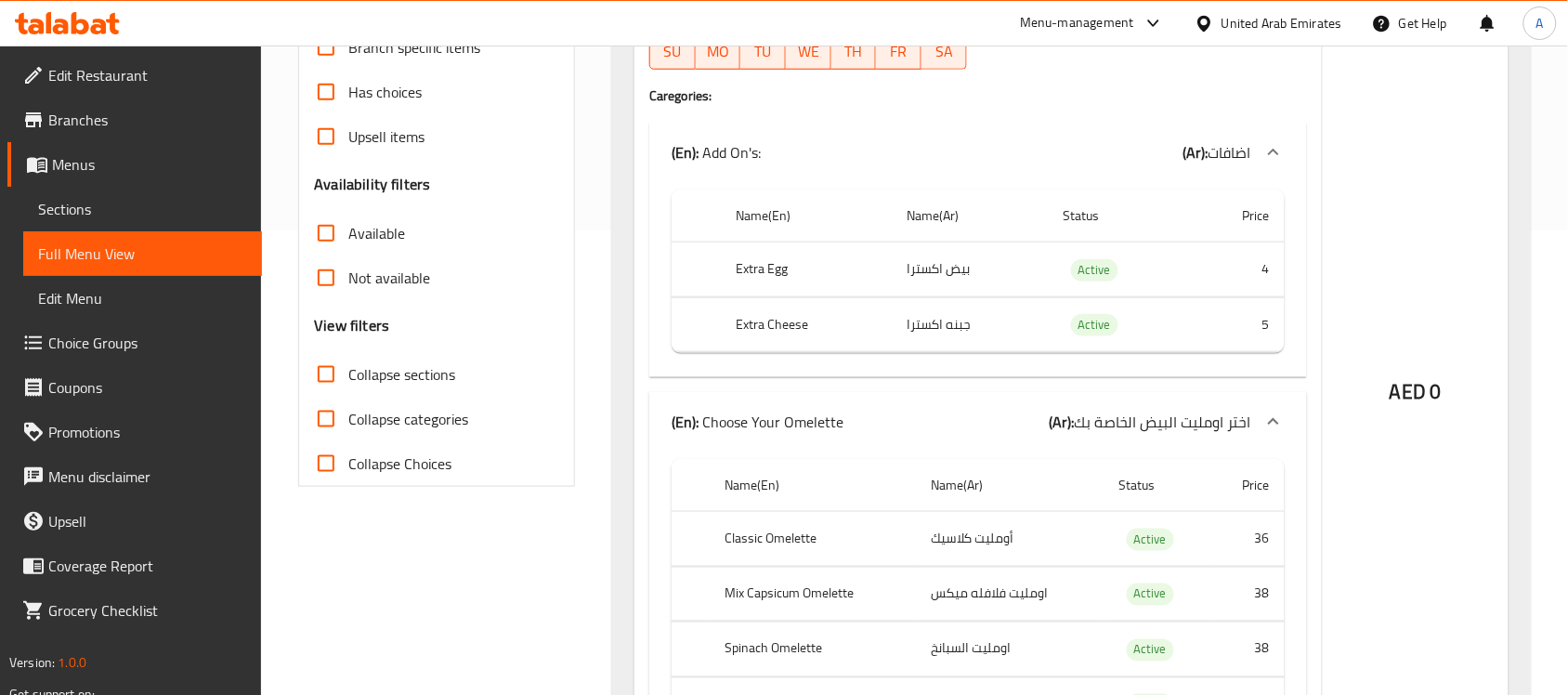 scroll, scrollTop: 0, scrollLeft: 0, axis: both 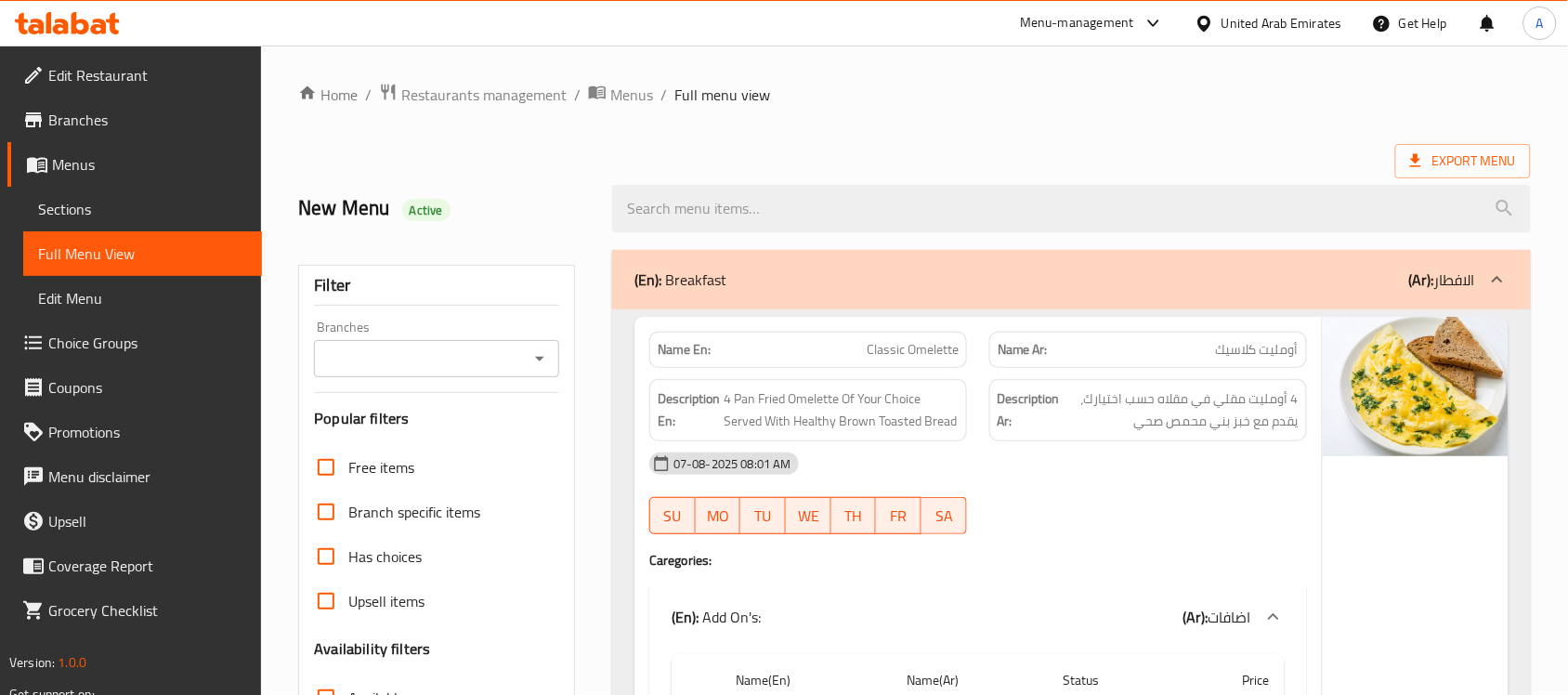 click on "Home / Restaurants management / Menus / Full menu view Export Menu New Menu   Active Filter Branches Branches Popular filters Free items Branch specific items Has choices Upsell items Availability filters Available Not available View filters Collapse sections Collapse categories Collapse Choices (En):   Breakfast (Ar): الافطار Name En: Classic Omelette Name Ar: أومليت كلاسيك Description En: 4 Pan Fried Omelette Of Your Choice Served With Healthy Brown Toasted Bread Description Ar: 4 أومليت مقلي في مقلاه  حسب اختيارك، يقدم مع خبز بني محمص صحي 07-08-2025 08:01 AM SU MO TU WE TH FR SA Caregories: (En):   Add On's: (Ar): اضافات Name(En) Name(Ar) Status Price Extra Egg بيض اكسترا Active 4 Extra Cheese جبنه اكسترا Active 5 (En):   Choose Your Omelette (Ar): اختر اومليت البيض الخاصة بك Name(En) Name(Ar) Status Price Classic Omelette أومليت كلاسيك Active 36 Mix Capsicum Omelette Active 38 38 0" at bounding box center [914, 47579] 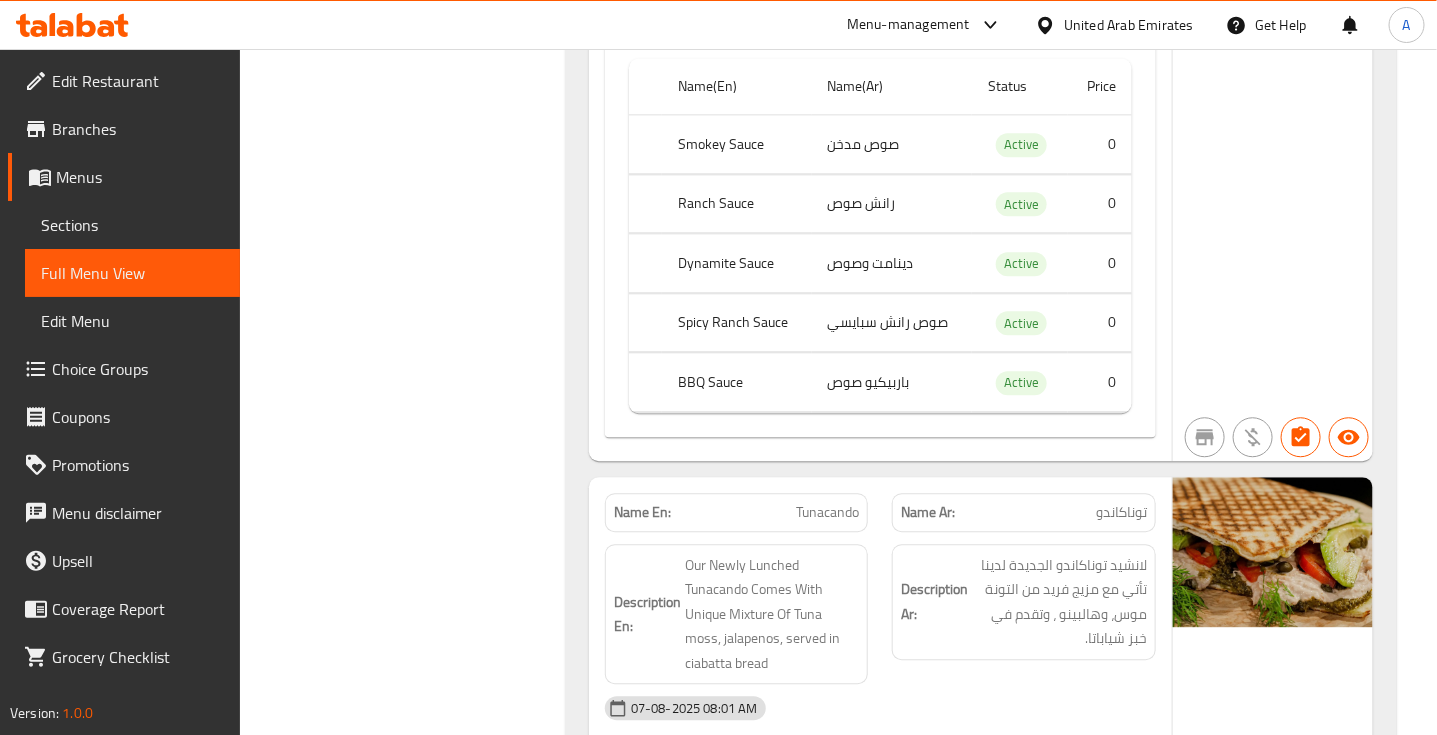 scroll, scrollTop: 88001, scrollLeft: 0, axis: vertical 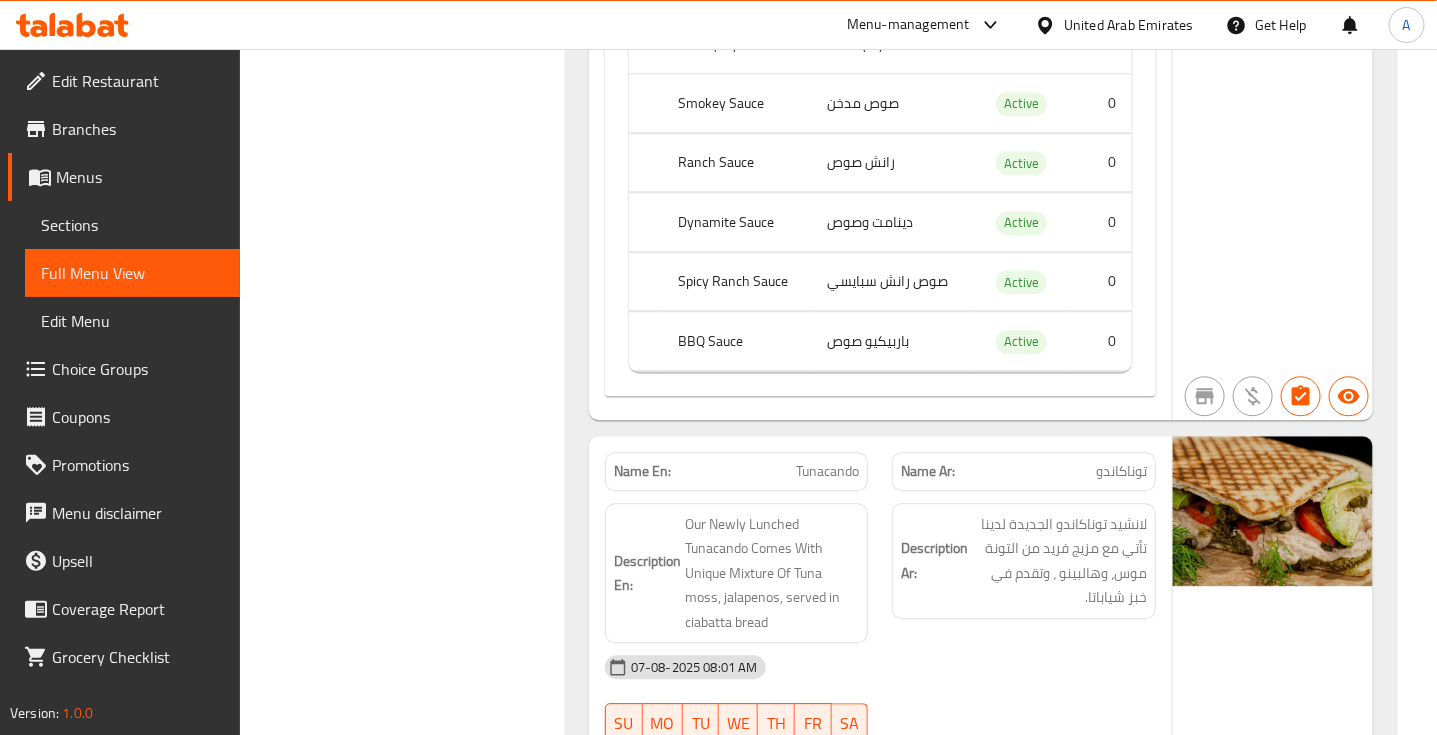 click on "Tunacando" at bounding box center (793, -86482) 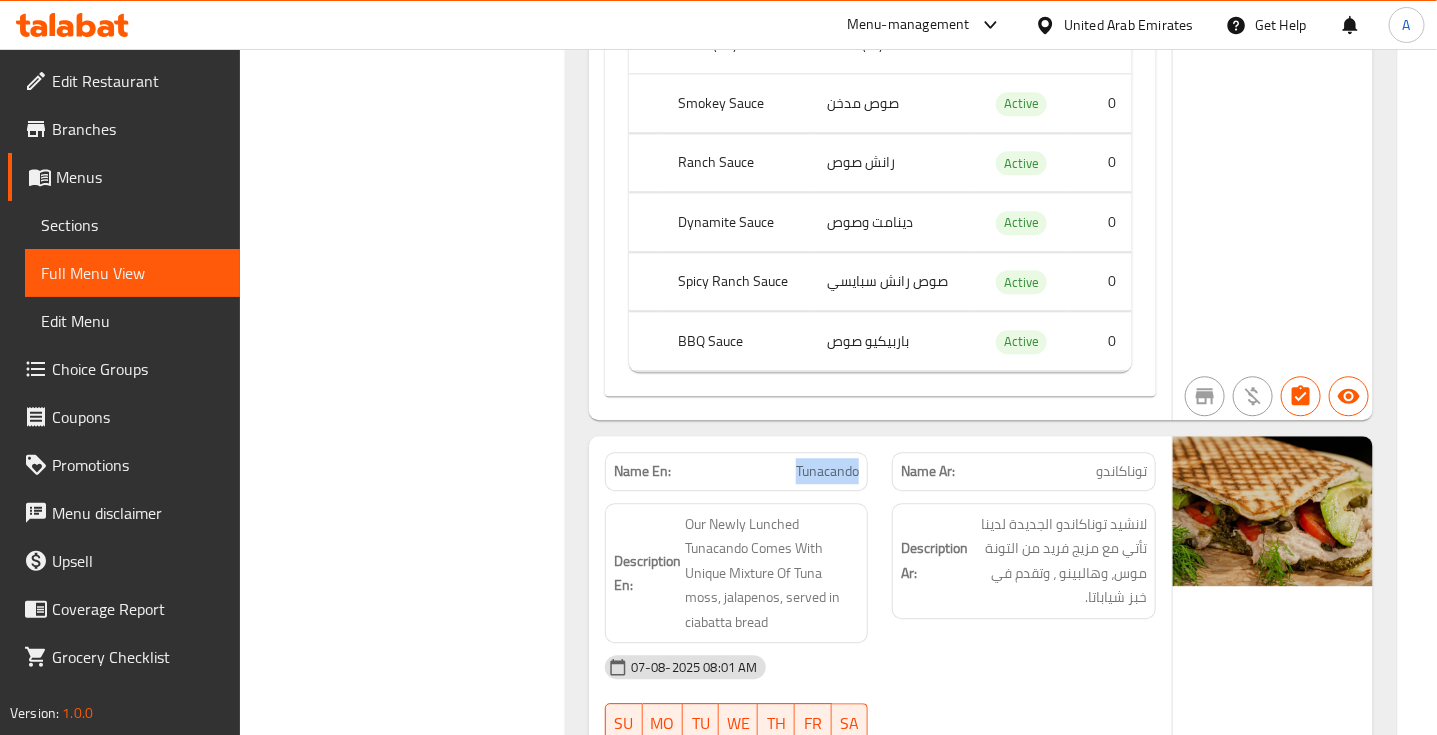 click on "Tunacando" at bounding box center [793, -86482] 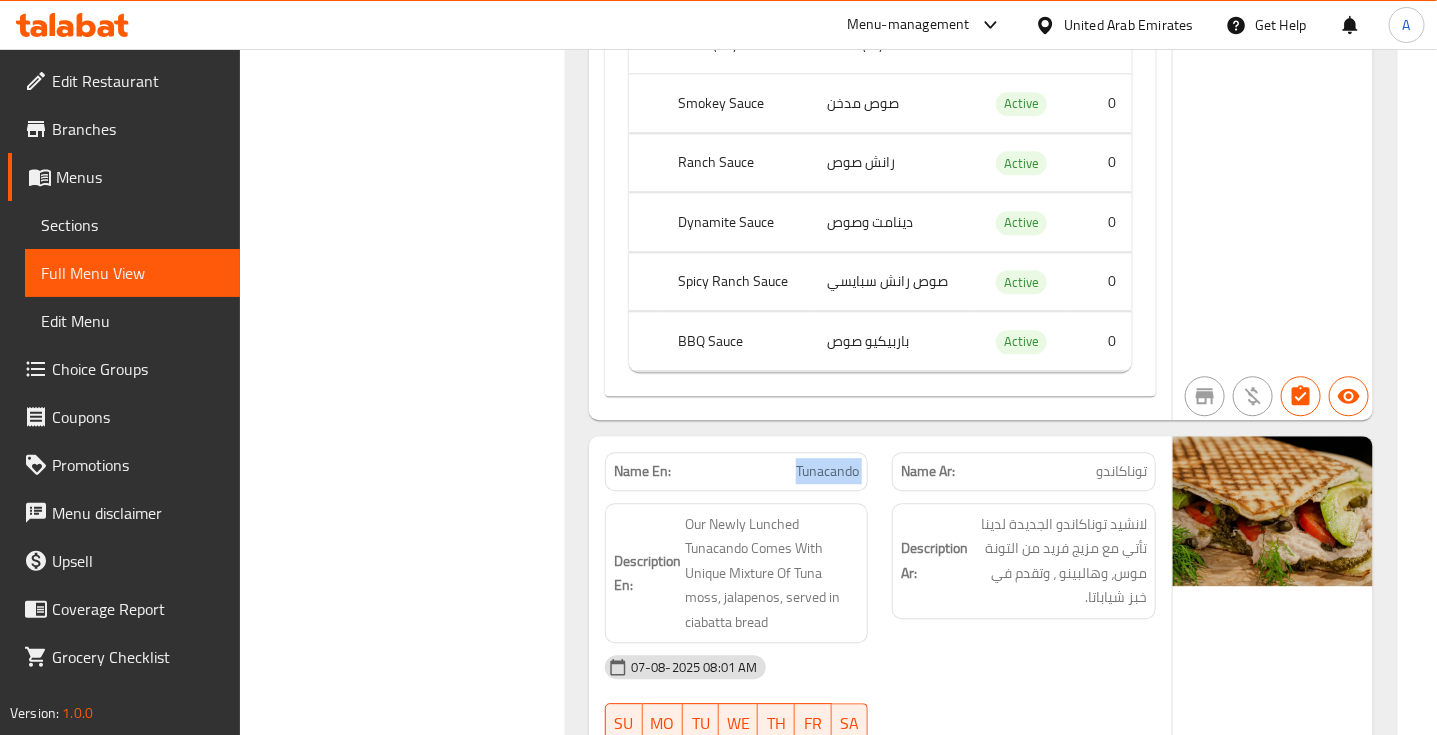 click on "Tunacando" at bounding box center (793, -86482) 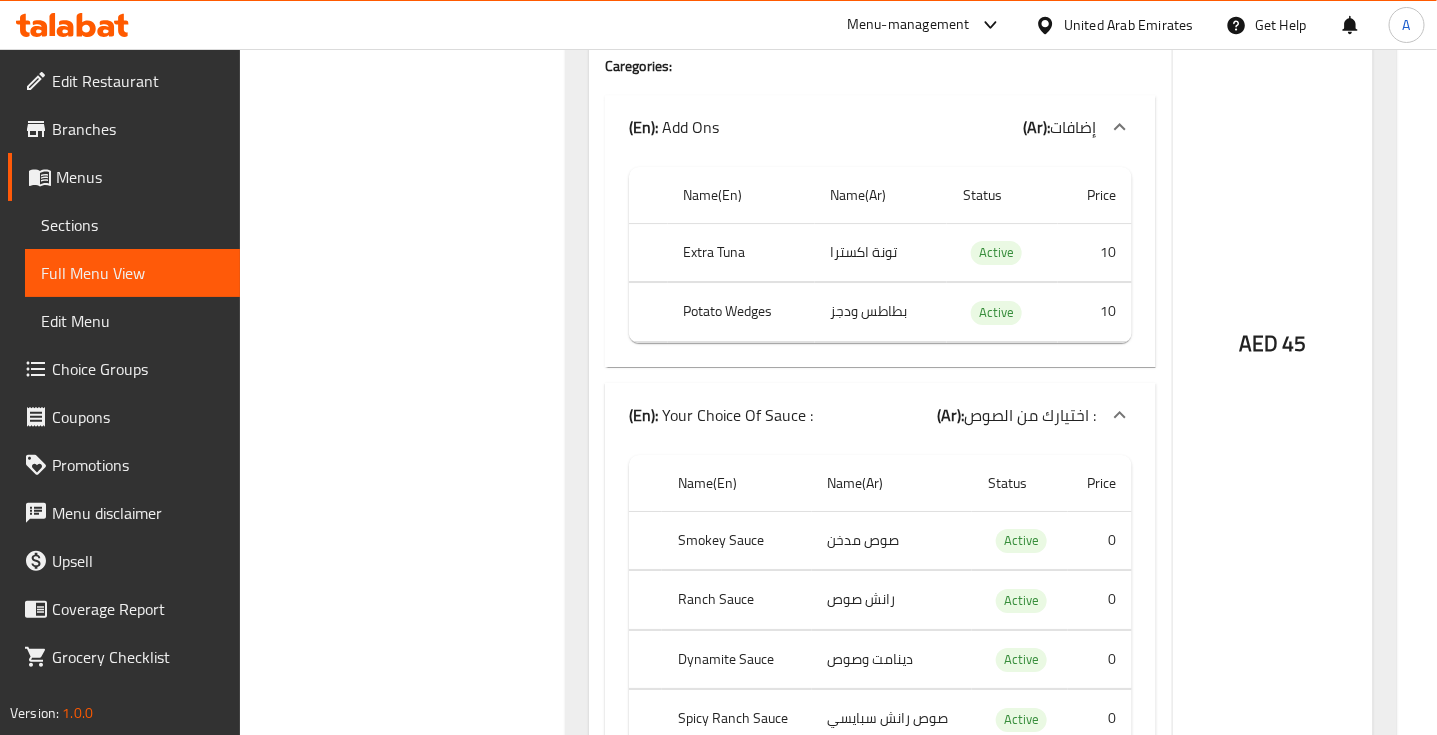 scroll, scrollTop: 88751, scrollLeft: 0, axis: vertical 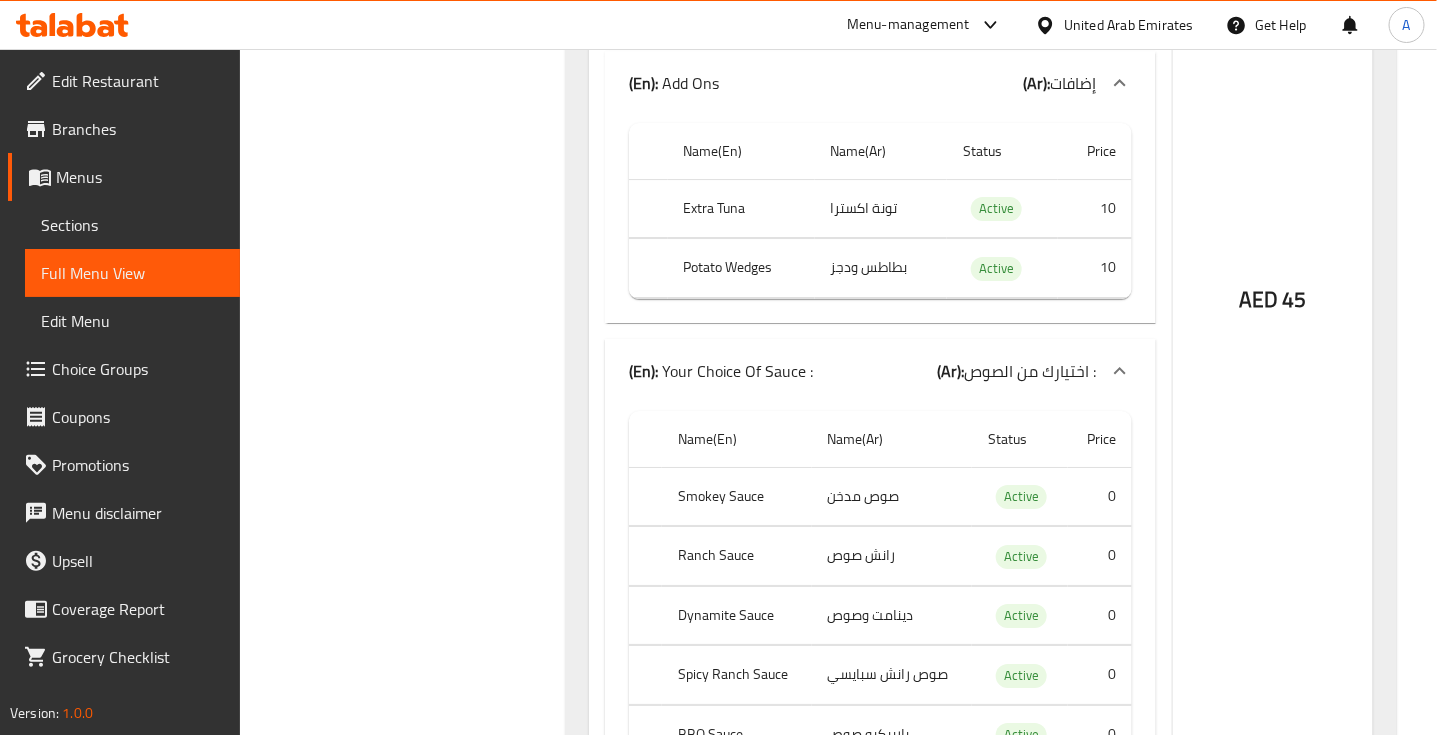 click on "Smokey Sauce" at bounding box center [740, -87937] 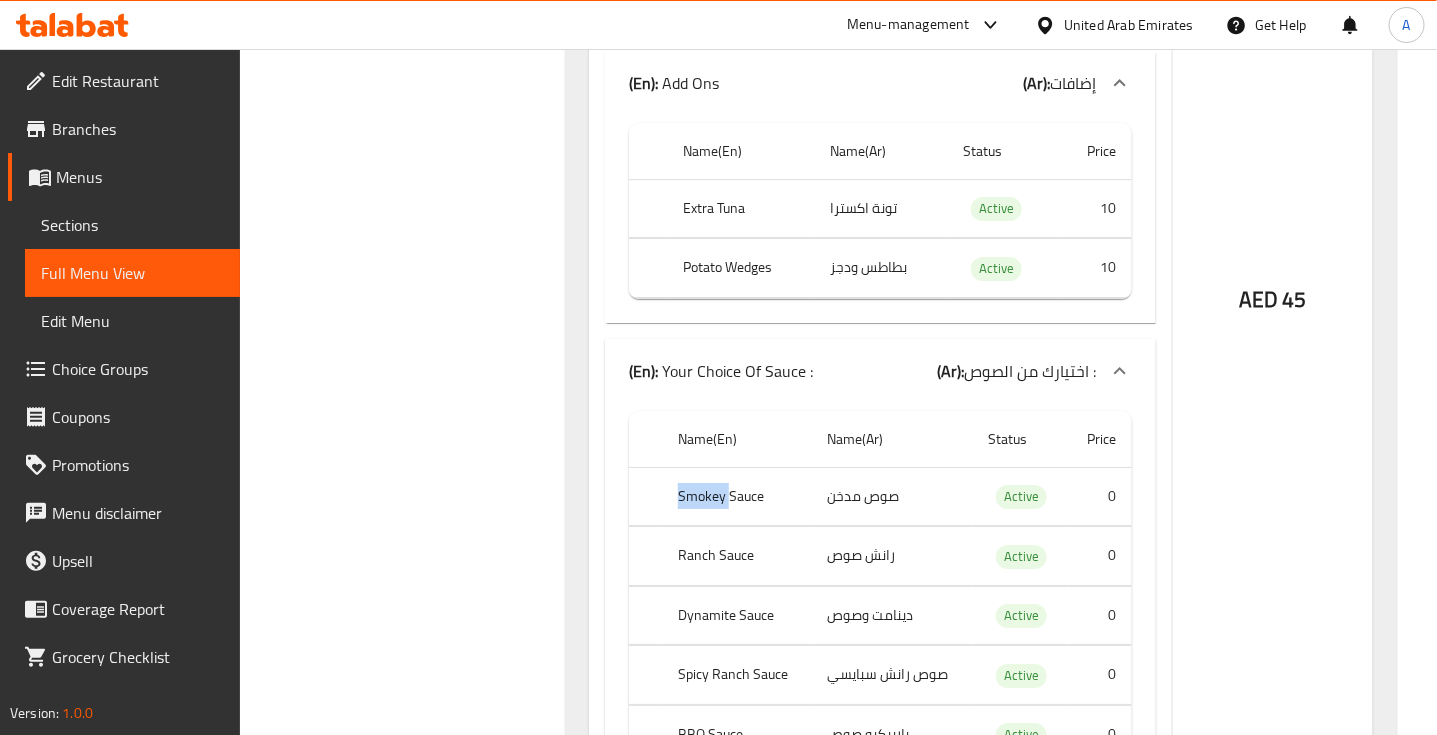 click on "Smokey Sauce" at bounding box center (740, -87937) 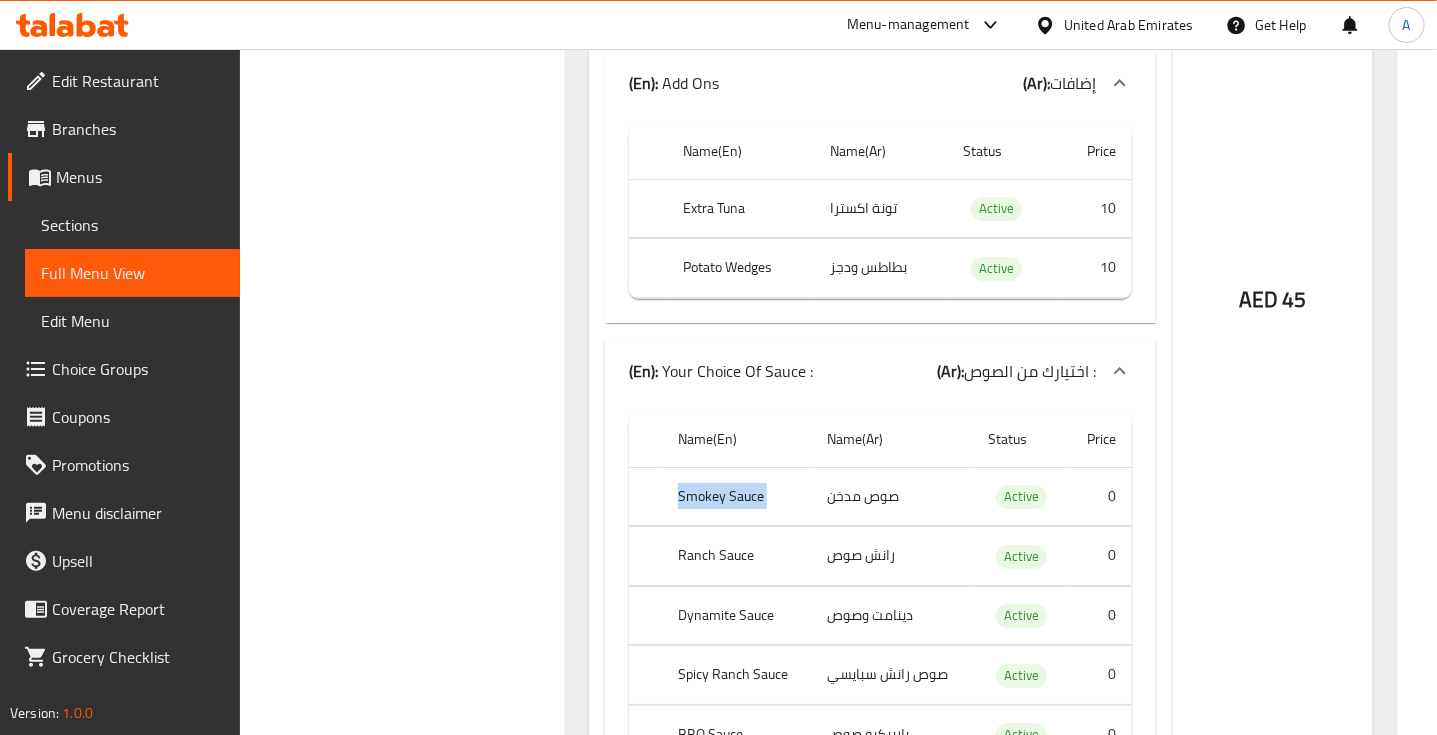 click on "Smokey Sauce" at bounding box center [740, -87937] 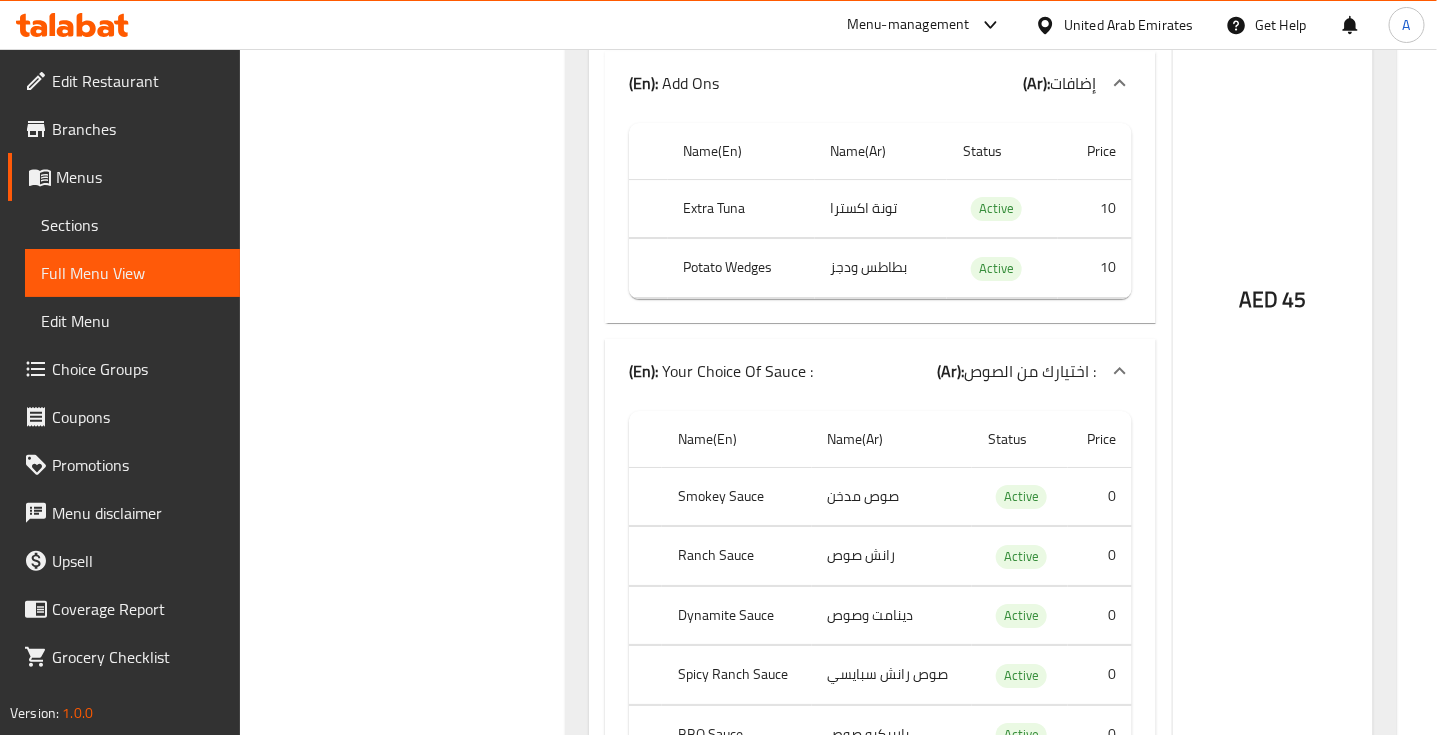 click on "Ranch Sauce" at bounding box center [740, -87877] 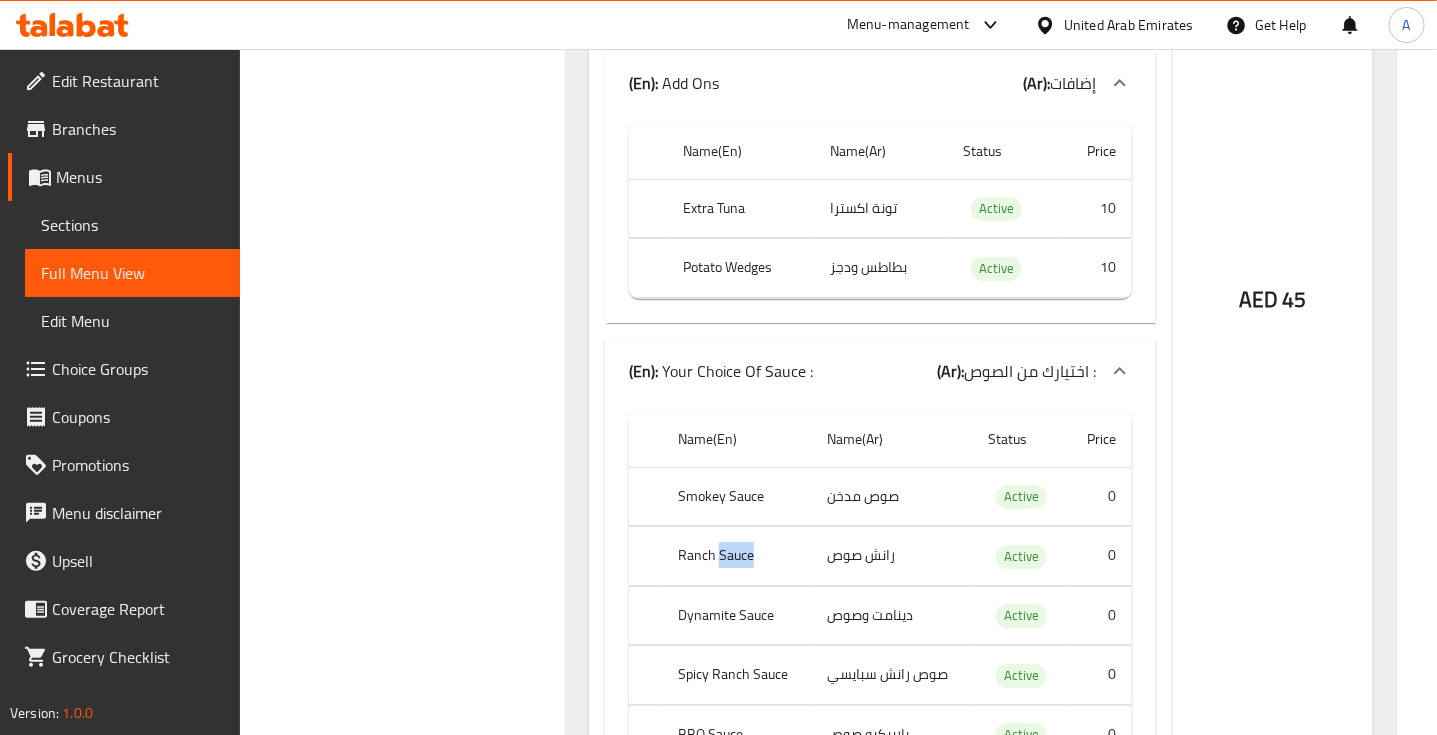 click on "Ranch Sauce" at bounding box center (740, -87877) 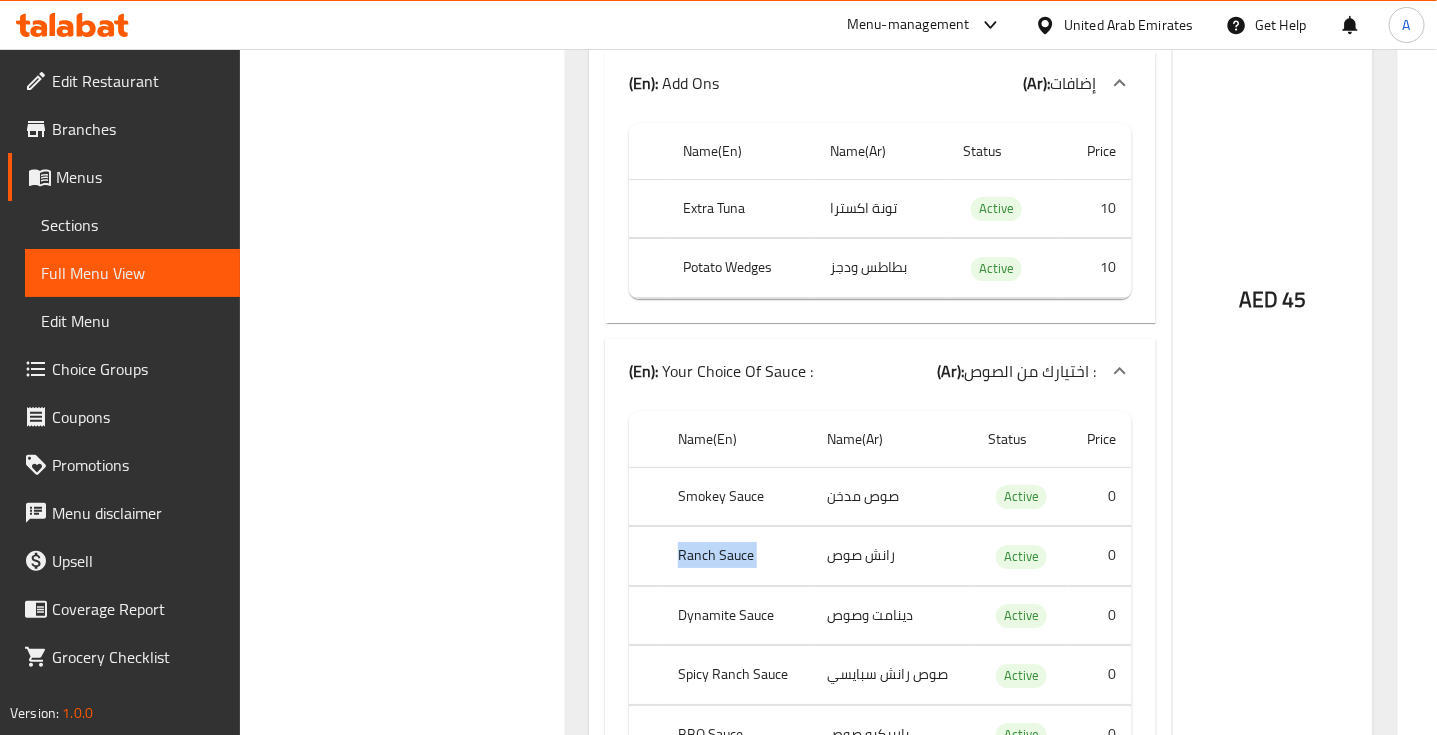 click on "Ranch Sauce" at bounding box center [740, -87877] 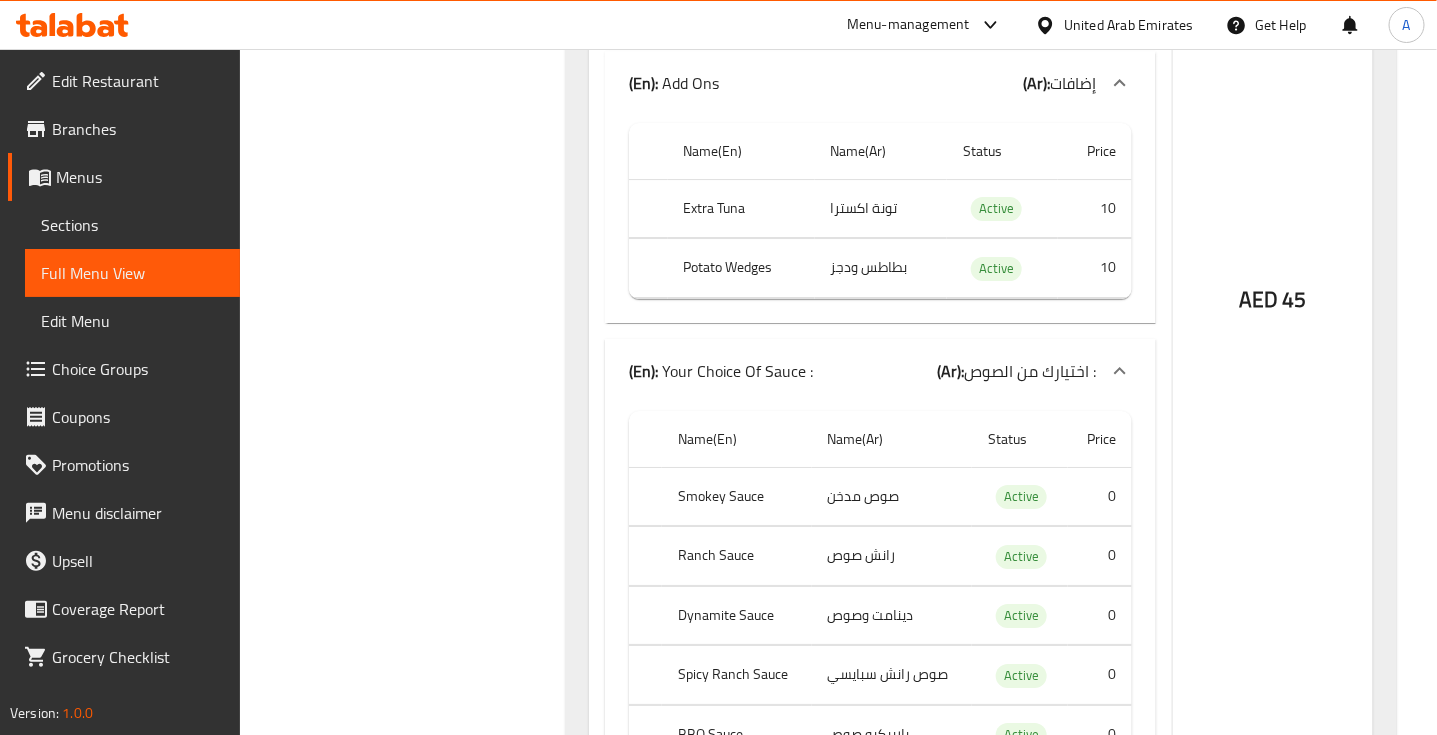 click on "Dynamite Sauce" at bounding box center (744, -87505) 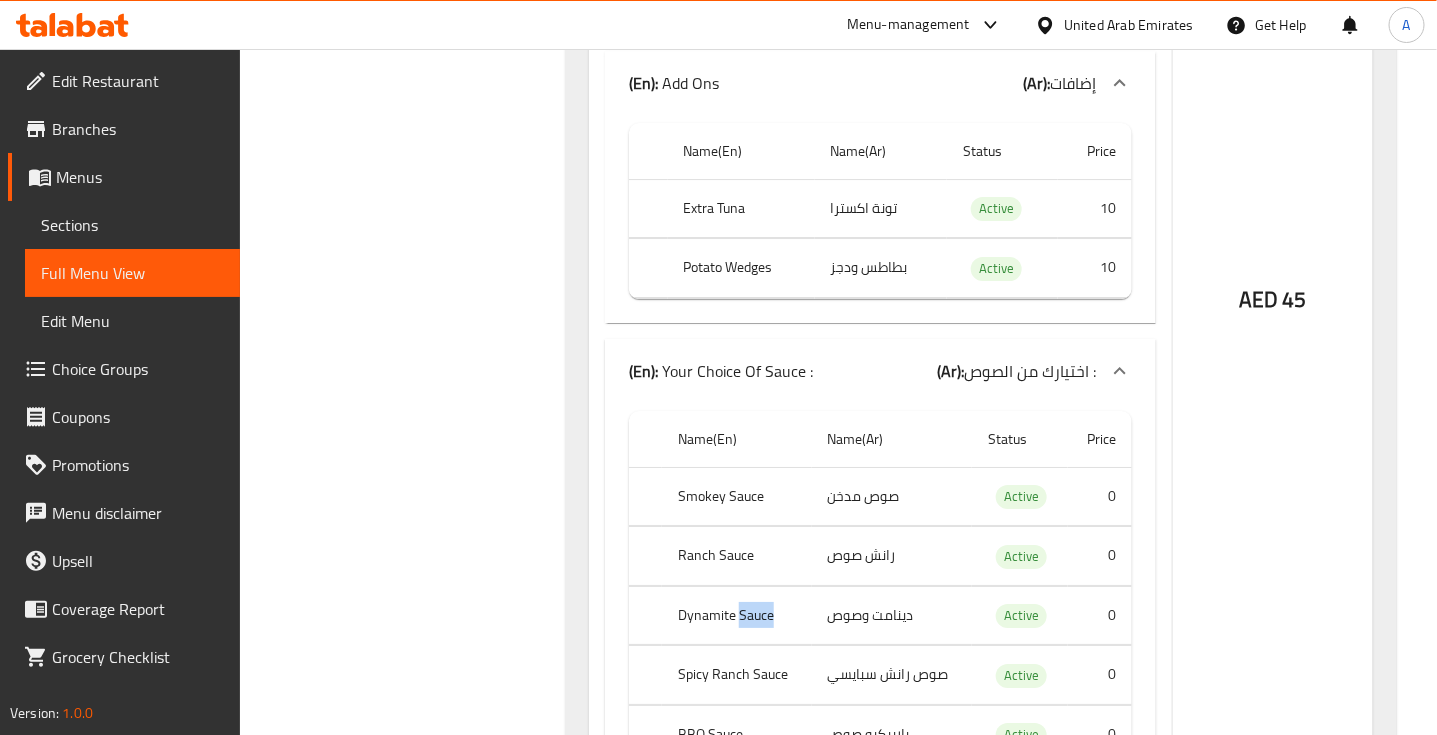 click on "Dynamite Sauce" at bounding box center (744, -87505) 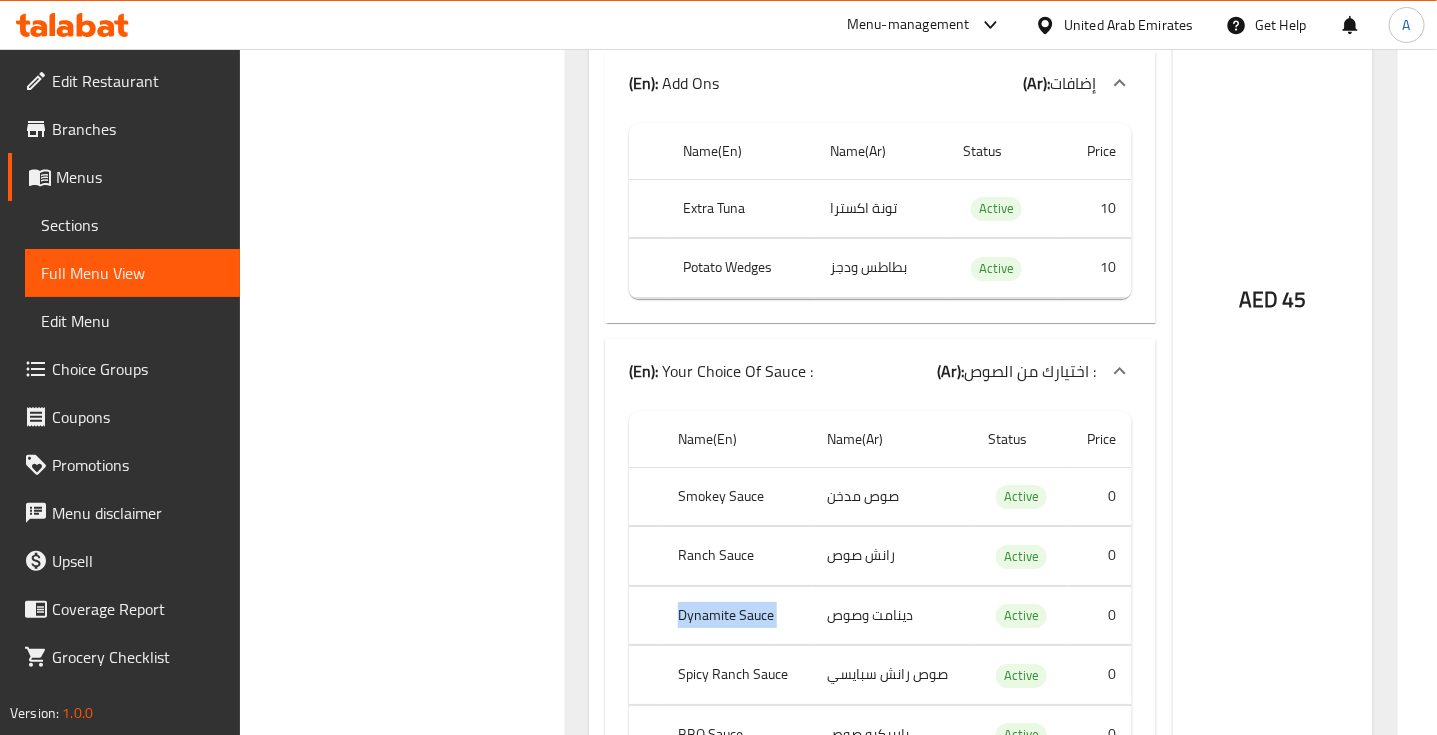 click on "Dynamite Sauce" at bounding box center [744, -87505] 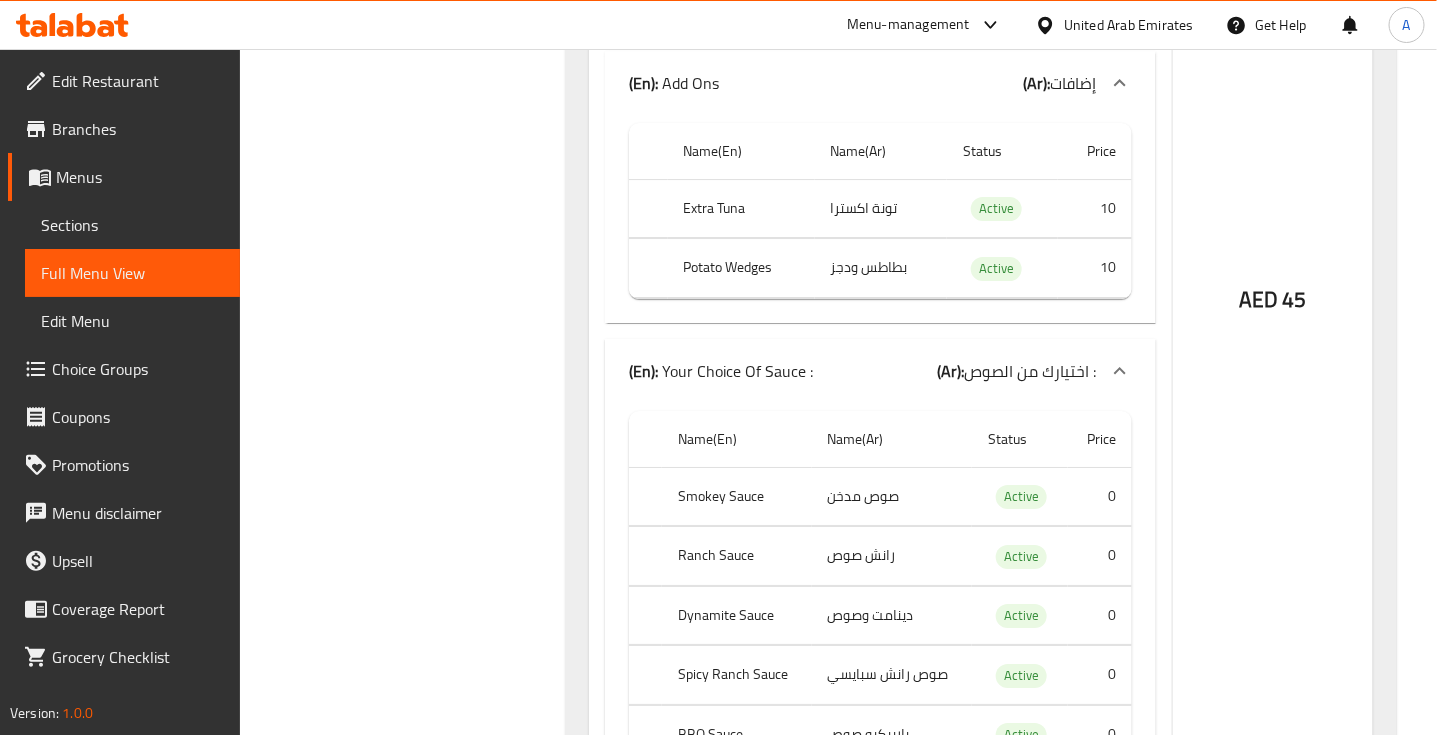click on "Spicy Ranch Sauce" at bounding box center [744, -87434] 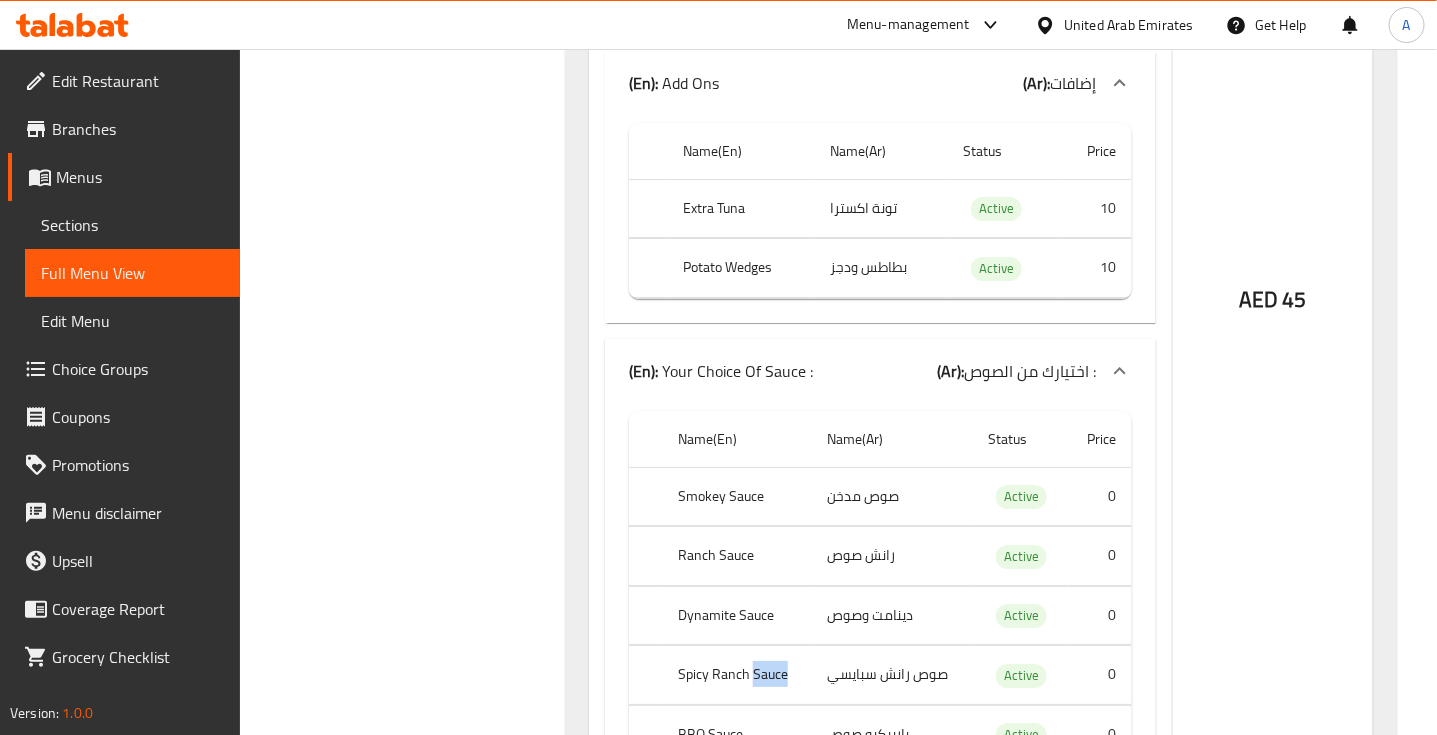 click on "Spicy Ranch Sauce" at bounding box center (744, -87434) 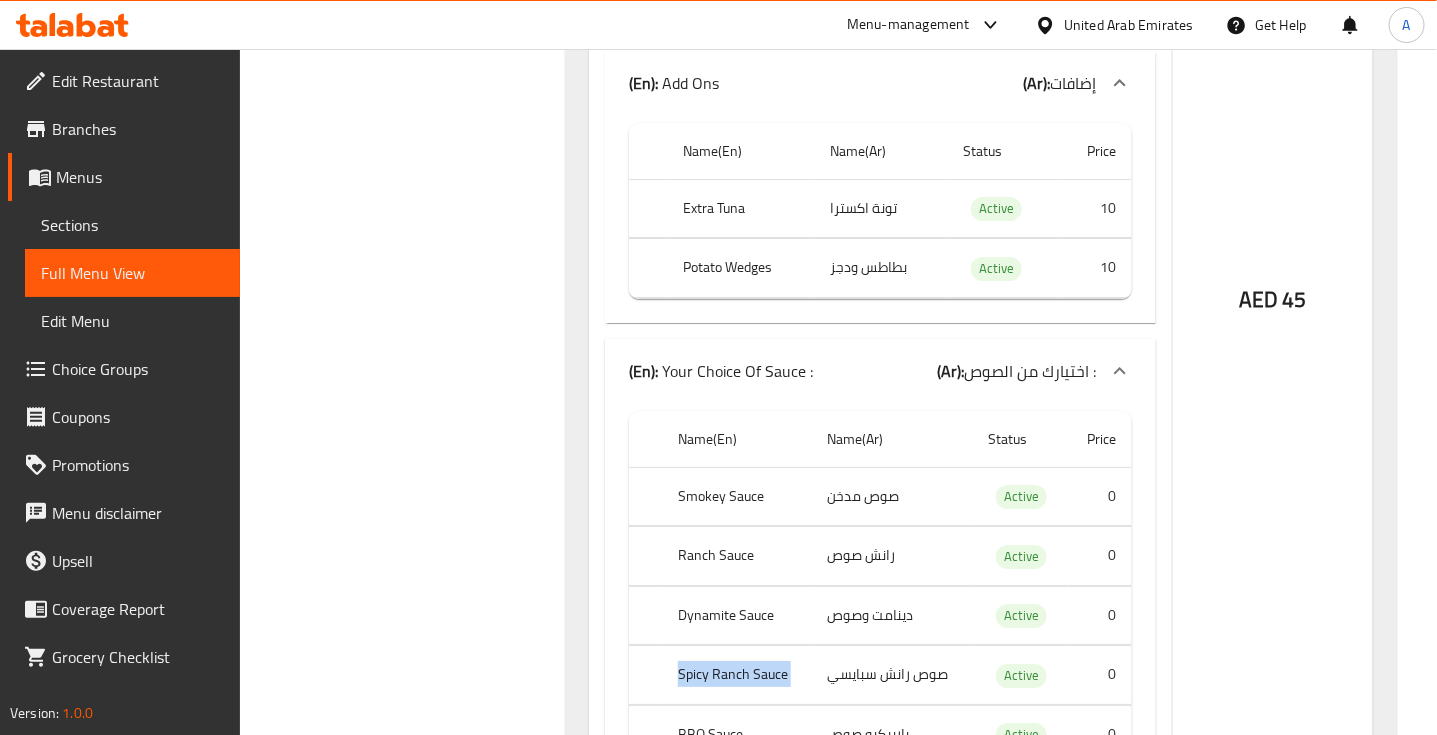click on "Spicy Ranch Sauce" at bounding box center (744, -87434) 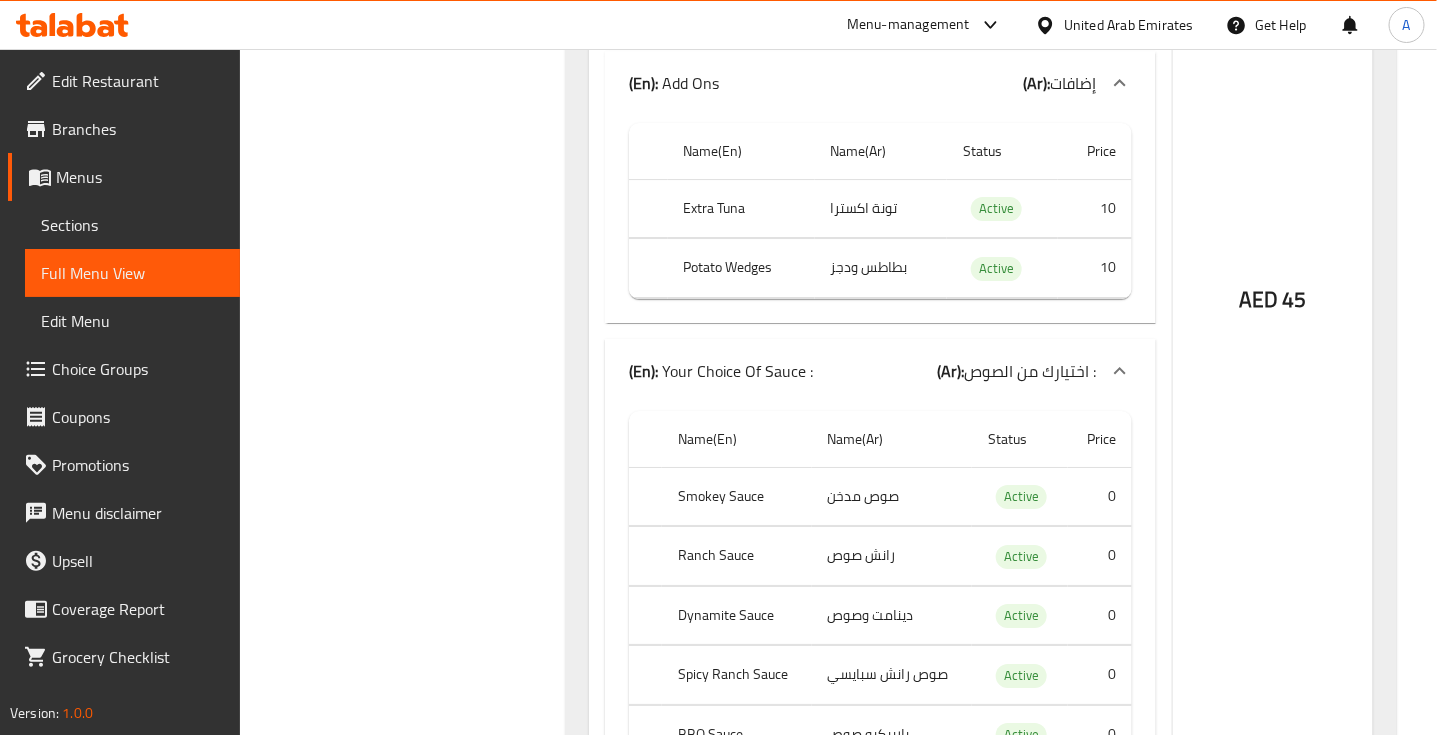 click on "BBQ Sauce" at bounding box center (744, -87362) 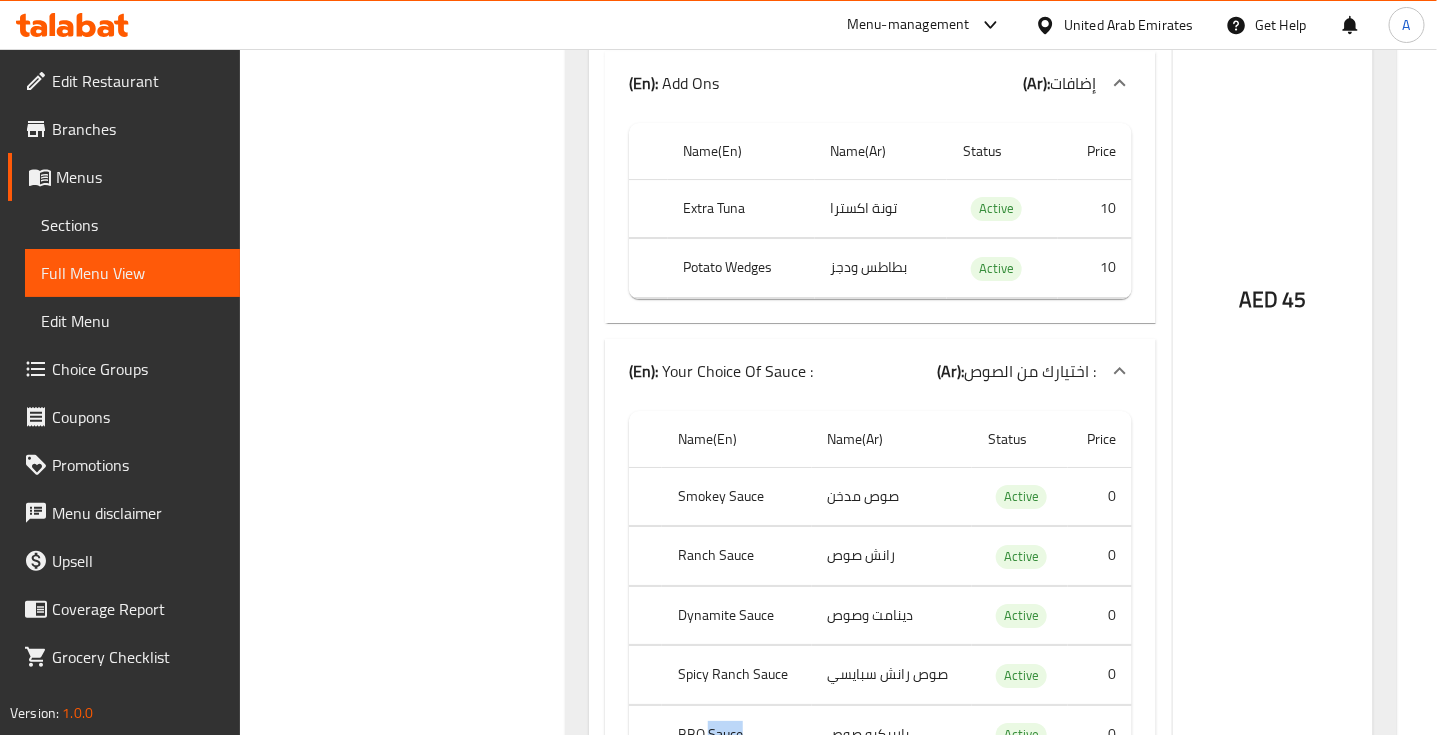 click on "BBQ Sauce" at bounding box center (744, -87362) 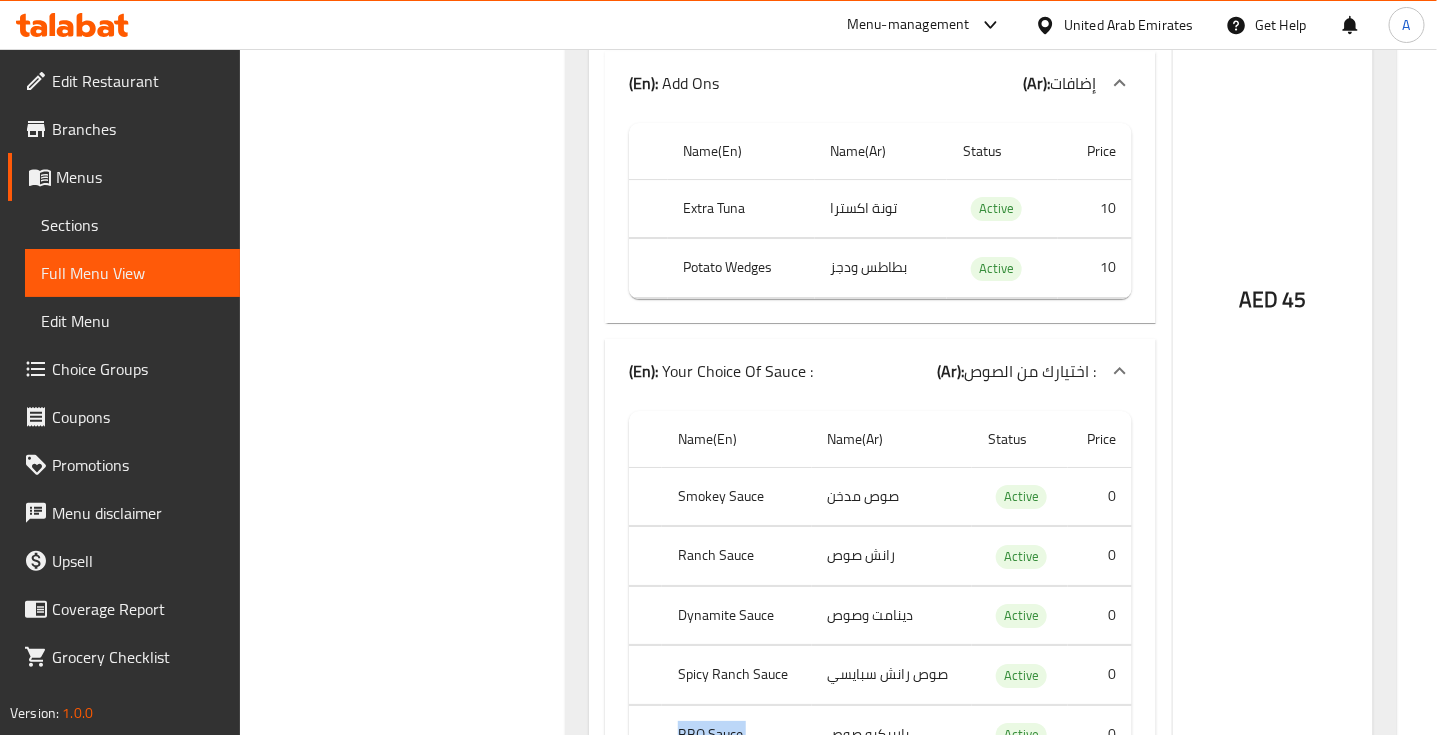 click on "BBQ Sauce" at bounding box center (744, -87362) 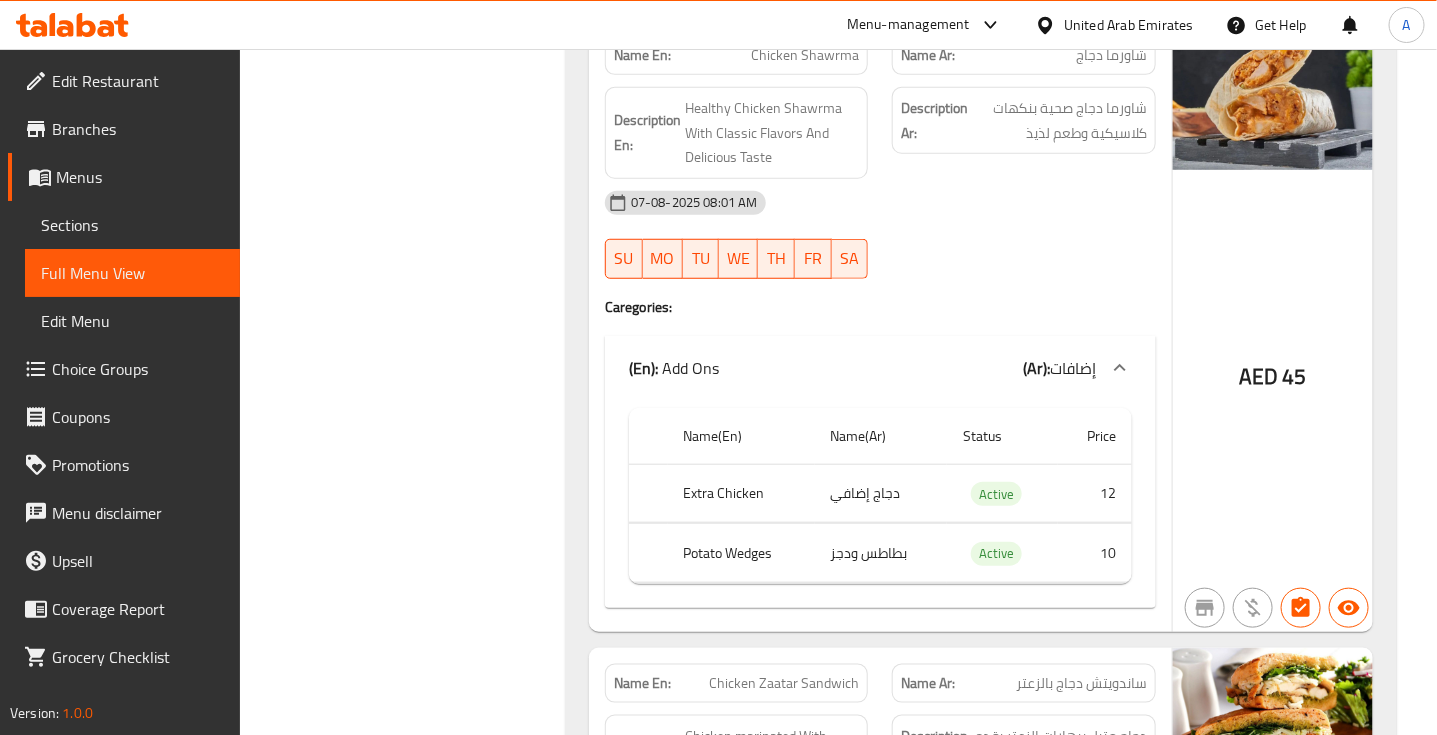 scroll, scrollTop: 89751, scrollLeft: 0, axis: vertical 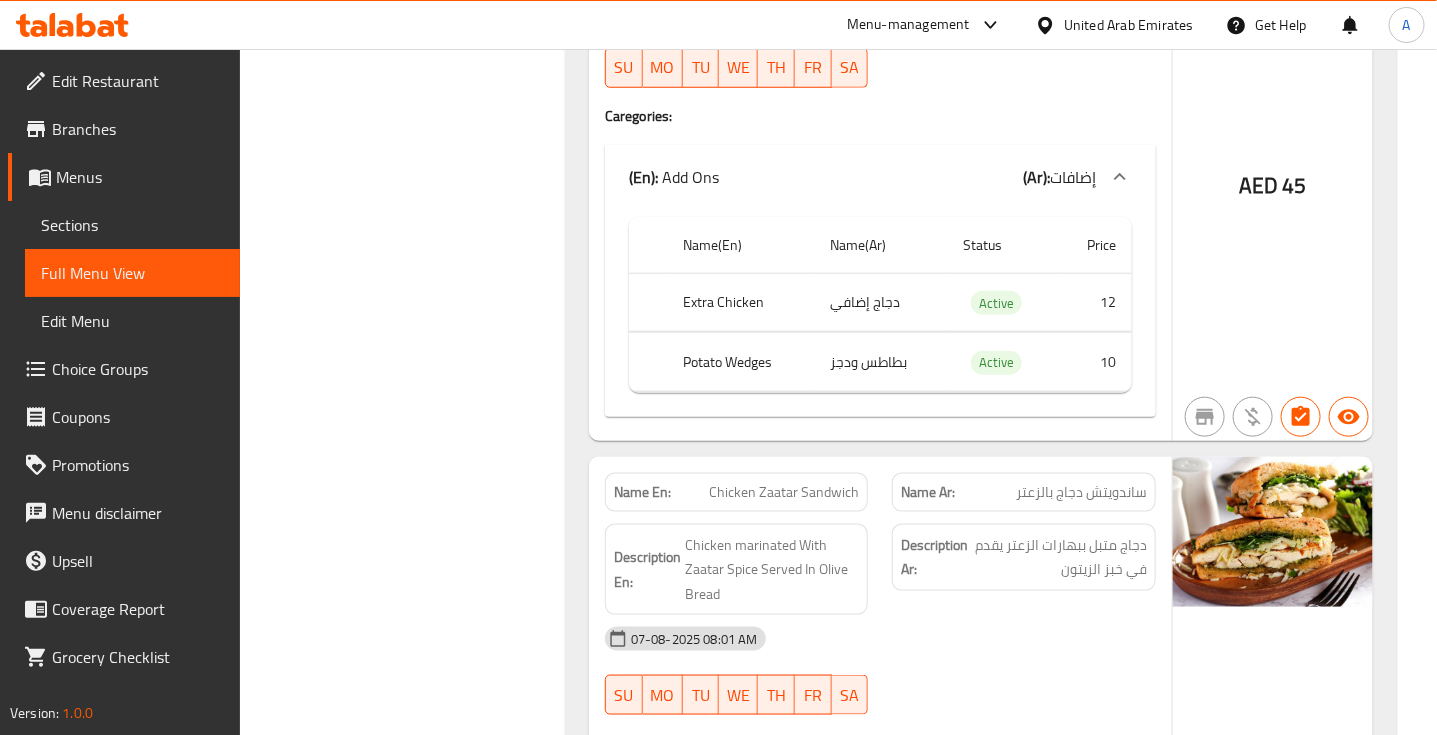 click on "Chicken Zaatar Sandwich" at bounding box center (816, -86051) 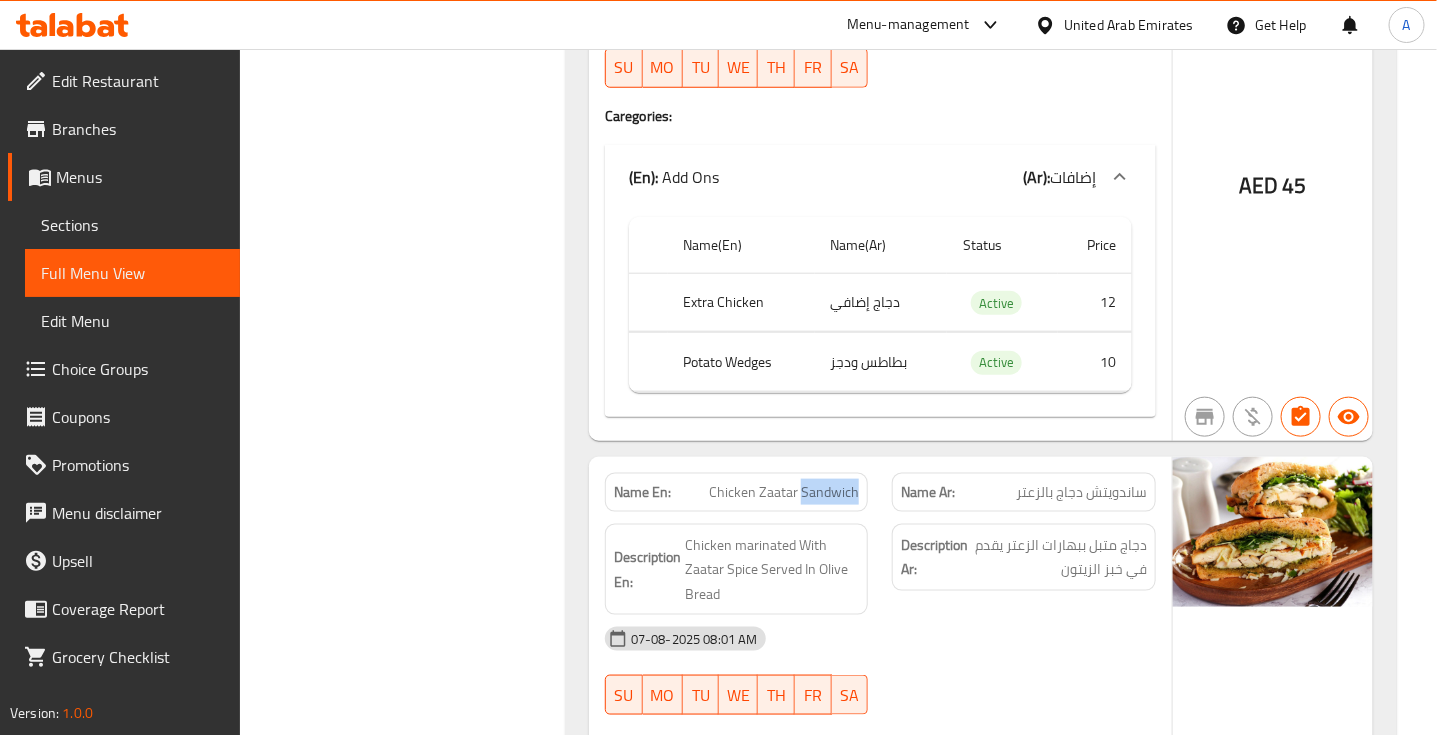 click on "Chicken Zaatar Sandwich" at bounding box center (816, -86051) 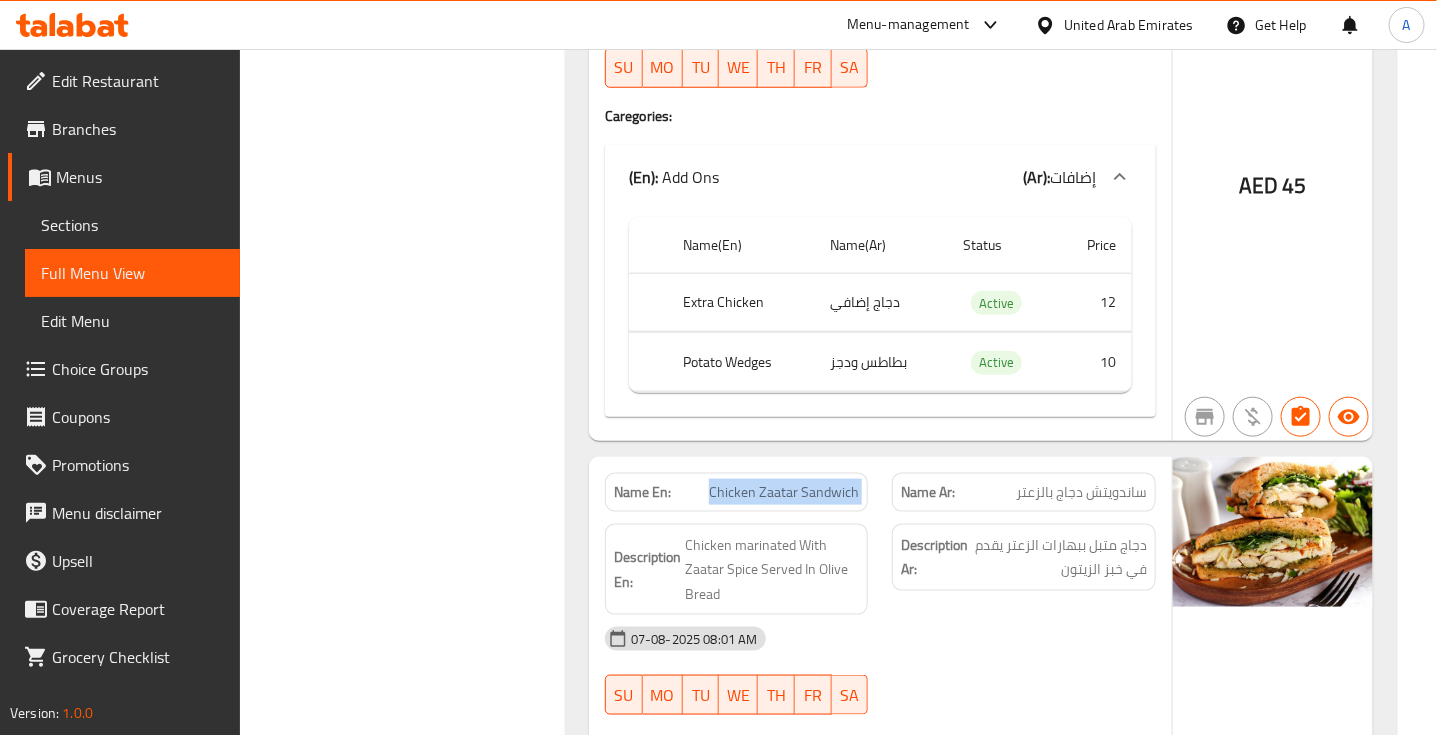 click on "Chicken Zaatar Sandwich" at bounding box center [816, -86051] 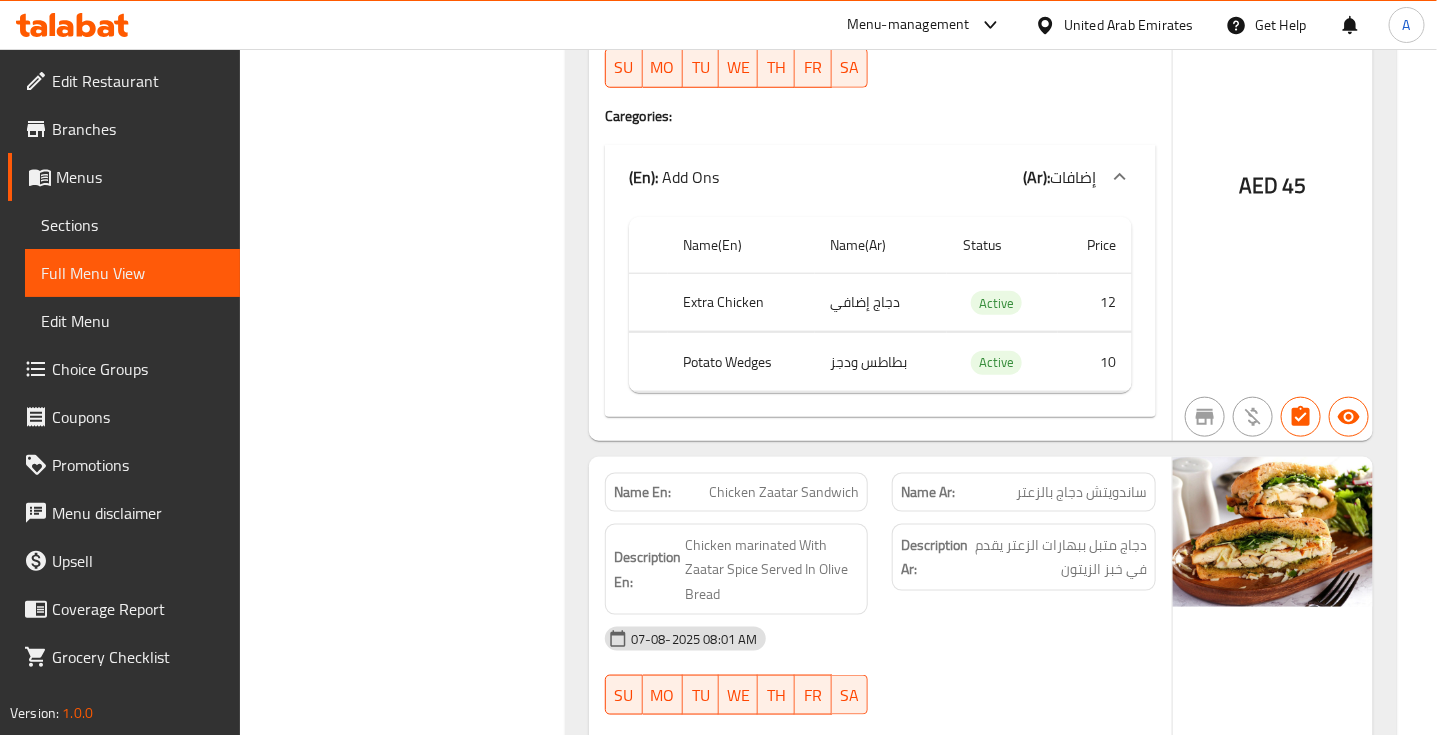 click on "ساندويتش دجاج بالزعتر" at bounding box center (1110, -86051) 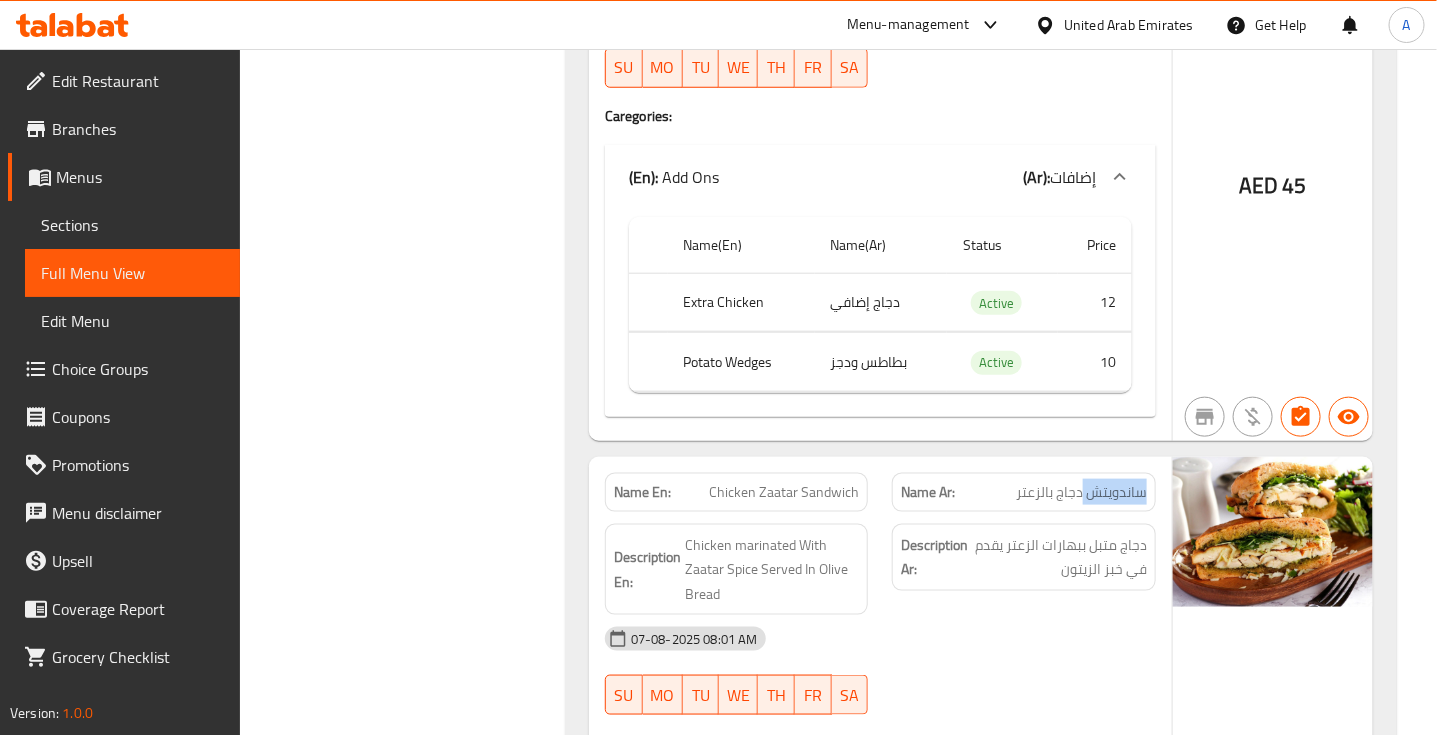 click on "ساندويتش دجاج بالزعتر" at bounding box center (1110, -86051) 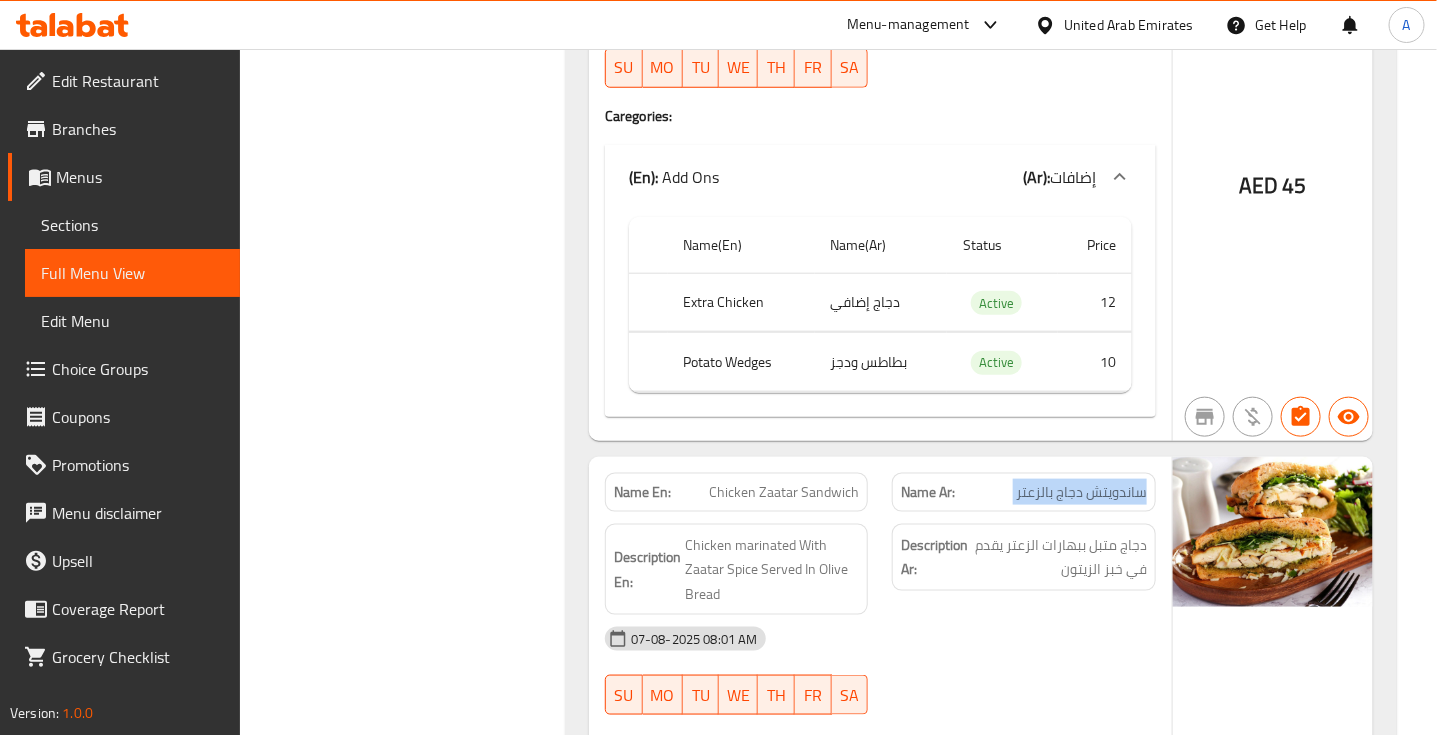 click on "ساندويتش دجاج بالزعتر" at bounding box center (1110, -86051) 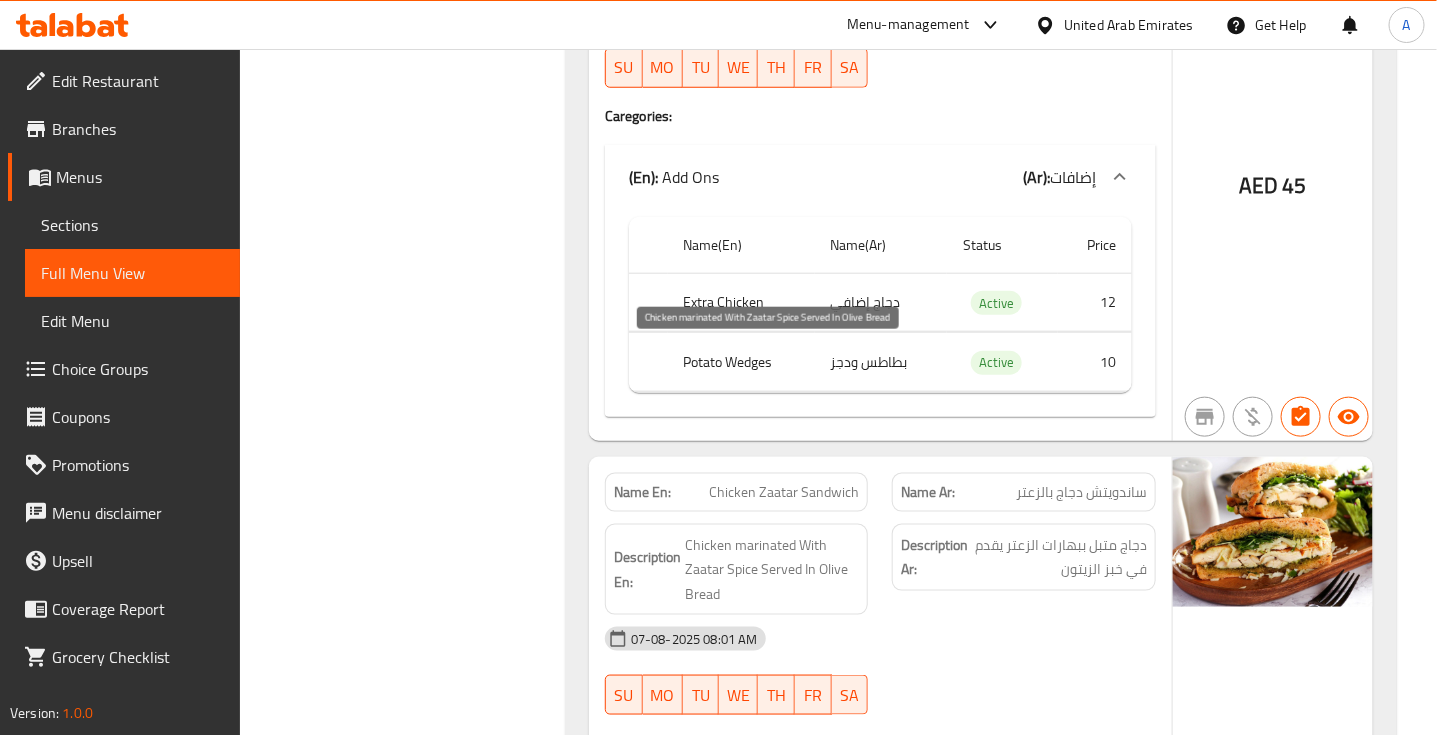 click on "Chicken marinated With Zaatar Spice Served In Olive Bread" at bounding box center (772, 570) 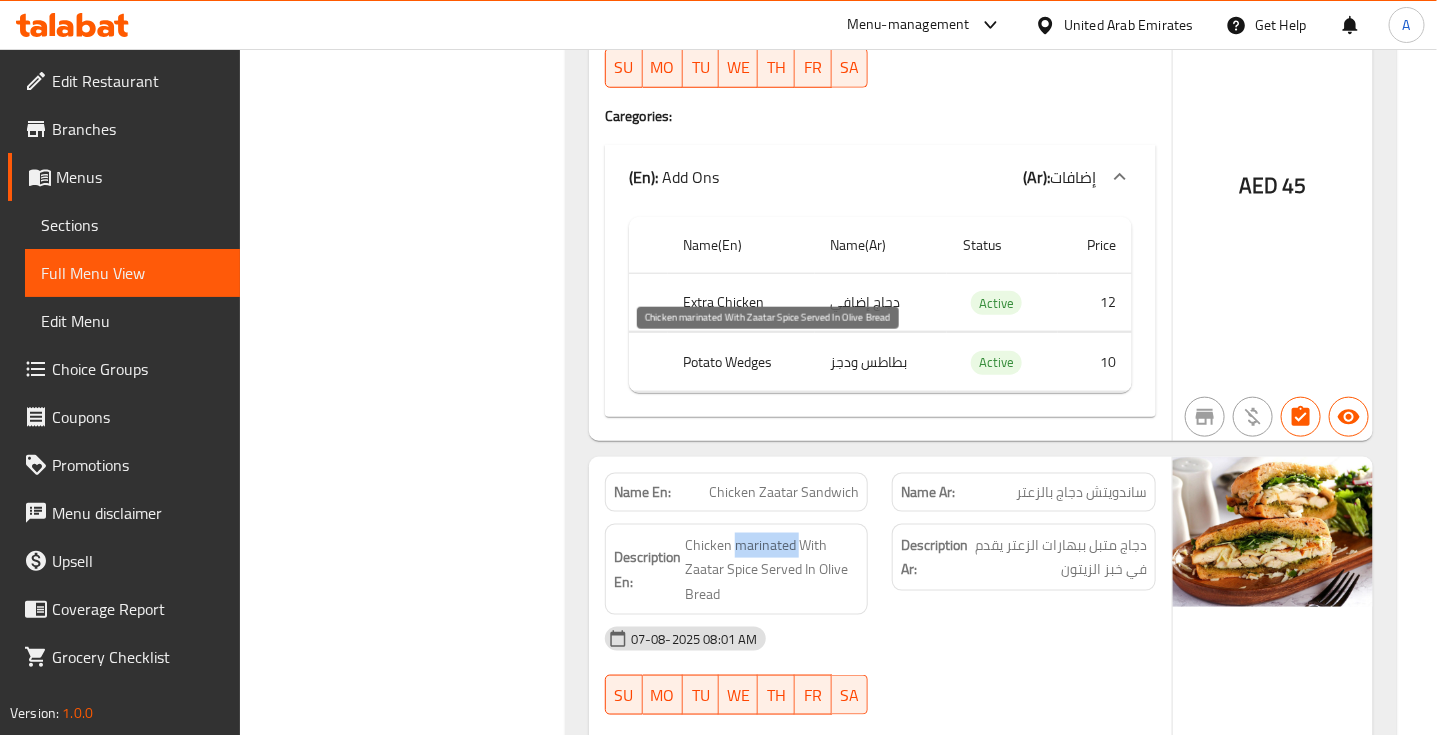 click on "Chicken marinated With Zaatar Spice Served In Olive Bread" at bounding box center [772, 570] 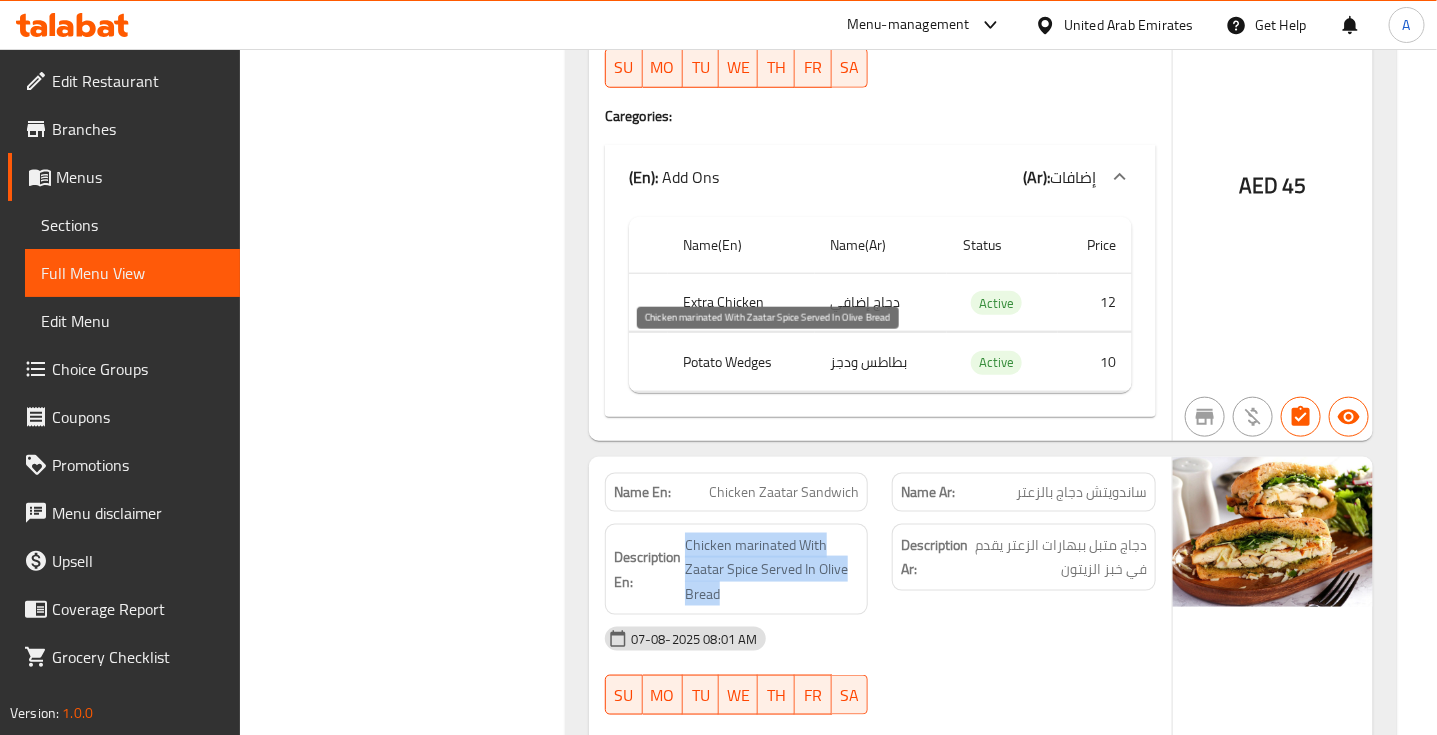 click on "Chicken marinated With Zaatar Spice Served In Olive Bread" at bounding box center [772, 570] 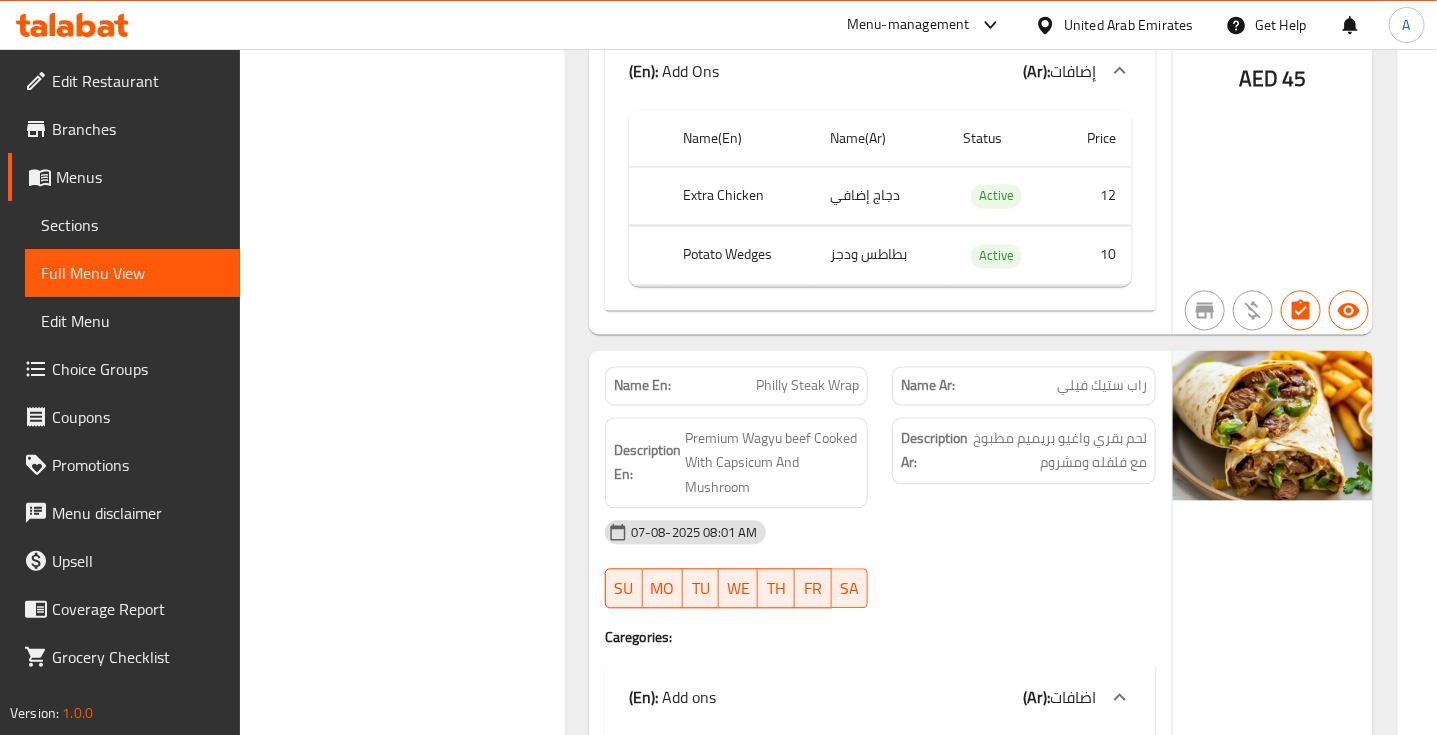 scroll, scrollTop: 90501, scrollLeft: 0, axis: vertical 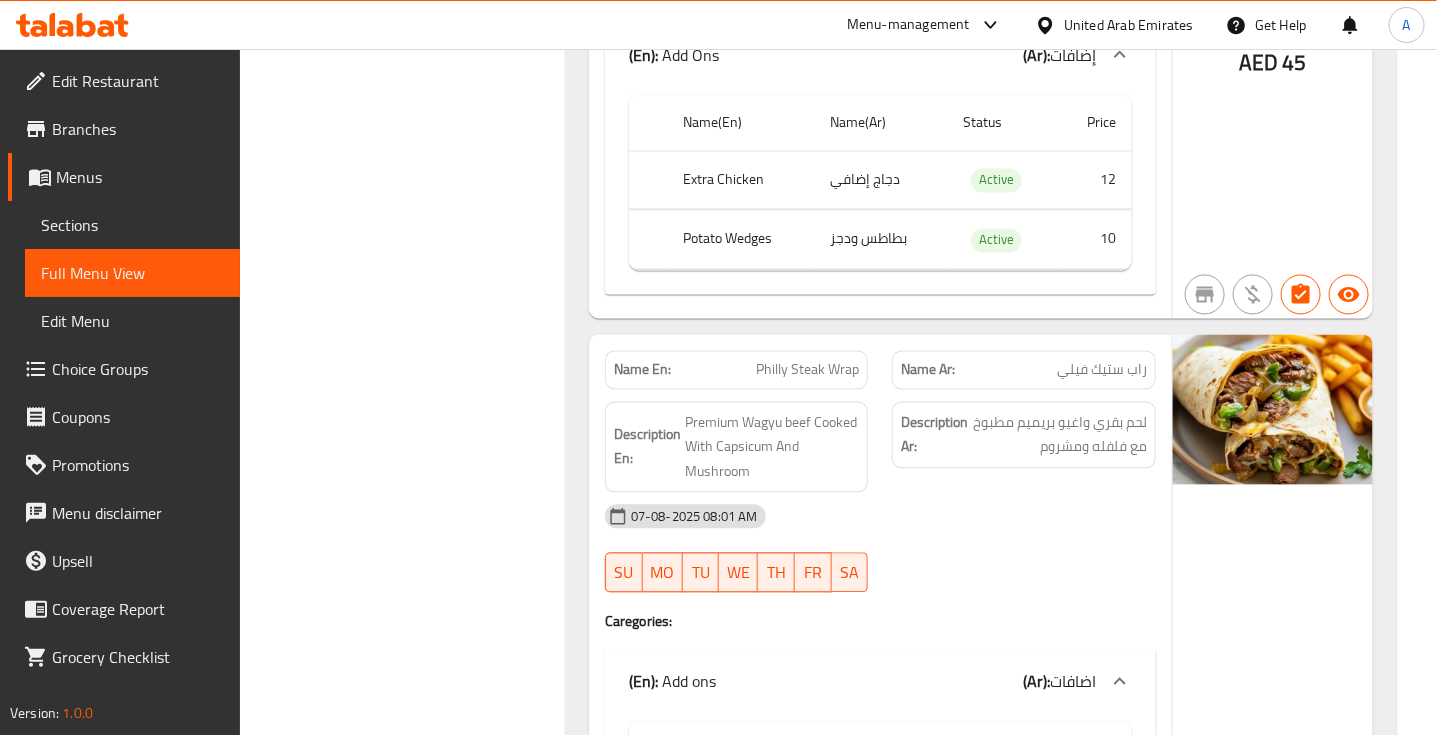 click on "Philly Steak Wrap" at bounding box center [811, -86148] 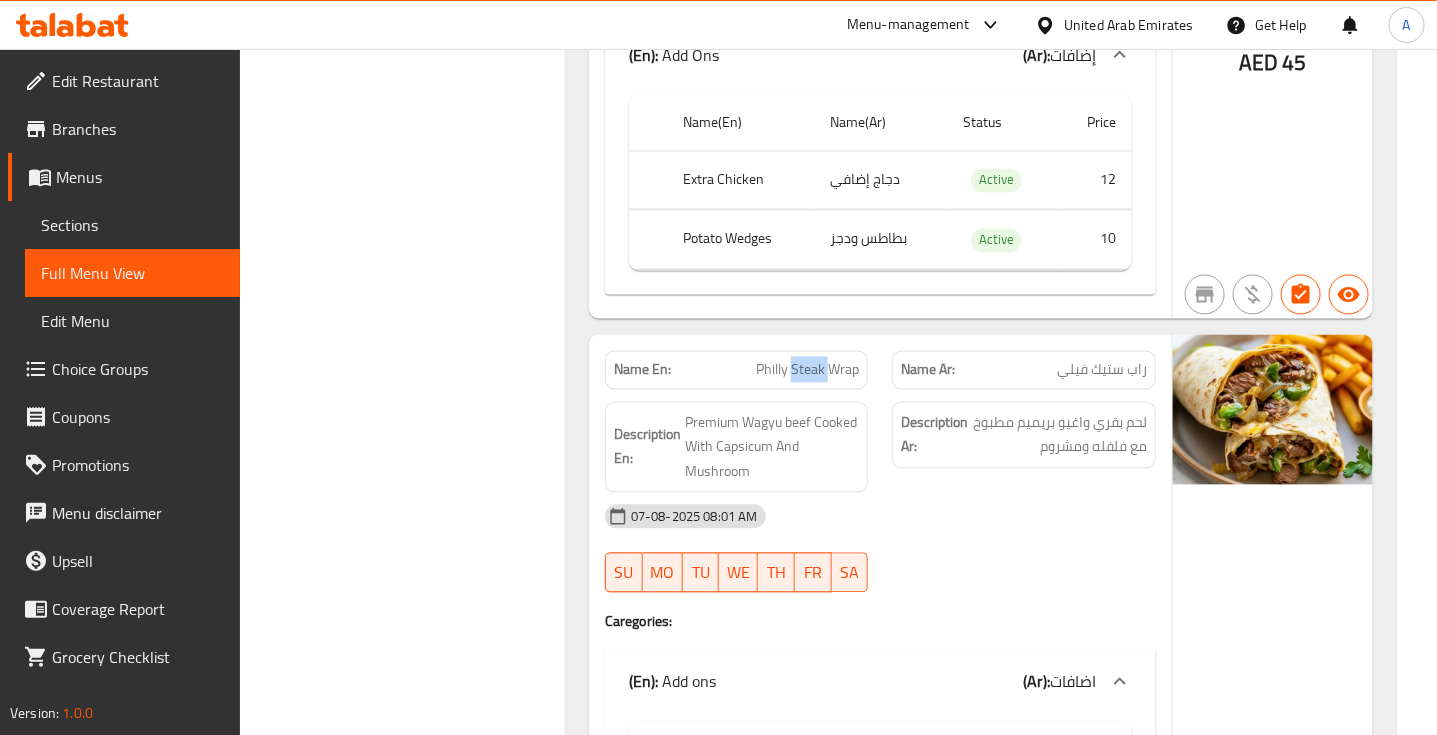 click on "Philly Steak Wrap" at bounding box center (811, -86148) 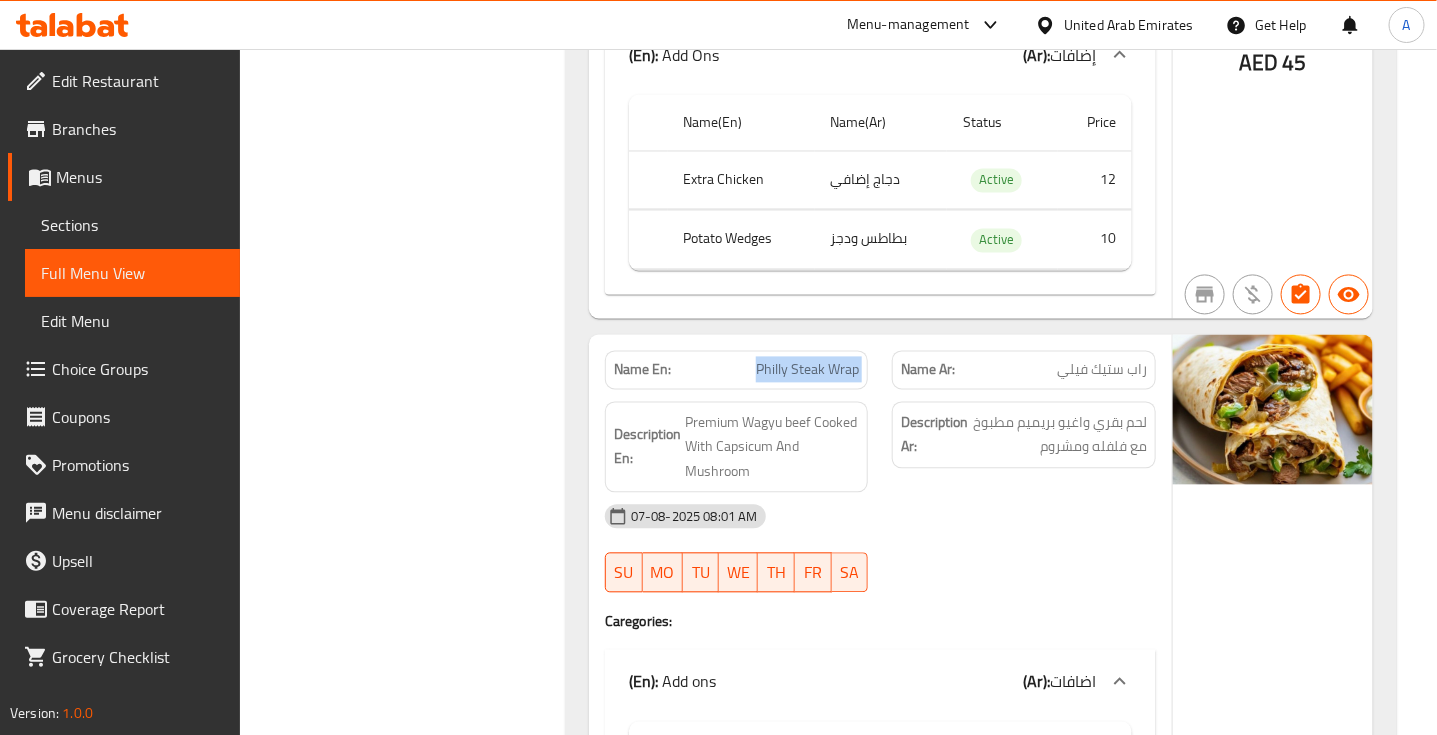 click on "Philly Steak Wrap" at bounding box center [811, -86148] 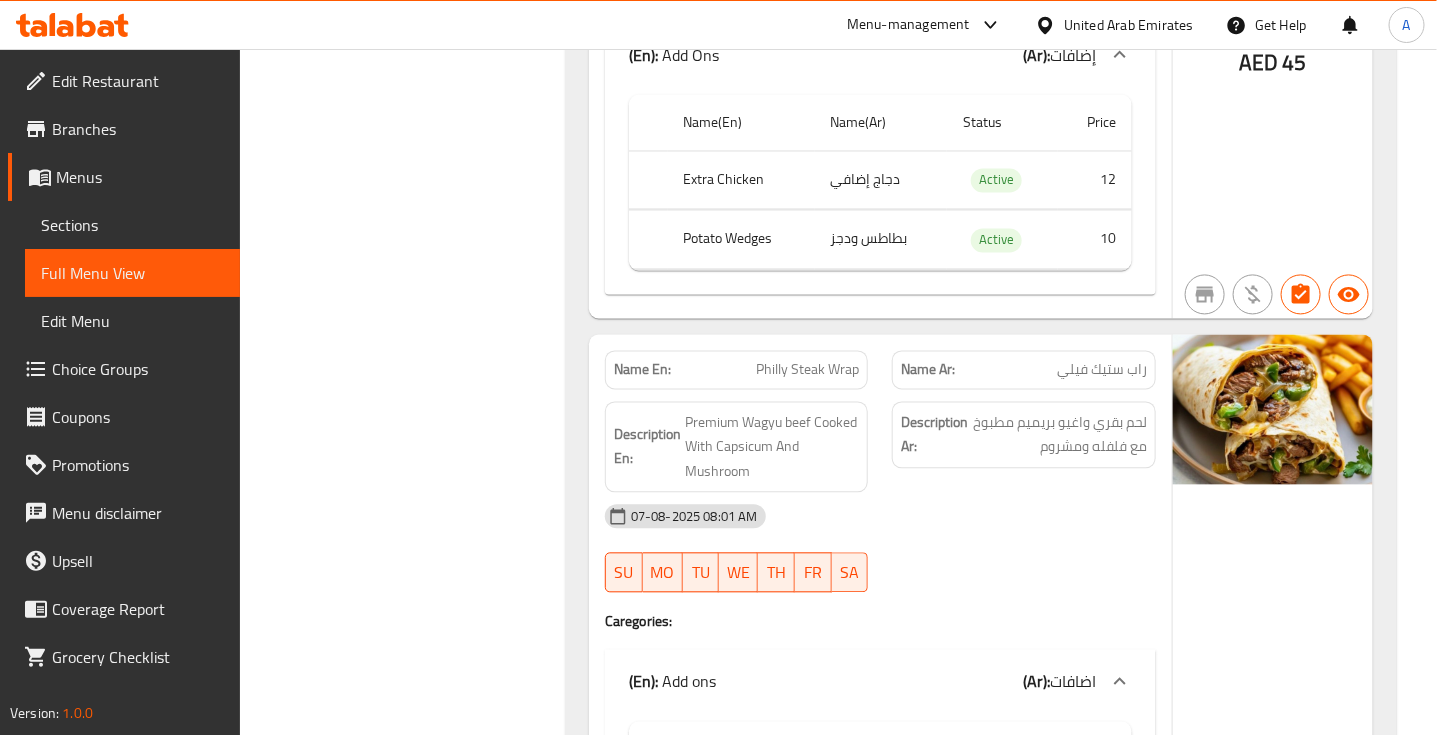 click on "راب ستيك فيلي" at bounding box center [1101, -86148] 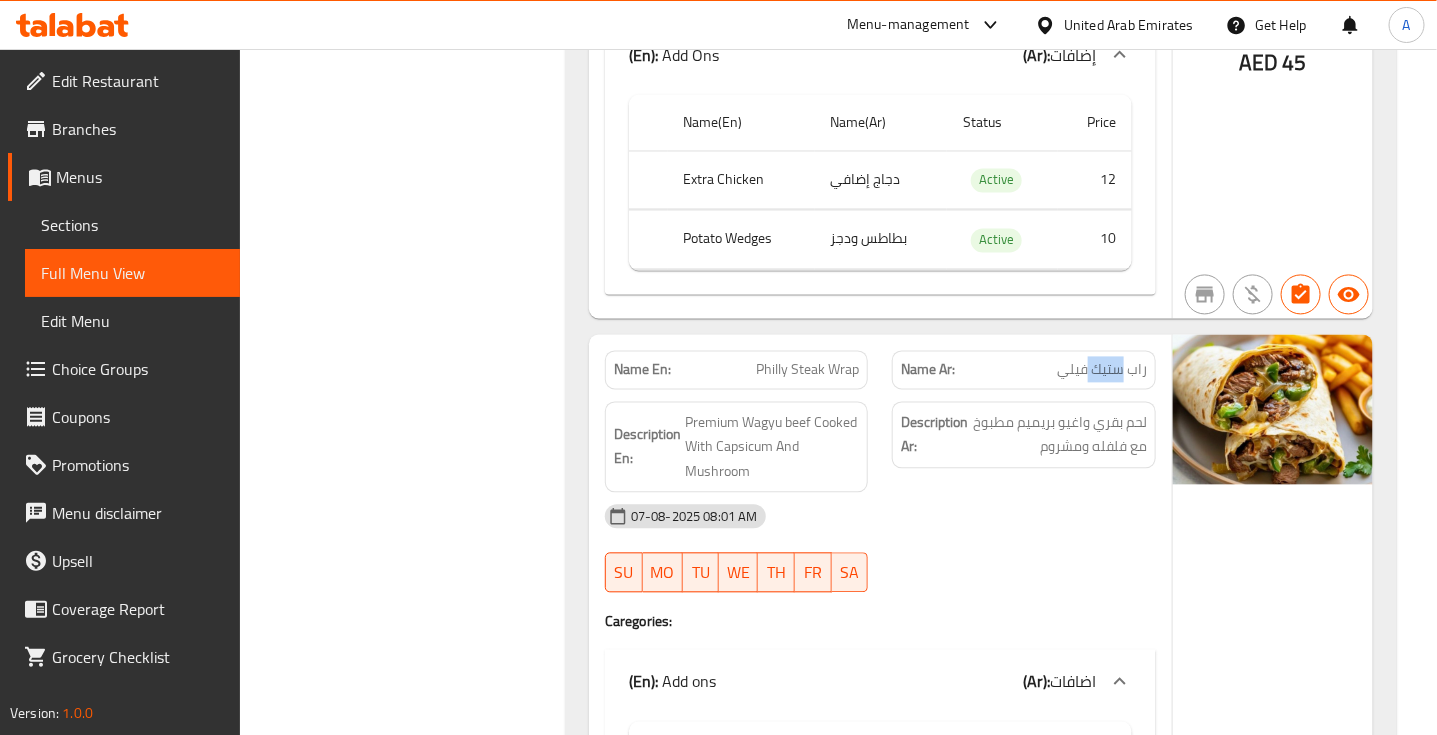 click on "راب ستيك فيلي" at bounding box center (1101, -86148) 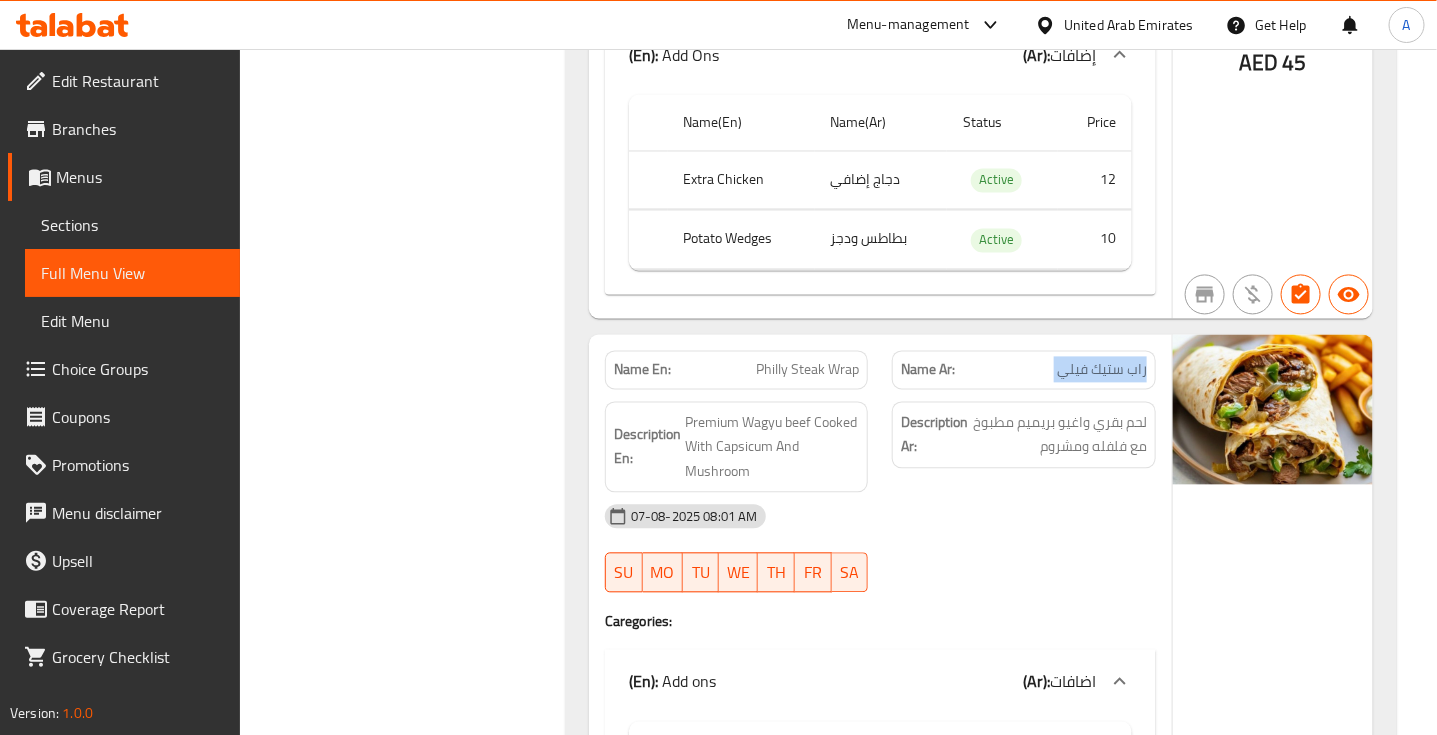 click on "راب ستيك فيلي" at bounding box center [1101, -86148] 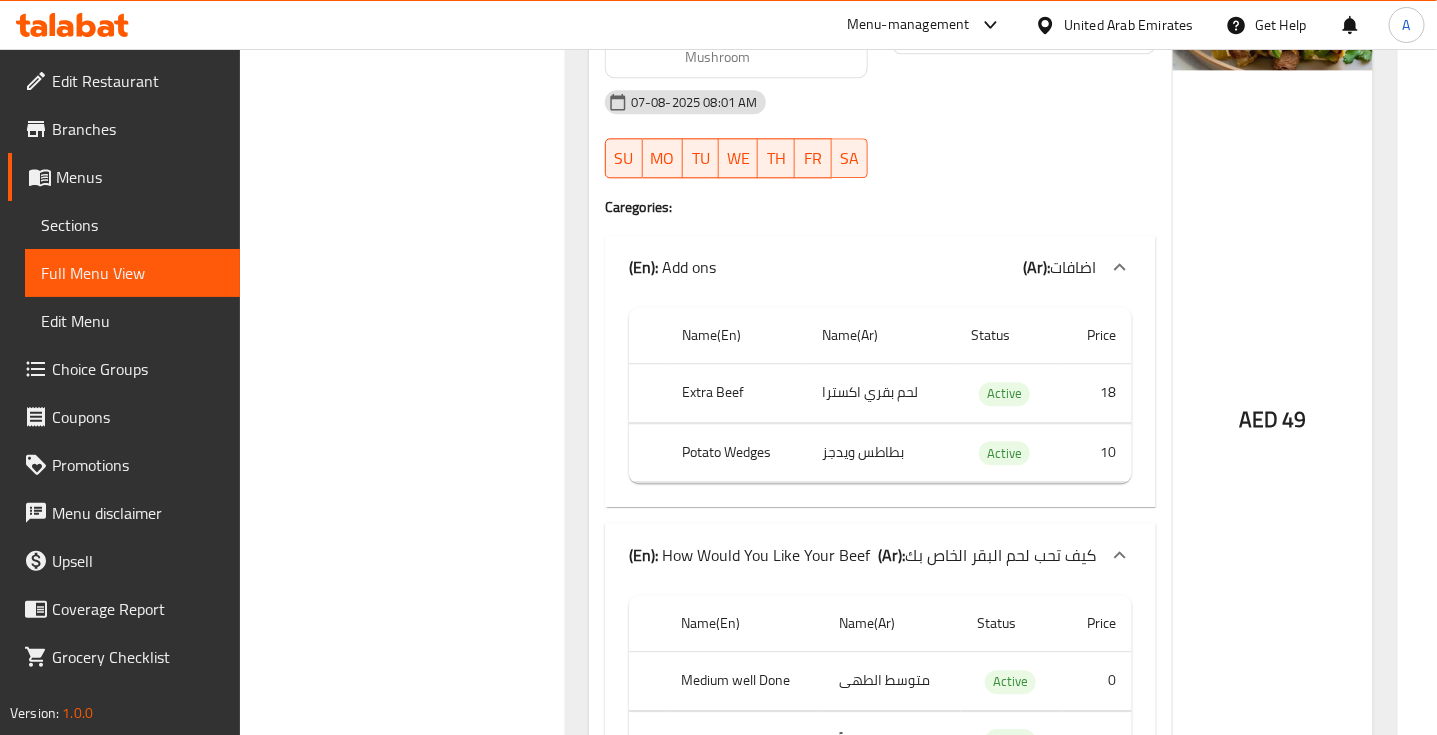scroll, scrollTop: 91001, scrollLeft: 0, axis: vertical 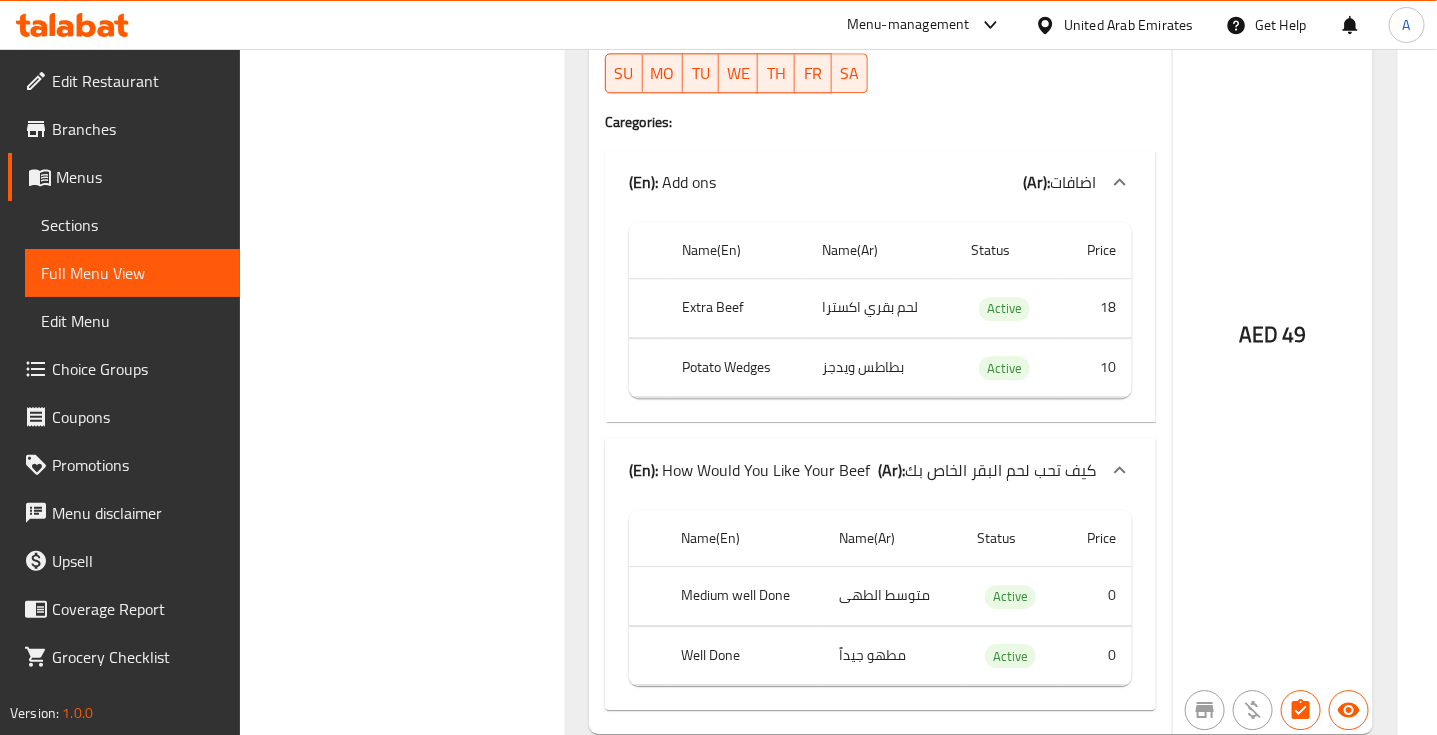 click on "Medium well Done" at bounding box center (740, -90187) 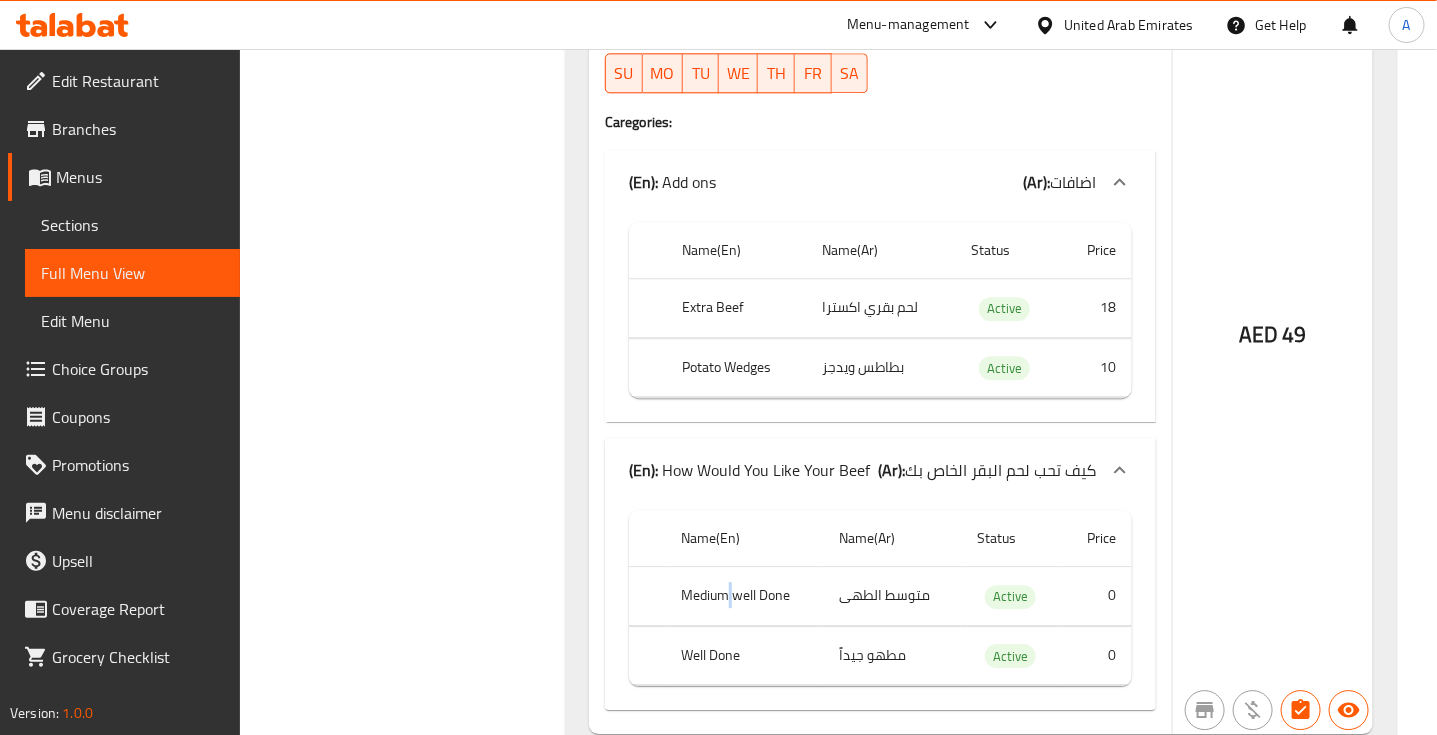 click on "Medium well Done" at bounding box center (740, -90187) 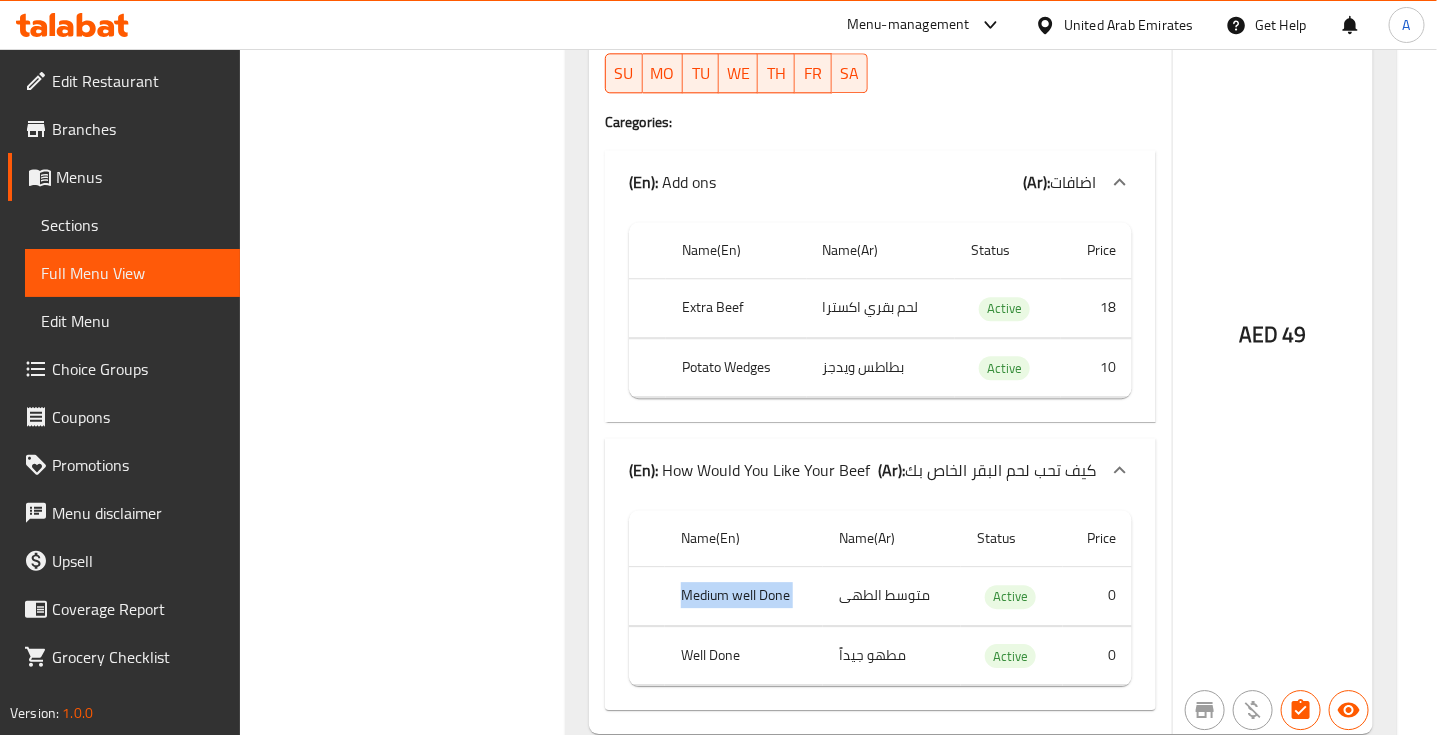 click on "Medium well Done" at bounding box center (740, -90187) 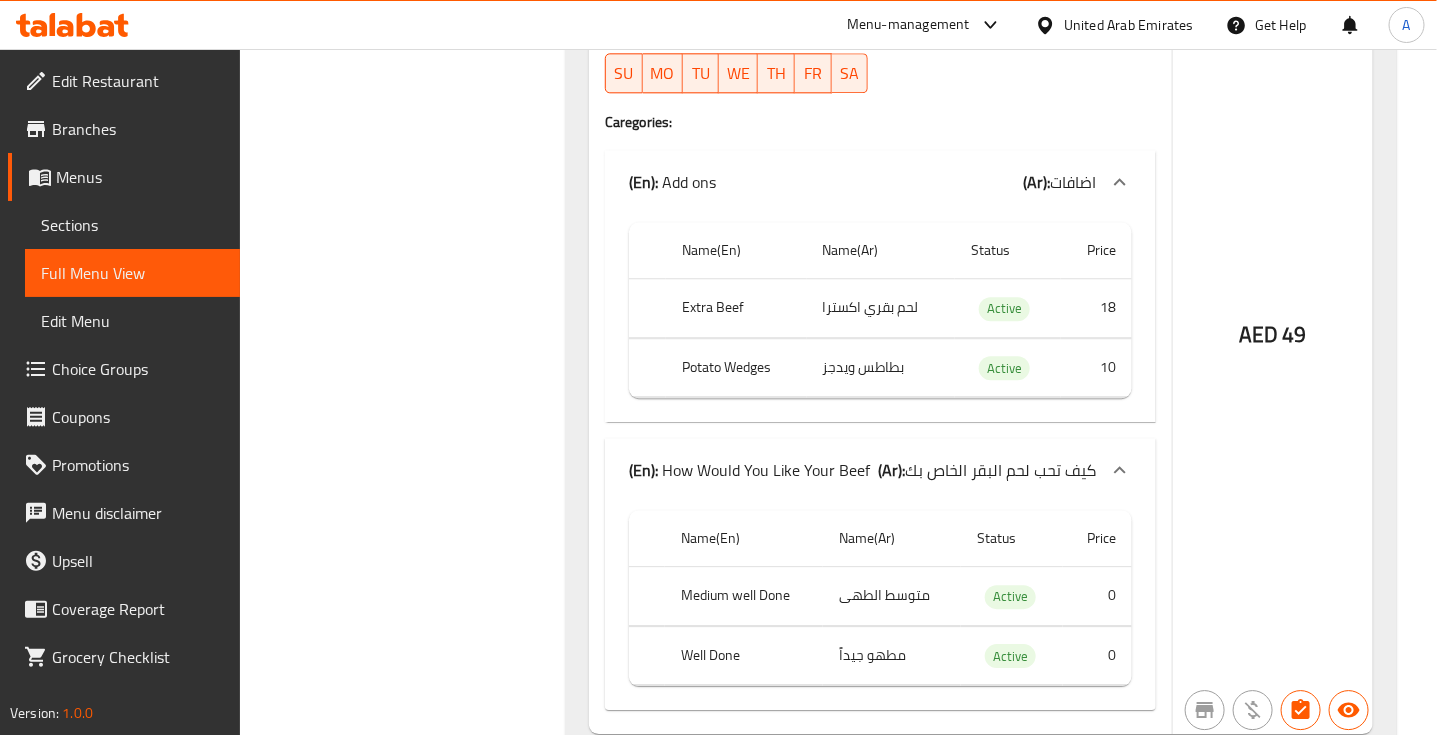 click on "متوسط الطهى" at bounding box center [874, -90187] 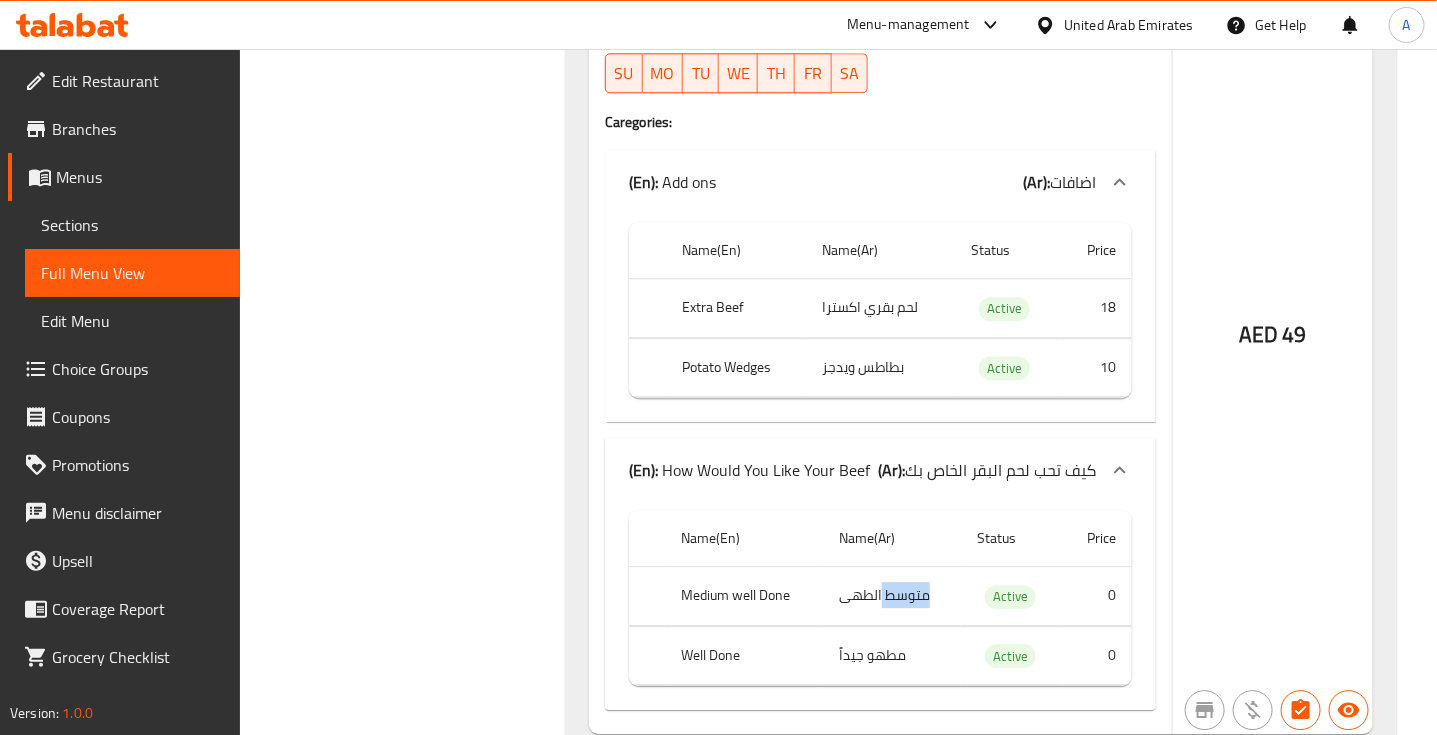 click on "متوسط الطهى" at bounding box center (874, -90187) 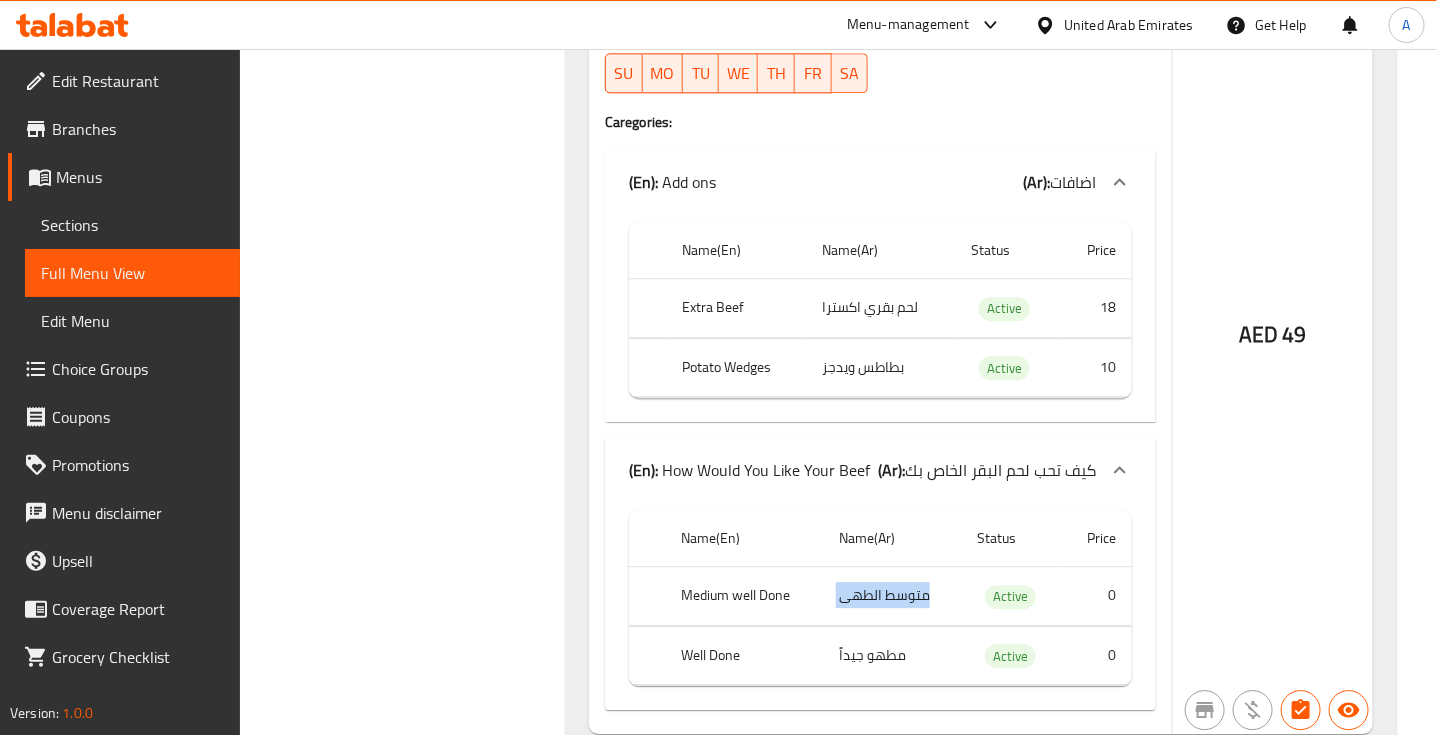 click on "متوسط الطهى" at bounding box center [874, -90187] 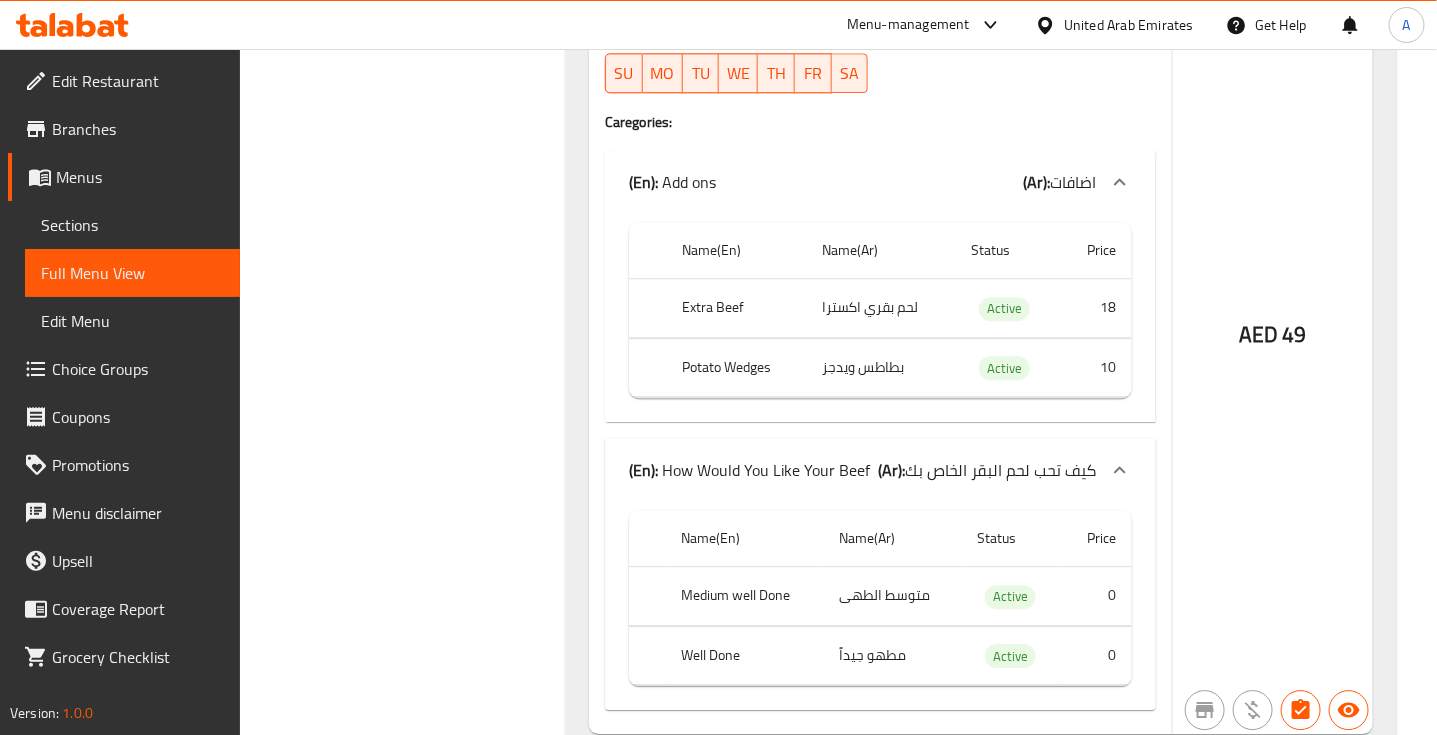 click on "مطهو جيداً" at bounding box center (874, -90127) 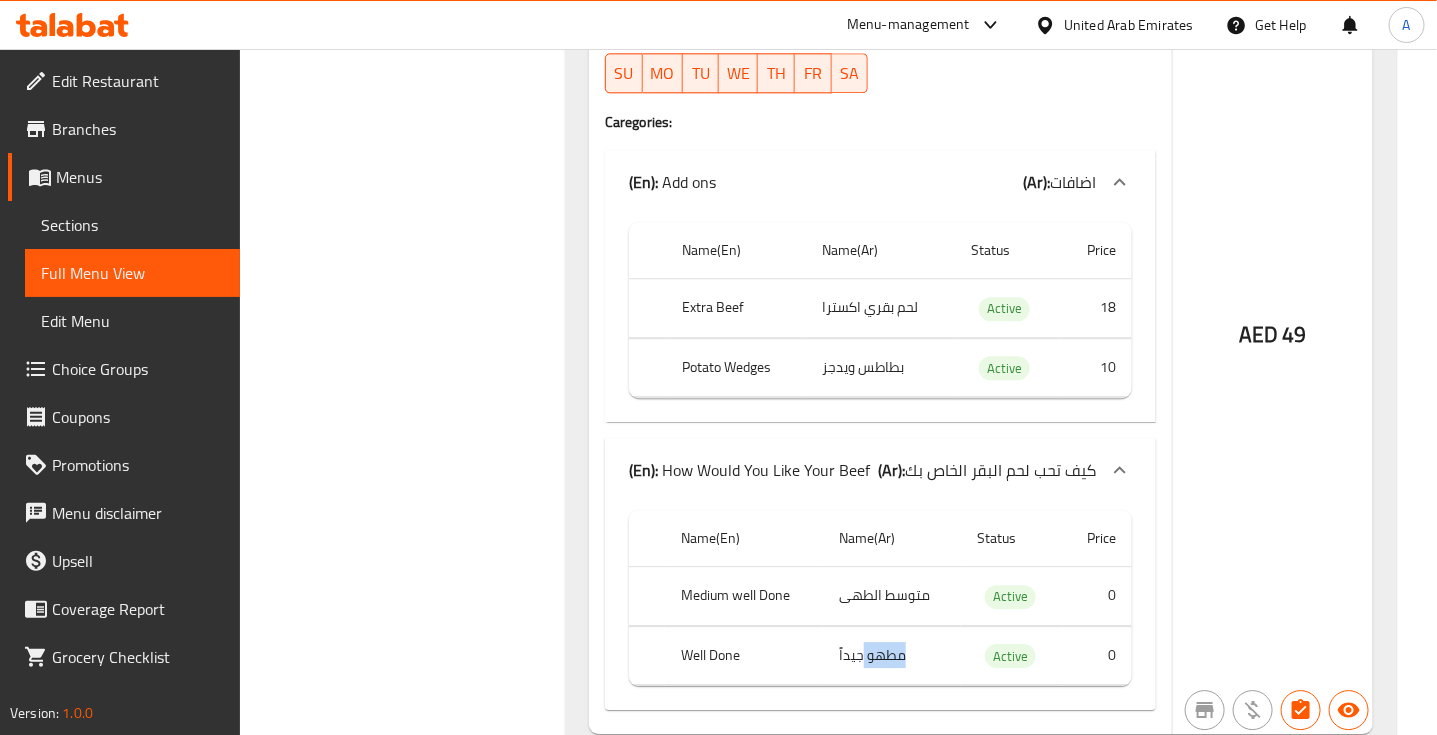 click on "مطهو جيداً" at bounding box center [874, -90127] 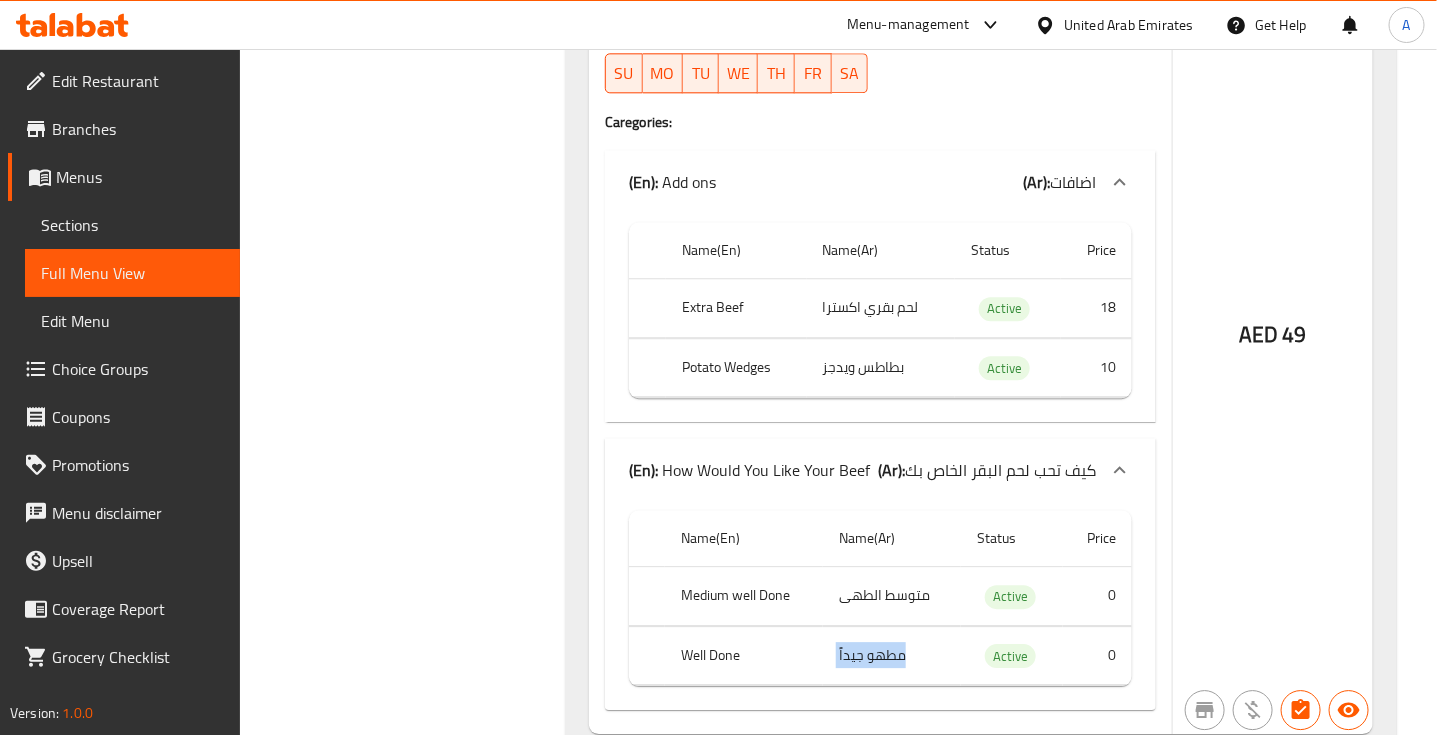 click on "مطهو جيداً" at bounding box center [874, -90127] 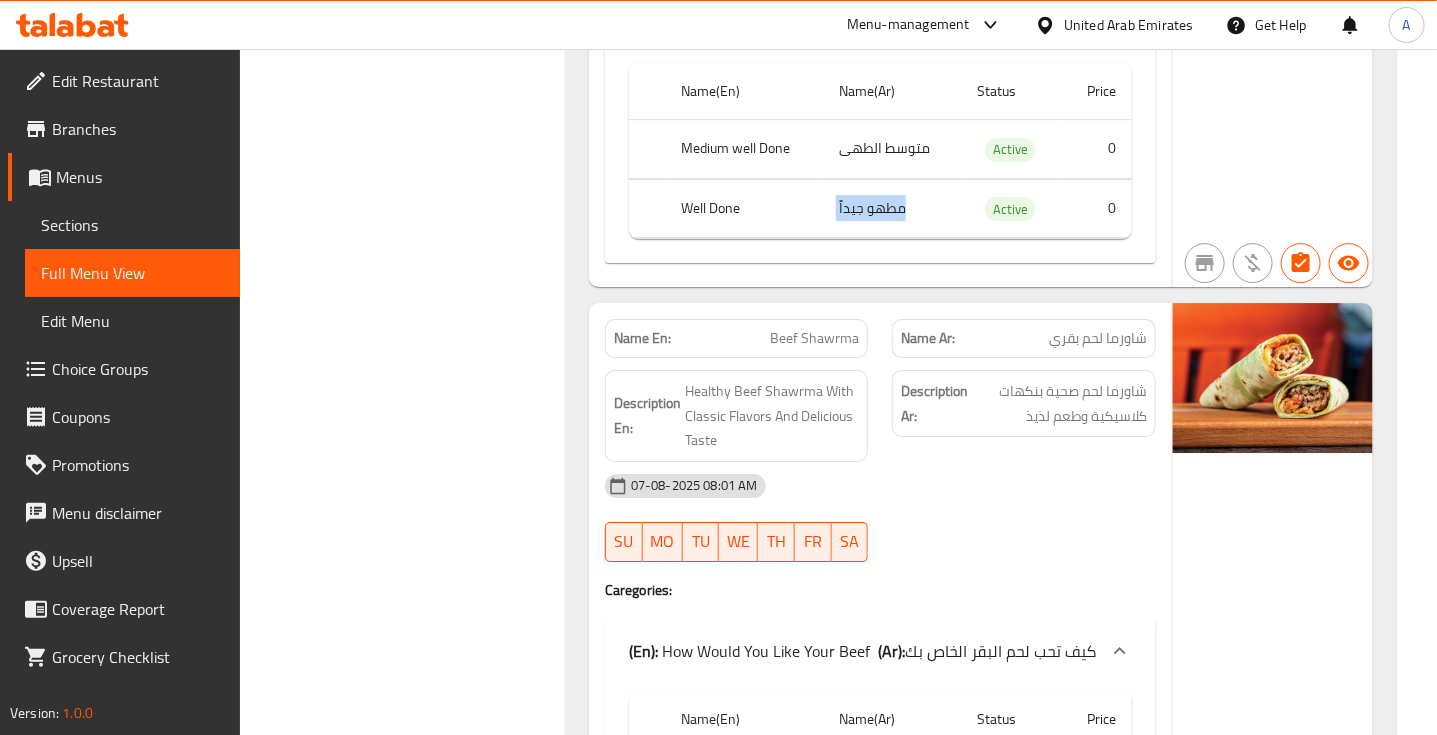 scroll, scrollTop: 91501, scrollLeft: 0, axis: vertical 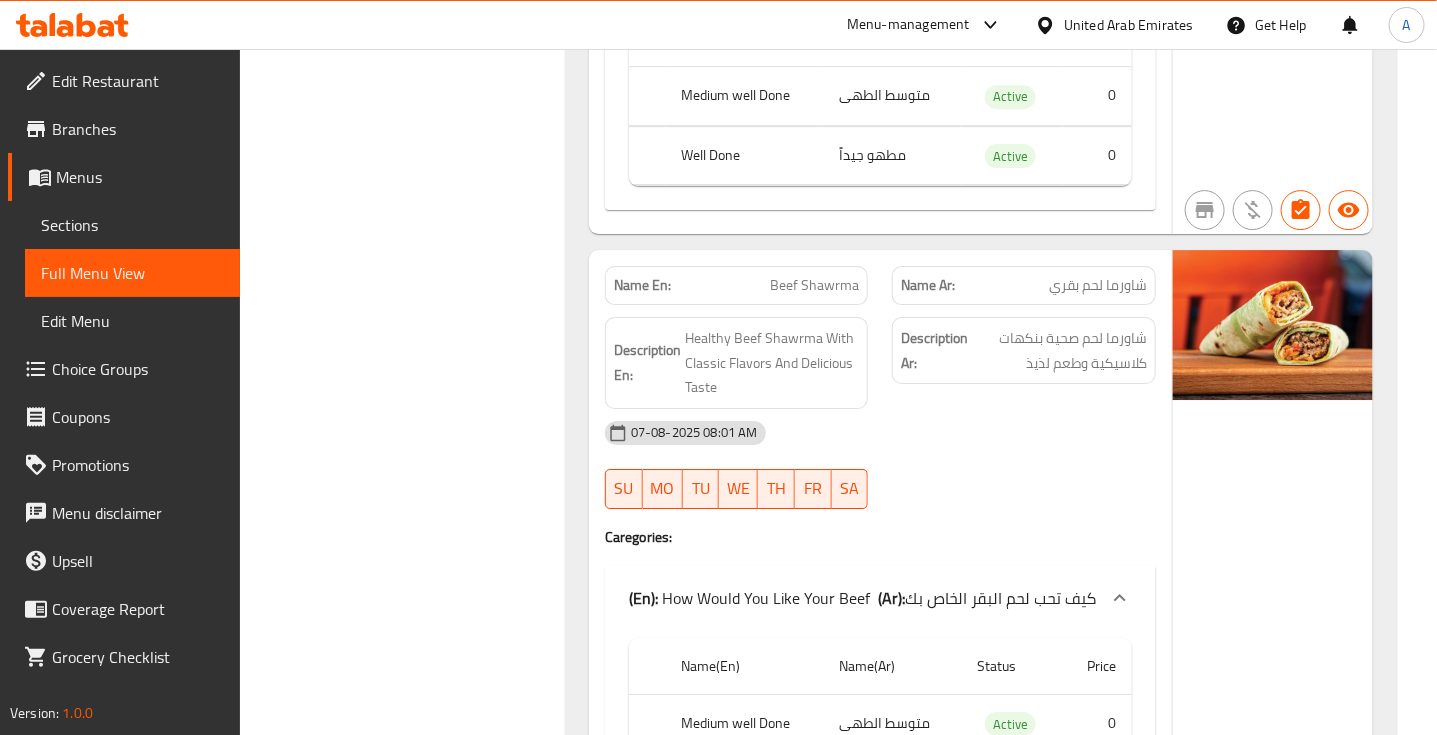 click on "Beef Shawrma" at bounding box center (816, -86208) 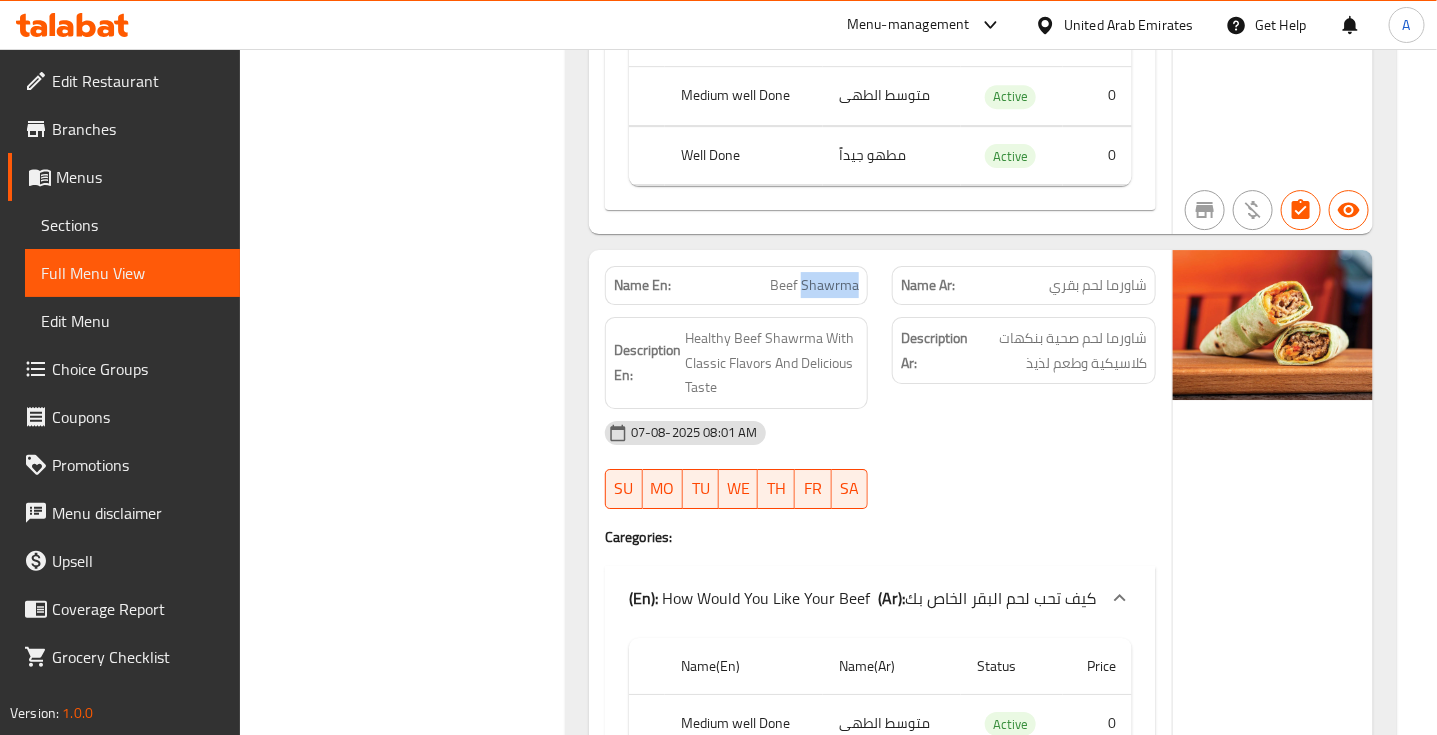 click on "Beef Shawrma" at bounding box center [816, -86208] 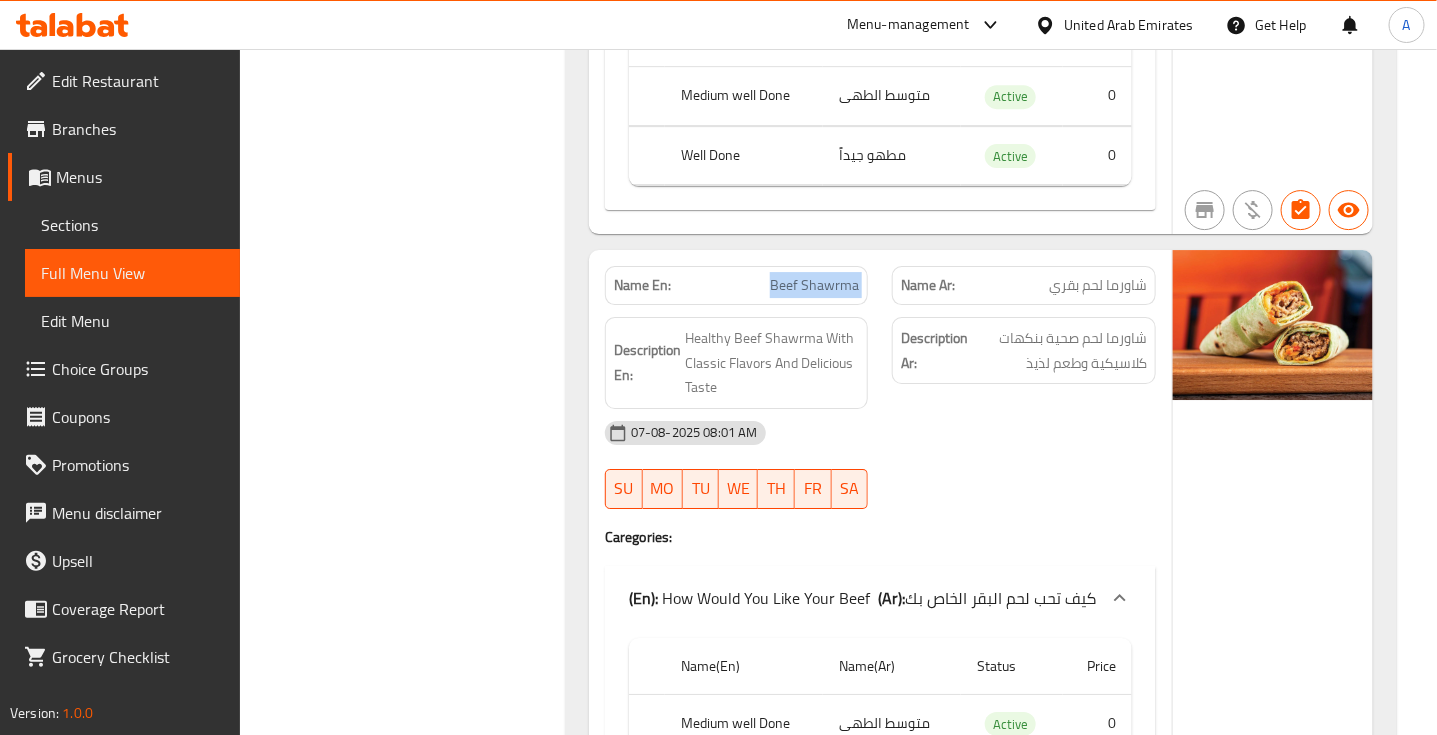 click on "Beef Shawrma" at bounding box center (816, -86208) 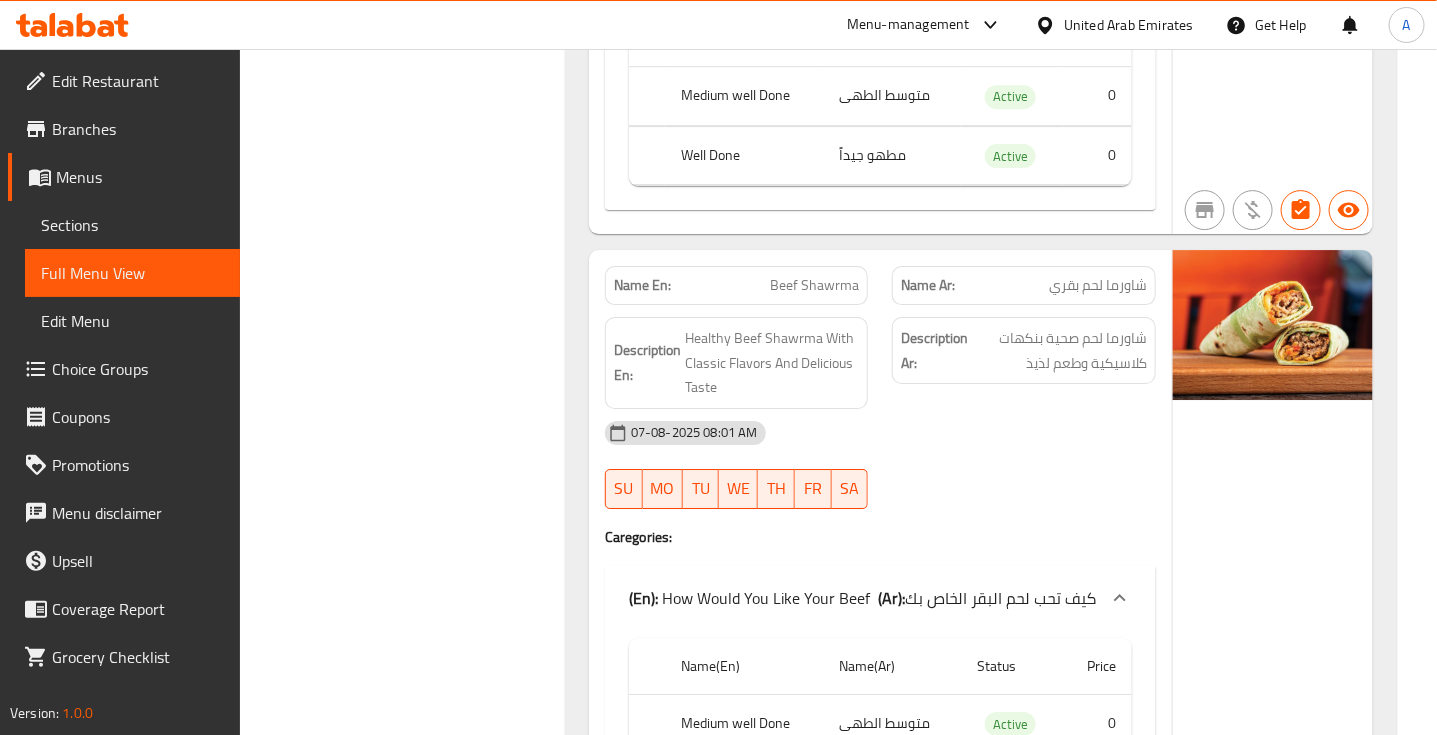 click on "شاورما لحم بقري" at bounding box center [1114, -86208] 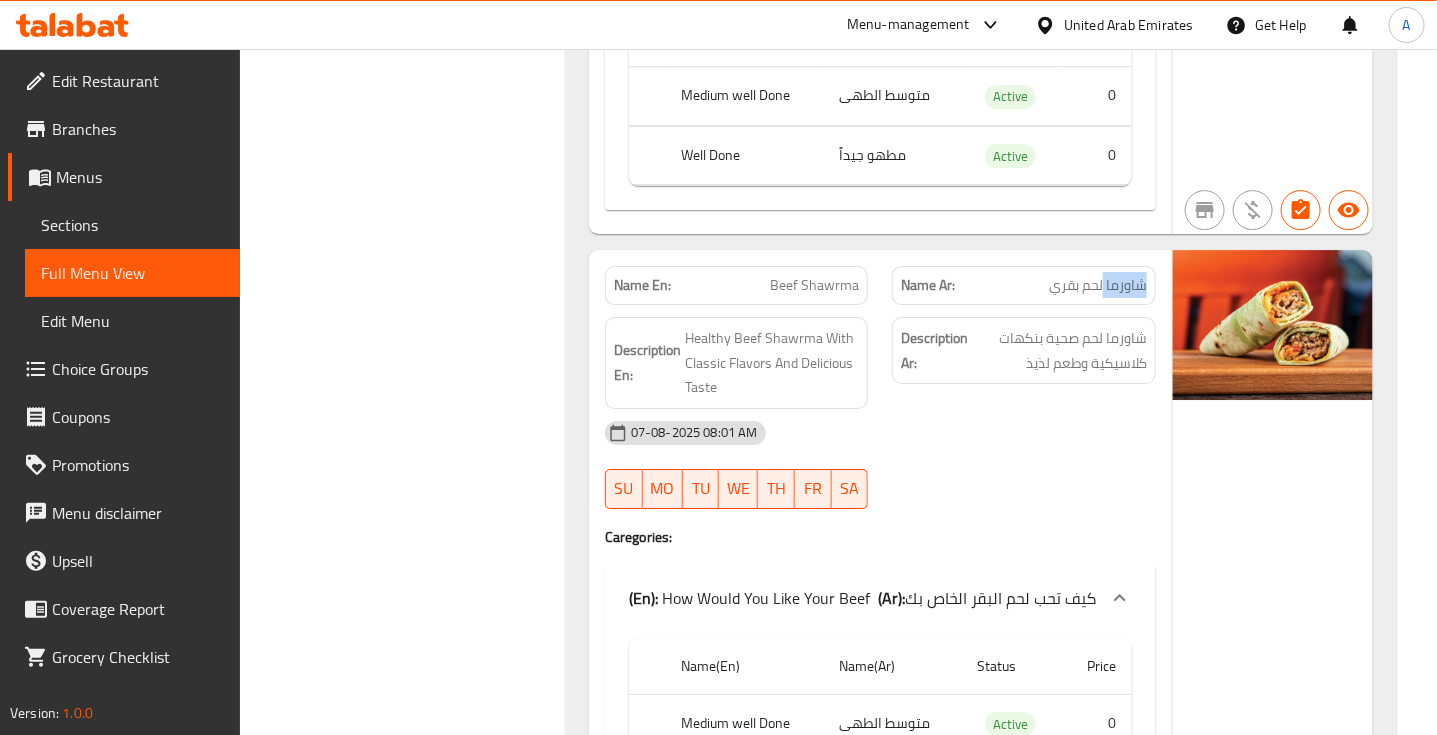 click on "شاورما لحم بقري" at bounding box center [1114, -86208] 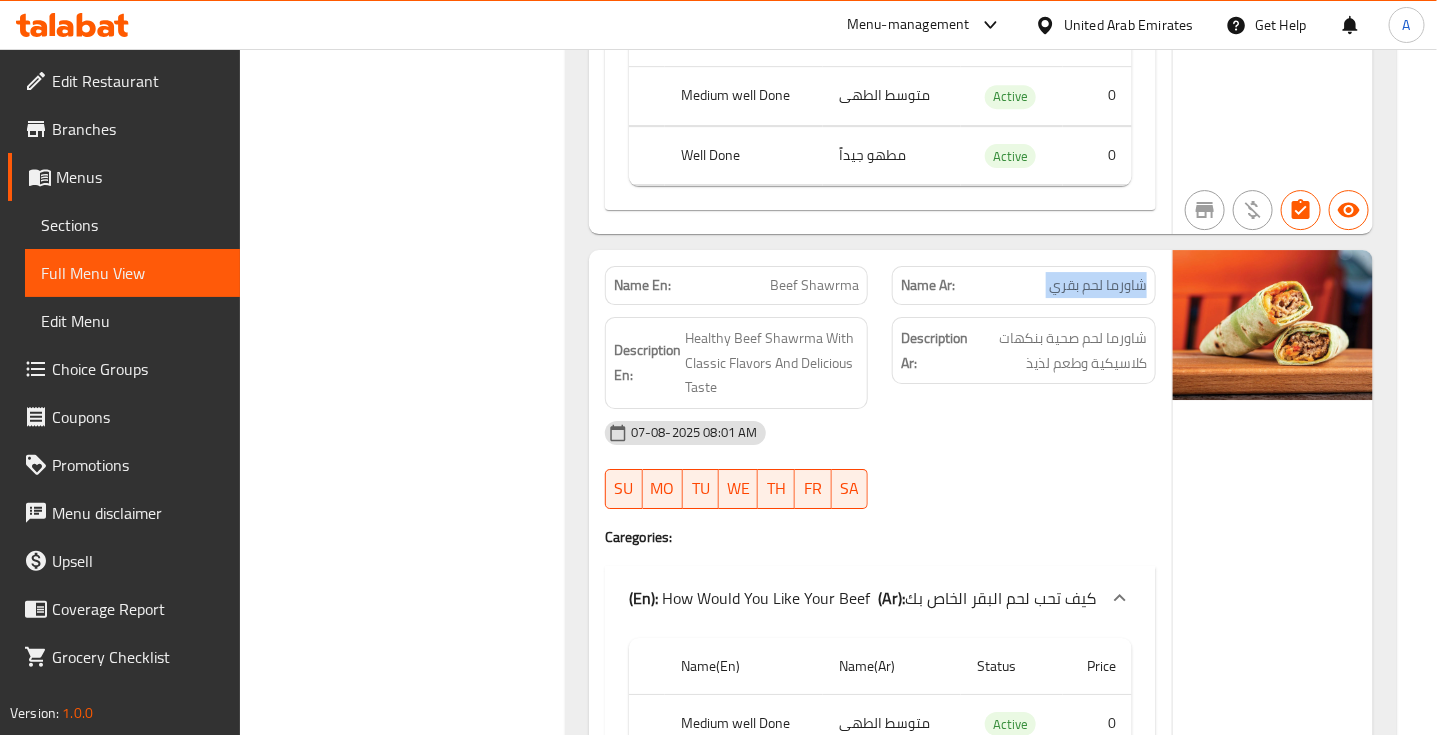 click on "شاورما لحم بقري" at bounding box center (1114, -86208) 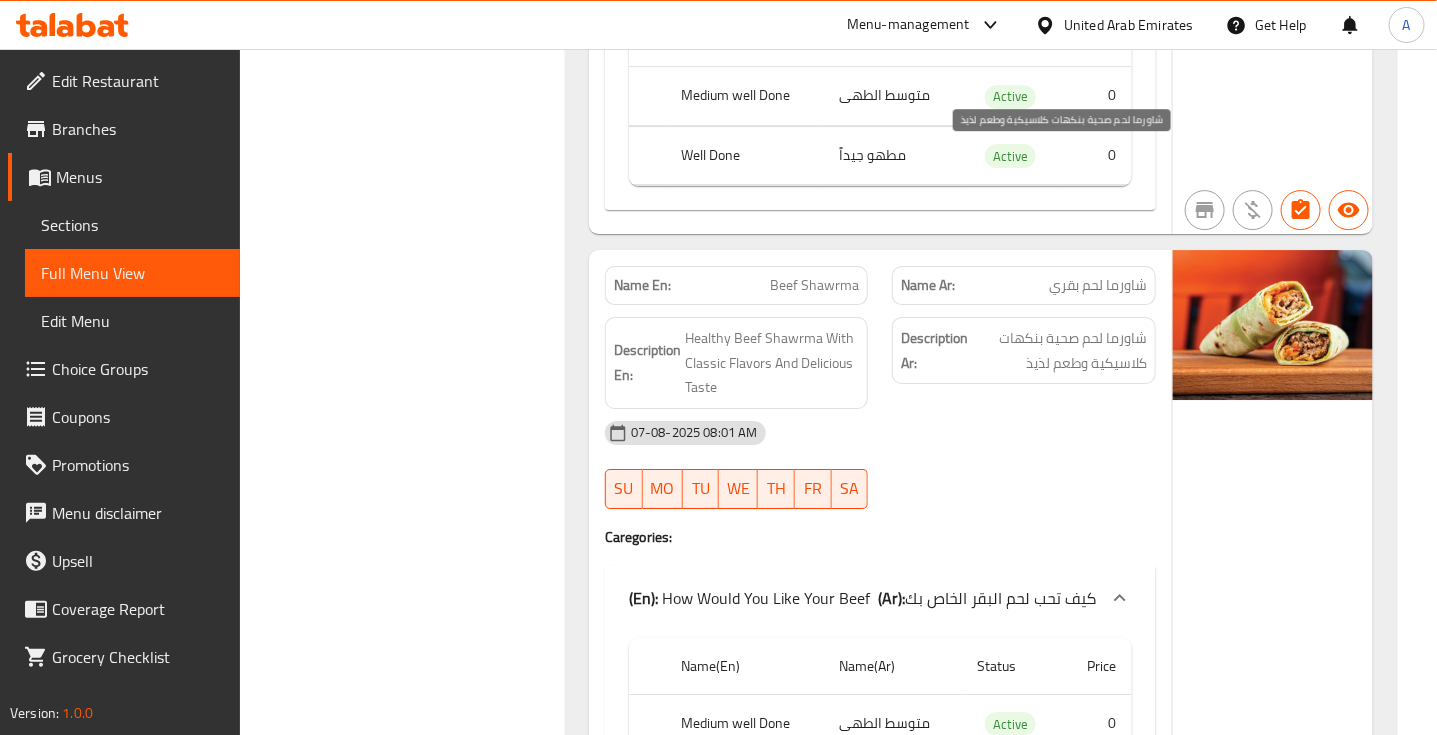 click on "شاورما لحم صحية بنكهات كلاسيكية وطعم لذيذ" at bounding box center [1059, 350] 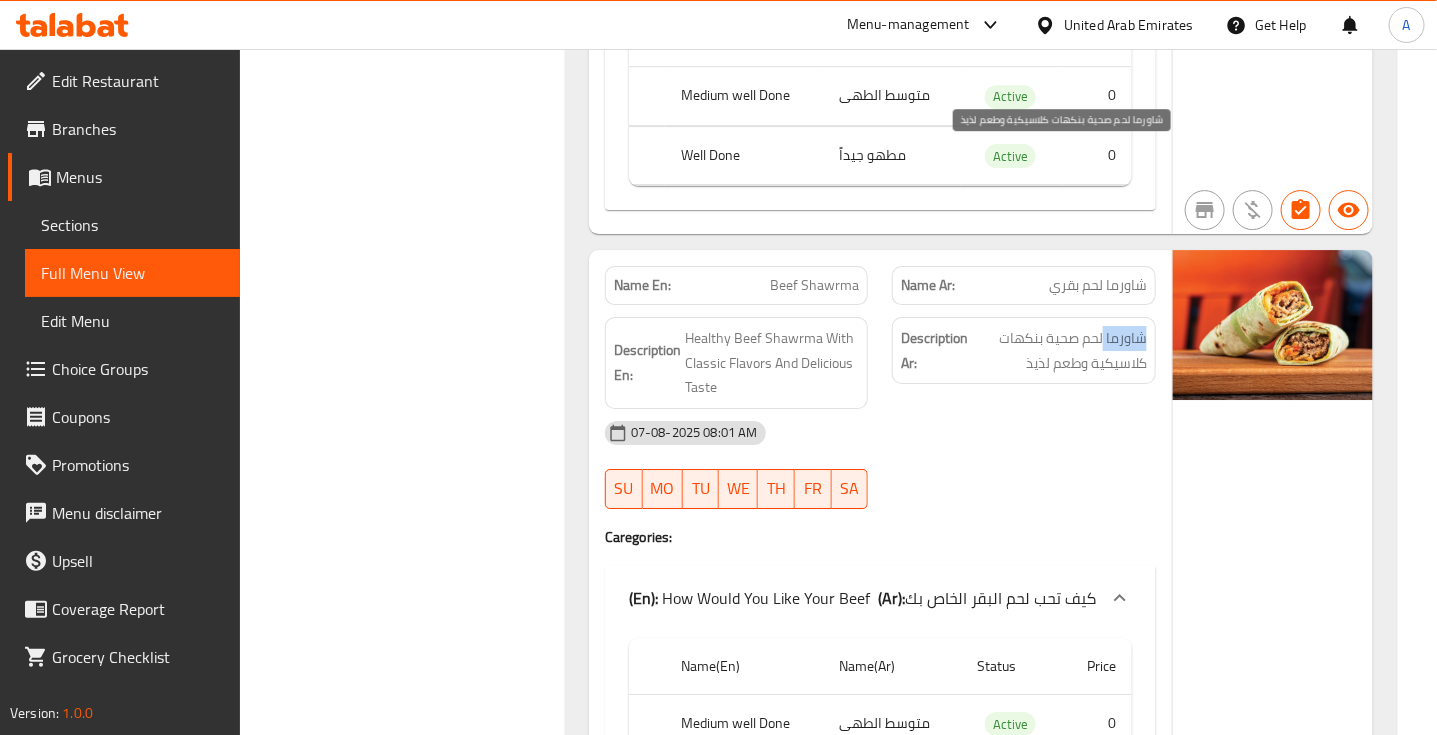 click on "شاورما لحم صحية بنكهات كلاسيكية وطعم لذيذ" at bounding box center [1059, 350] 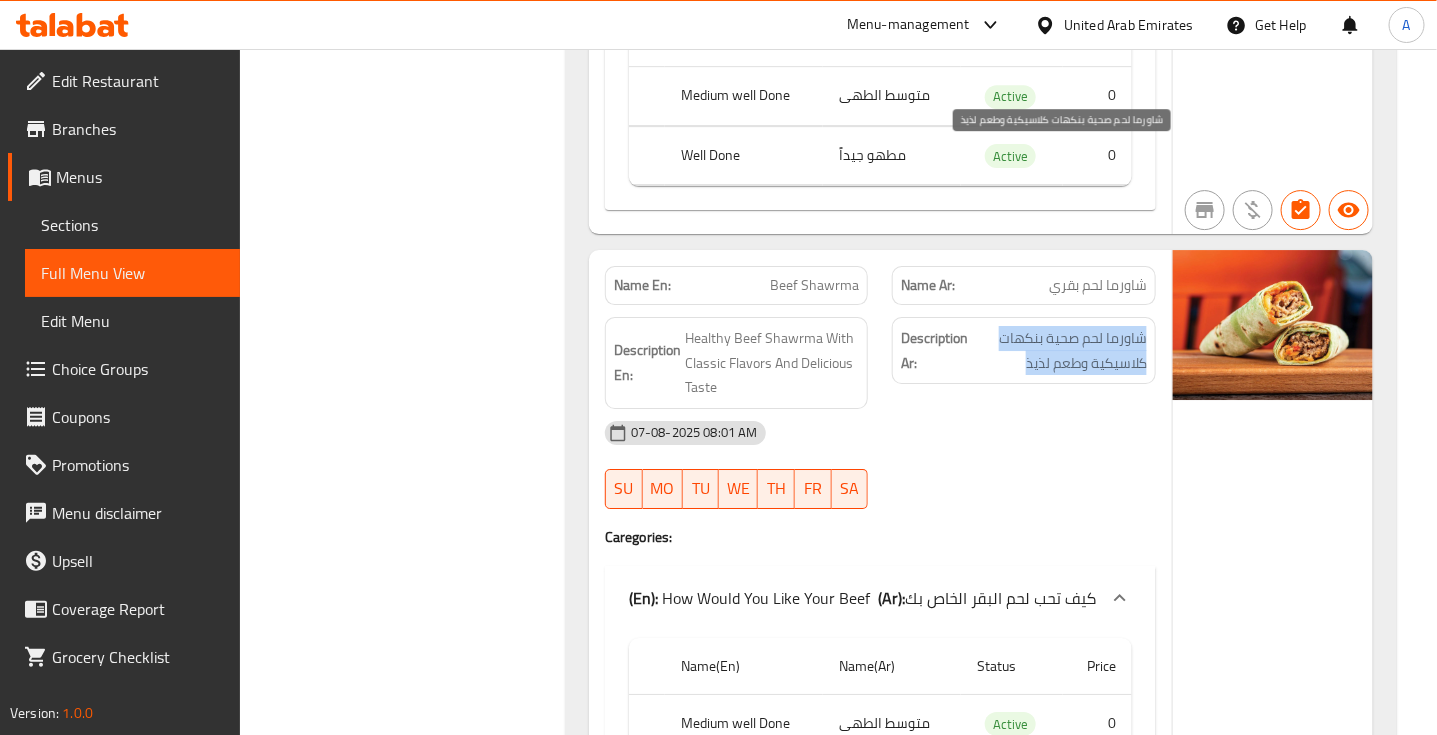 click on "شاورما لحم صحية بنكهات كلاسيكية وطعم لذيذ" at bounding box center (1059, 350) 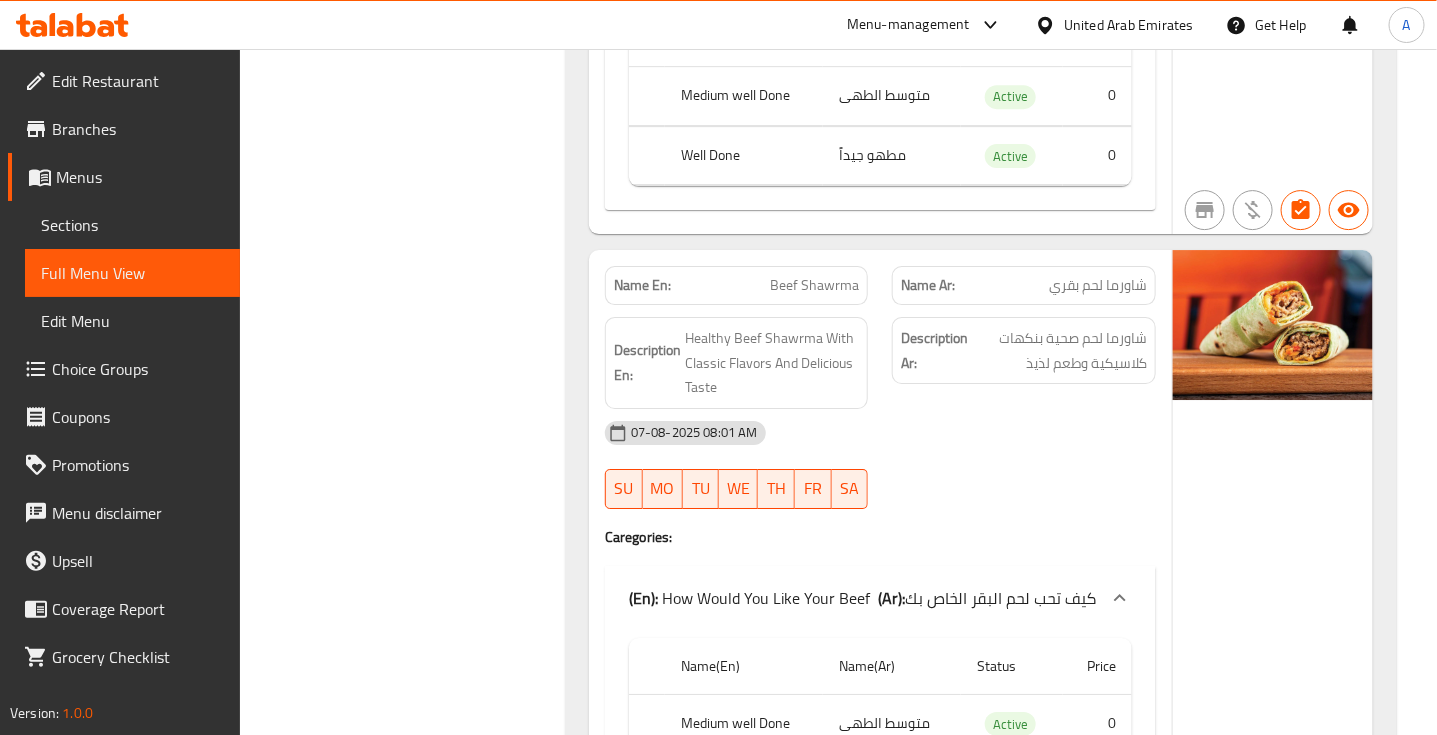 click on "Beef Shawrma" at bounding box center [816, -86208] 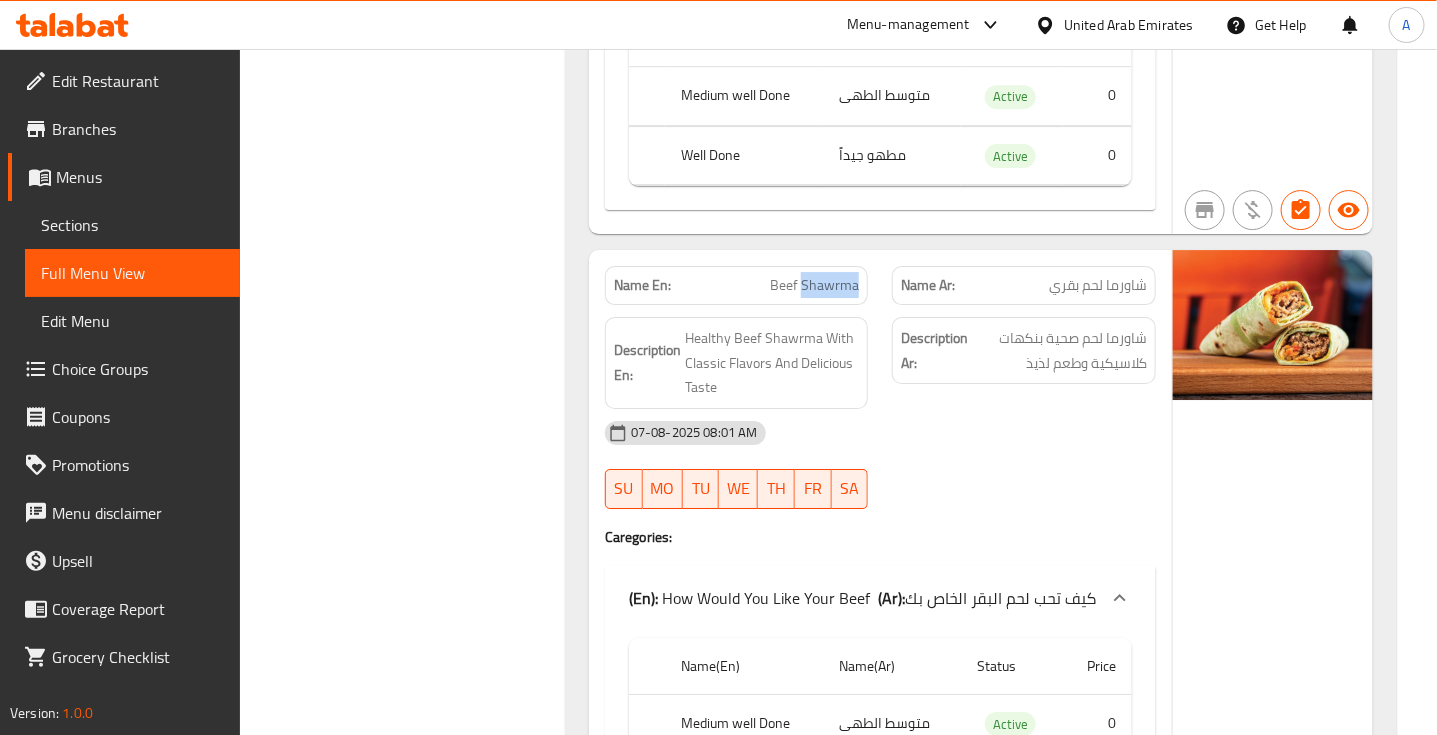 click on "Beef Shawrma" at bounding box center [816, -86208] 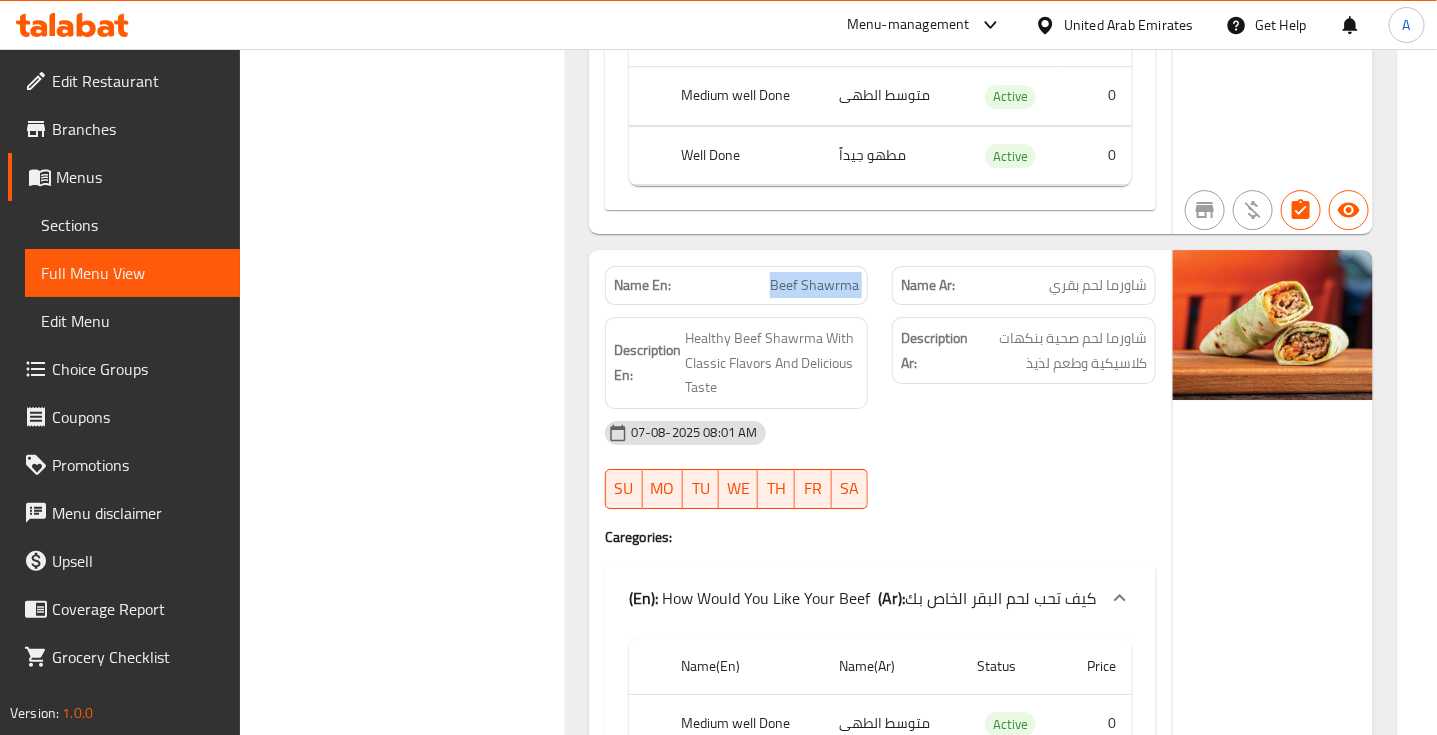 click on "Beef Shawrma" at bounding box center (816, -86208) 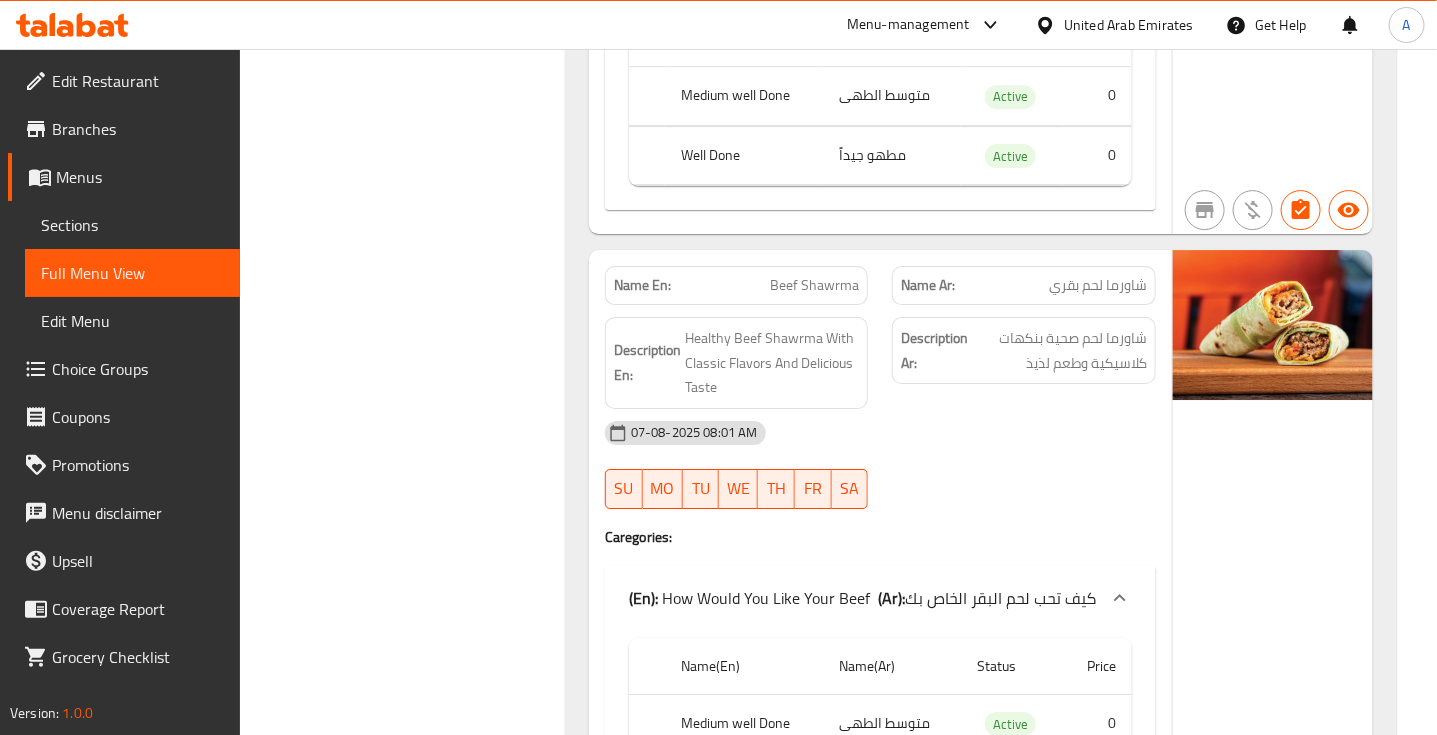 click on "Beef Shawrma" at bounding box center (816, -86208) 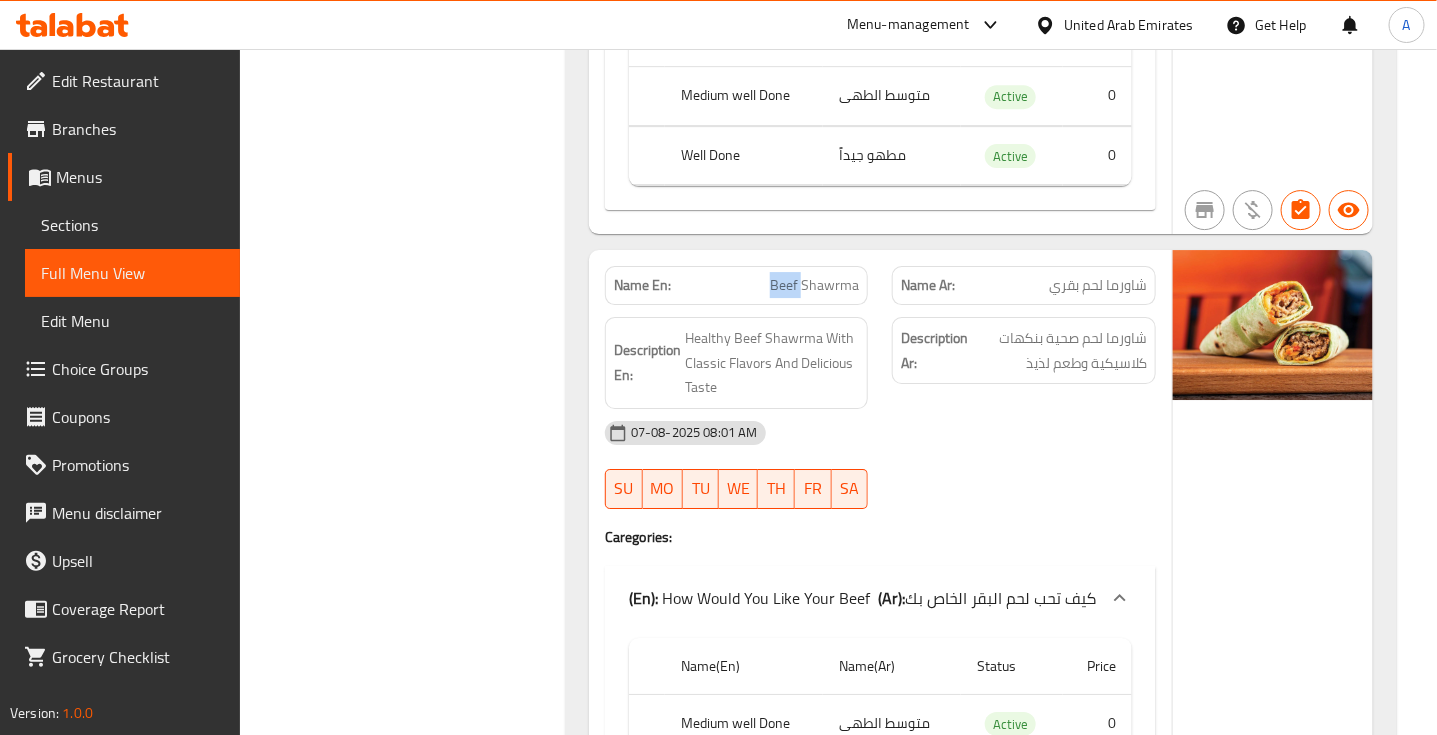 click on "Beef Shawrma" at bounding box center (816, -86208) 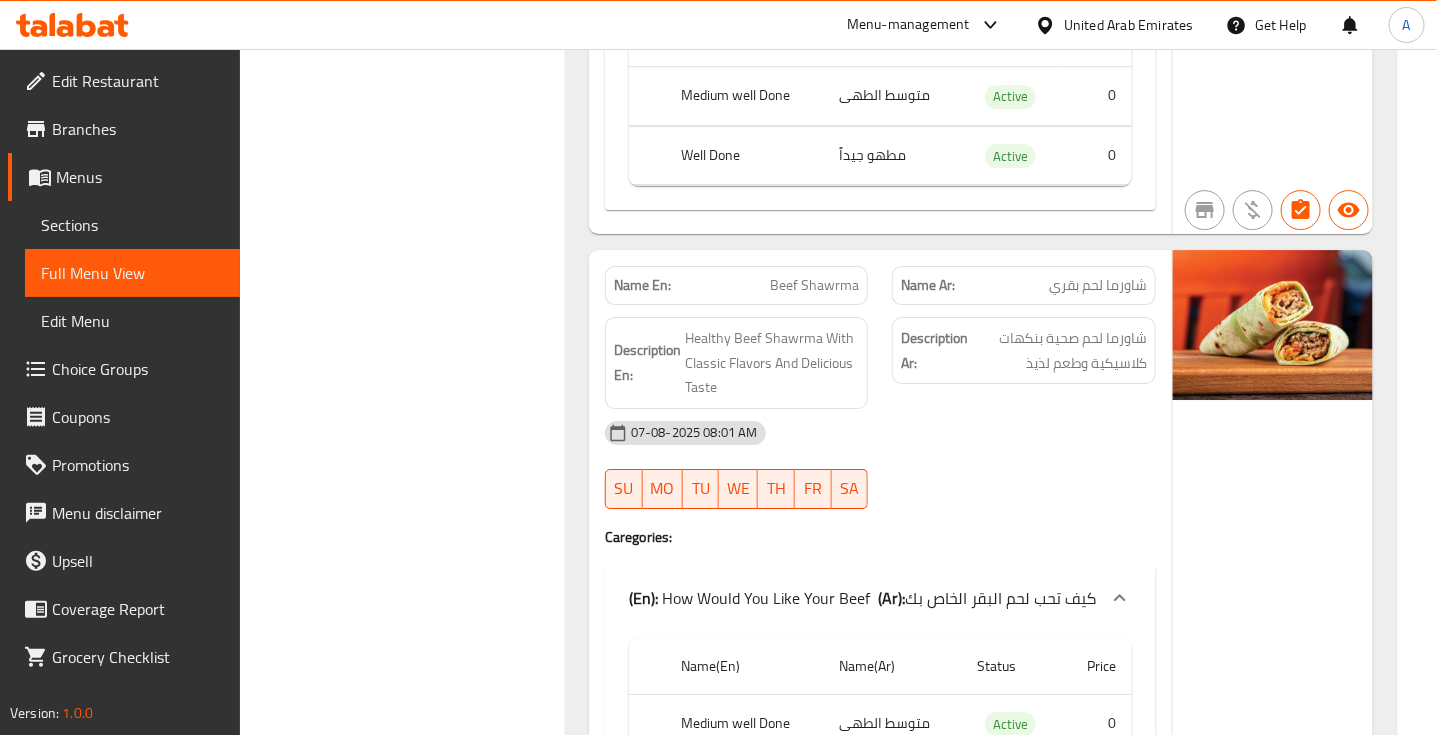 click on "Caregories:" at bounding box center (880, -85956) 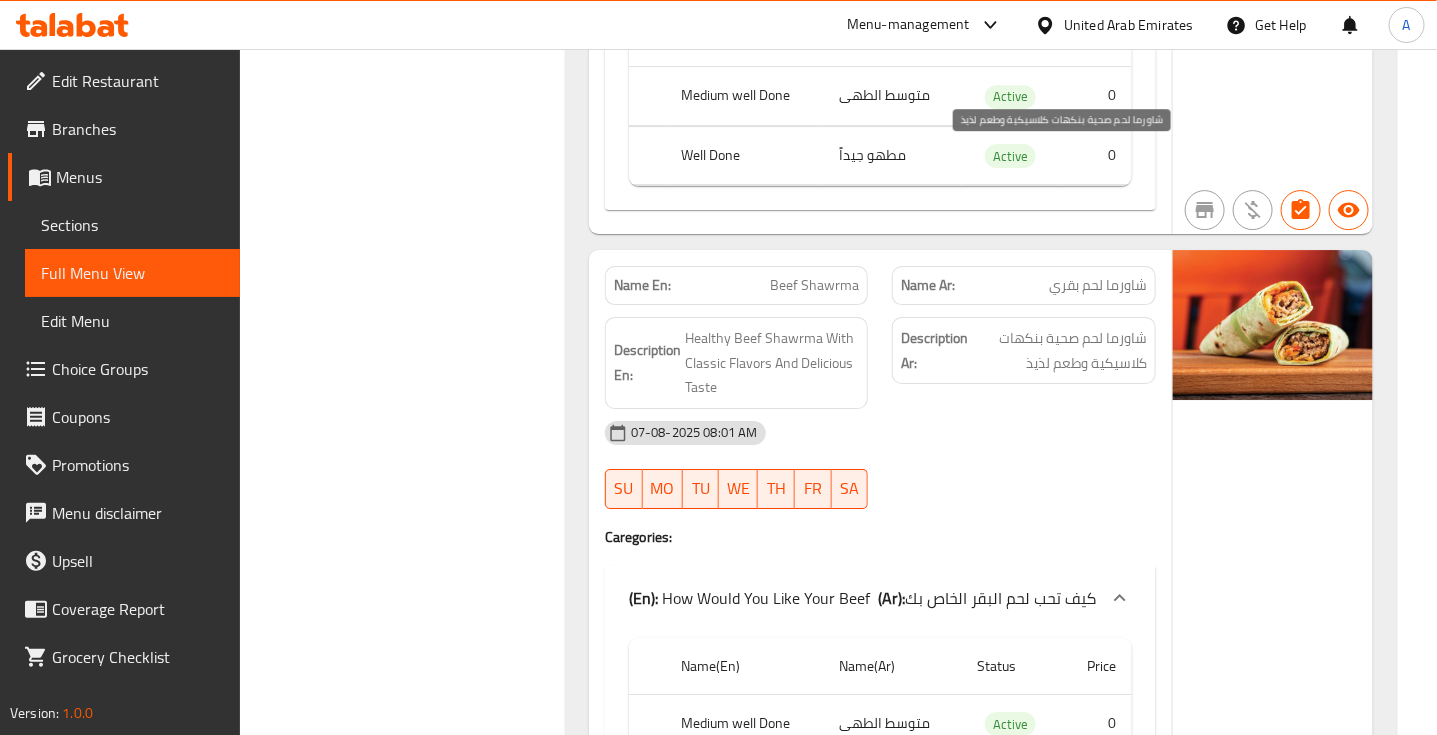 click on "شاورما لحم صحية بنكهات كلاسيكية وطعم لذيذ" at bounding box center [1059, 350] 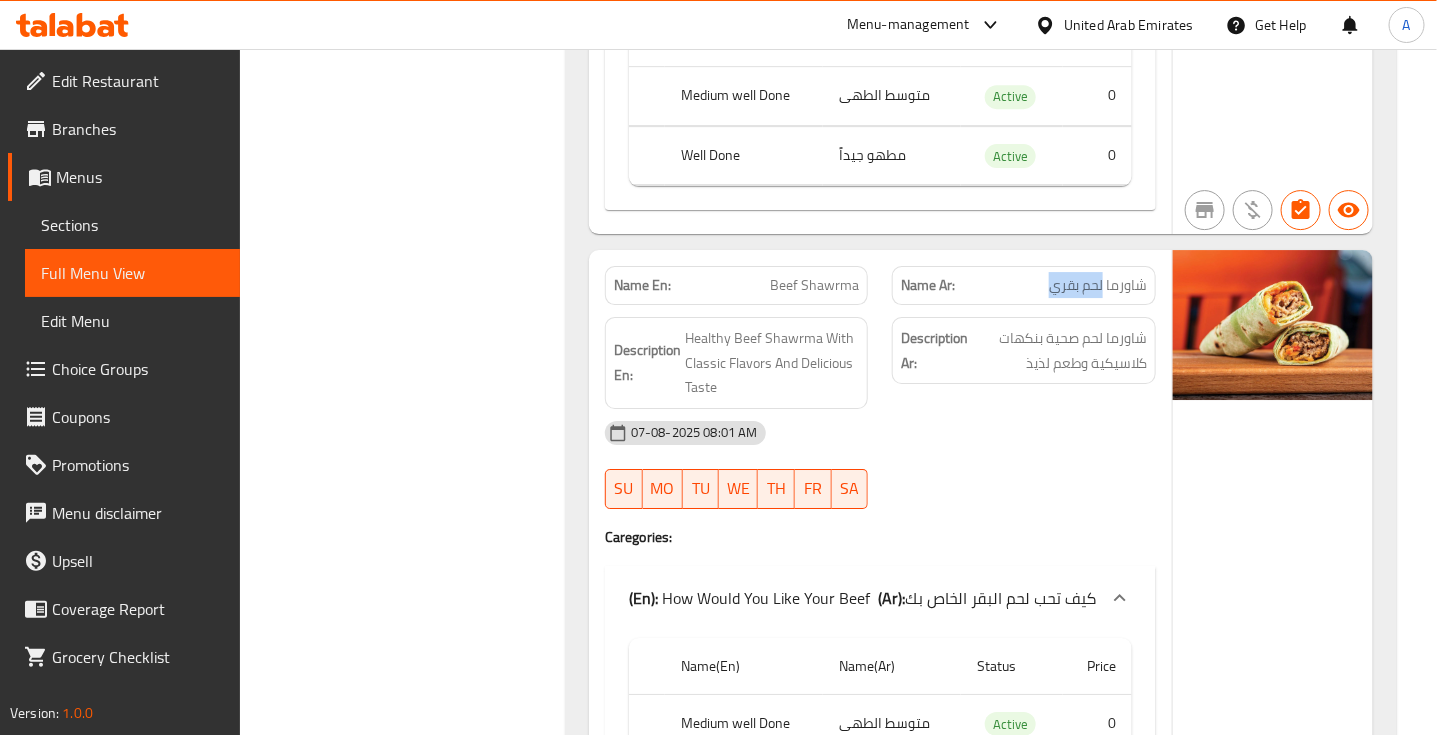 drag, startPoint x: 1103, startPoint y: 97, endPoint x: 1003, endPoint y: 105, distance: 100.31949 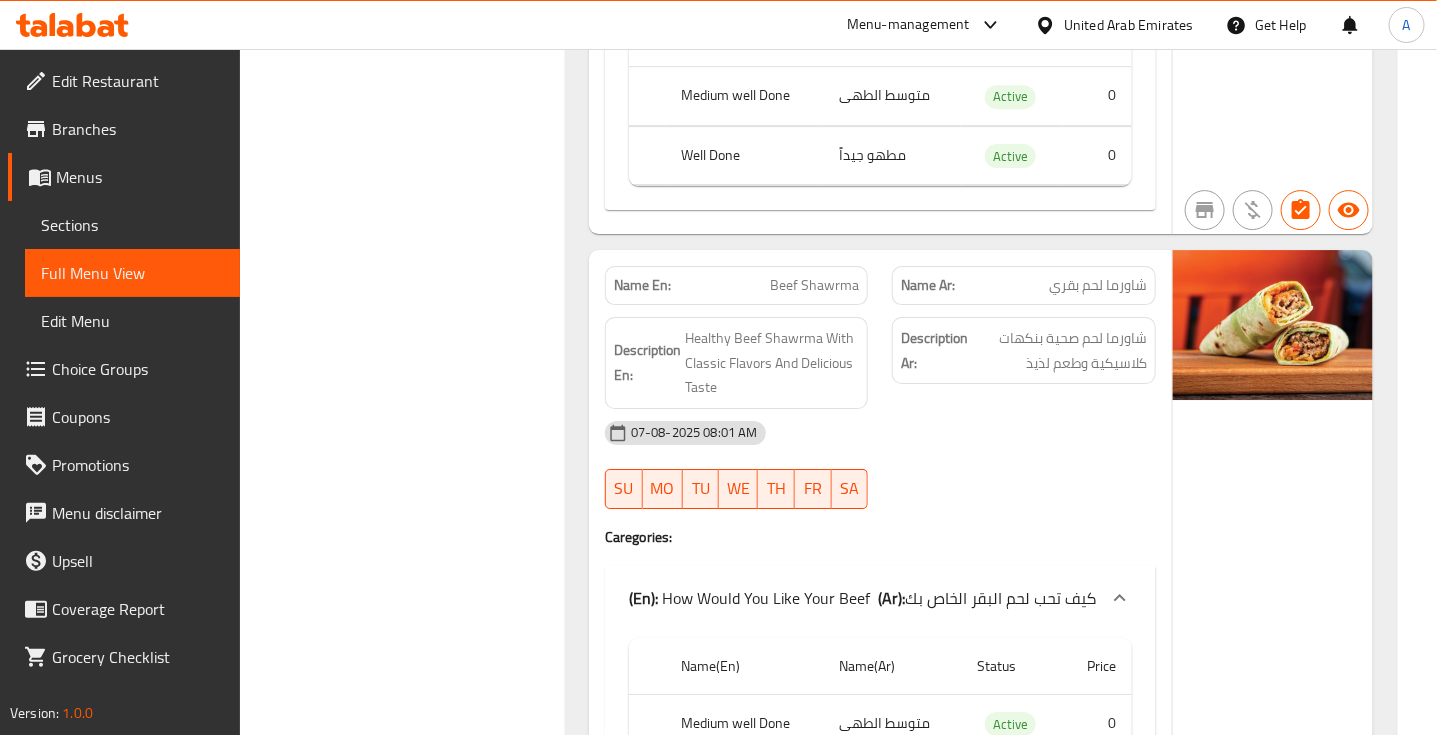click on "07-08-2025 08:01 AM SU MO TU WE TH FR SA" at bounding box center [880, -86029] 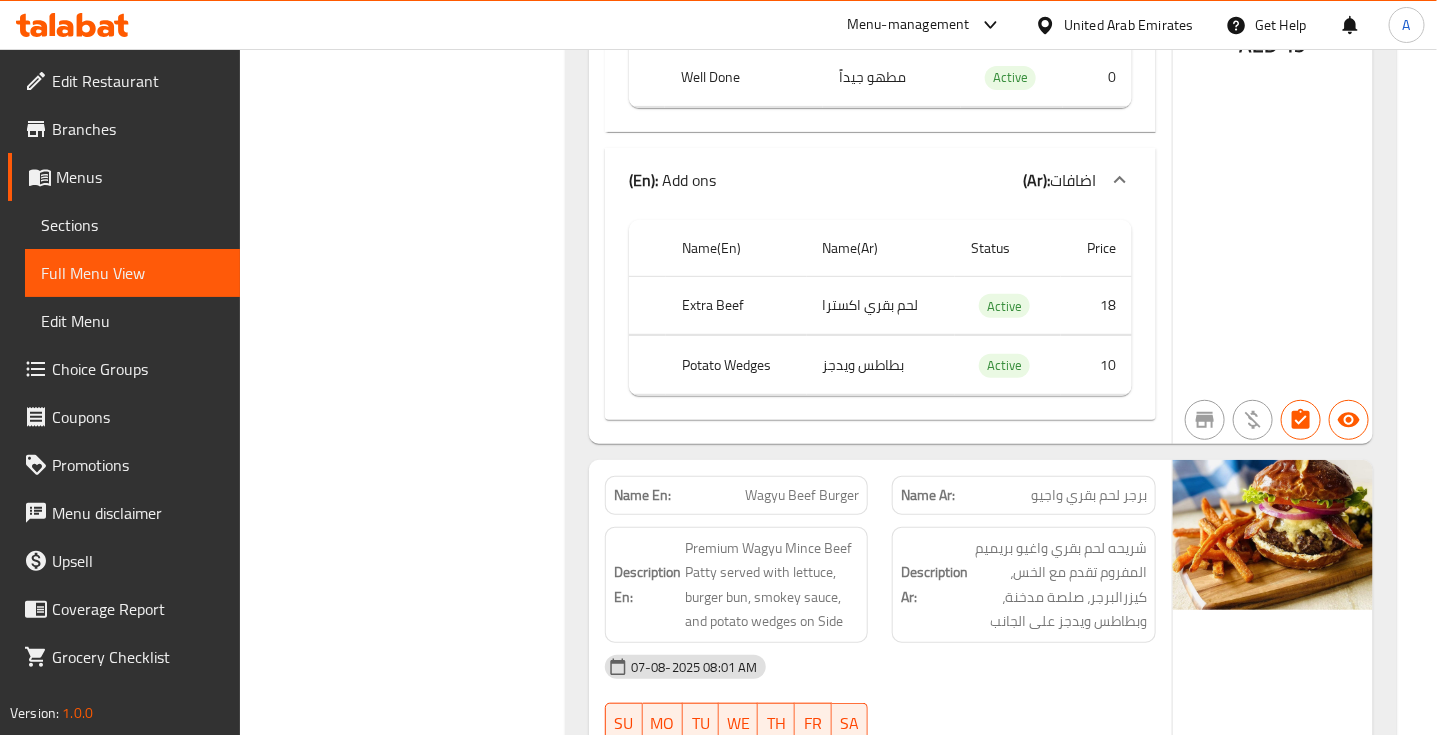scroll, scrollTop: 92251, scrollLeft: 0, axis: vertical 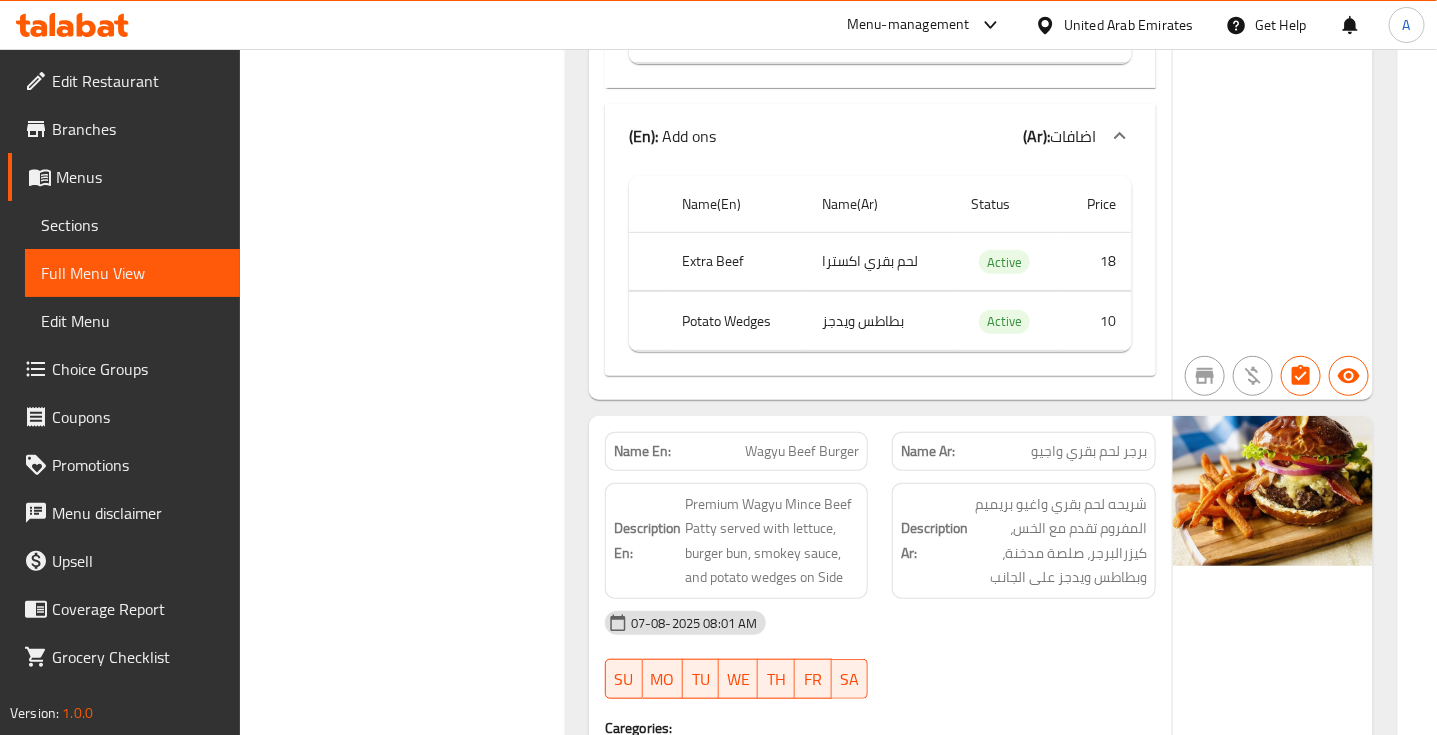 click on "برجر لحم بقري واجيو" at bounding box center [1102, -86018] 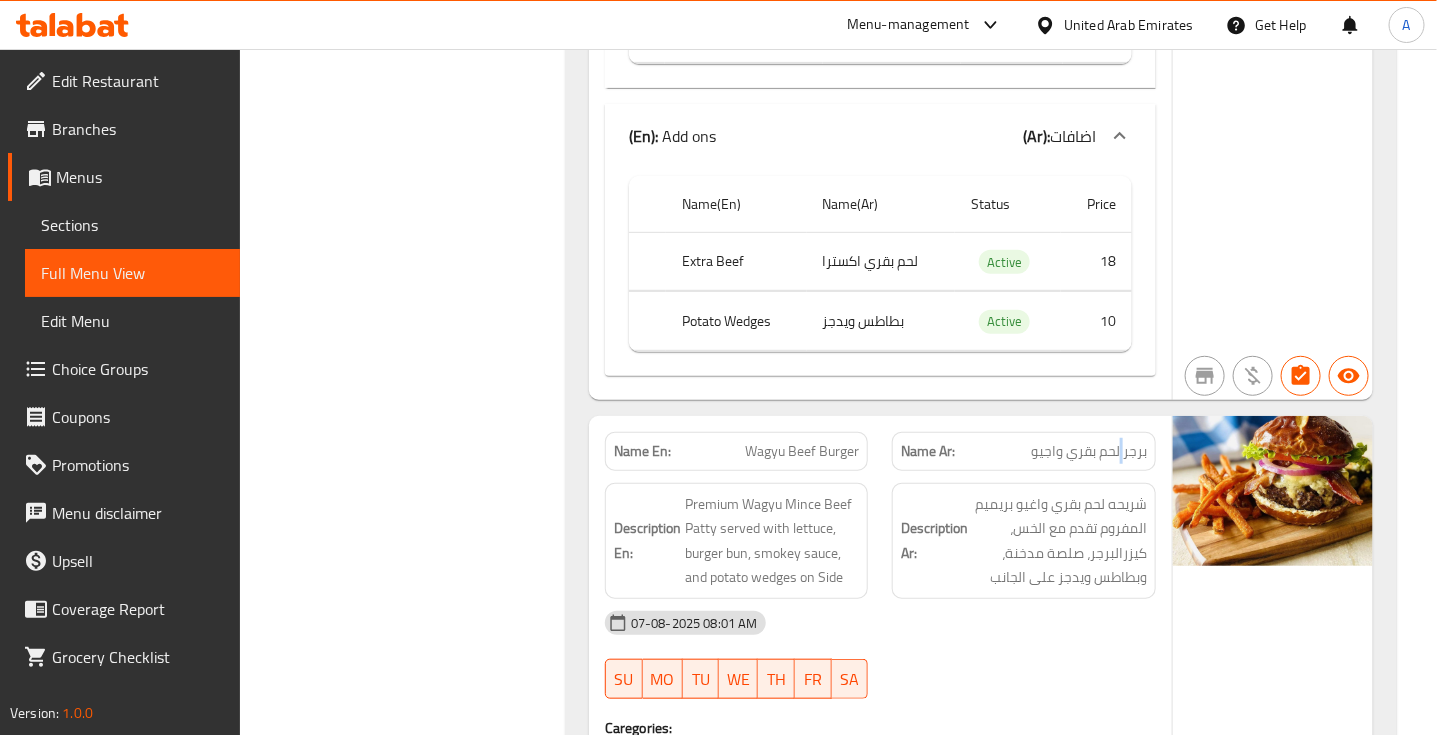 click on "برجر لحم بقري واجيو" at bounding box center (1102, -86018) 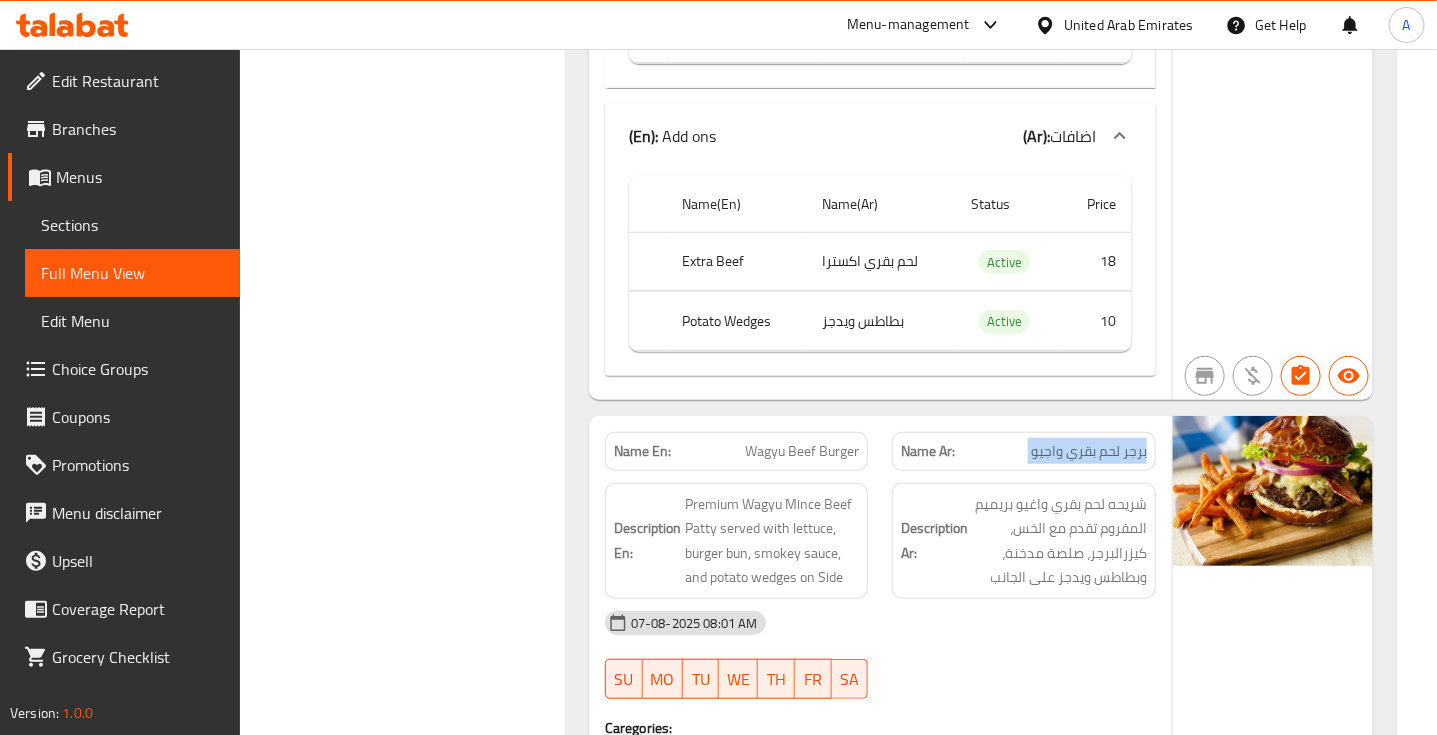 click on "برجر لحم بقري واجيو" at bounding box center [1102, -86018] 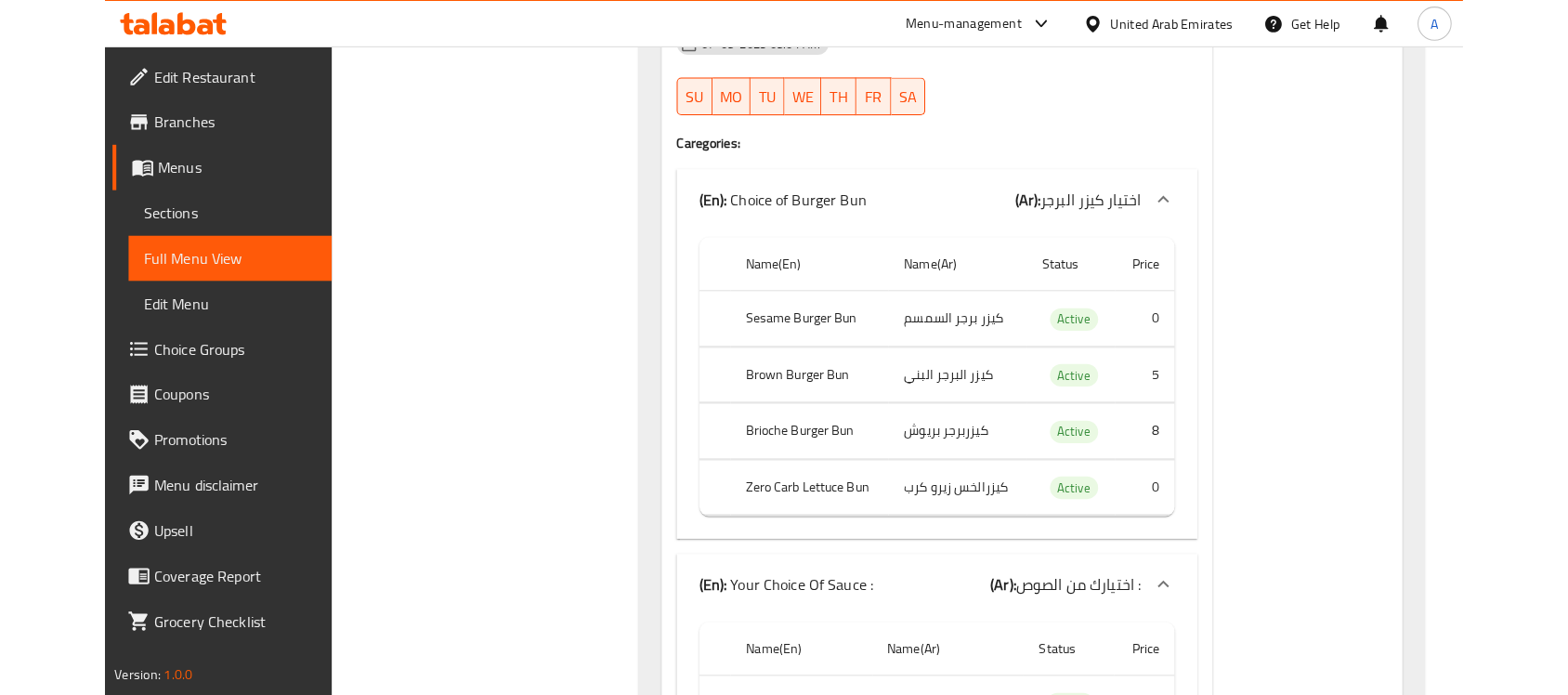 scroll, scrollTop: 86179, scrollLeft: 0, axis: vertical 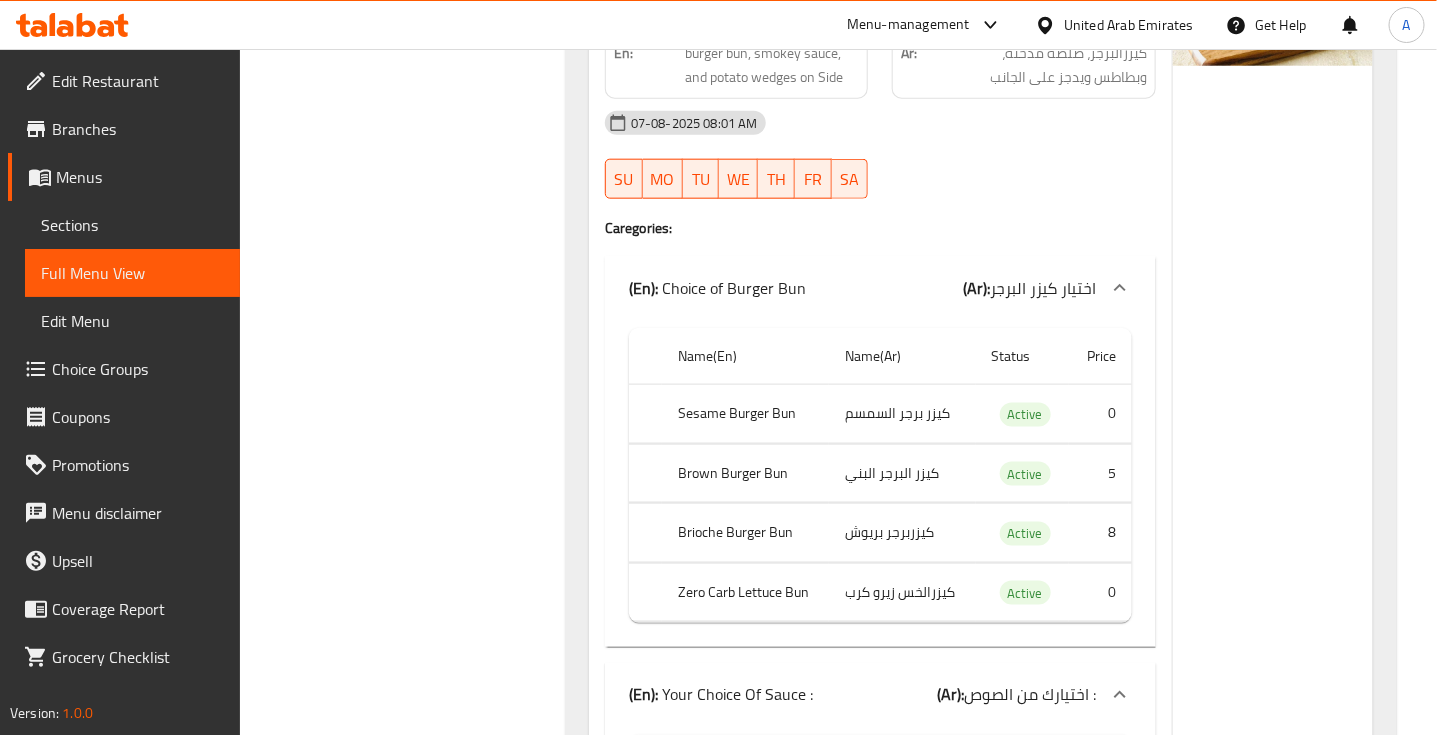click on "Brown Burger Bun" at bounding box center [740, -91877] 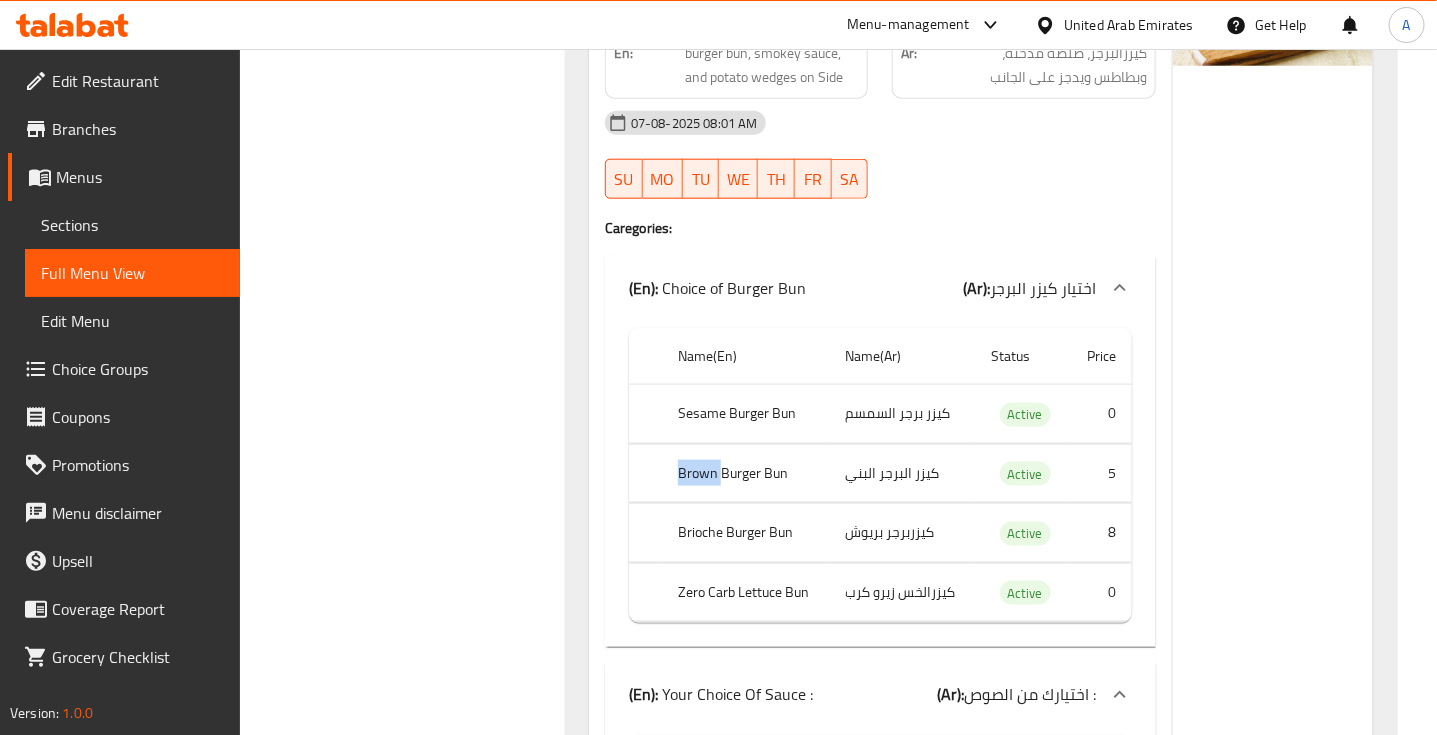 click on "Brown Burger Bun" at bounding box center (740, -91877) 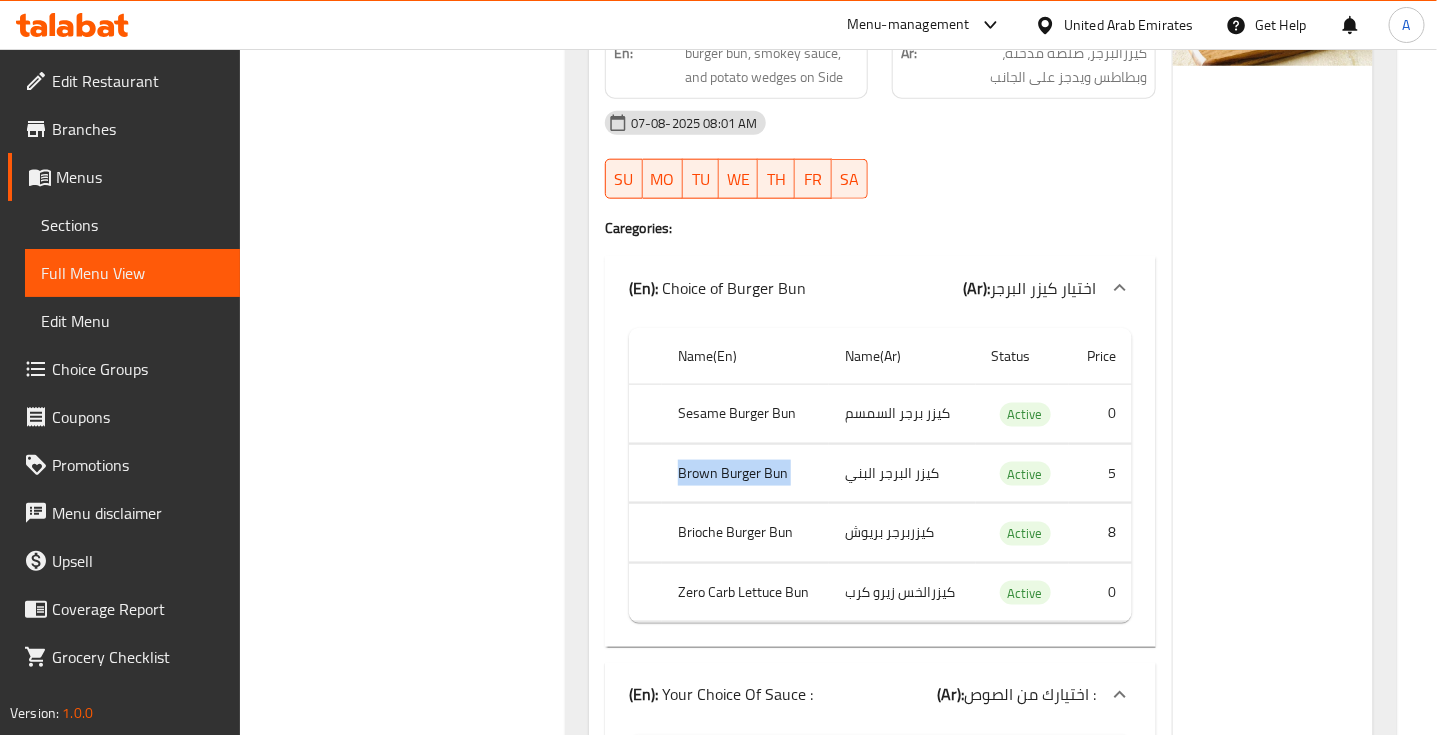 click on "Brown Burger Bun" at bounding box center [740, -91877] 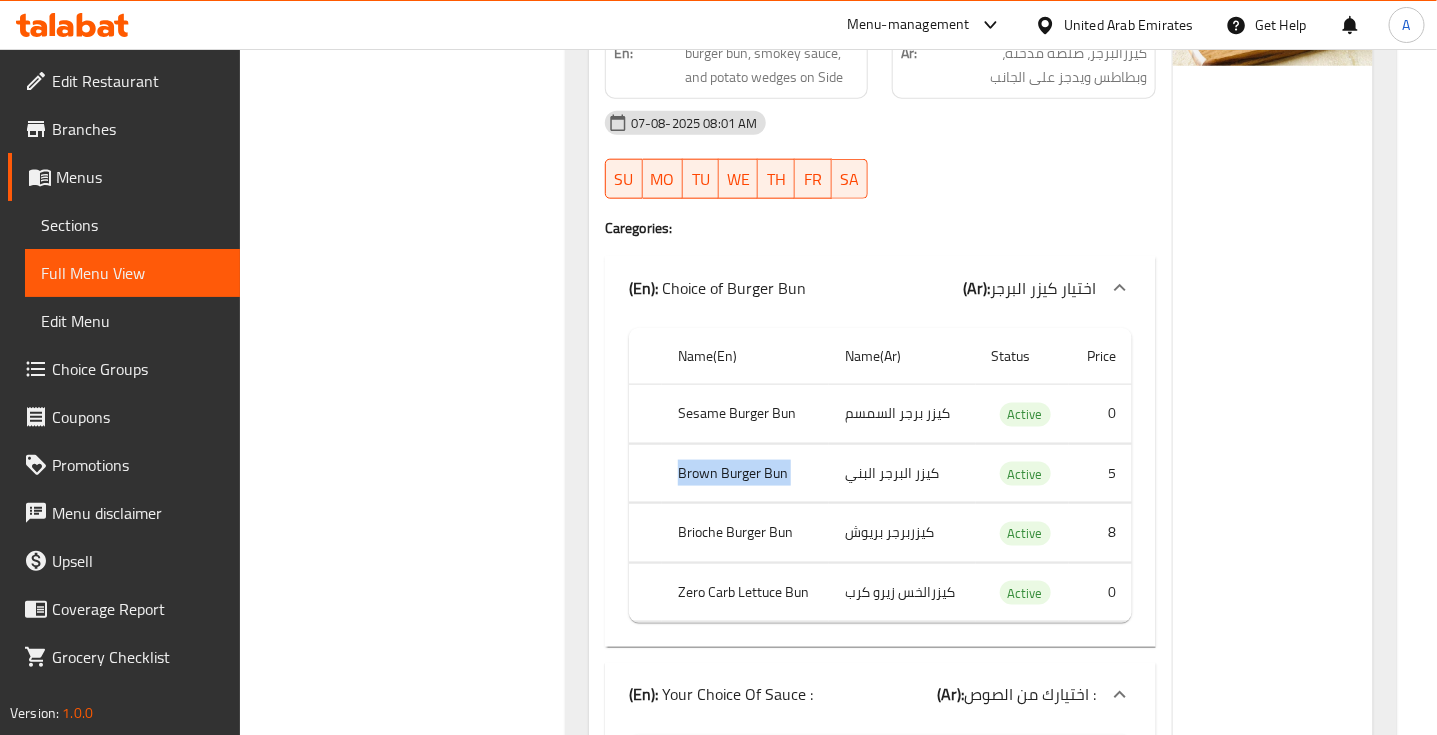 click on "Brown Burger Bun" at bounding box center [740, -91877] 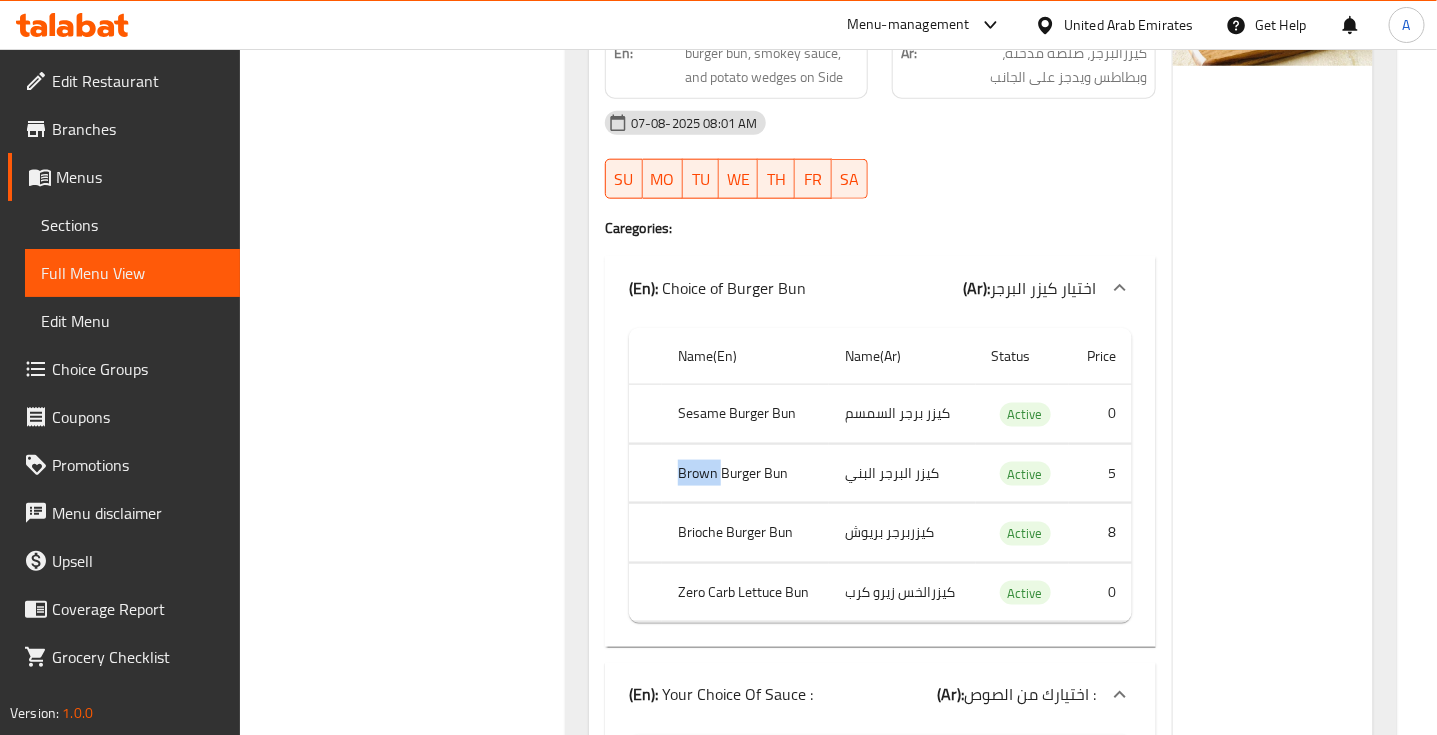click on "Brown Burger Bun" at bounding box center [740, -91877] 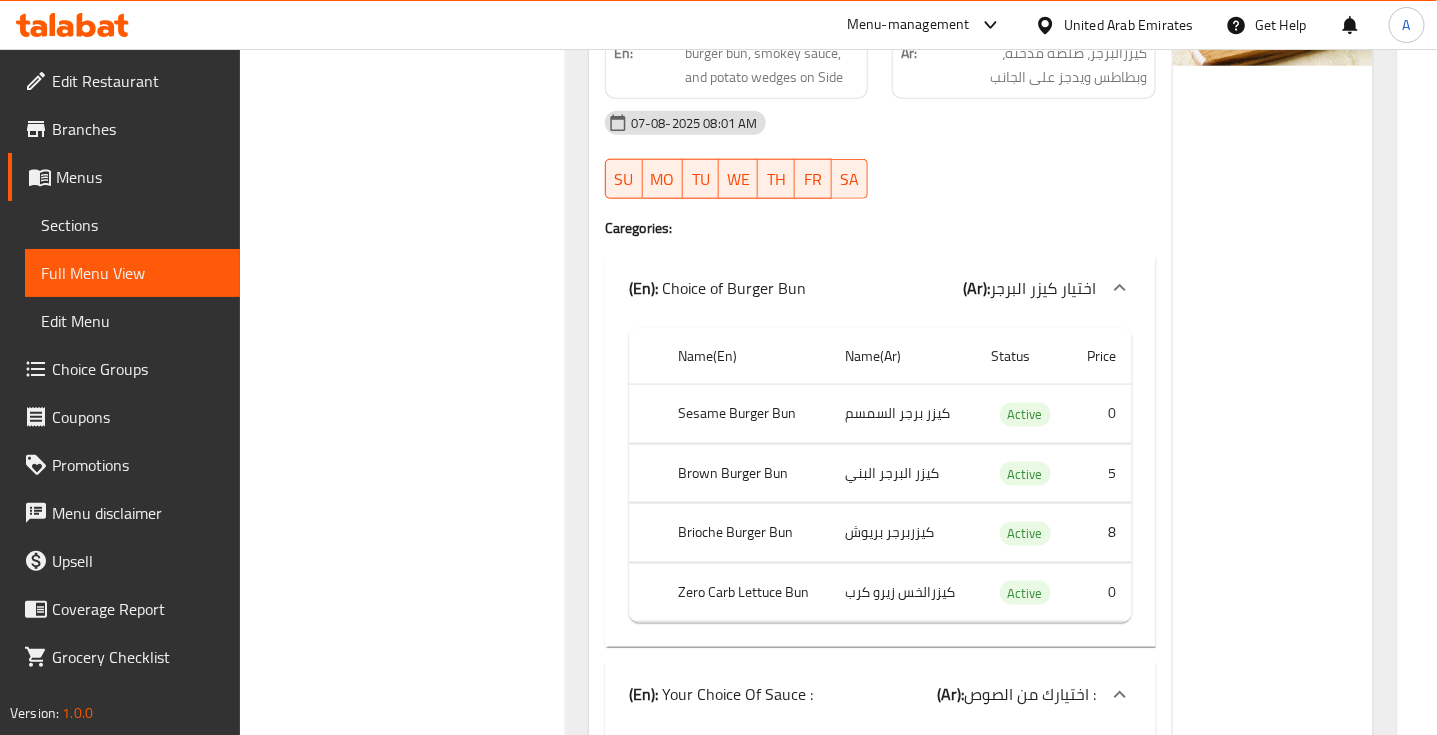 click on "Brown Burger Bun" at bounding box center (740, -91877) 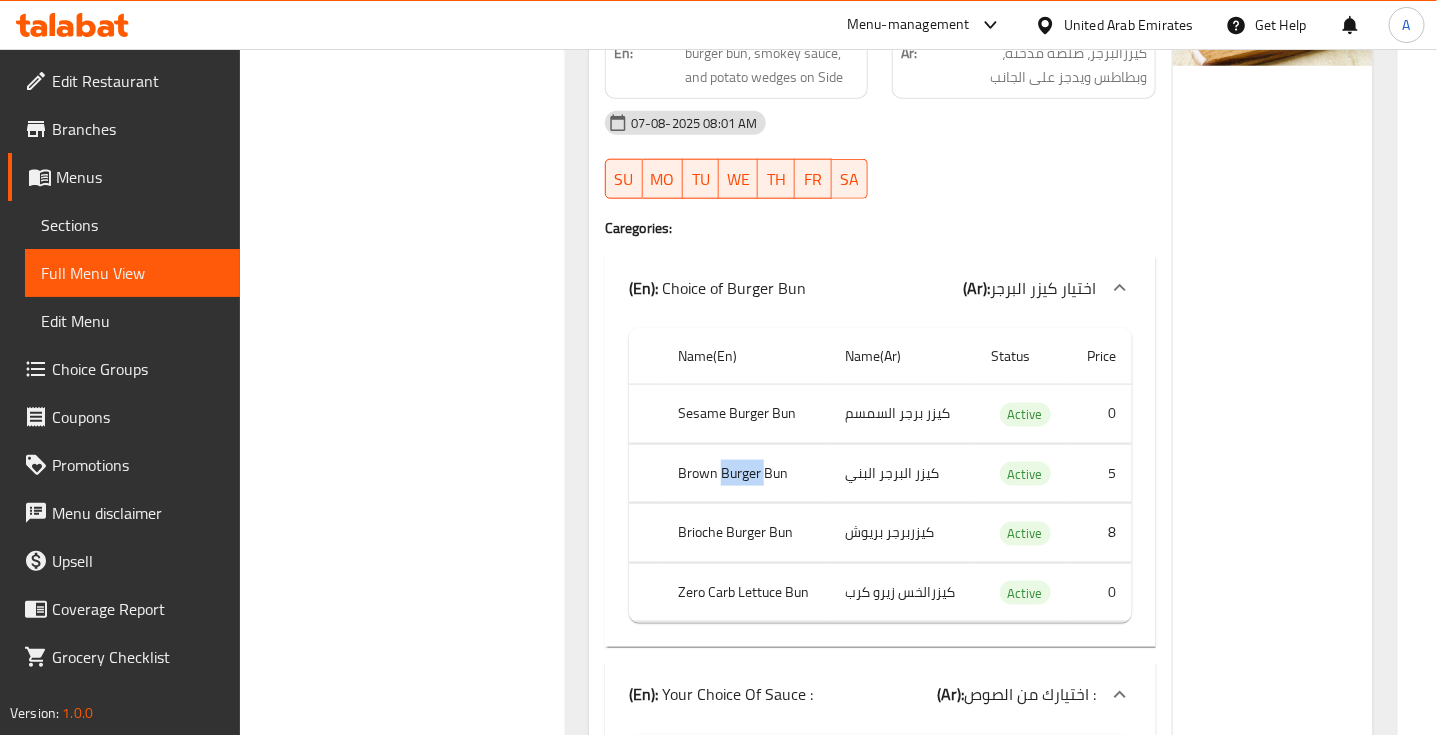 click on "Brown Burger Bun" at bounding box center (740, -91877) 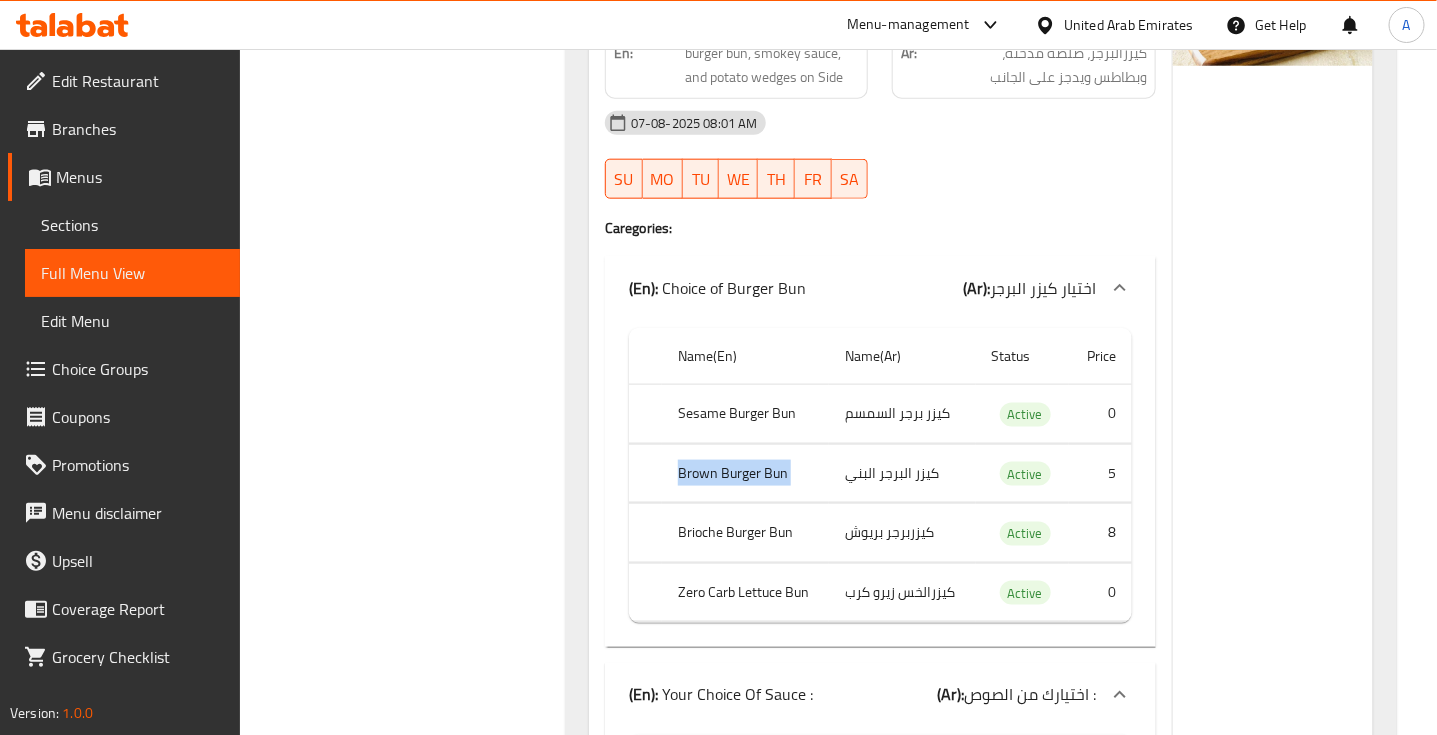 click on "Brown Burger Bun" at bounding box center [740, -91877] 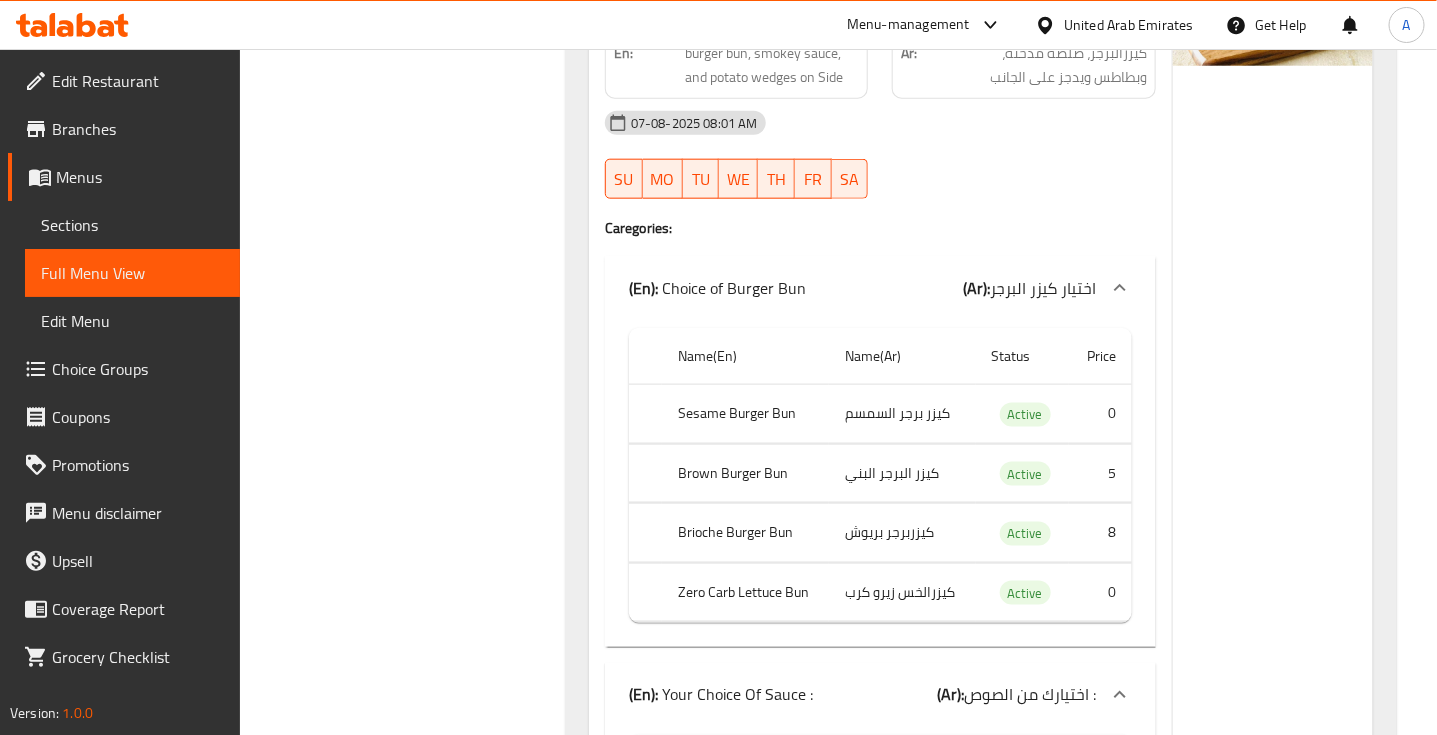 click on "كيزر البرجر البني" at bounding box center [874, -91877] 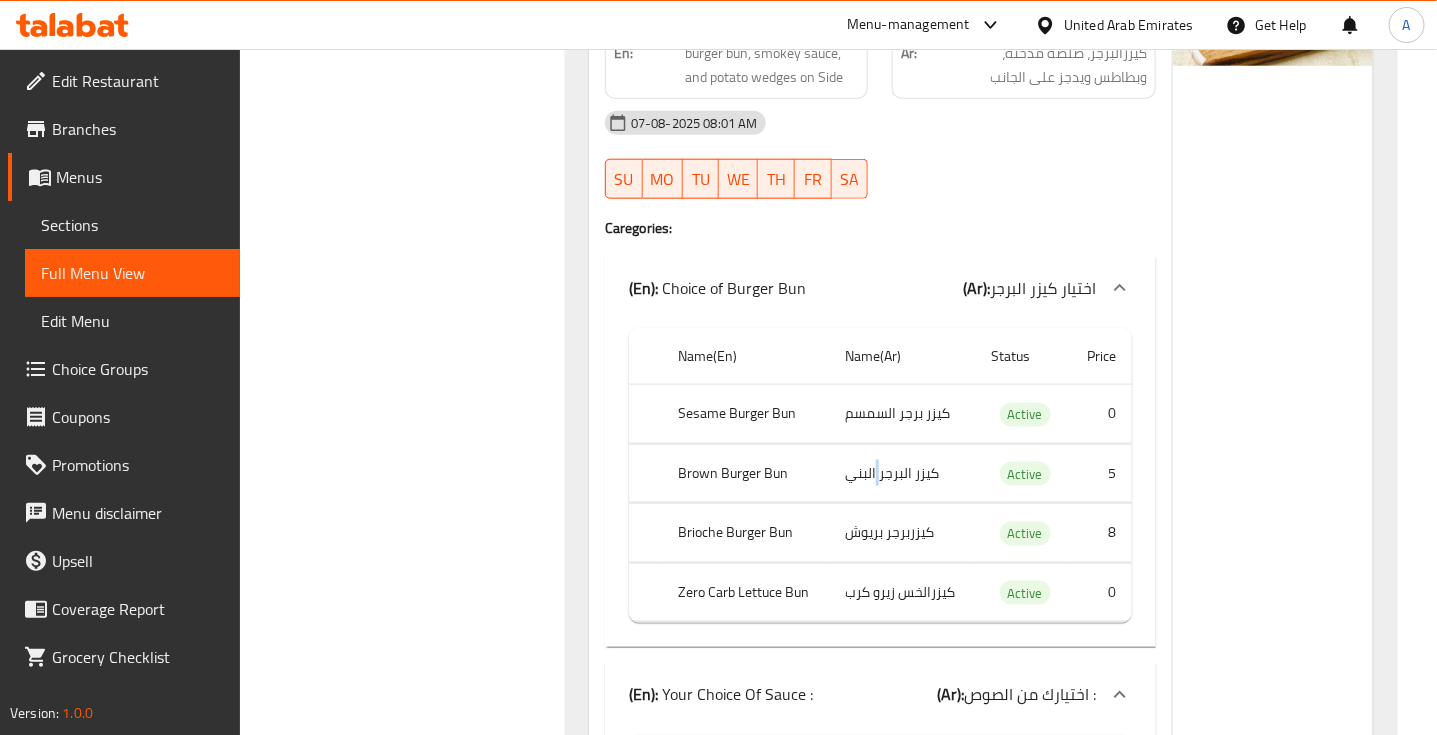 click on "كيزر البرجر البني" at bounding box center [874, -91877] 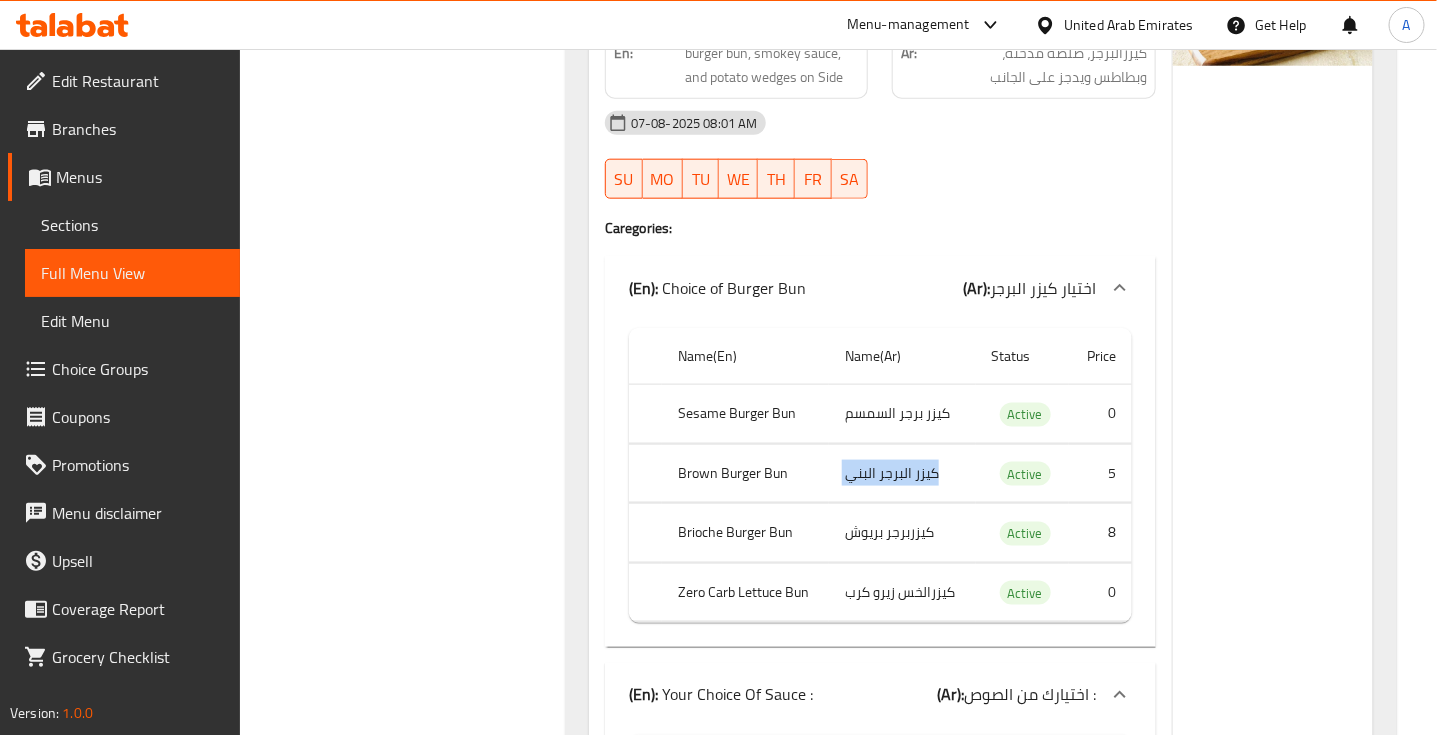 click on "كيزر البرجر البني" at bounding box center (874, -91877) 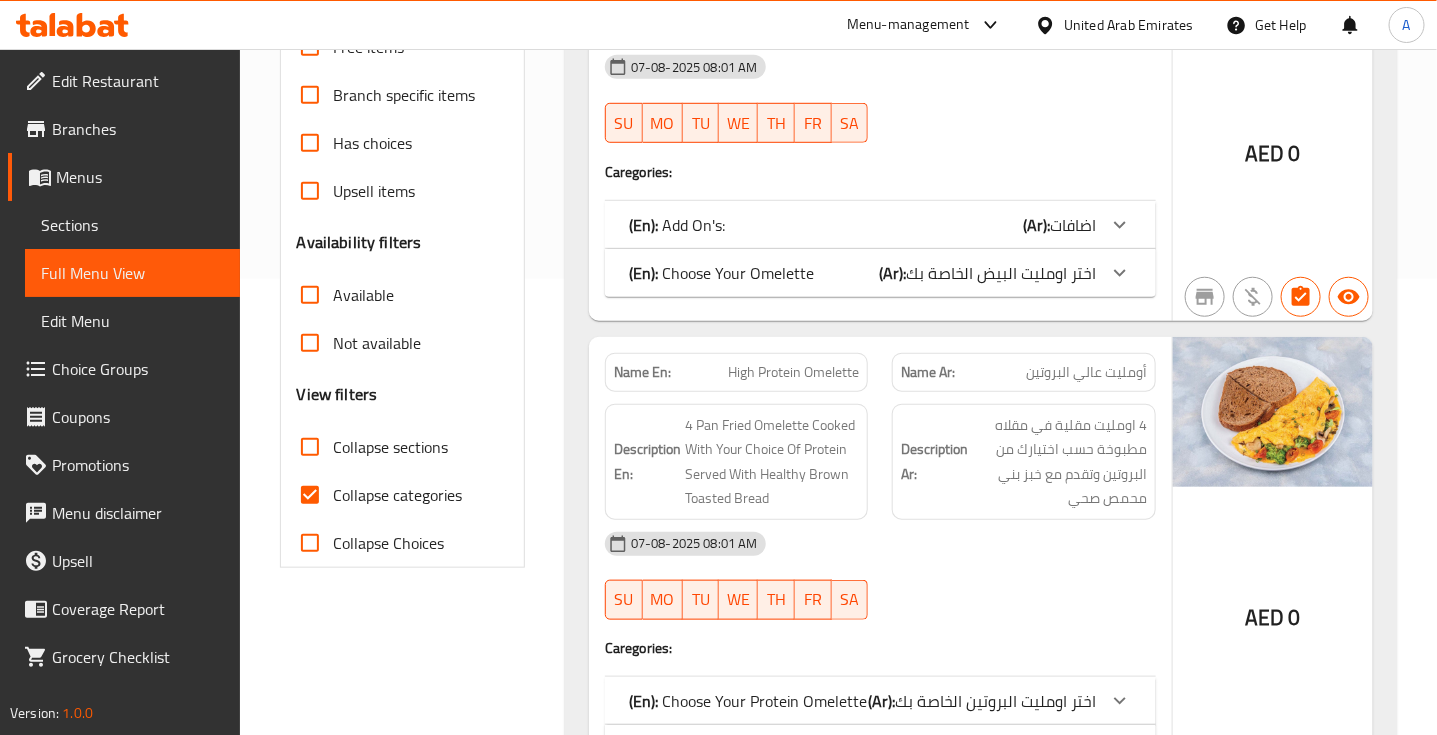 scroll, scrollTop: 500, scrollLeft: 0, axis: vertical 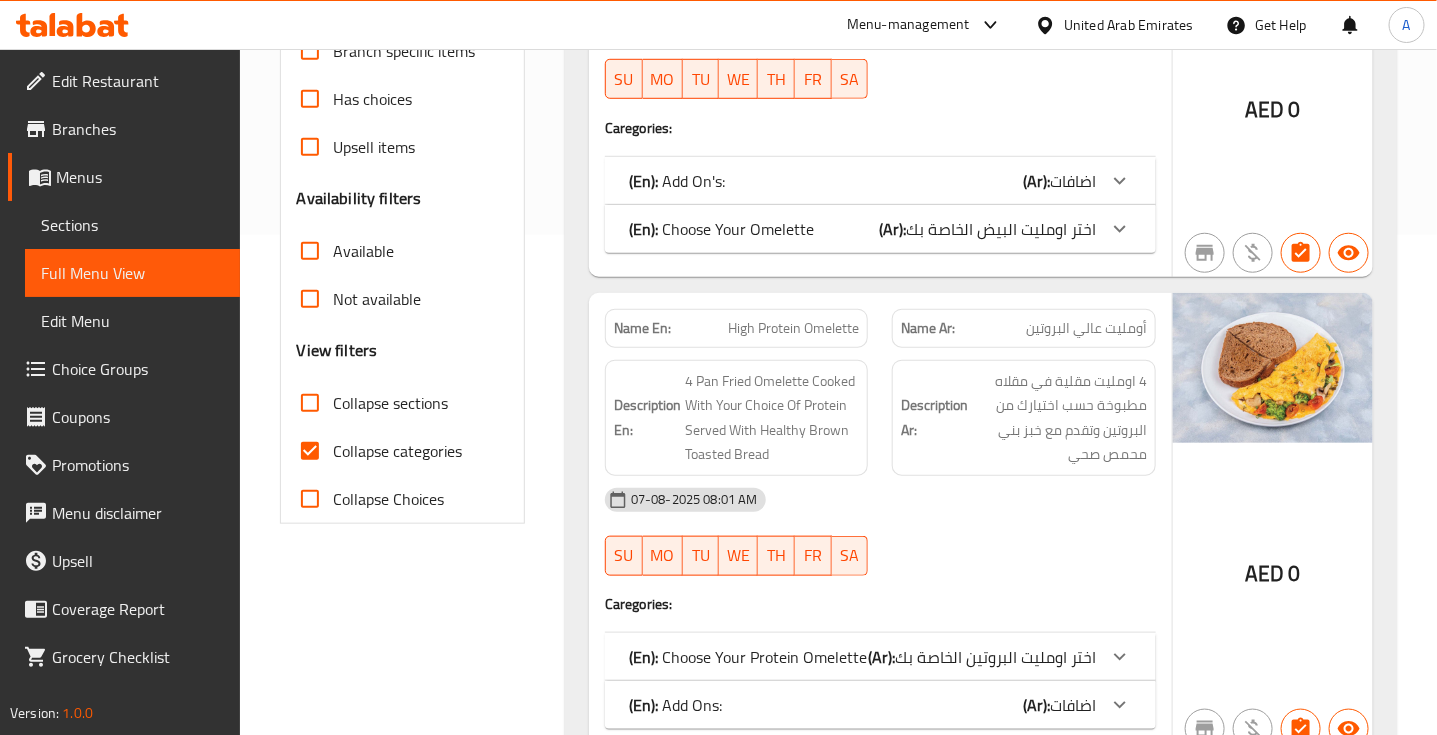 click on "Collapse categories" at bounding box center (310, 451) 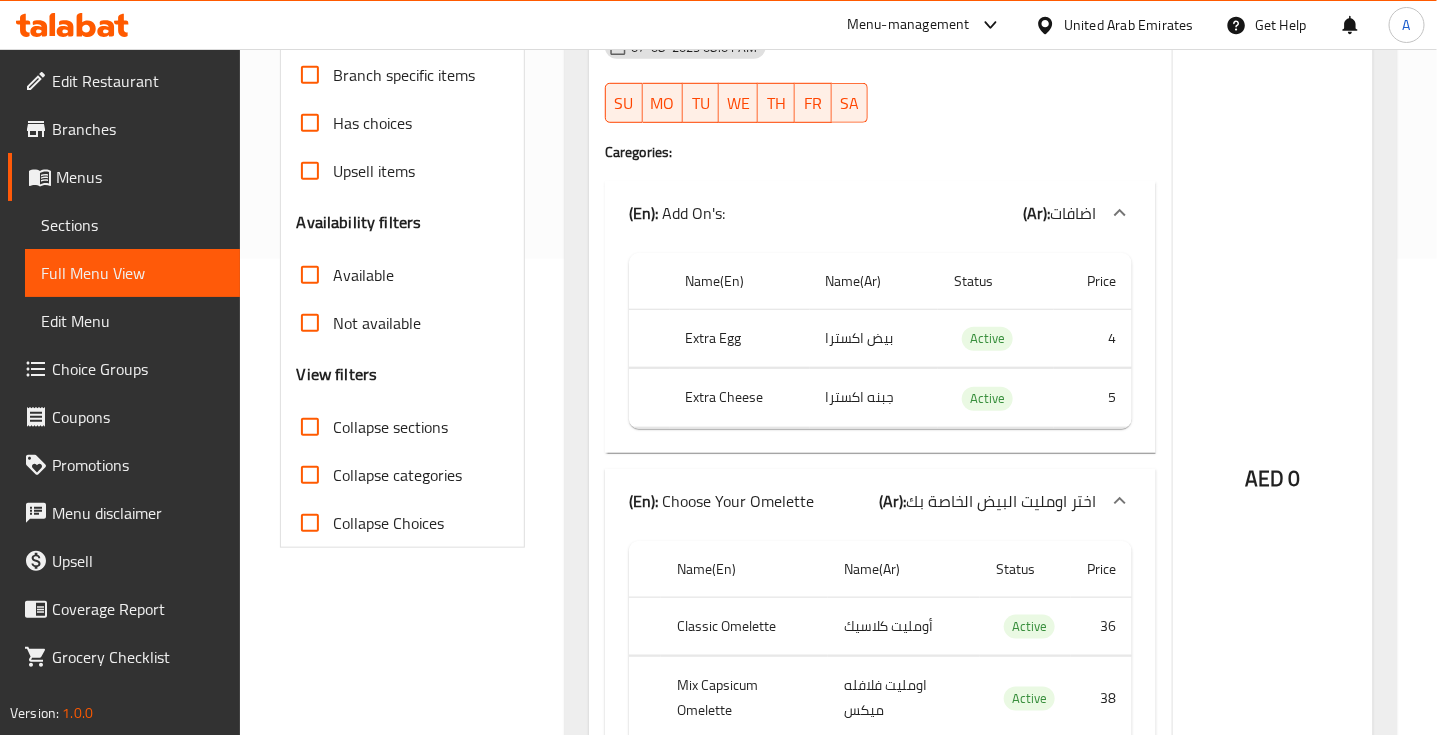 scroll, scrollTop: 0, scrollLeft: 0, axis: both 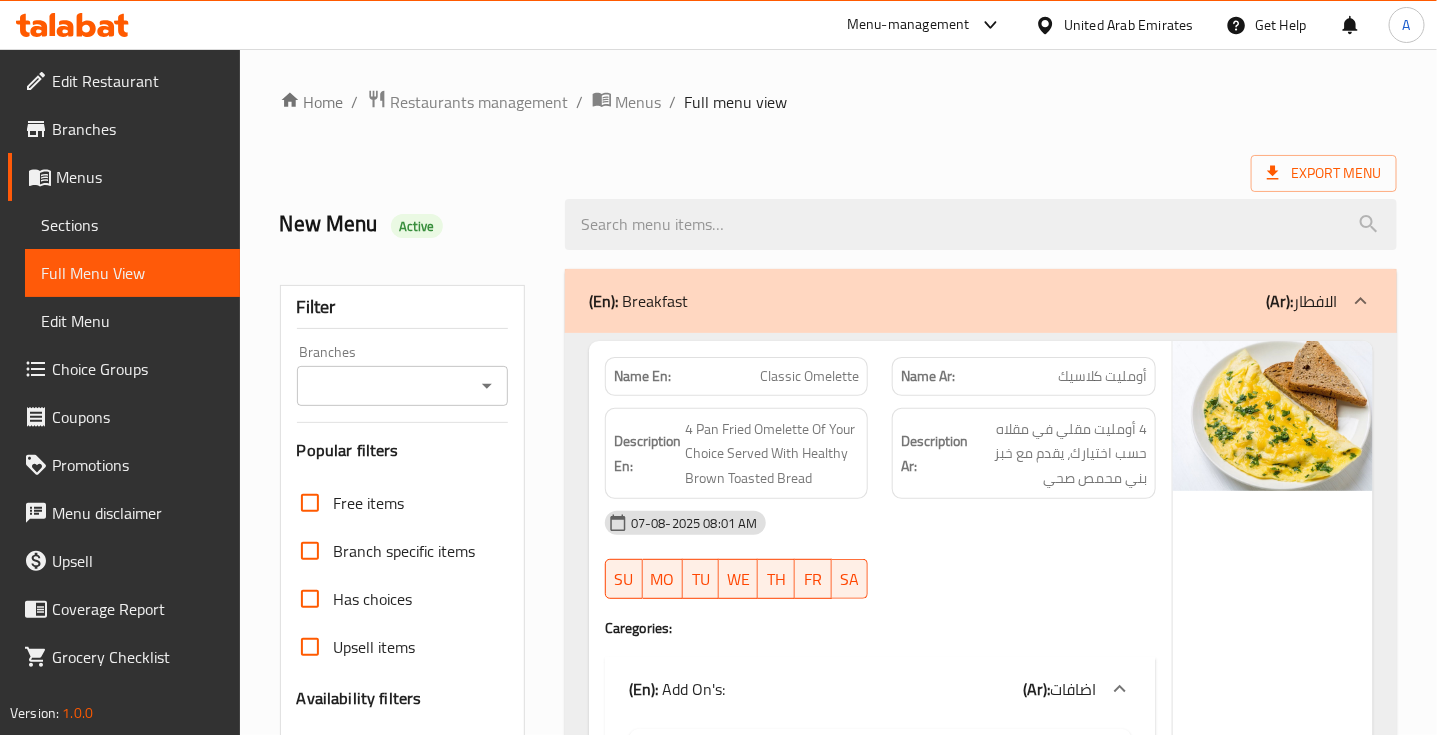 click on "Home / Restaurants management / Menus / Full menu view Export Menu New Menu   Active Filter Branches Branches Popular filters Free items Branch specific items Has choices Upsell items Availability filters Available Not available View filters Collapse sections Collapse categories Collapse Choices (En):   Breakfast (Ar): الافطار Name En: Classic Omelette Name Ar: أومليت كلاسيك Description En: 4 Pan Fried Omelette Of Your Choice Served With Healthy Brown Toasted Bread Description Ar: 4 أومليت مقلي في مقلاه  حسب اختيارك، يقدم مع خبز بني محمص صحي 07-08-2025 08:01 AM SU MO TU WE TH FR SA Caregories: (En):   Add On's: (Ar): اضافات Name(En) Name(Ar) Status Price Extra Egg بيض اكسترا Active 4 Extra Cheese جبنه اكسترا Active 5 (En):   Choose Your Omelette (Ar): اختر اومليت البيض الخاصة بك Name(En) Name(Ar) Status Price Classic Omelette أومليت كلاسيك Active 36 Mix Capsicum Omelette Active 38 38 0" at bounding box center (838, 55750) 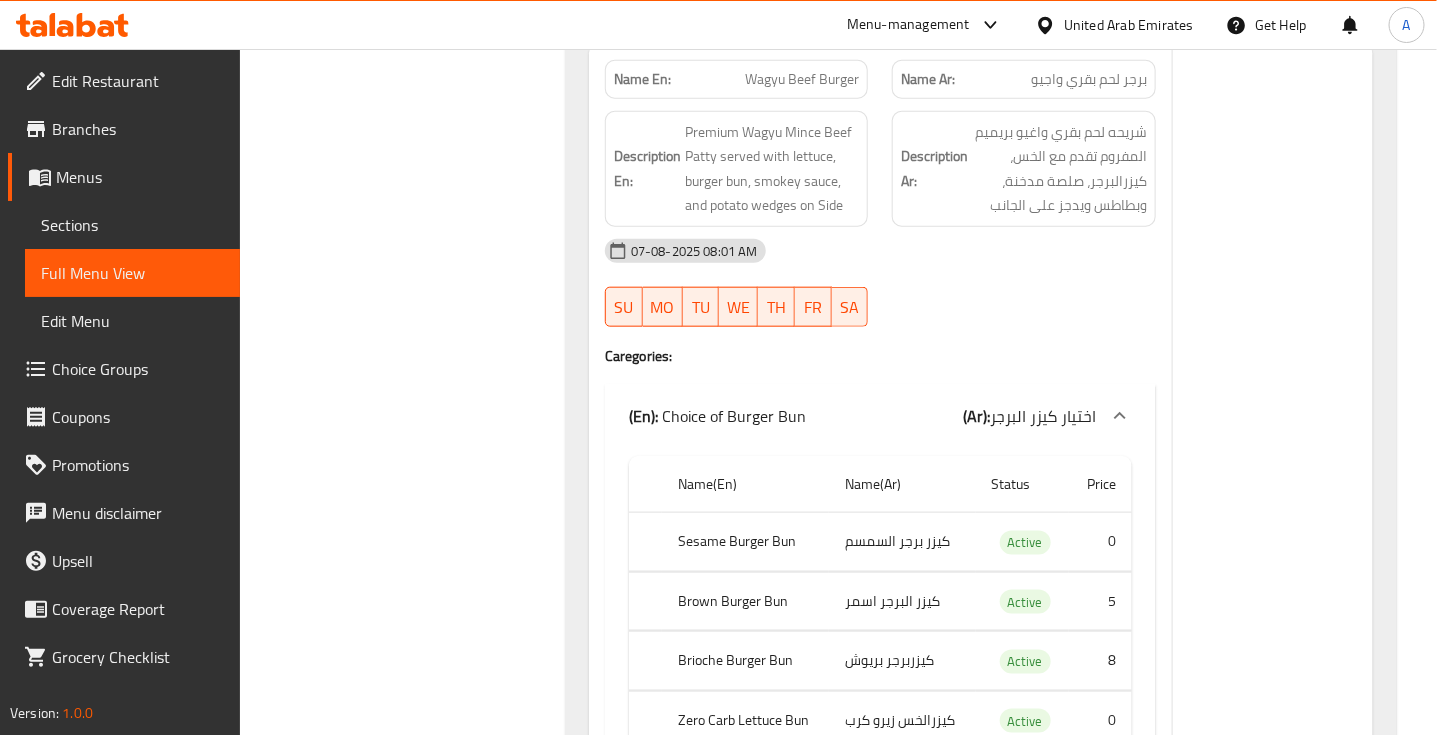 scroll, scrollTop: 92657, scrollLeft: 0, axis: vertical 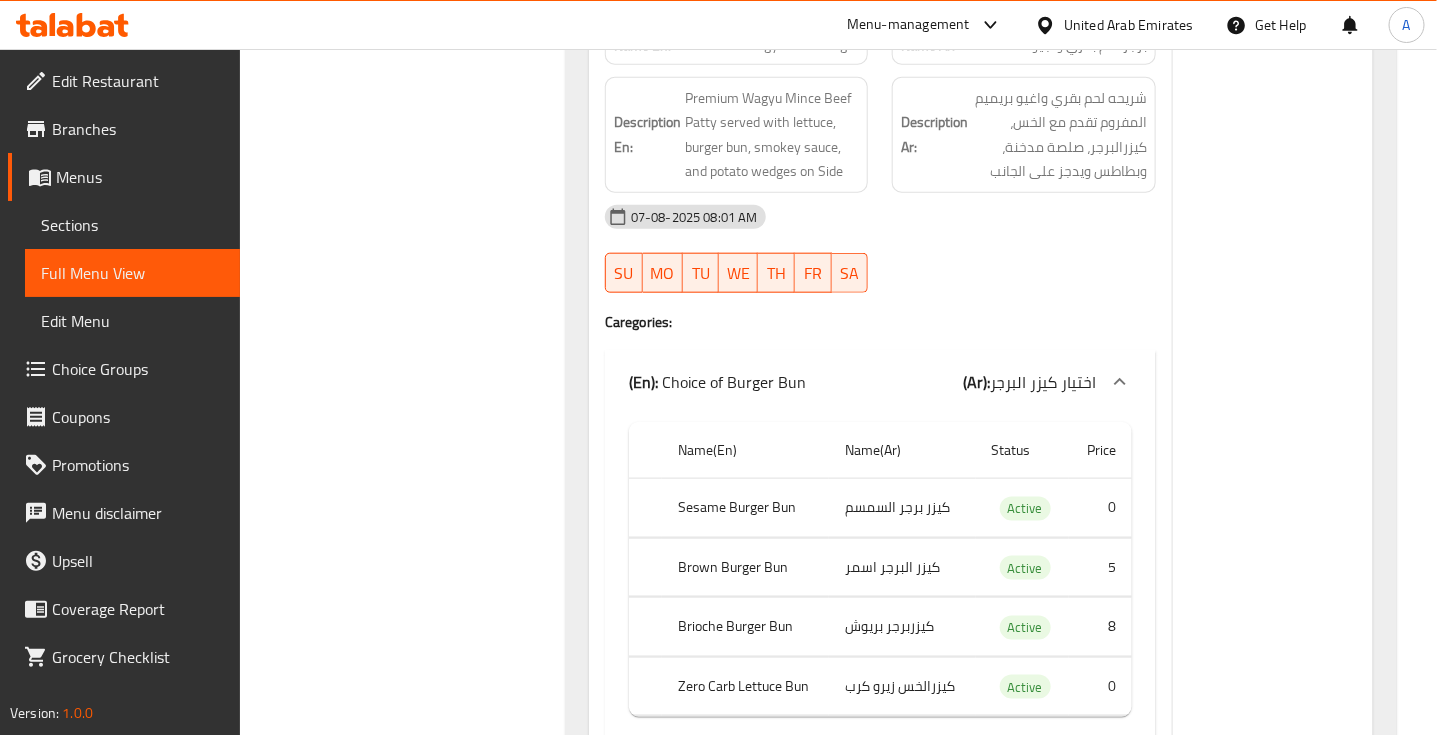 click on "كيزرالخس زيرو كرب" at bounding box center [904, -91340] 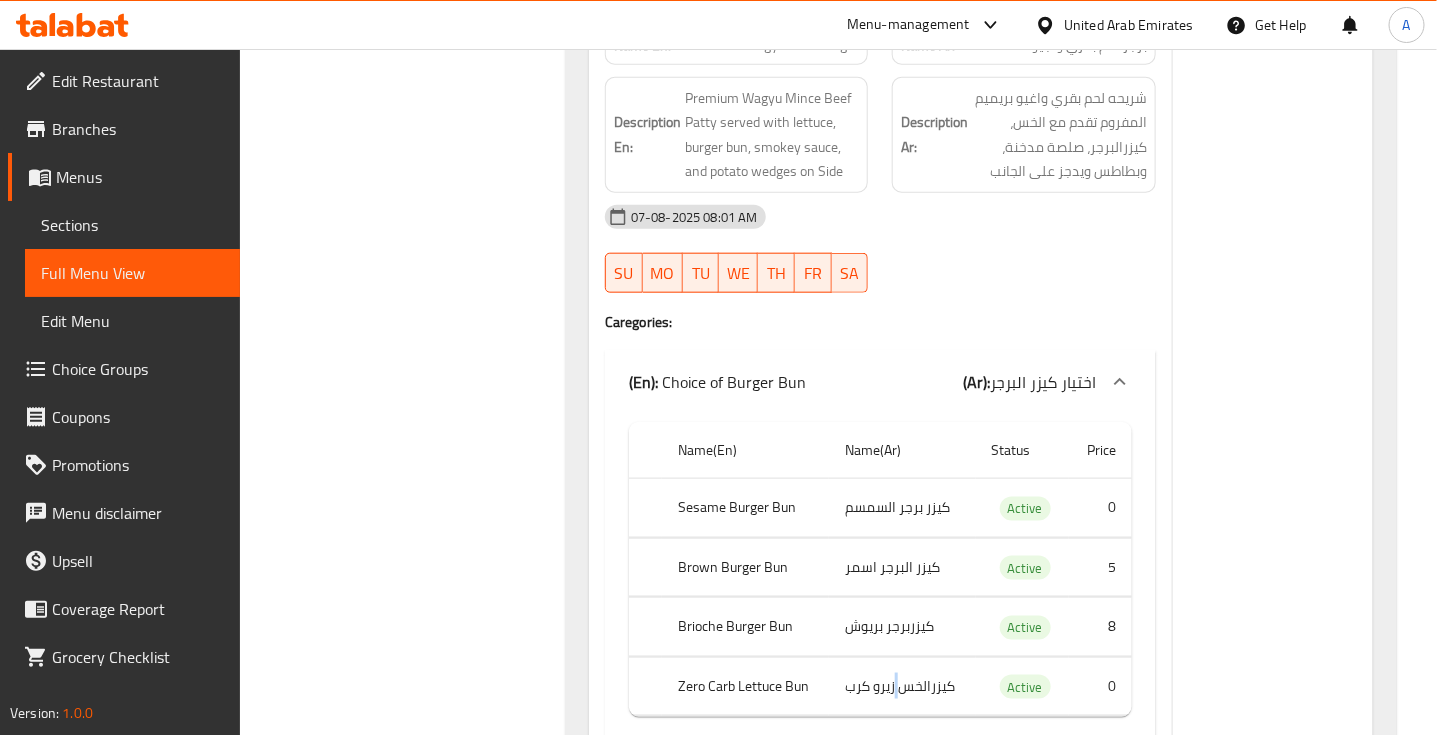 click on "كيزرالخس زيرو كرب" at bounding box center [904, -91340] 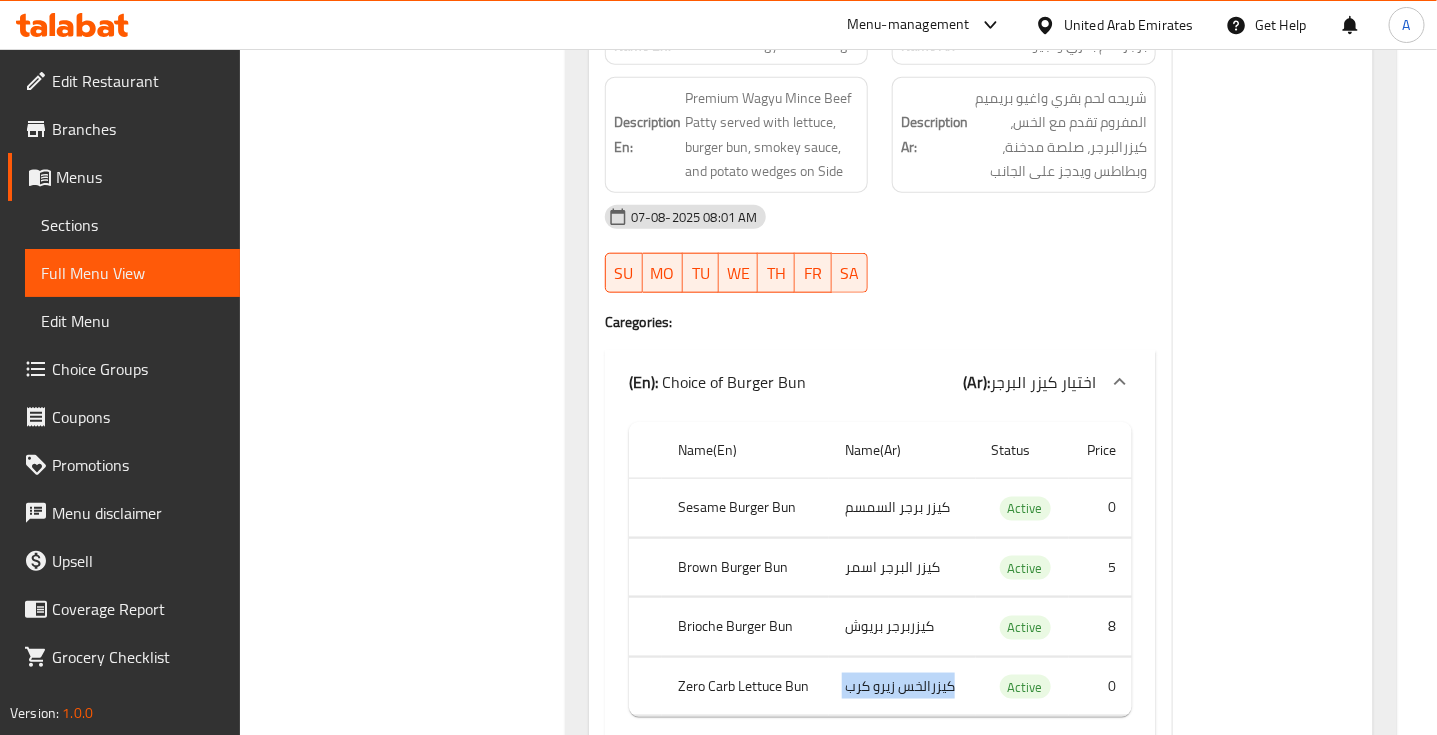 click on "كيزرالخس زيرو كرب" at bounding box center (904, -91340) 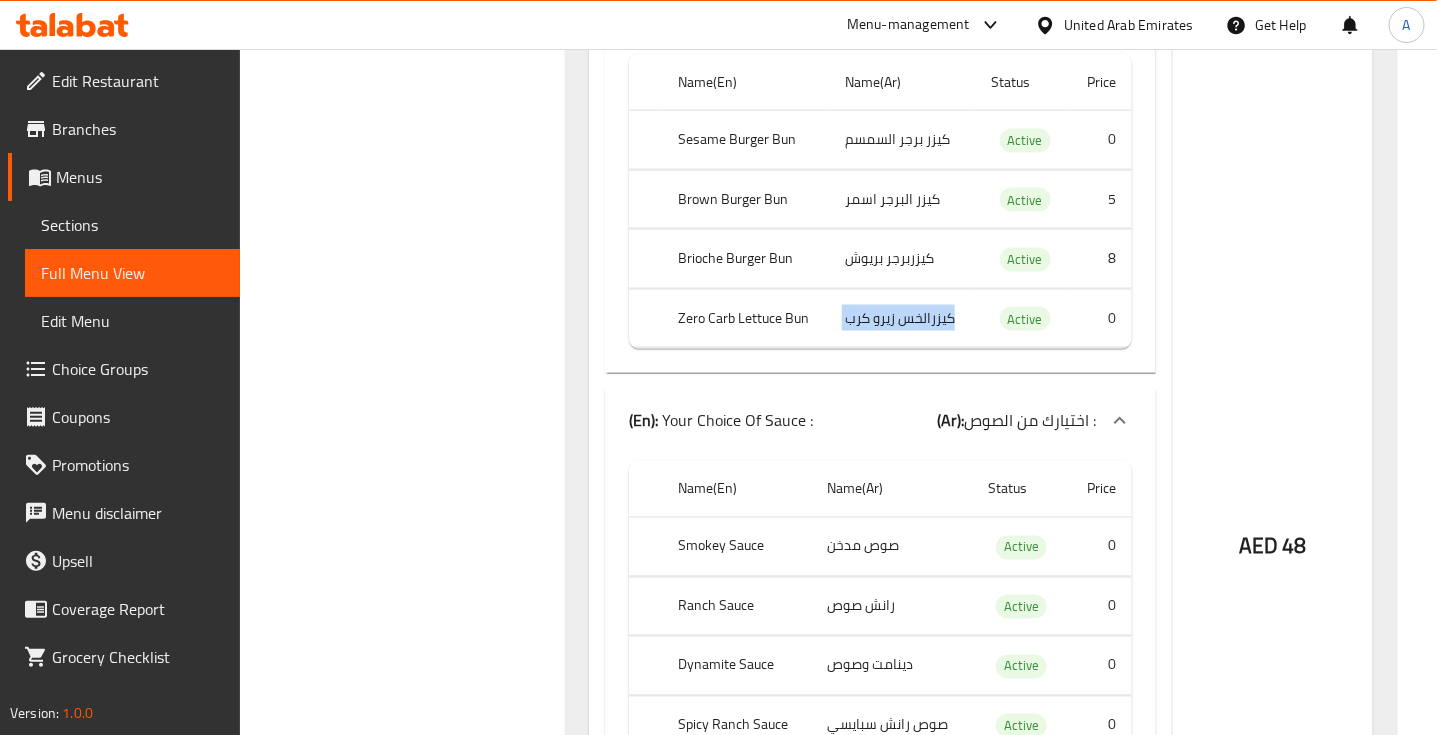 scroll, scrollTop: 93032, scrollLeft: 0, axis: vertical 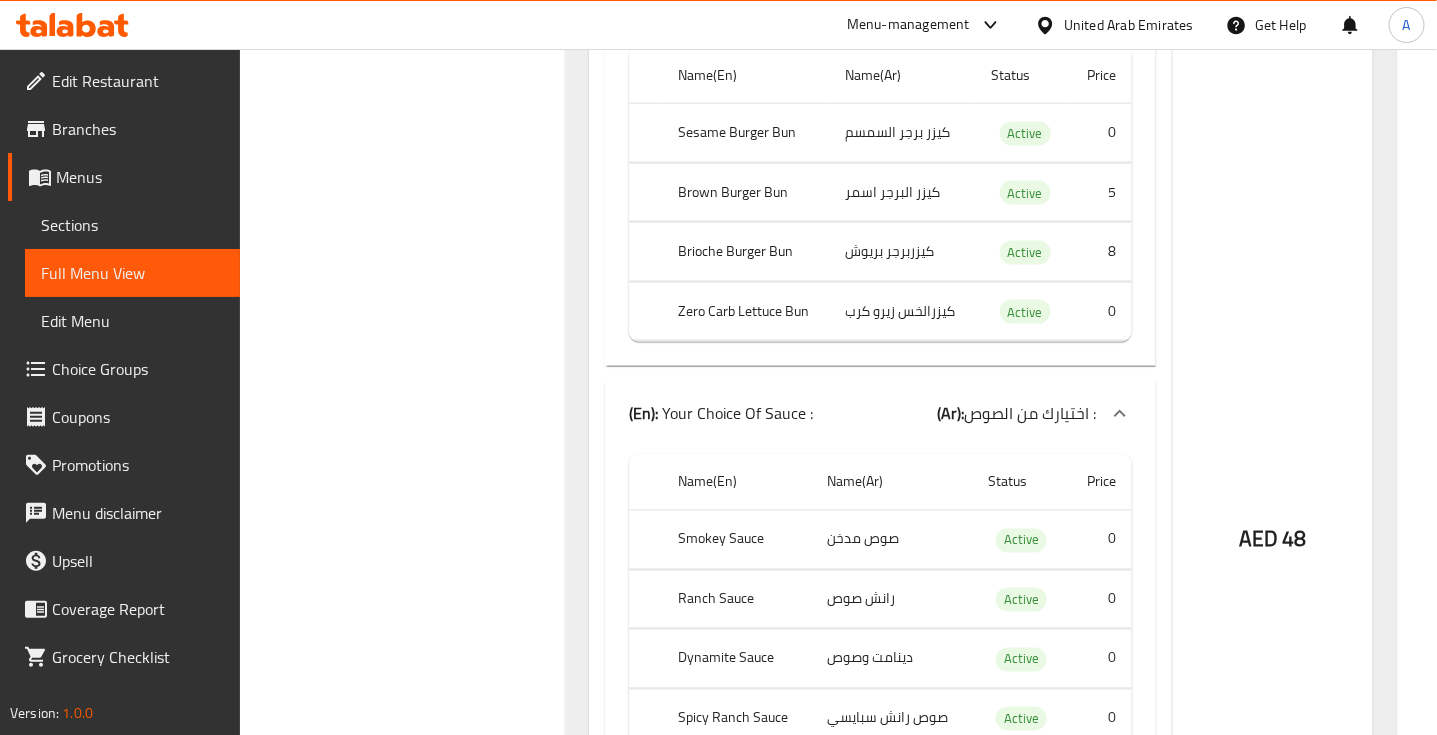 click on "صوص مدخن" at bounding box center [874, -92218] 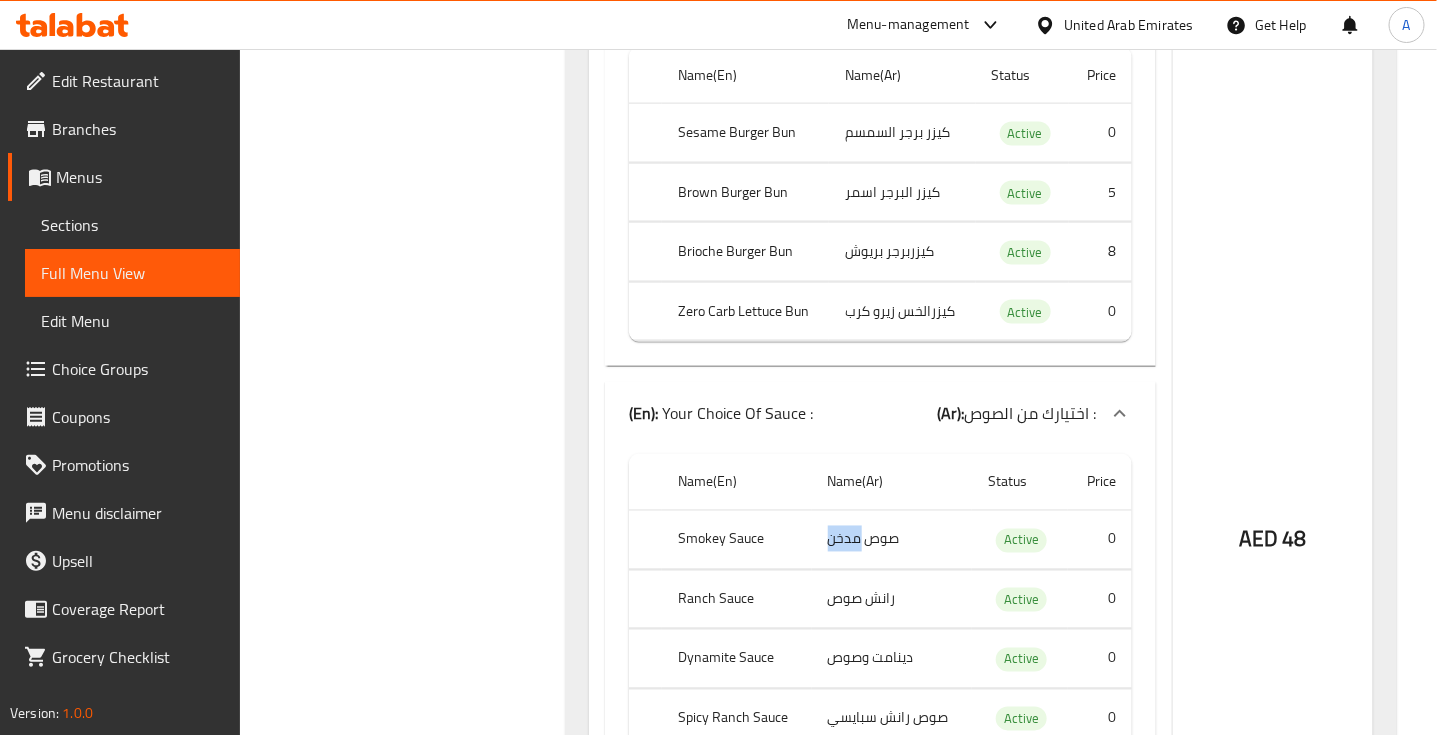 click on "صوص مدخن" at bounding box center (874, -92218) 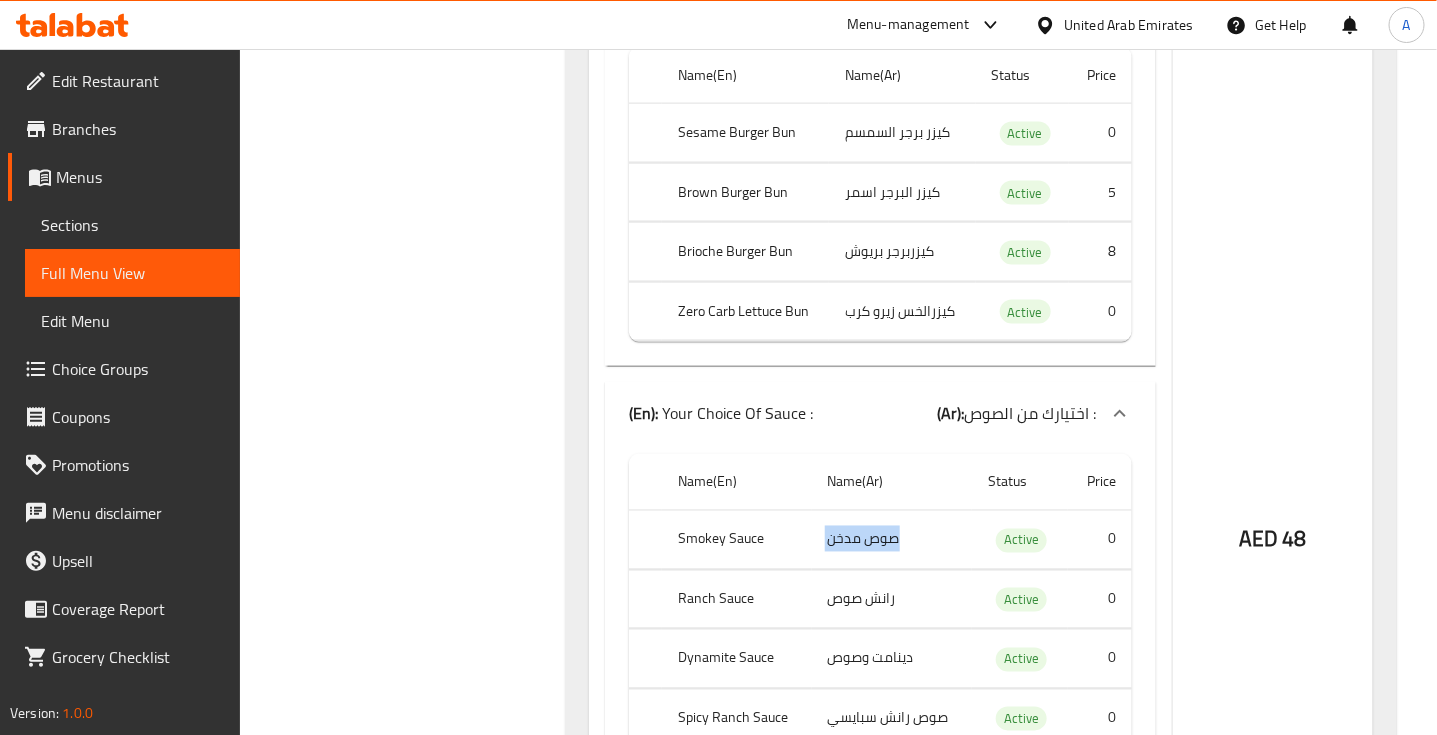 click on "صوص مدخن" at bounding box center [874, -92218] 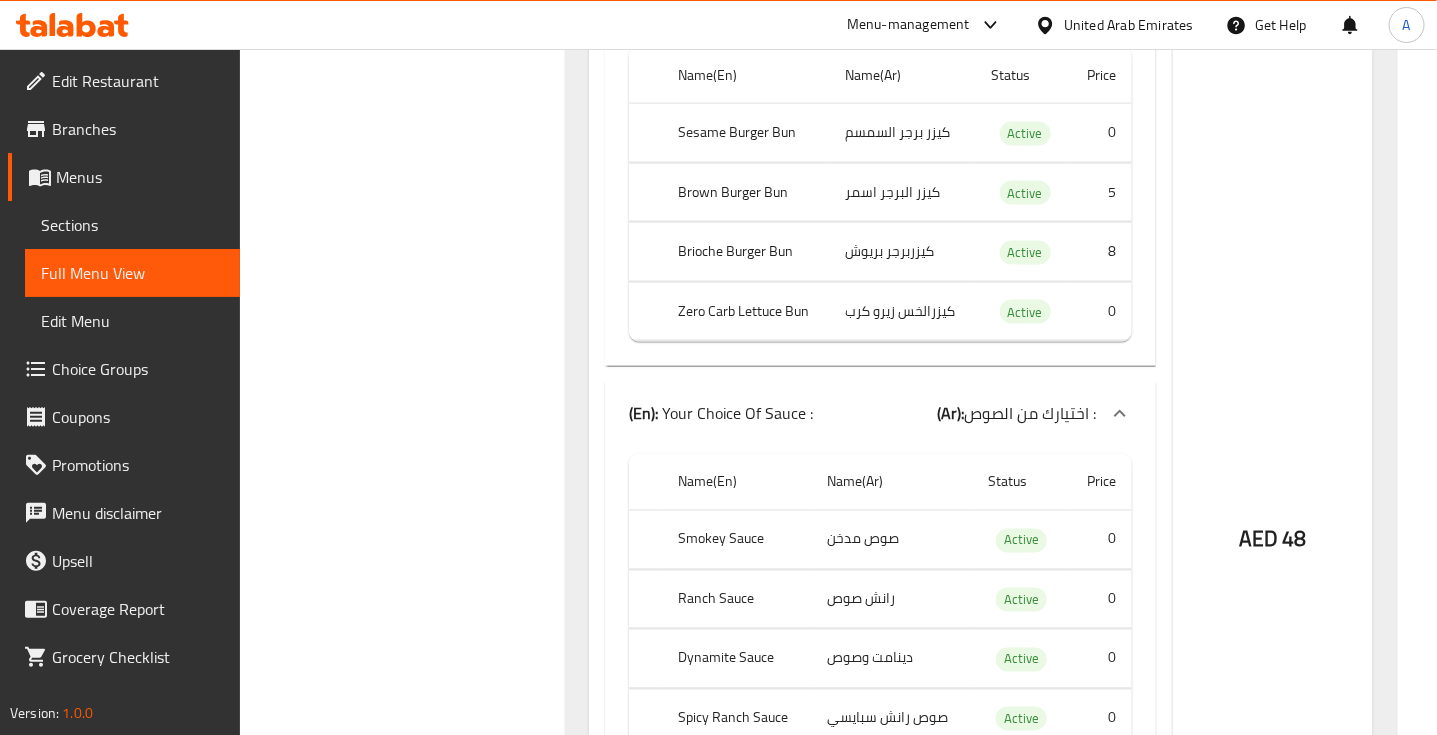 click on "رانش صوص" at bounding box center [874, -92158] 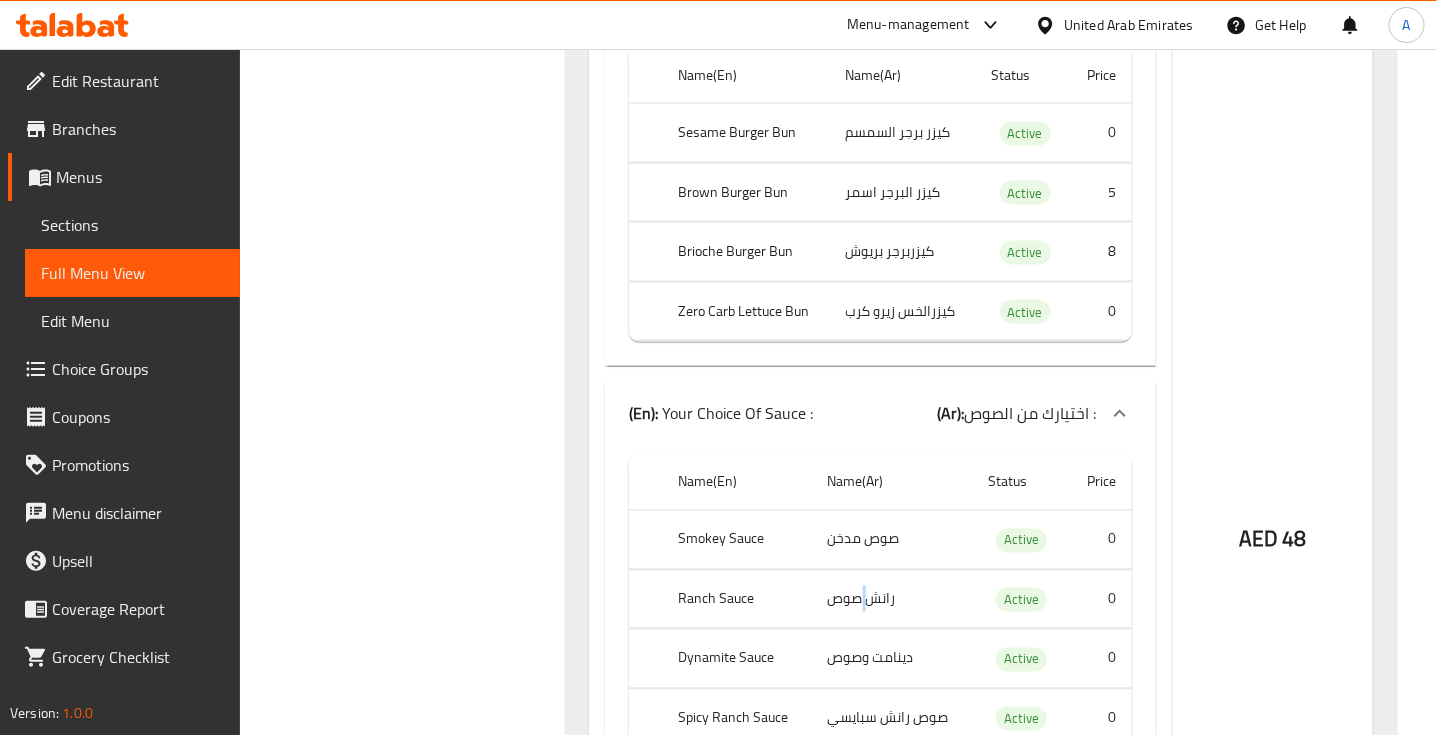 click on "رانش صوص" at bounding box center (874, -92158) 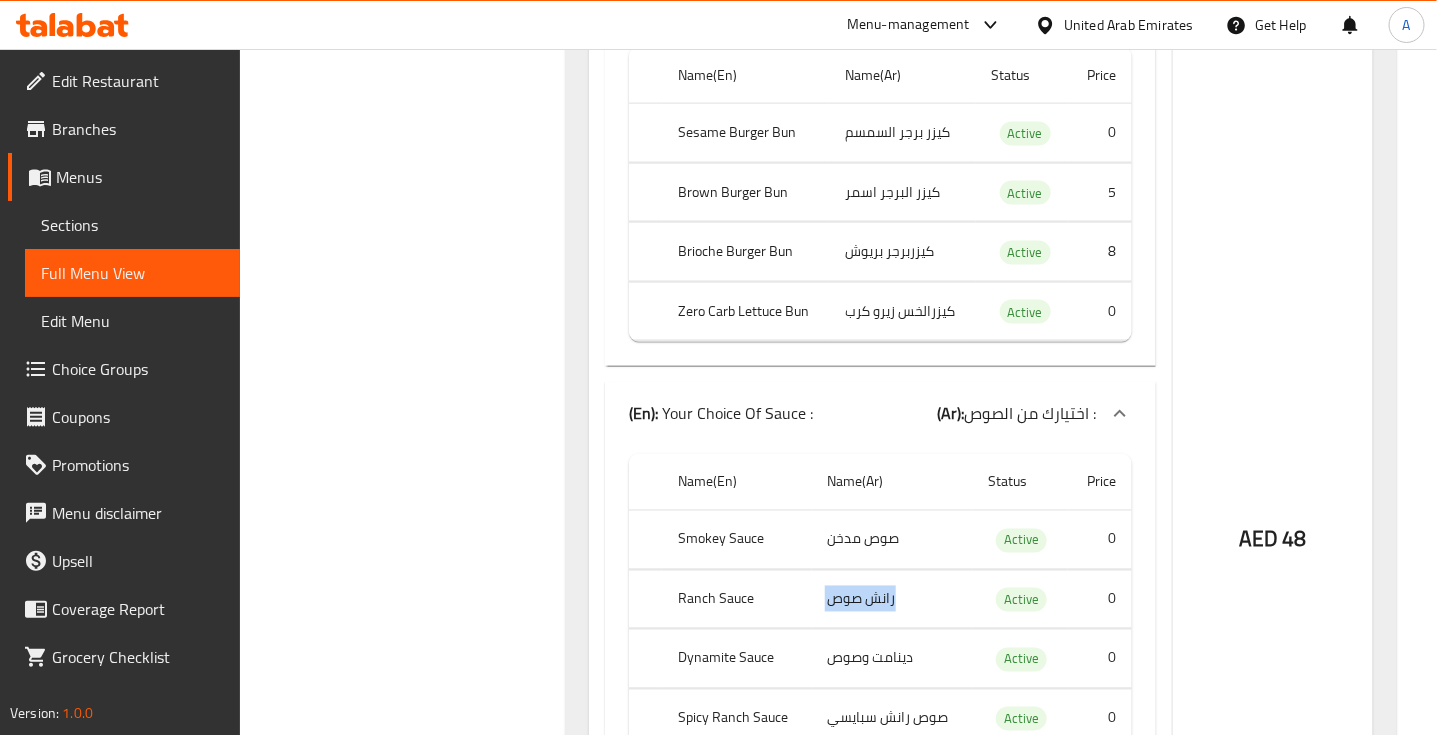 click on "رانش صوص" at bounding box center [874, -92158] 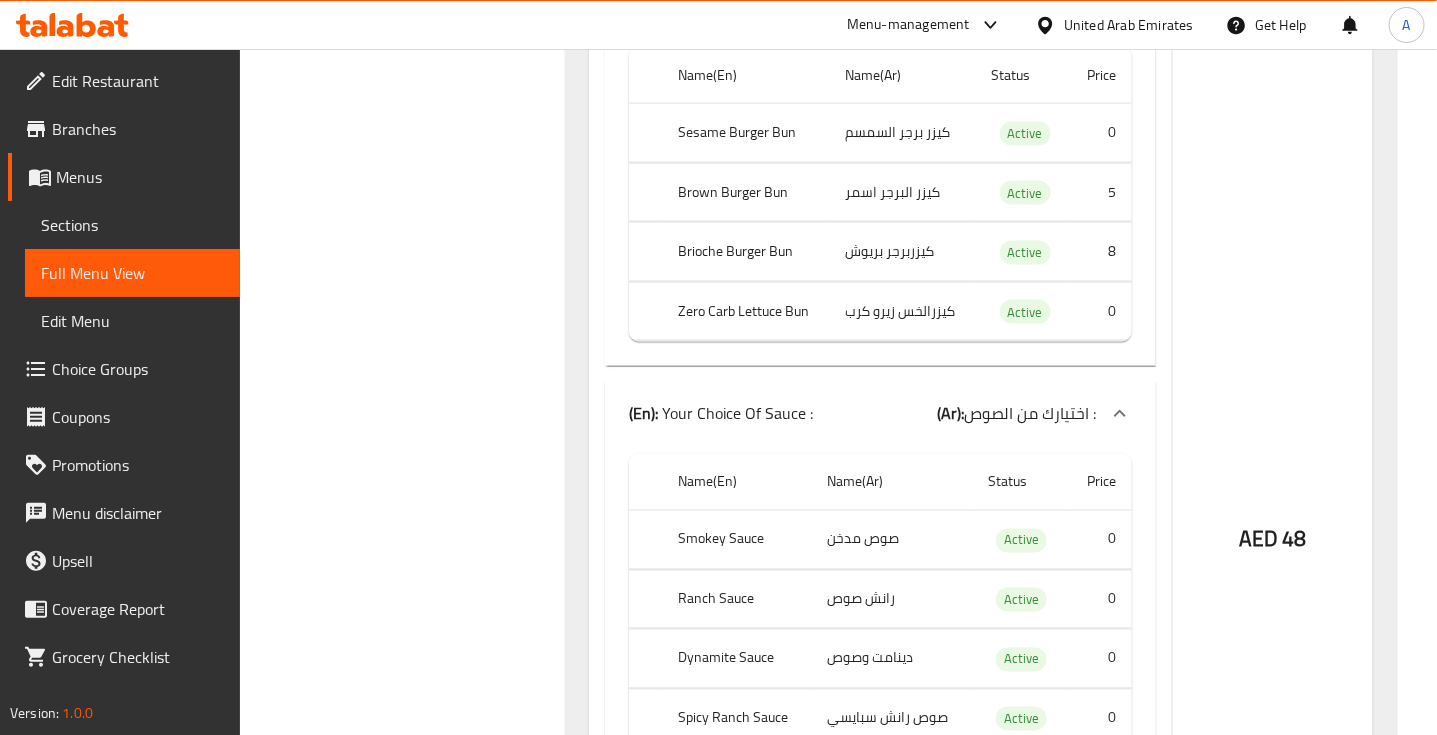 click on "دينامت وصوص" at bounding box center [904, -91786] 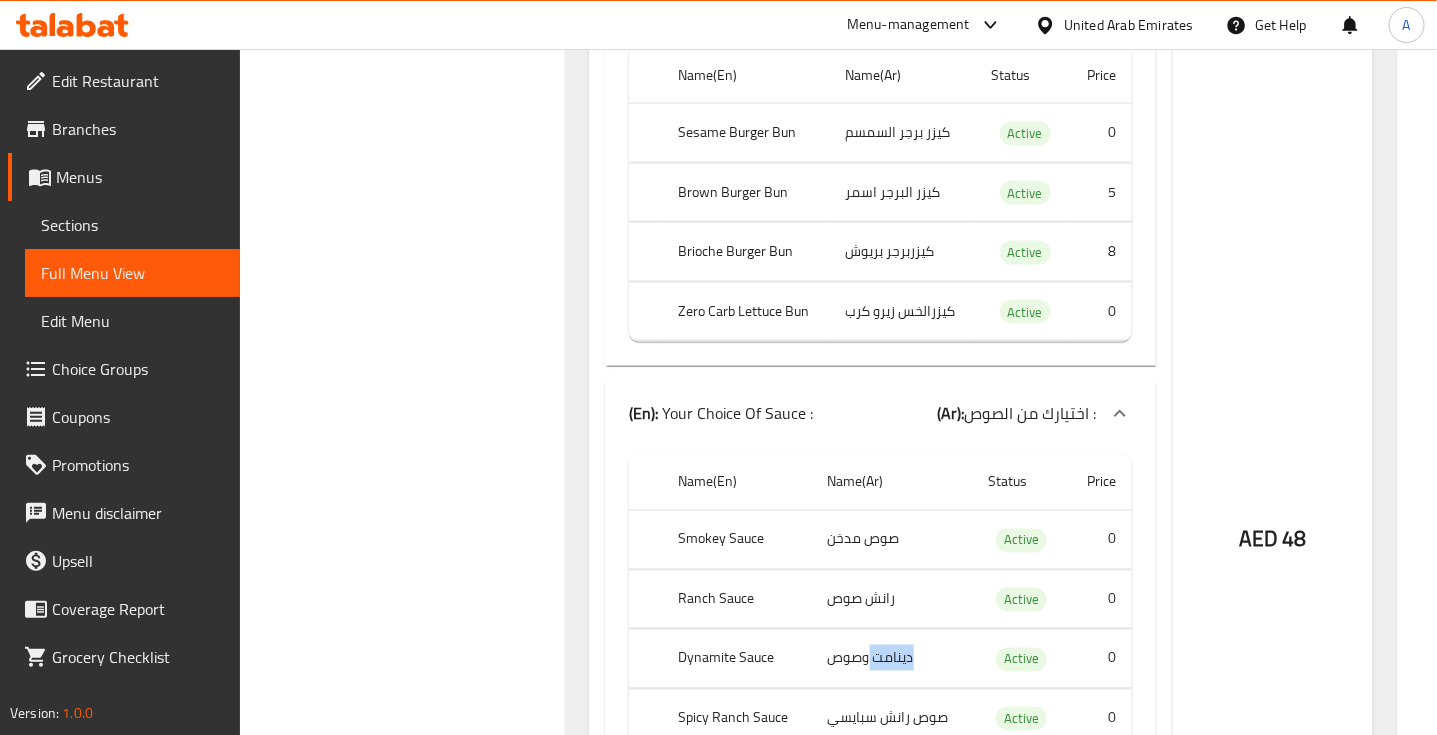 click on "دينامت وصوص" at bounding box center (904, -91786) 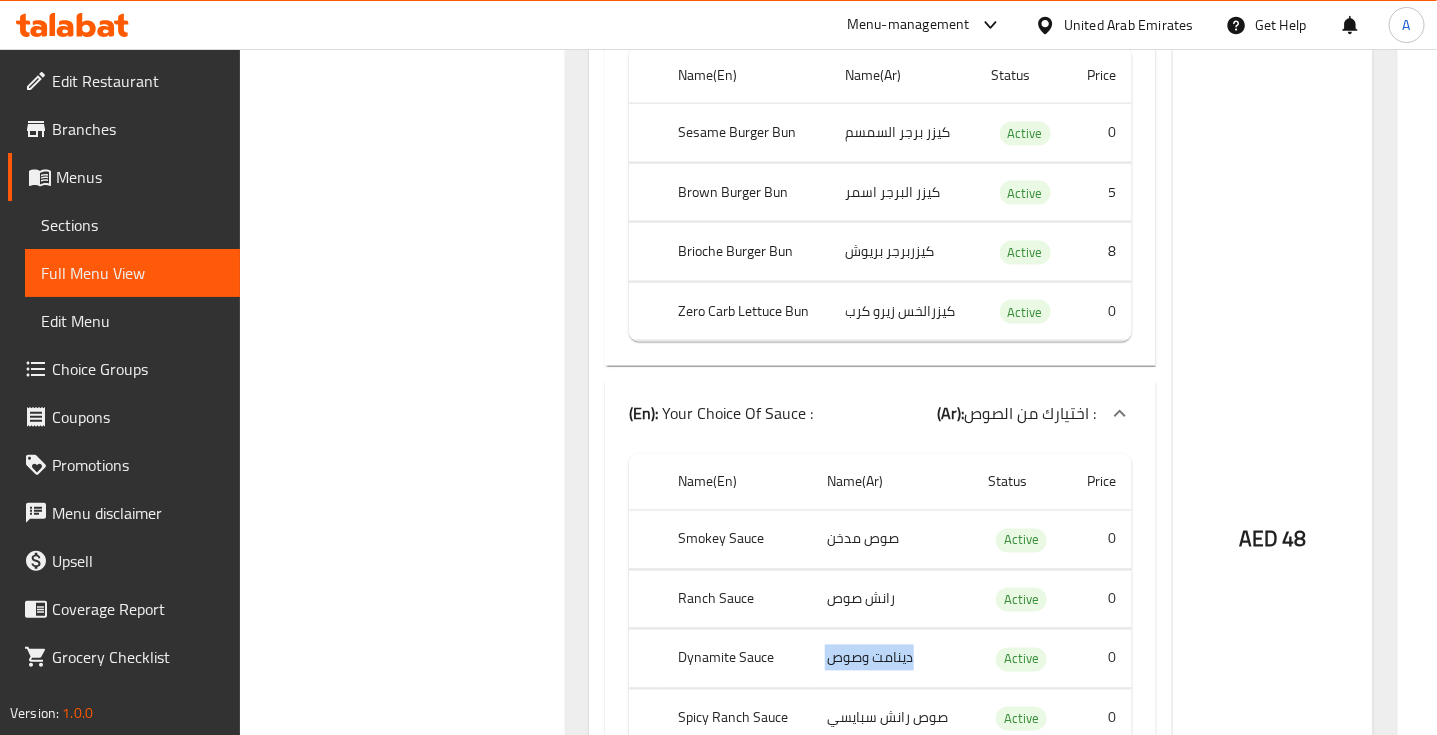 click on "دينامت وصوص" at bounding box center [904, -91786] 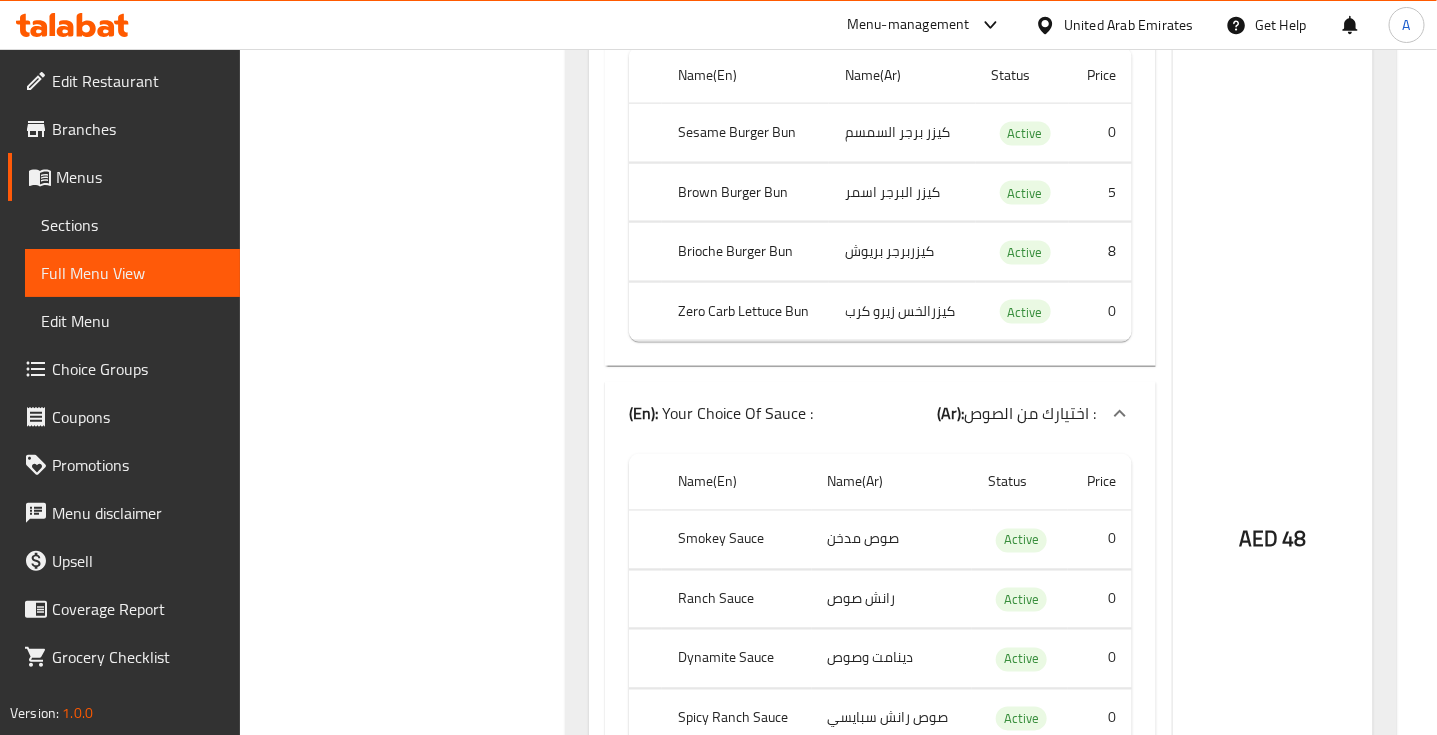 click on "صوص رانش سبايسي" at bounding box center [904, -91715] 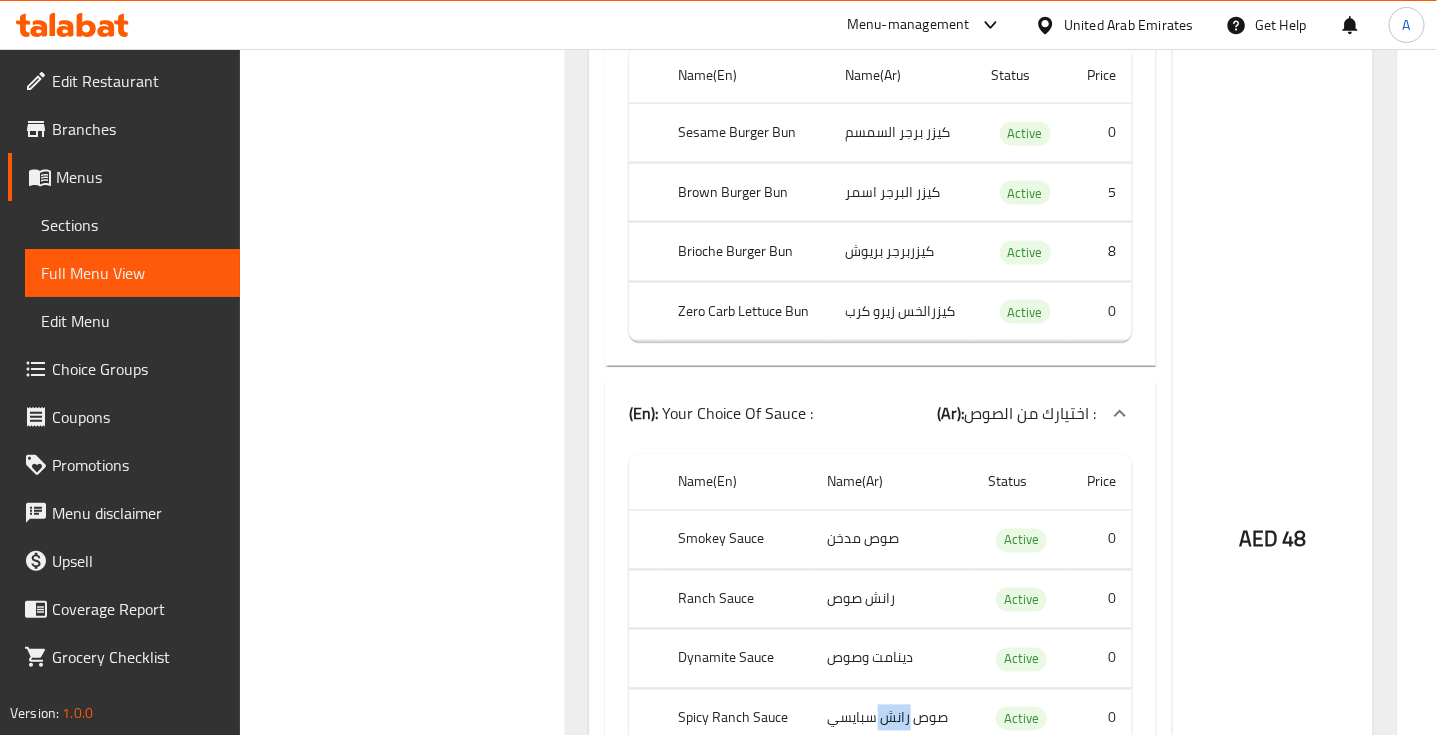 click on "صوص رانش سبايسي" at bounding box center (904, -91715) 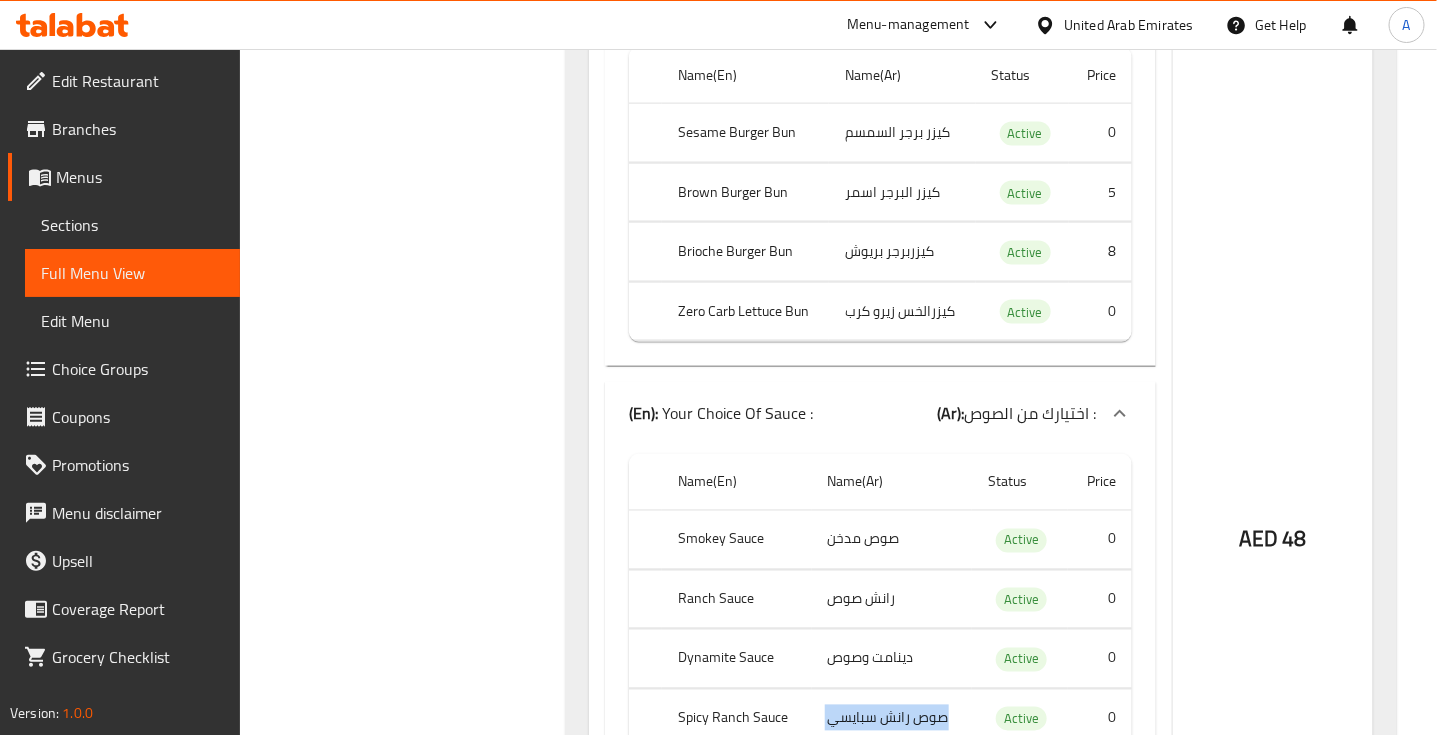 click on "صوص رانش سبايسي" at bounding box center [904, -91715] 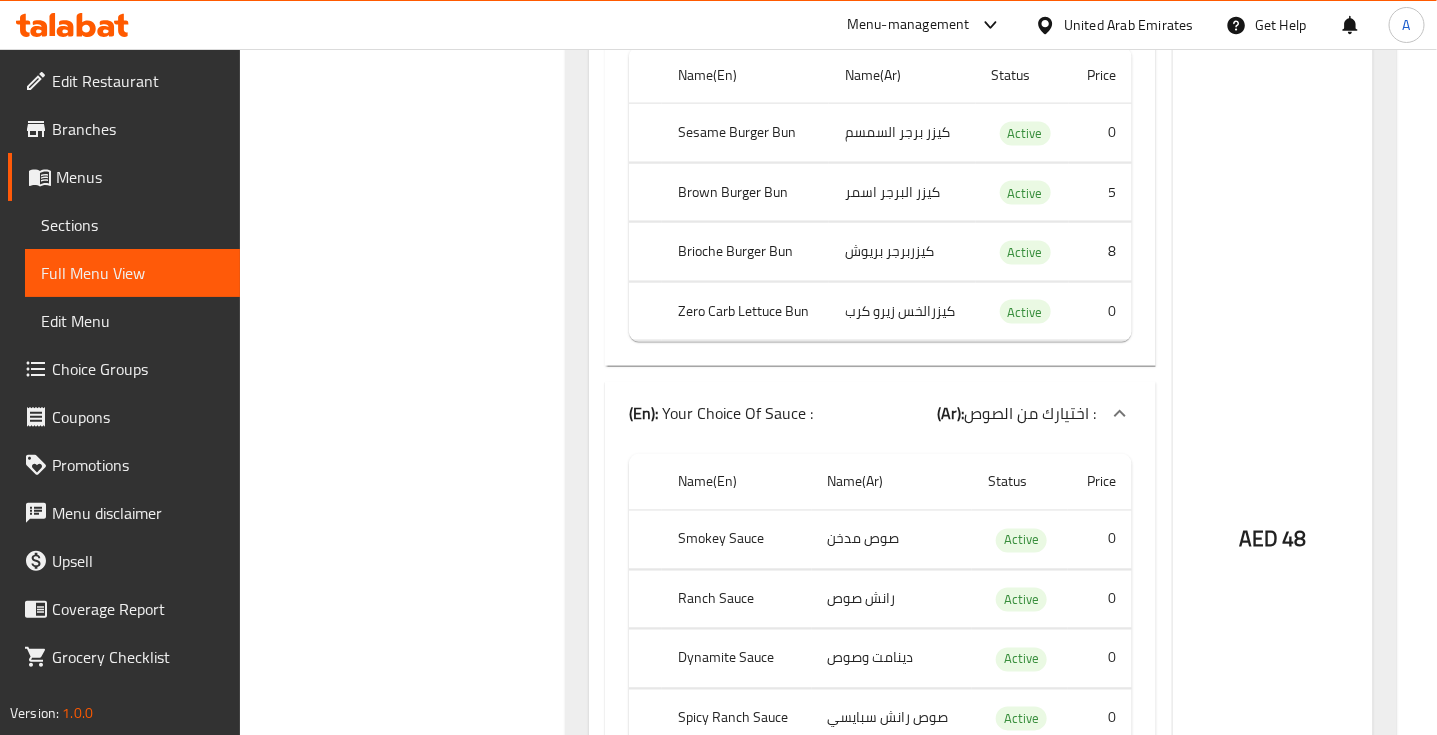 click on "باربيكيو صوص" at bounding box center (904, -91643) 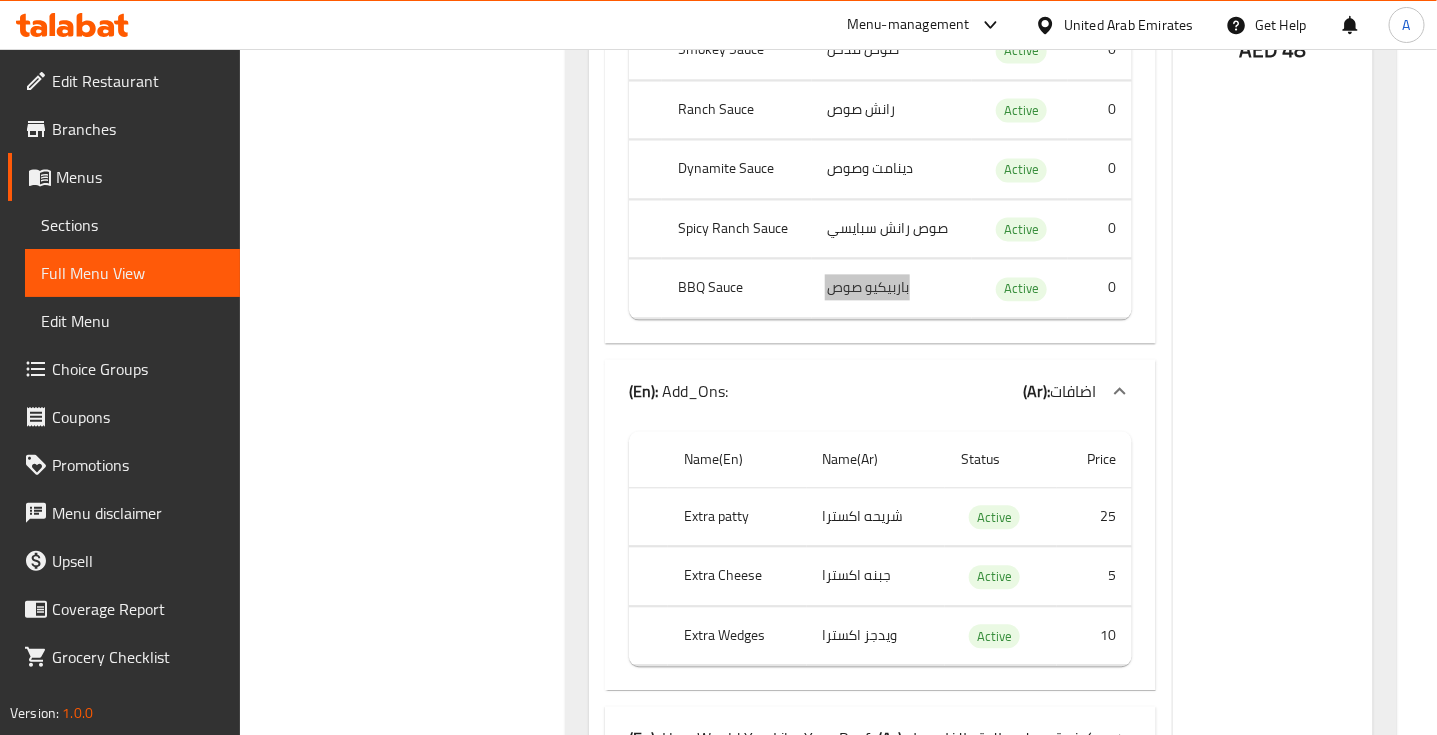 scroll, scrollTop: 93532, scrollLeft: 0, axis: vertical 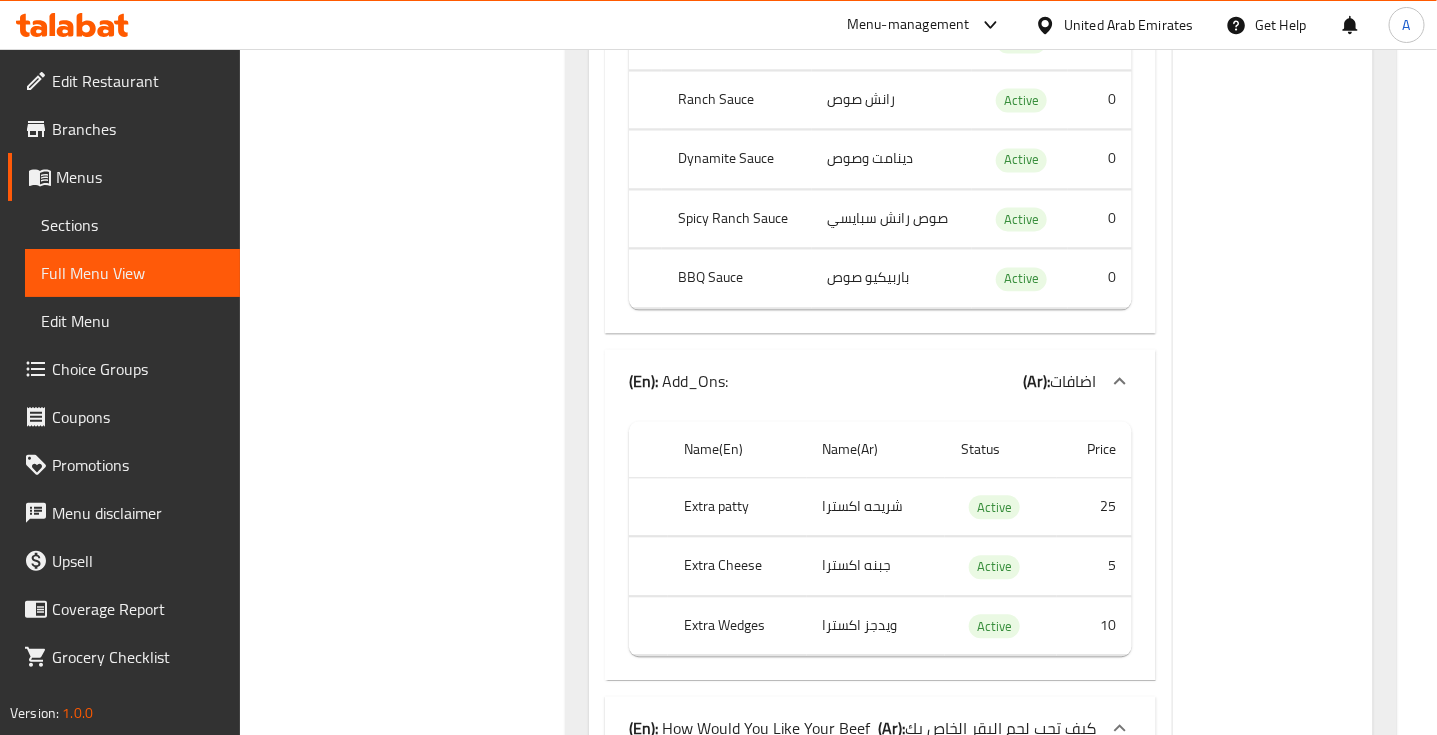 click on "شريحه اكسترا" at bounding box center (874, -92718) 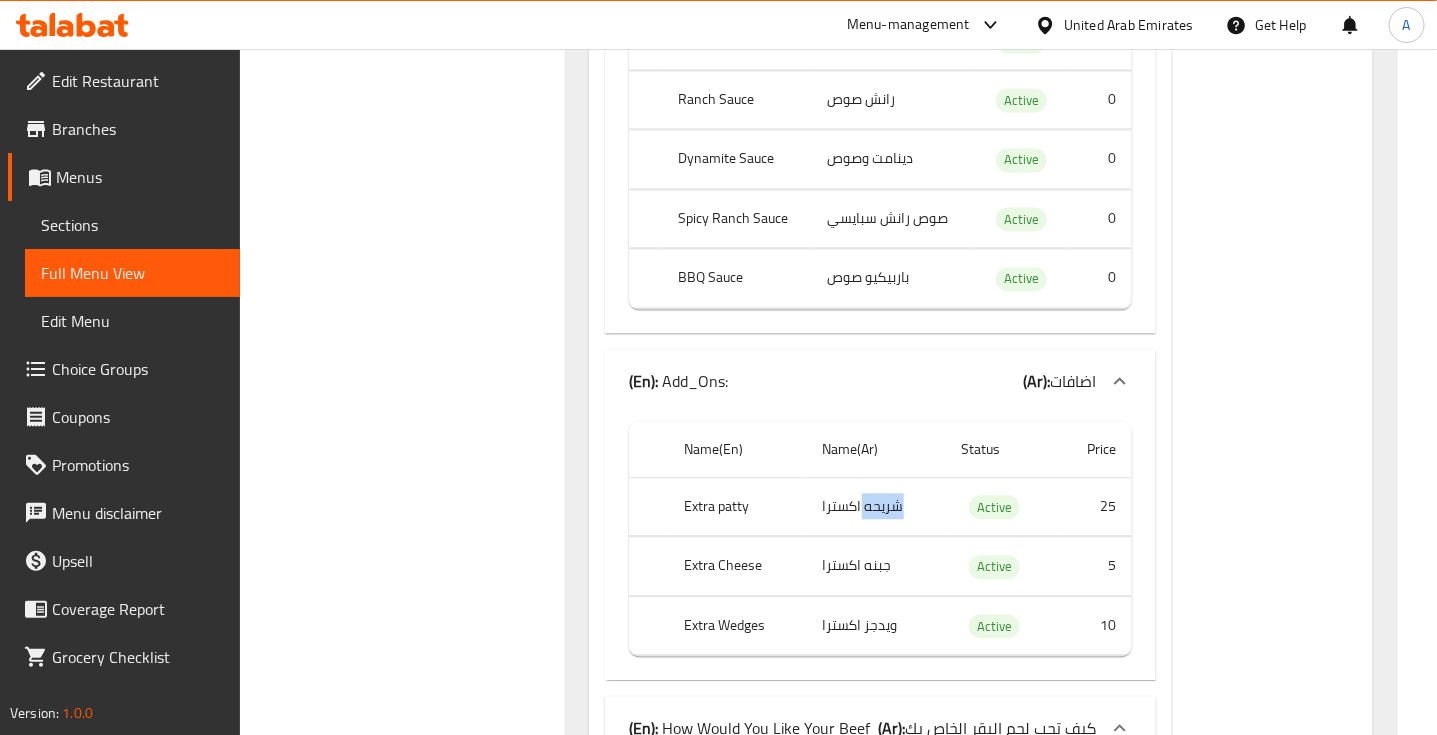 click on "شريحه اكسترا" at bounding box center (874, -92718) 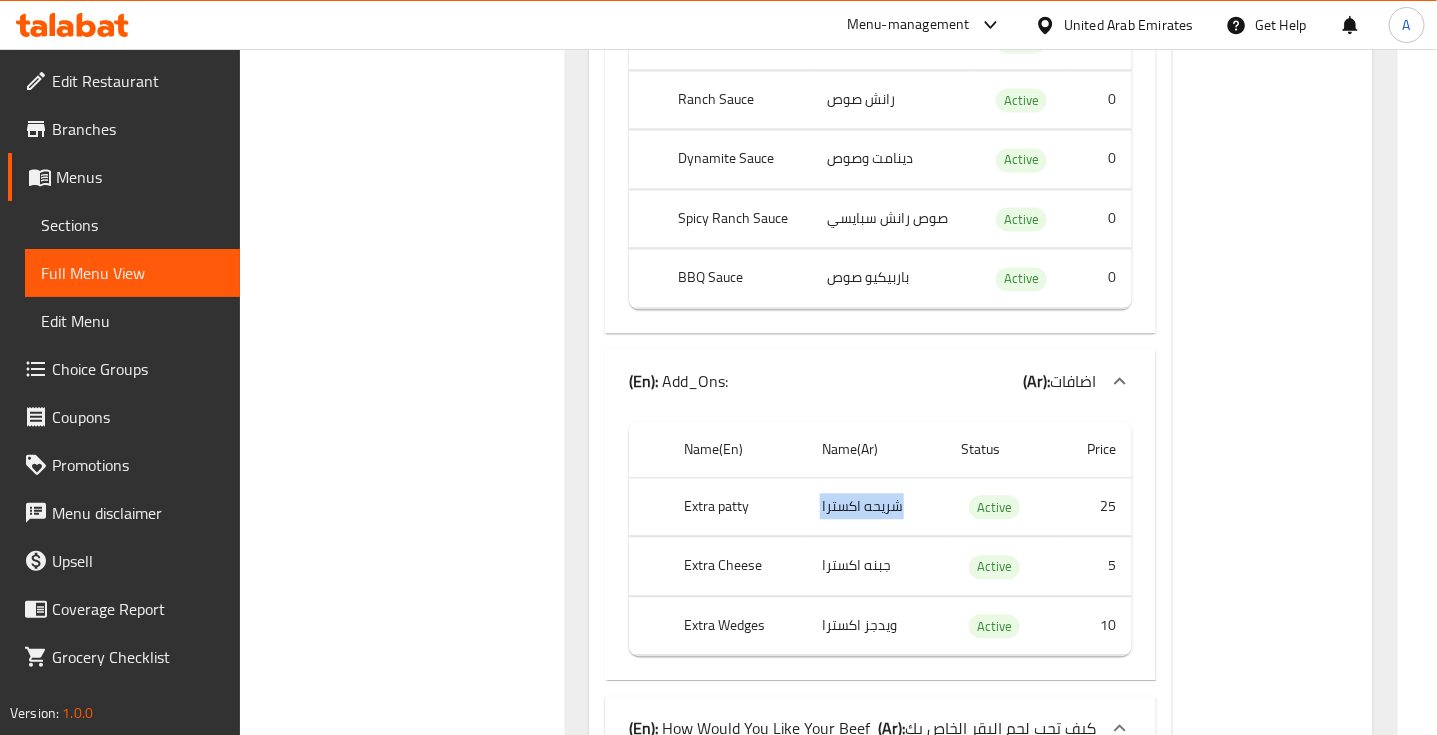 click on "شريحه اكسترا" at bounding box center (874, -92718) 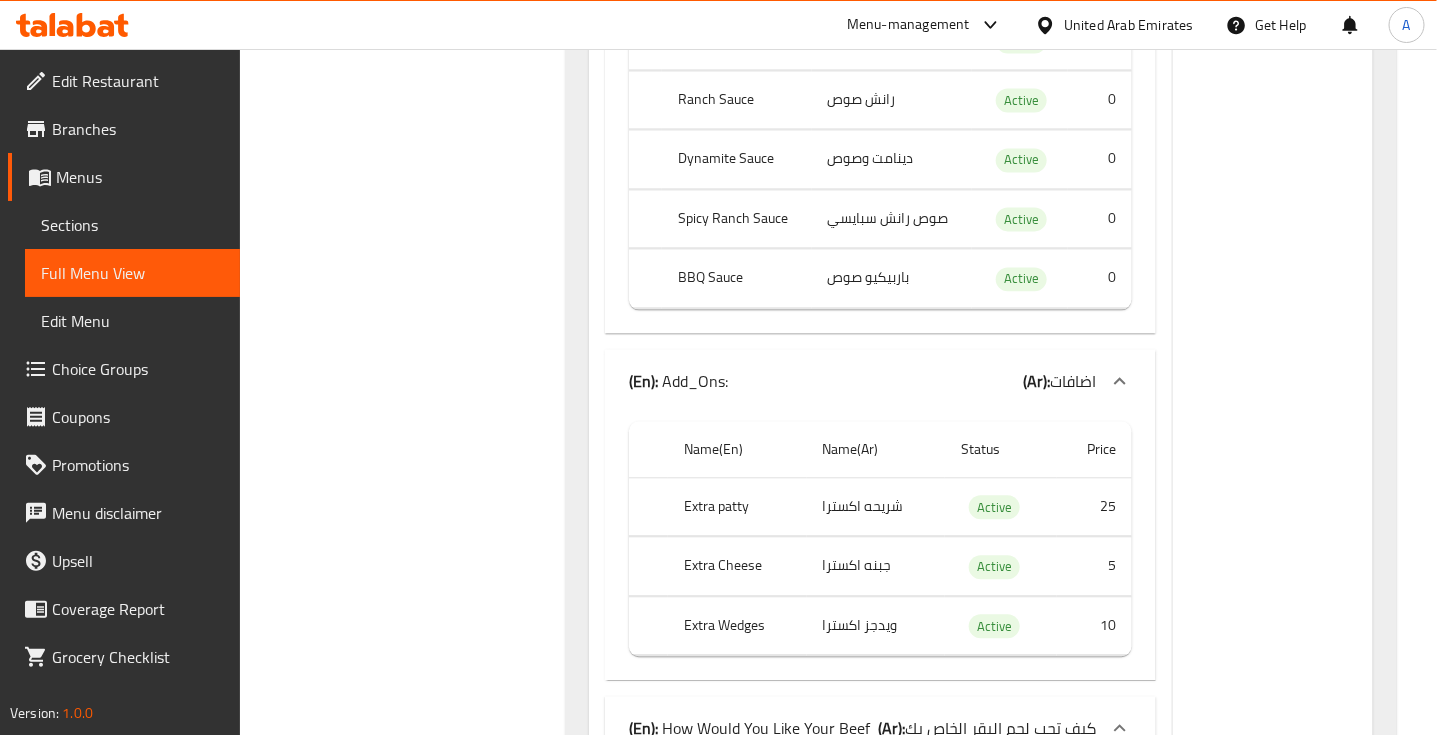 click on "جبنه اكسترا" at bounding box center (874, -92658) 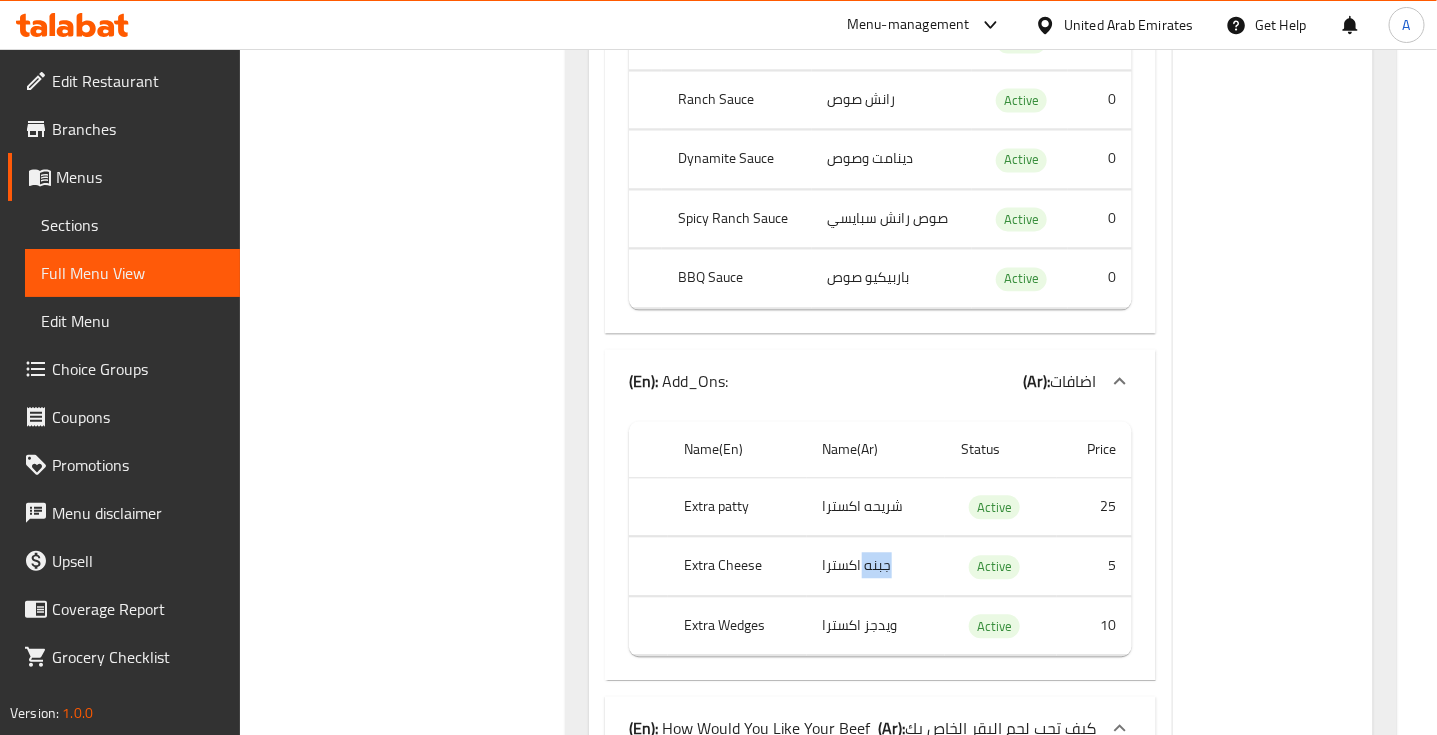 click on "جبنه اكسترا" at bounding box center (874, -92658) 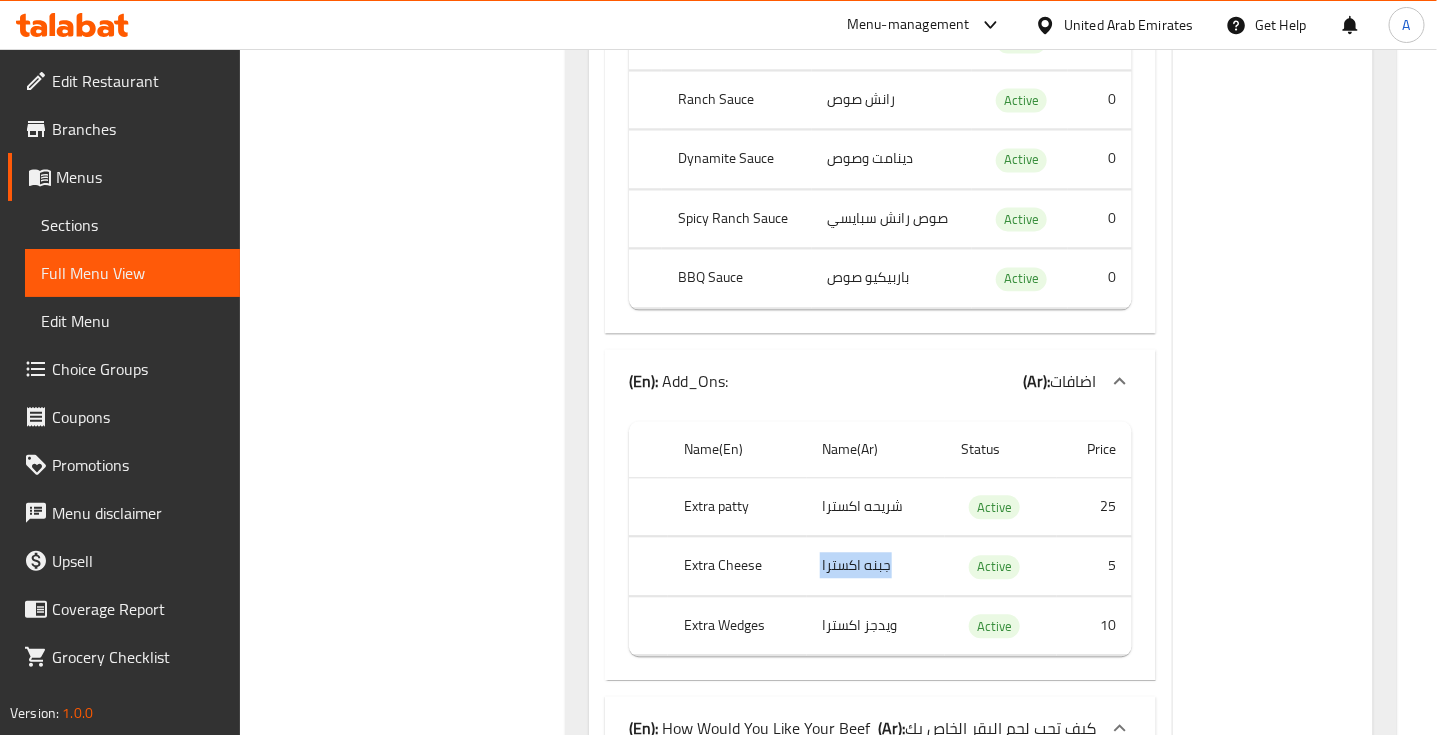 click on "جبنه اكسترا" at bounding box center [874, -92658] 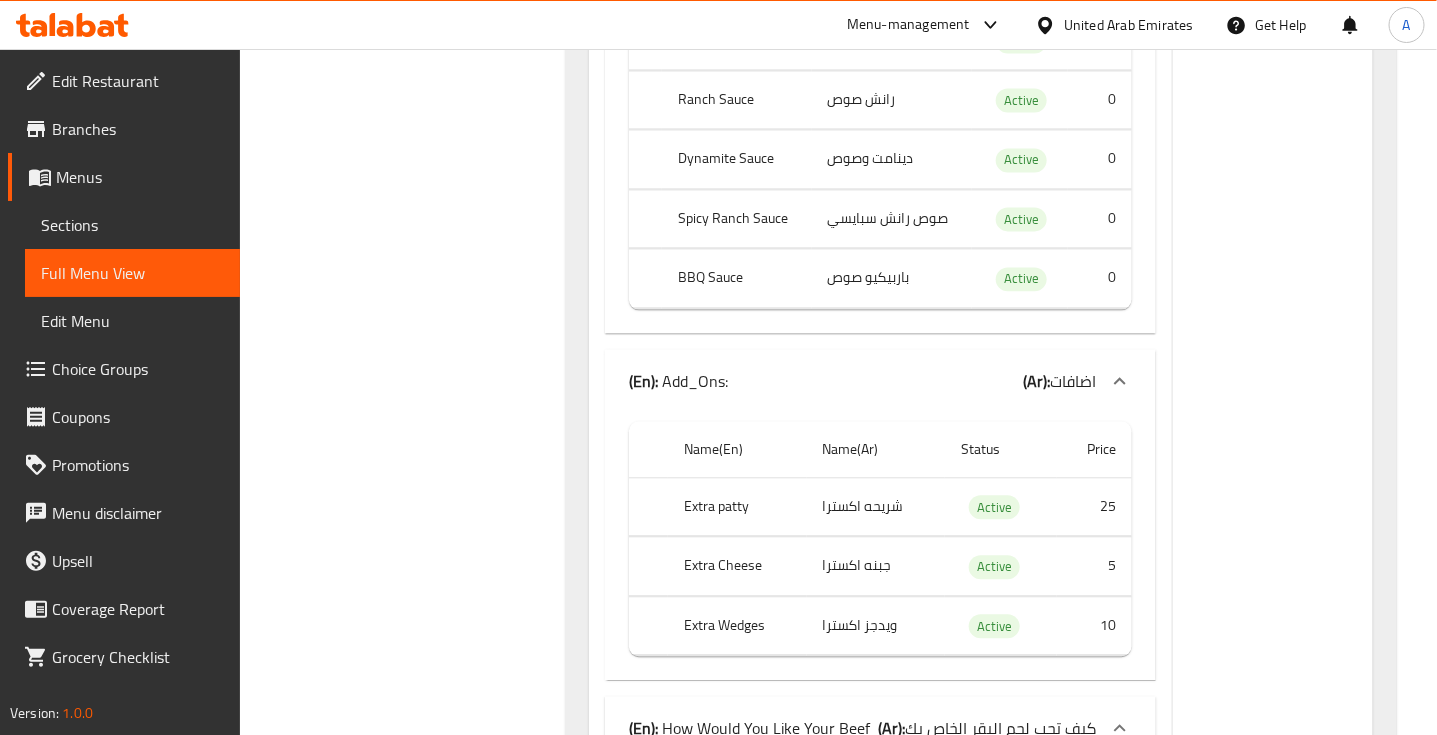 click on "ويدجز اكسترا" at bounding box center [904, -92286] 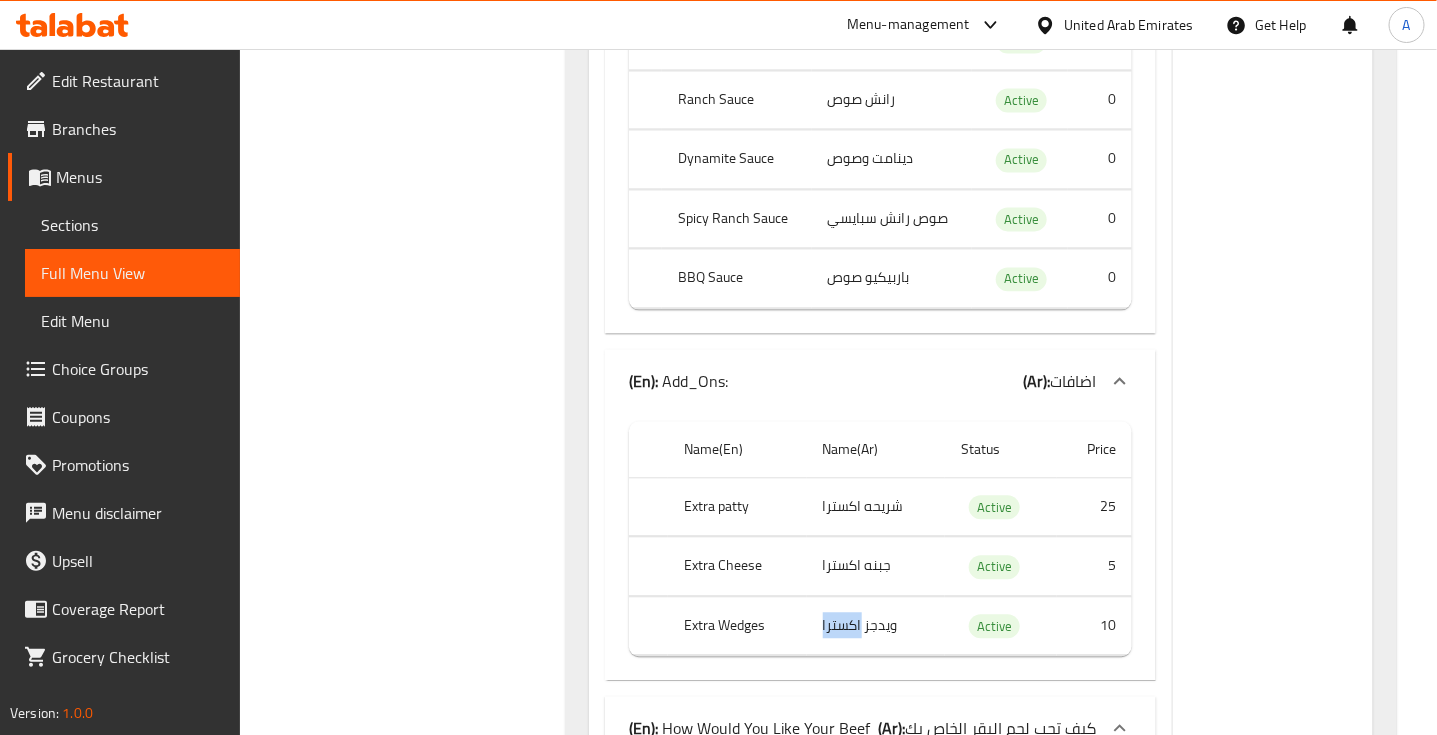 click on "ويدجز اكسترا" at bounding box center [904, -92286] 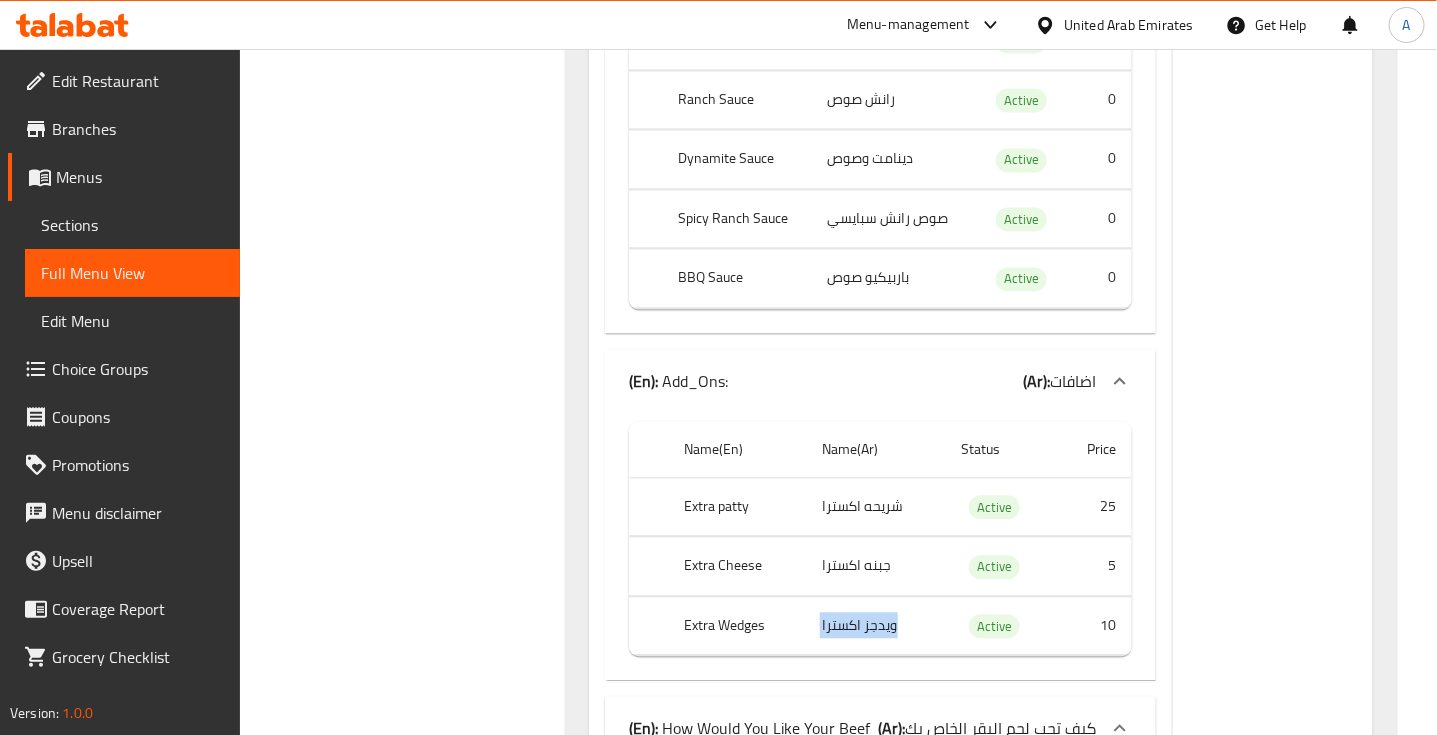 click on "ويدجز اكسترا" at bounding box center (904, -92286) 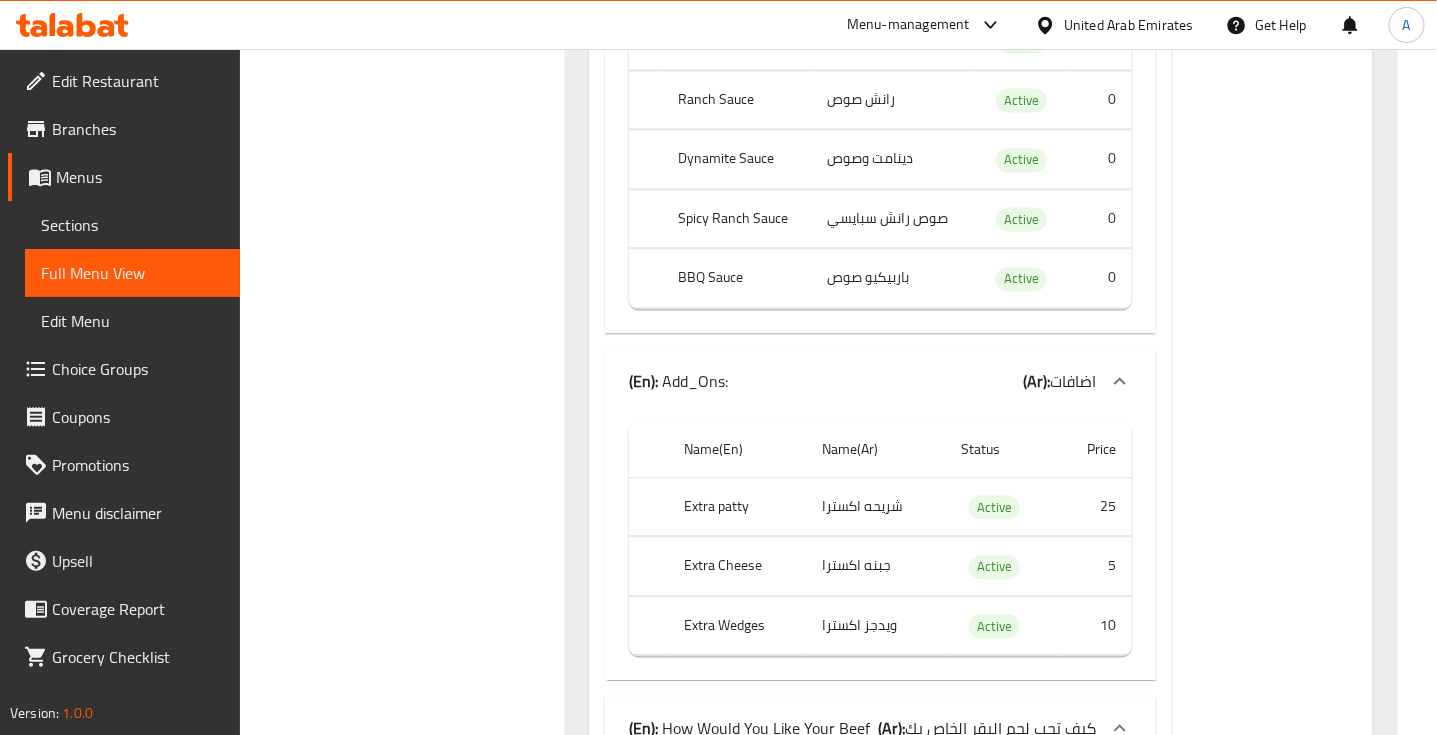 click on "Extra Wedges" at bounding box center (744, -92286) 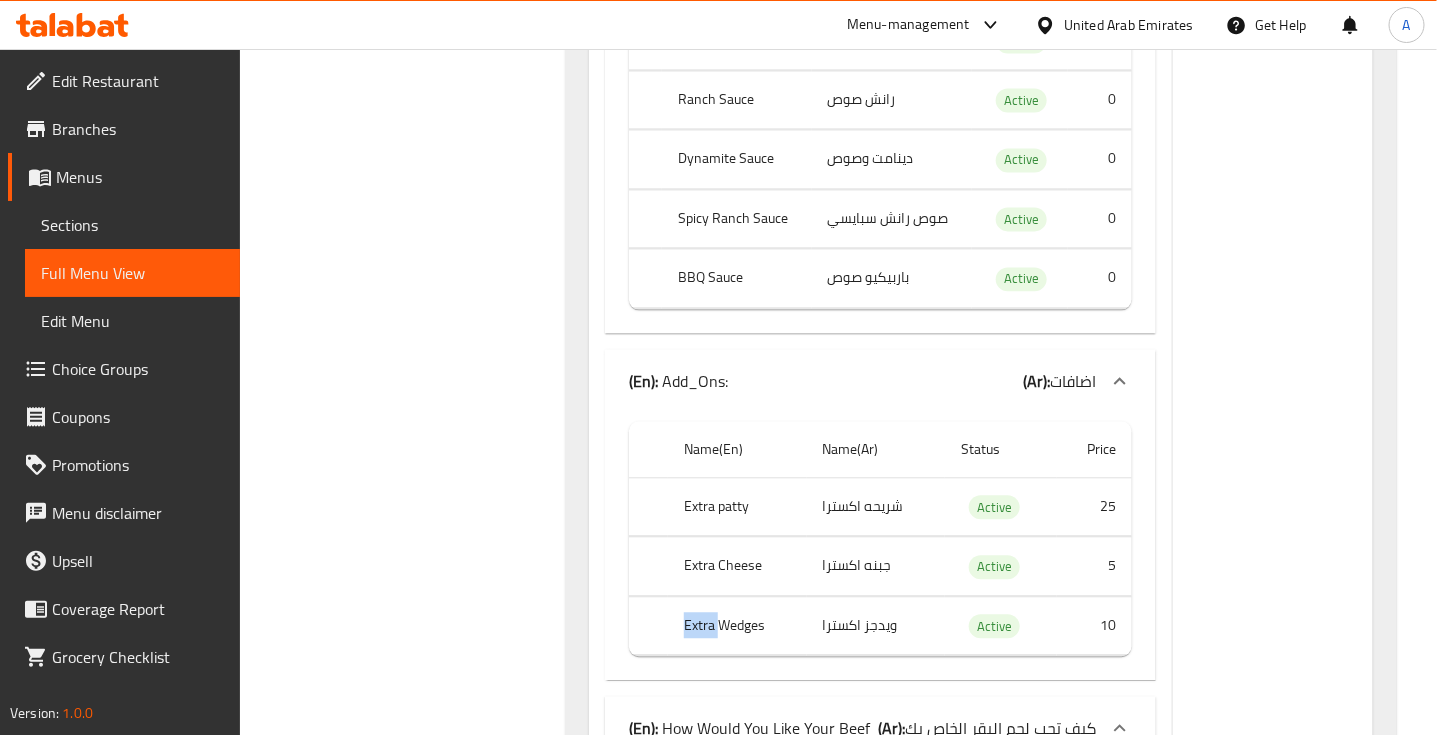 click on "Extra Wedges" at bounding box center (744, -92286) 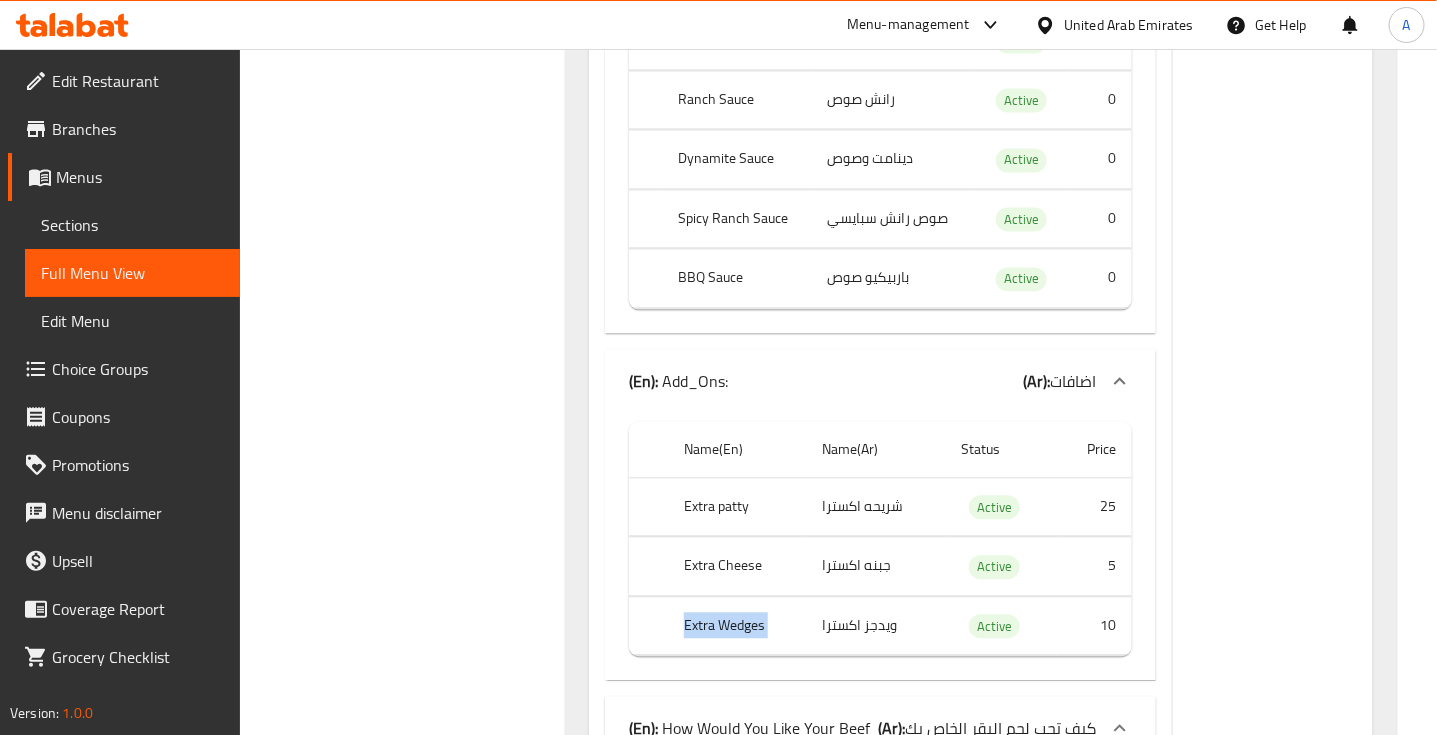 click on "Extra Wedges" at bounding box center [744, -92286] 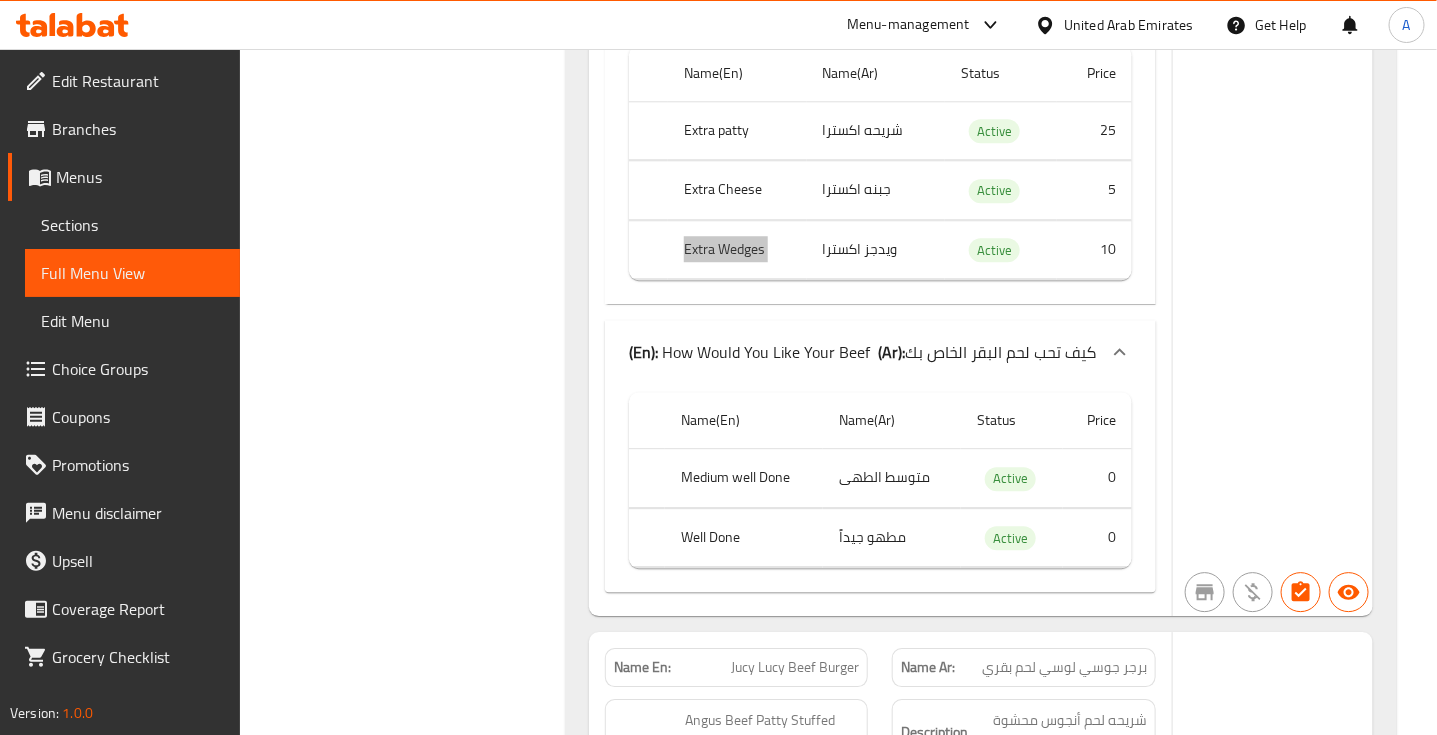 scroll, scrollTop: 93907, scrollLeft: 0, axis: vertical 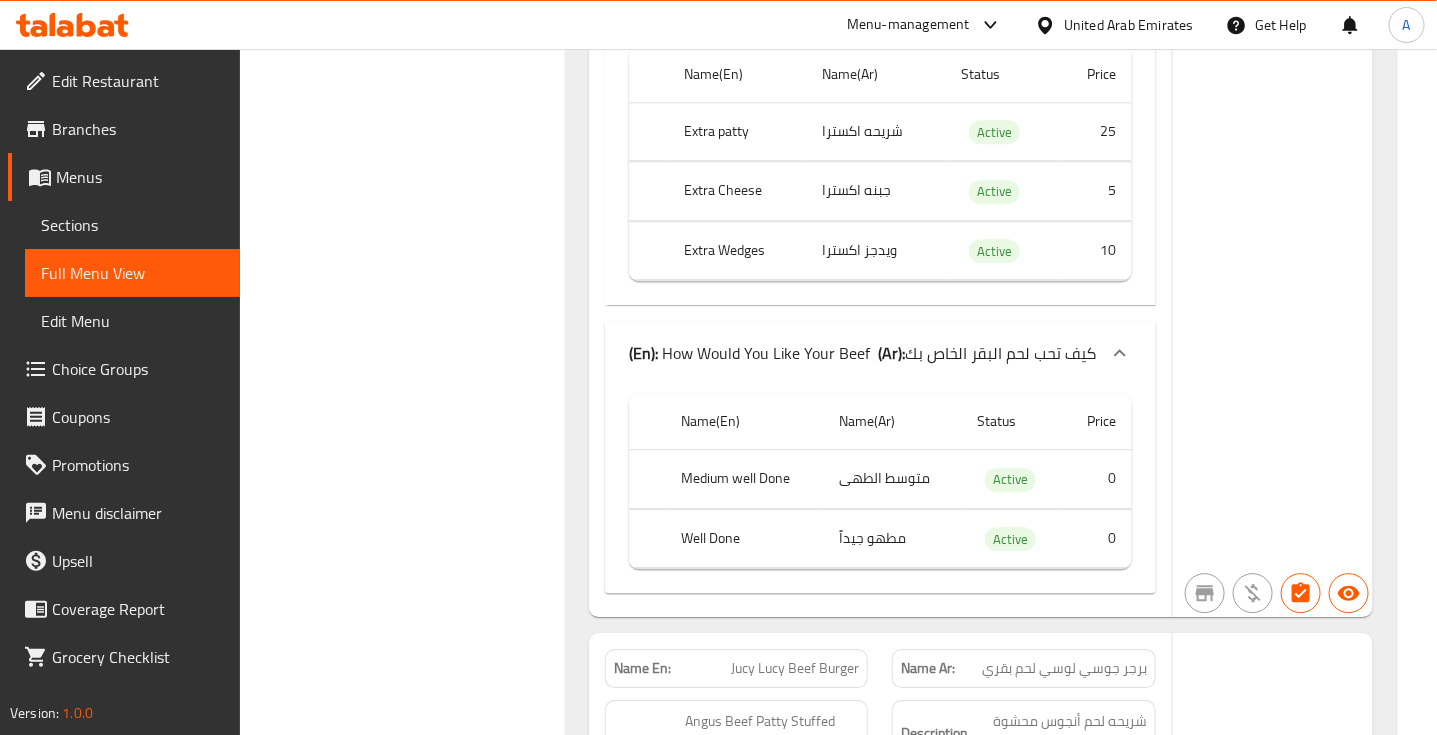 click on "Medium well Done" at bounding box center (740, -93093) 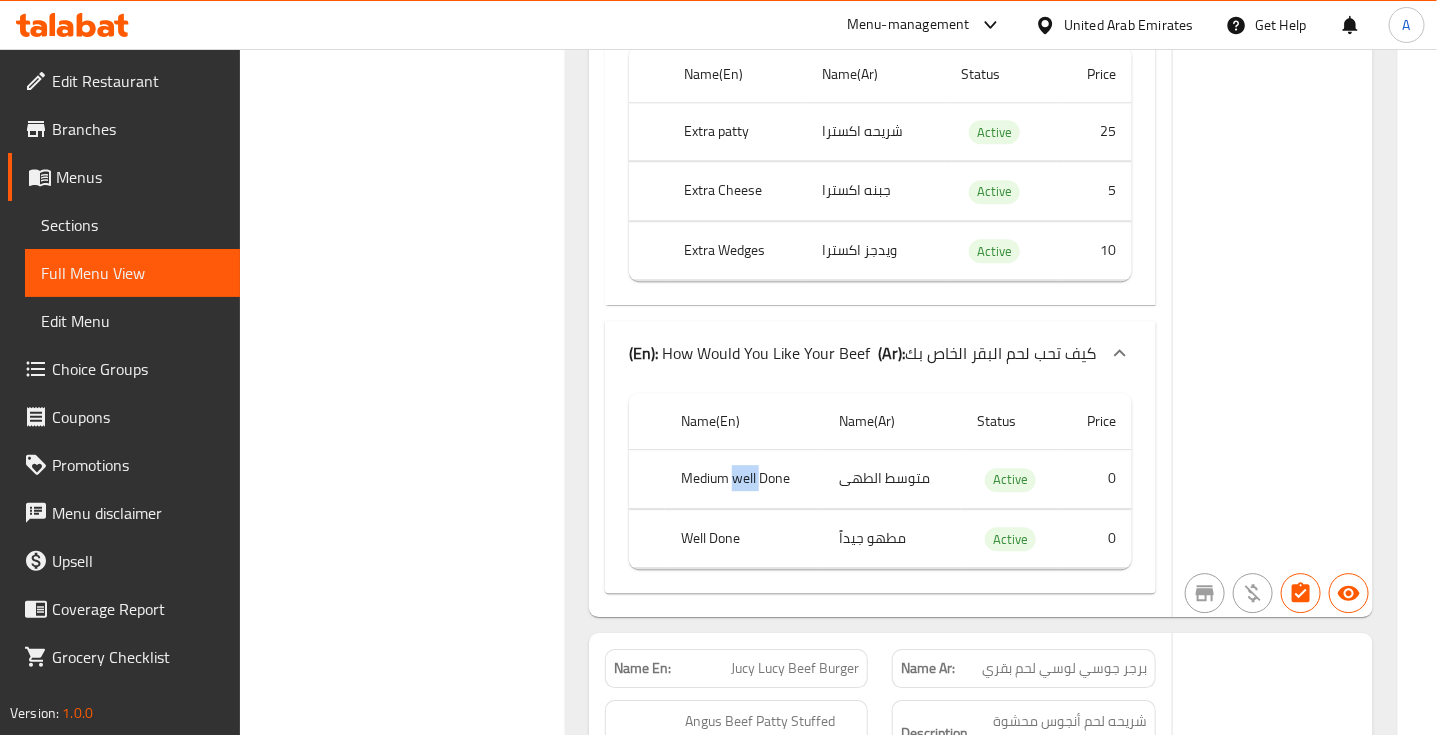 click on "Medium well Done" at bounding box center [740, -93093] 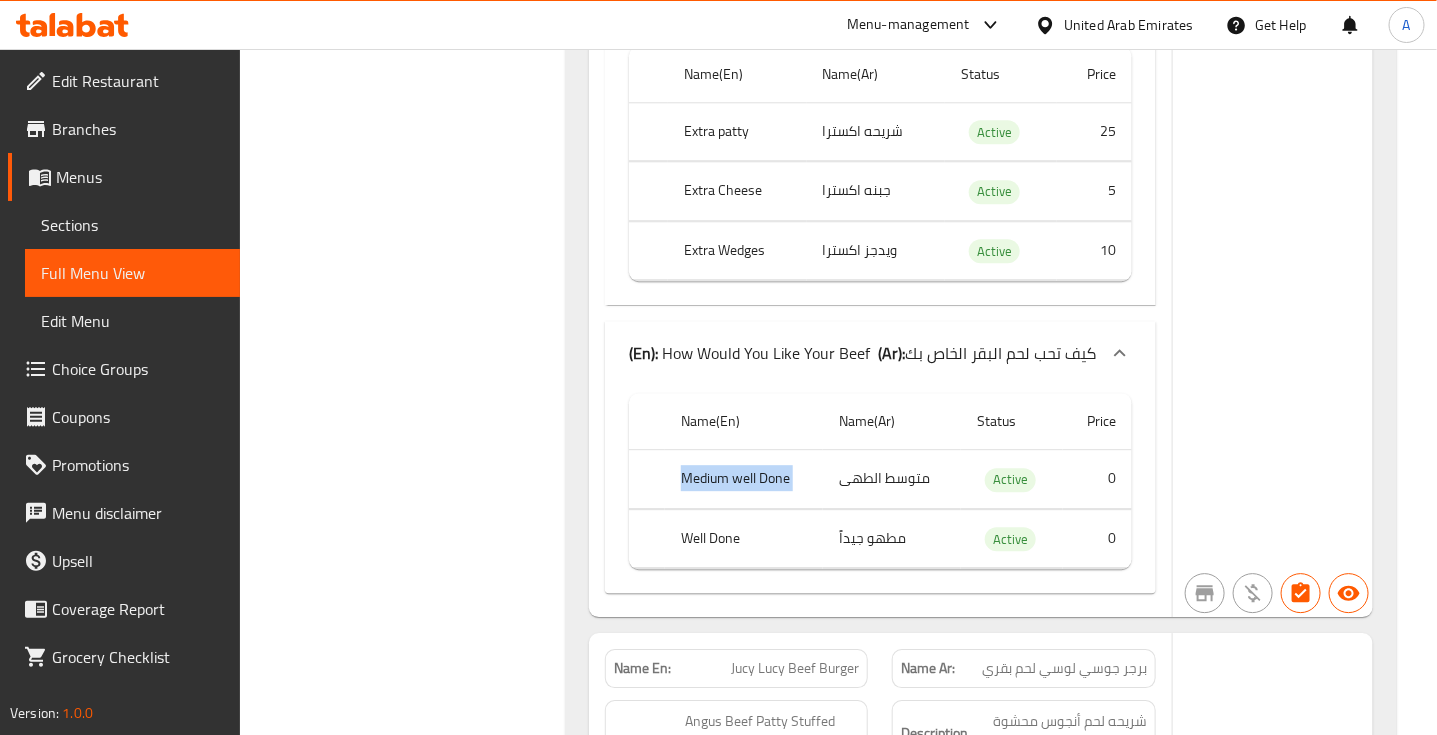 click on "Medium well Done" at bounding box center (740, -93093) 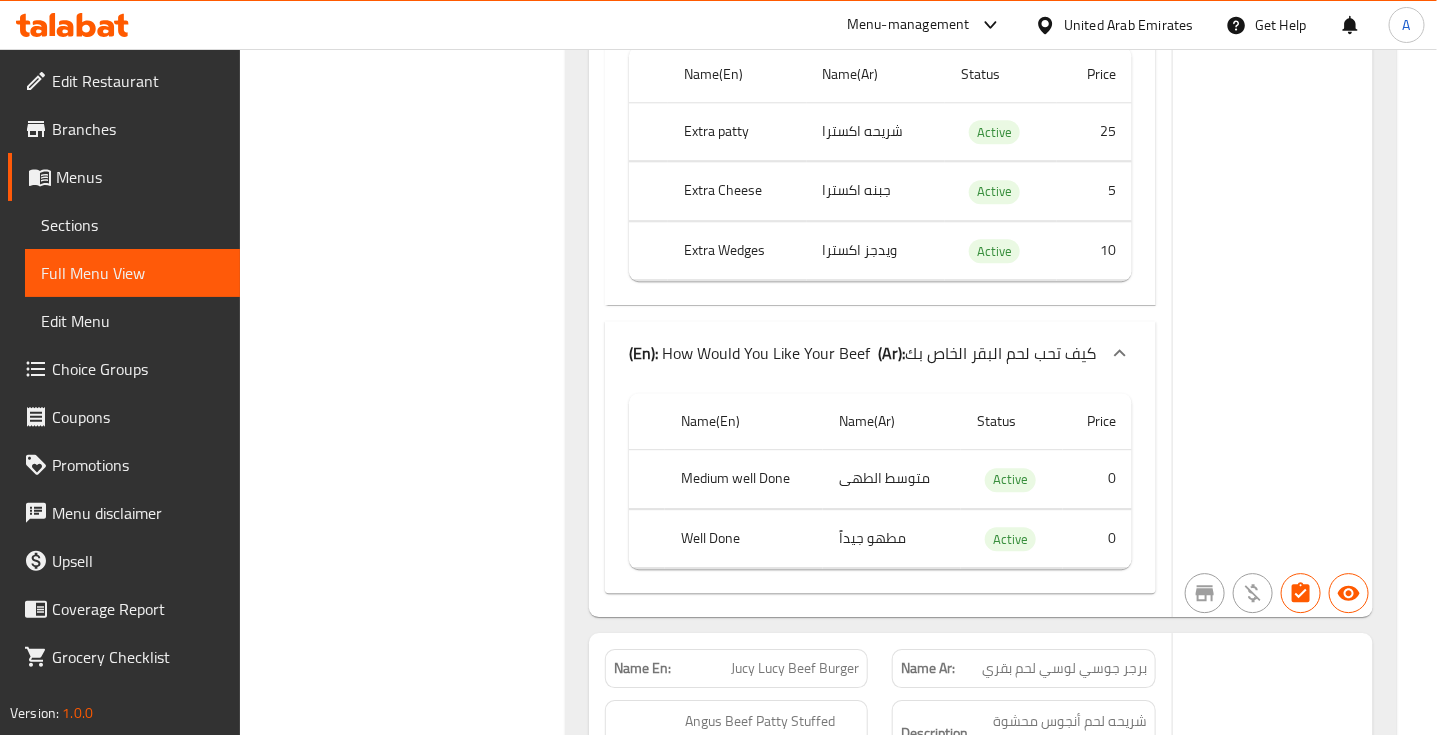click on "Well Done" at bounding box center [740, -93033] 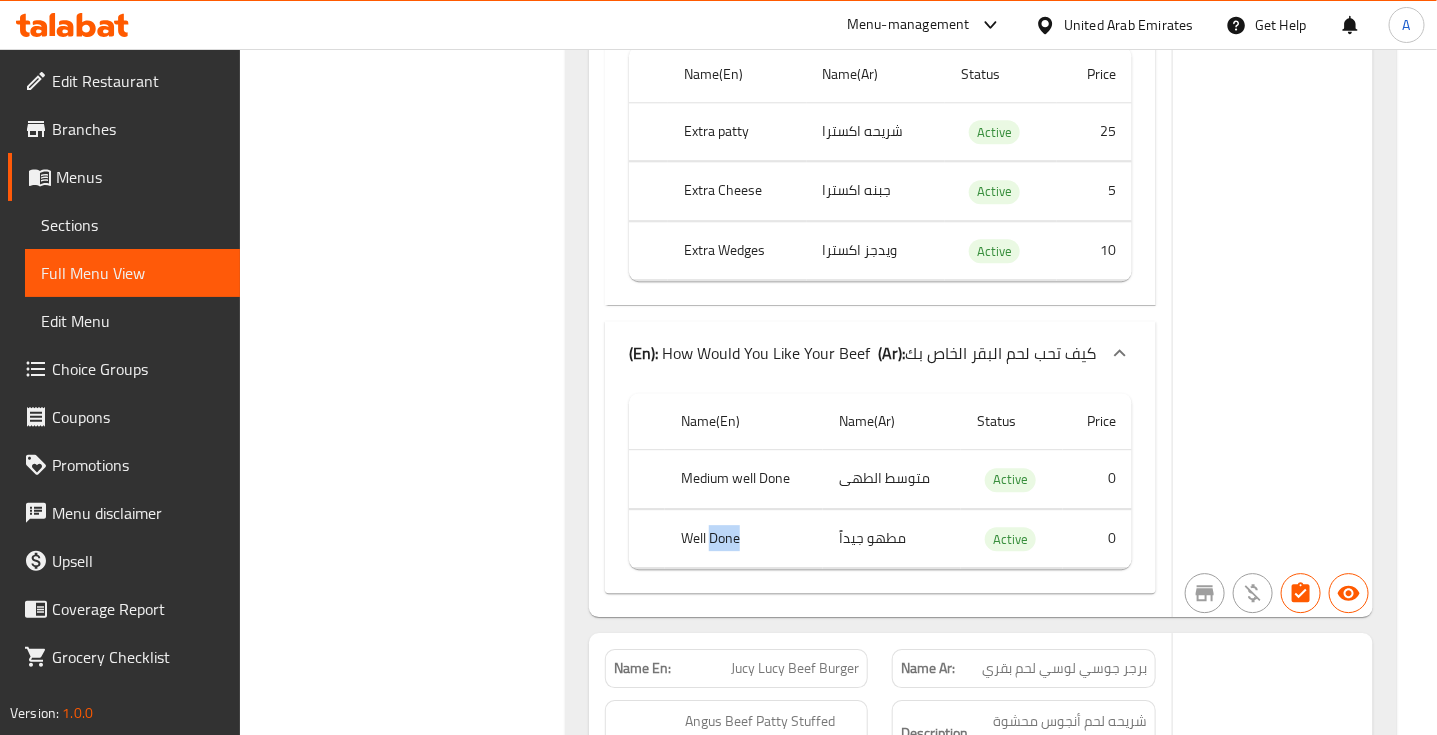 click on "Well Done" at bounding box center [740, -93033] 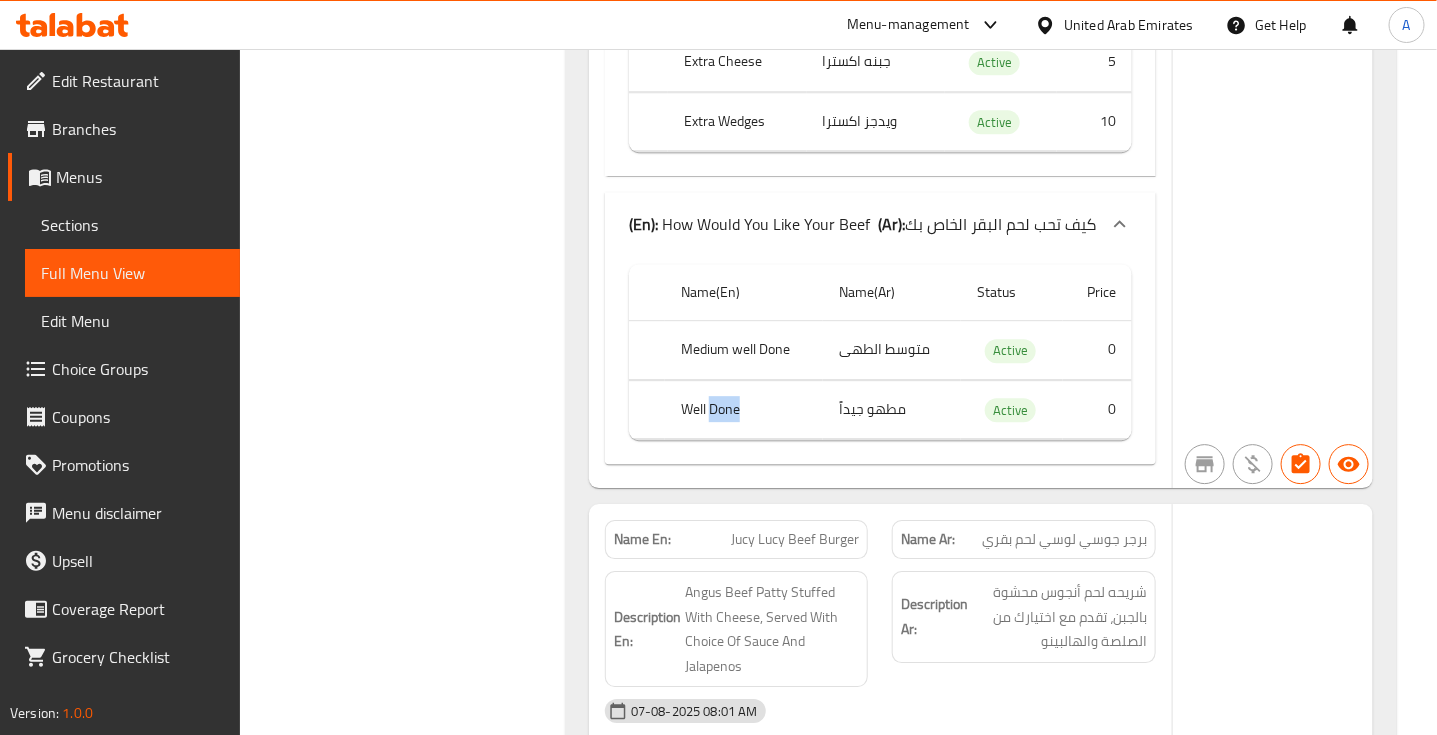 scroll, scrollTop: 94157, scrollLeft: 0, axis: vertical 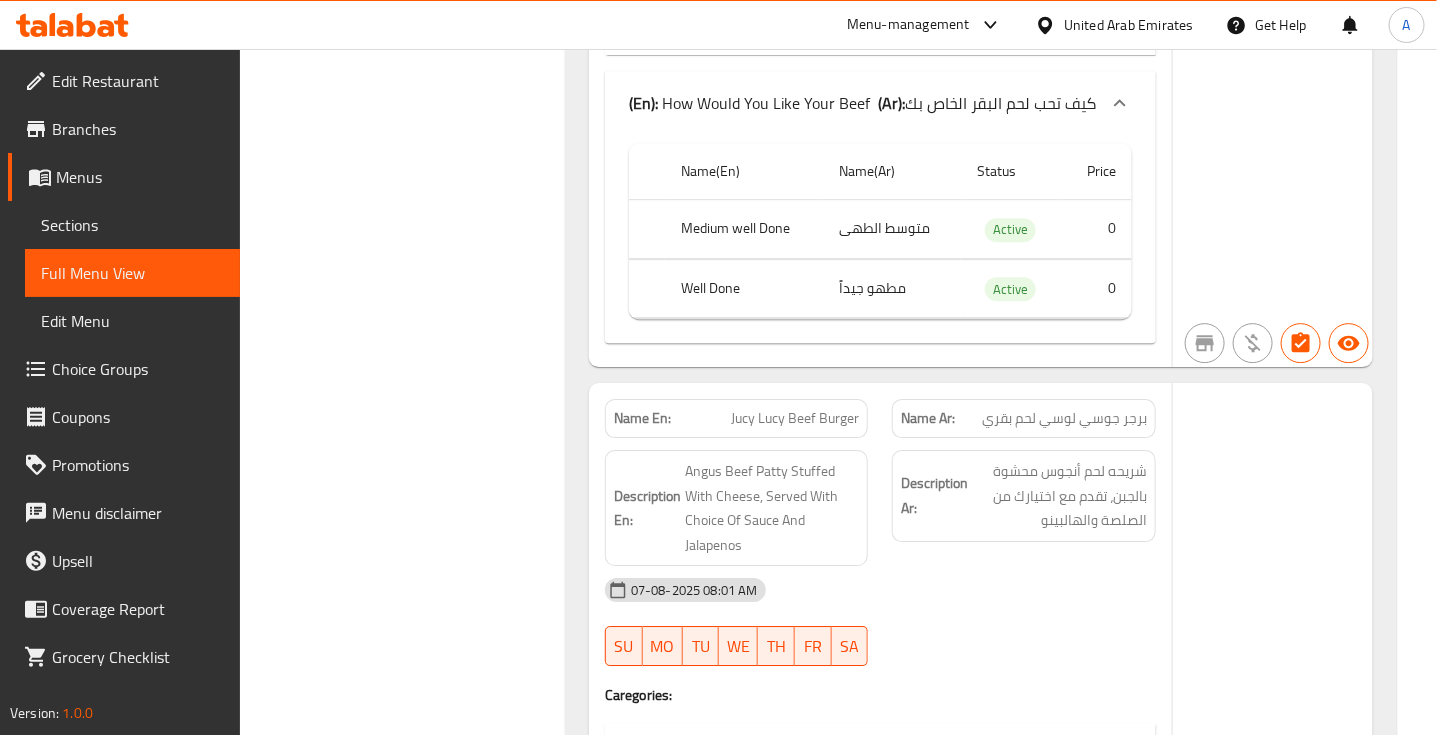 click on "Jucy Lucy Beef Burger" at bounding box center (793, -87296) 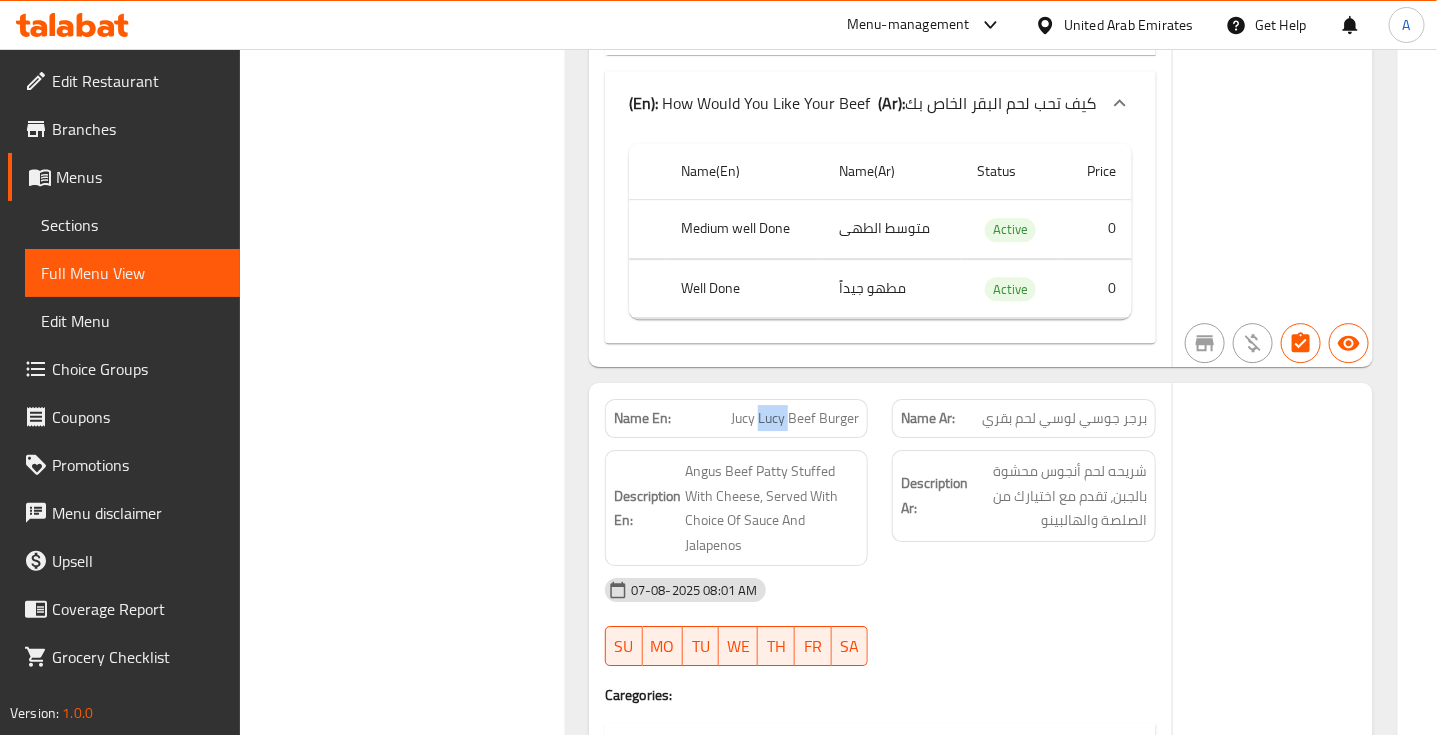 click on "Jucy Lucy Beef Burger" at bounding box center (793, -87296) 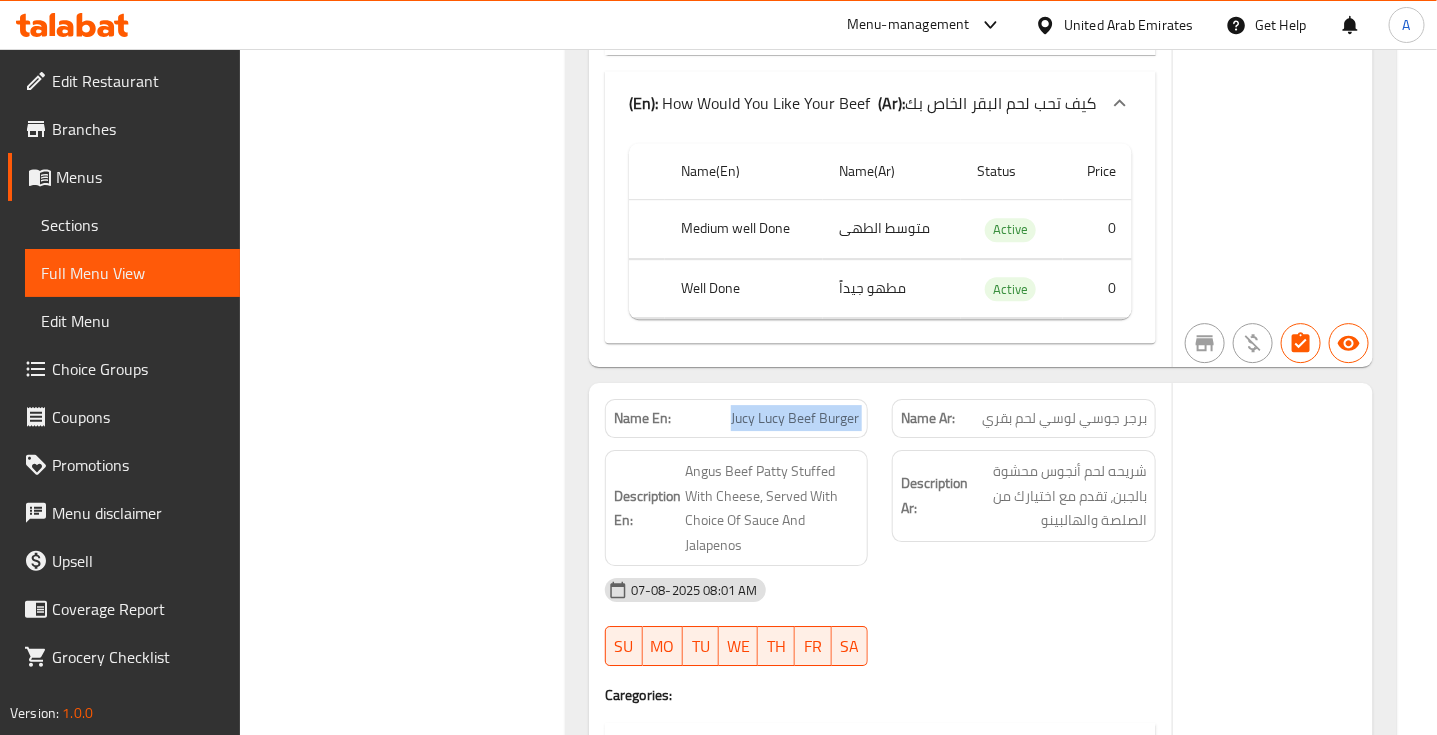 click on "Jucy Lucy Beef Burger" at bounding box center (793, -87296) 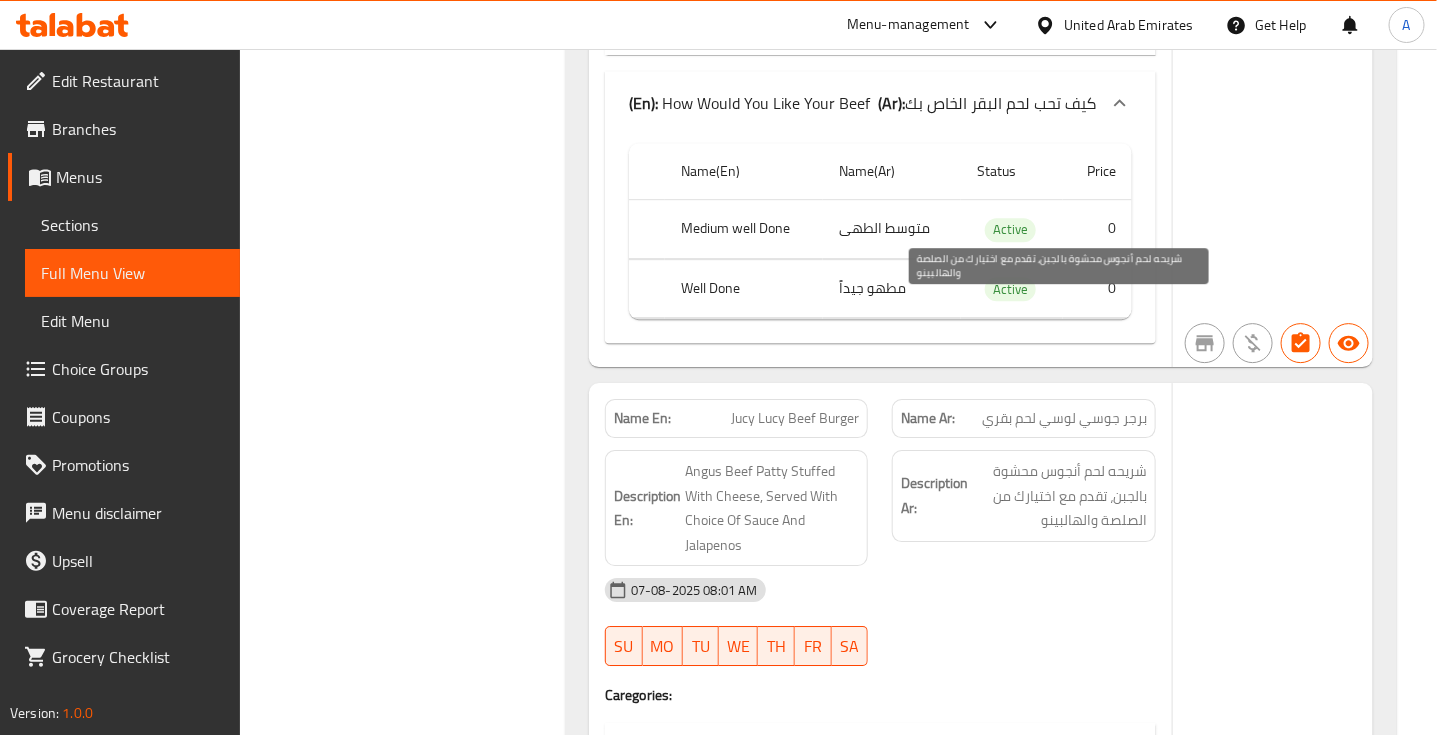 click on "شريحه لحم أنجوس محشوة بالجبن، تقدم مع اختيارك من الصلصة والهالبينو" at bounding box center [1059, 496] 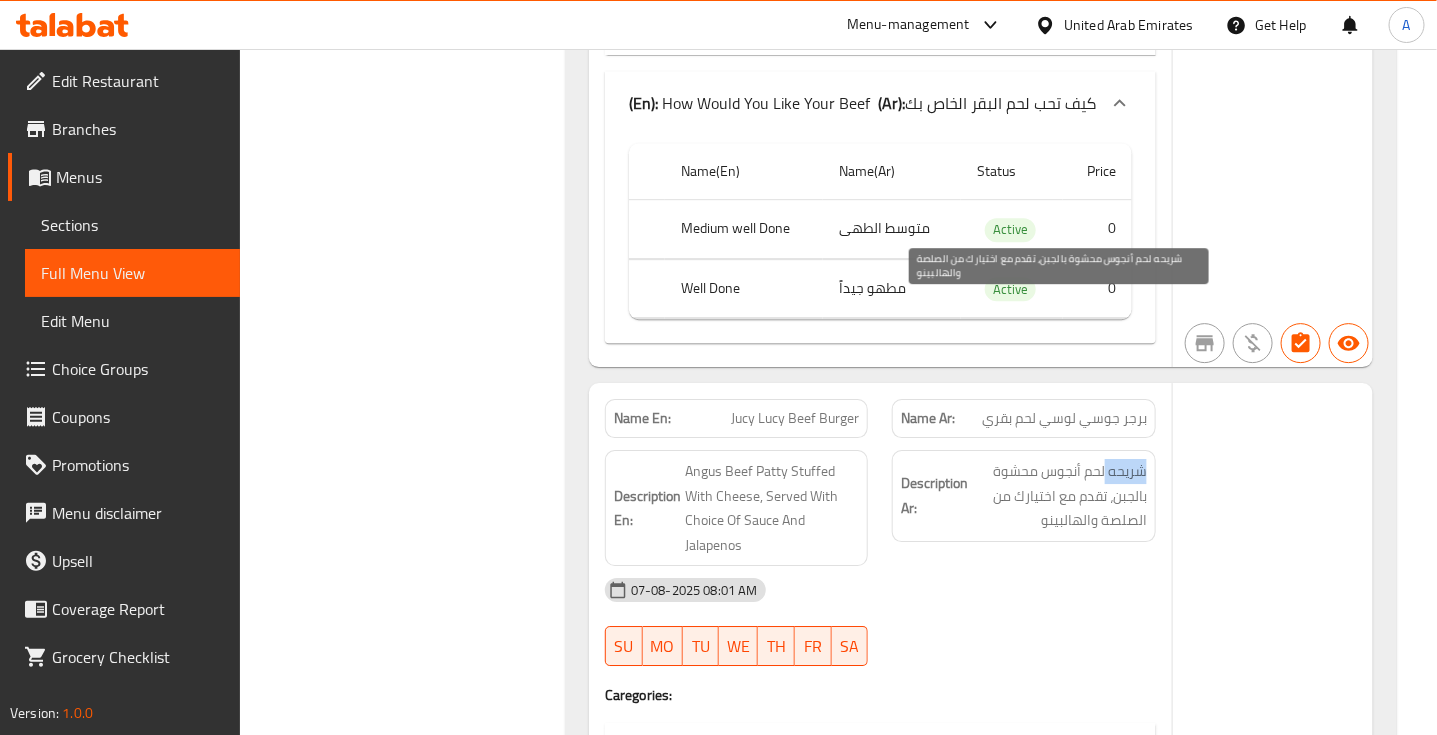 click on "شريحه لحم أنجوس محشوة بالجبن، تقدم مع اختيارك من الصلصة والهالبينو" at bounding box center (1059, 496) 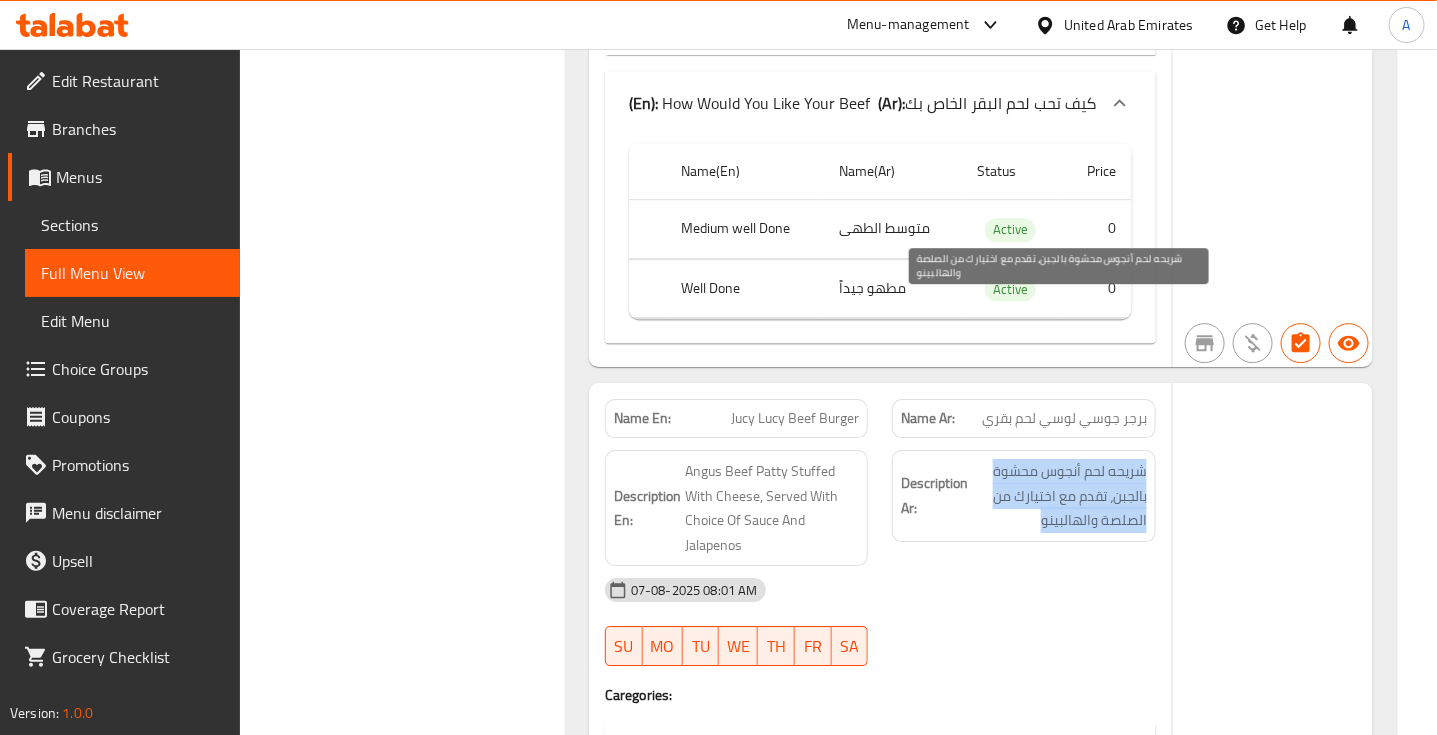 click on "شريحه لحم أنجوس محشوة بالجبن، تقدم مع اختيارك من الصلصة والهالبينو" at bounding box center [1059, 496] 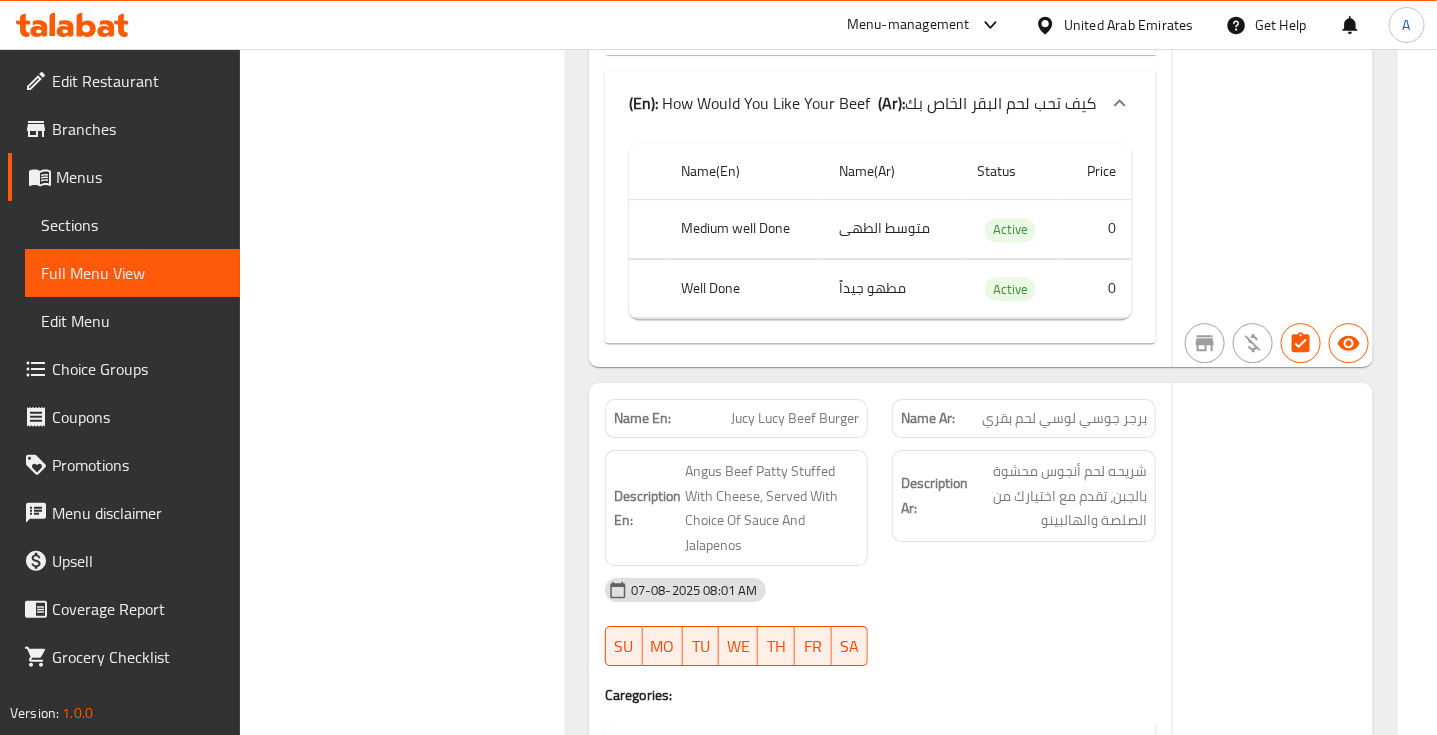 click on "Jucy Lucy Beef Burger" at bounding box center [793, -87296] 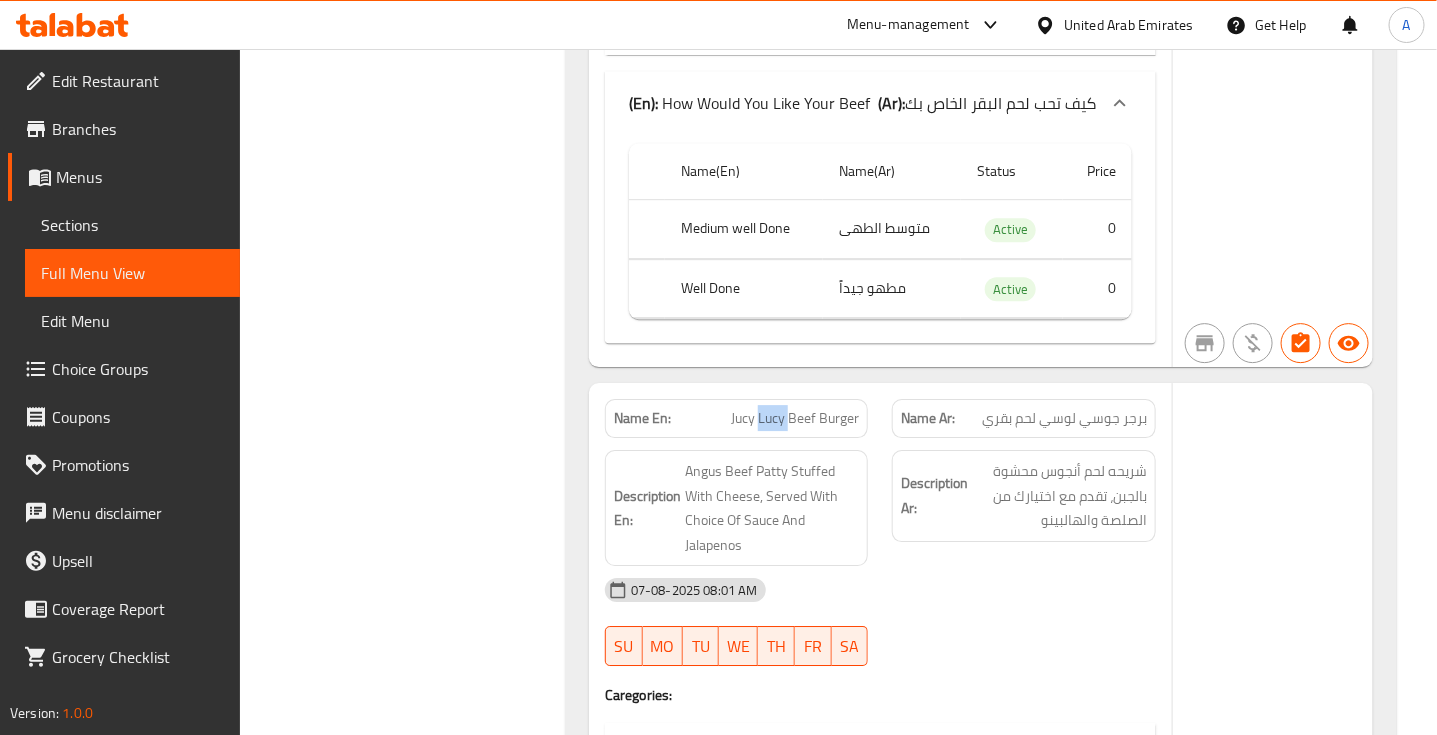 click on "Jucy Lucy Beef Burger" at bounding box center (793, -87296) 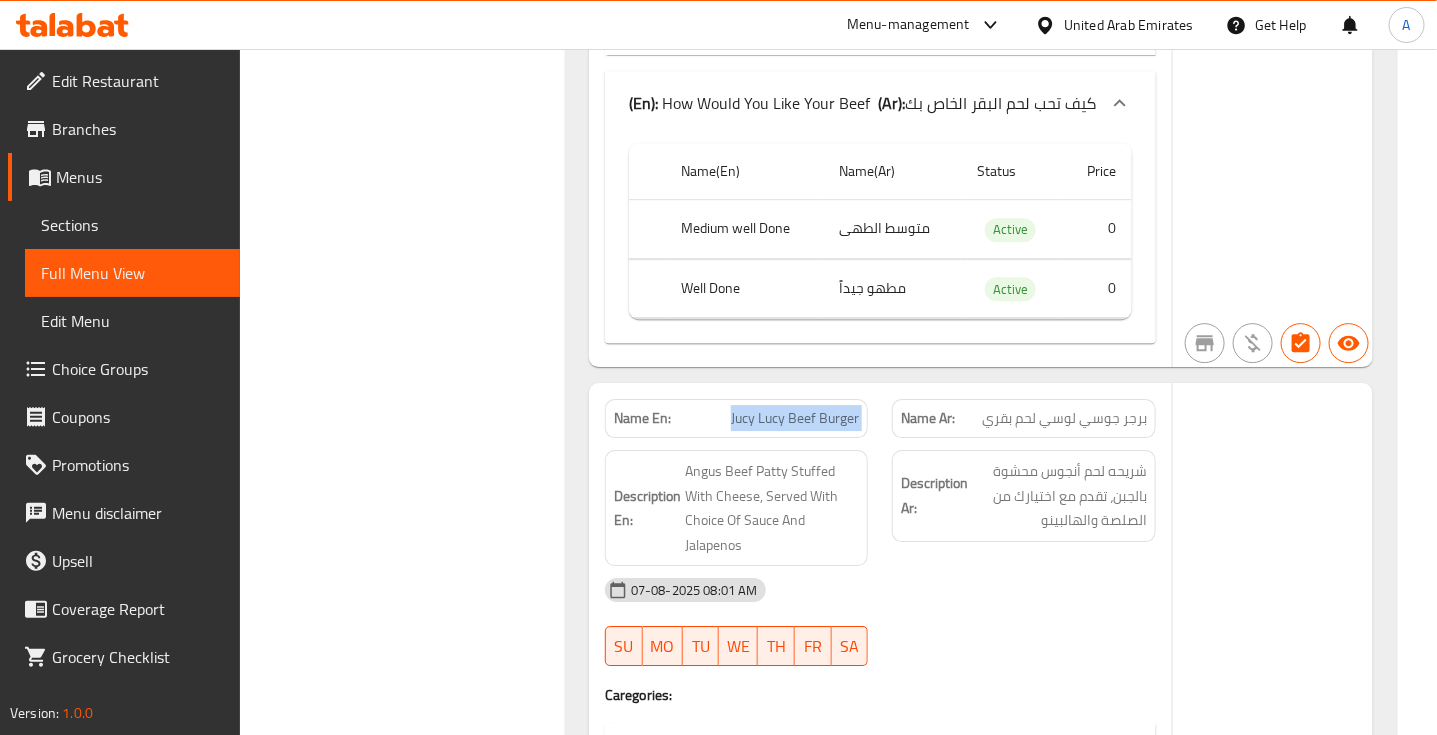 click on "Jucy Lucy Beef Burger" at bounding box center (793, -87296) 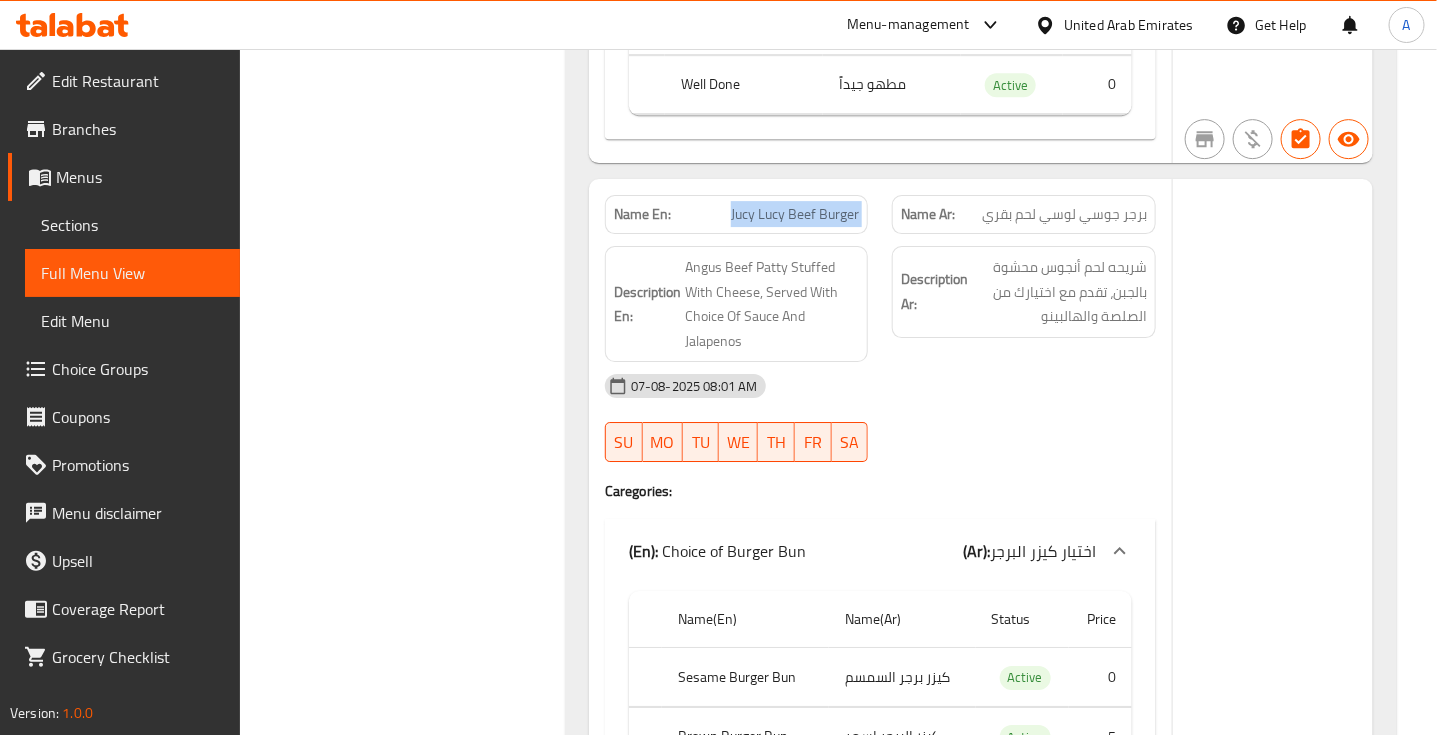 scroll, scrollTop: 94407, scrollLeft: 0, axis: vertical 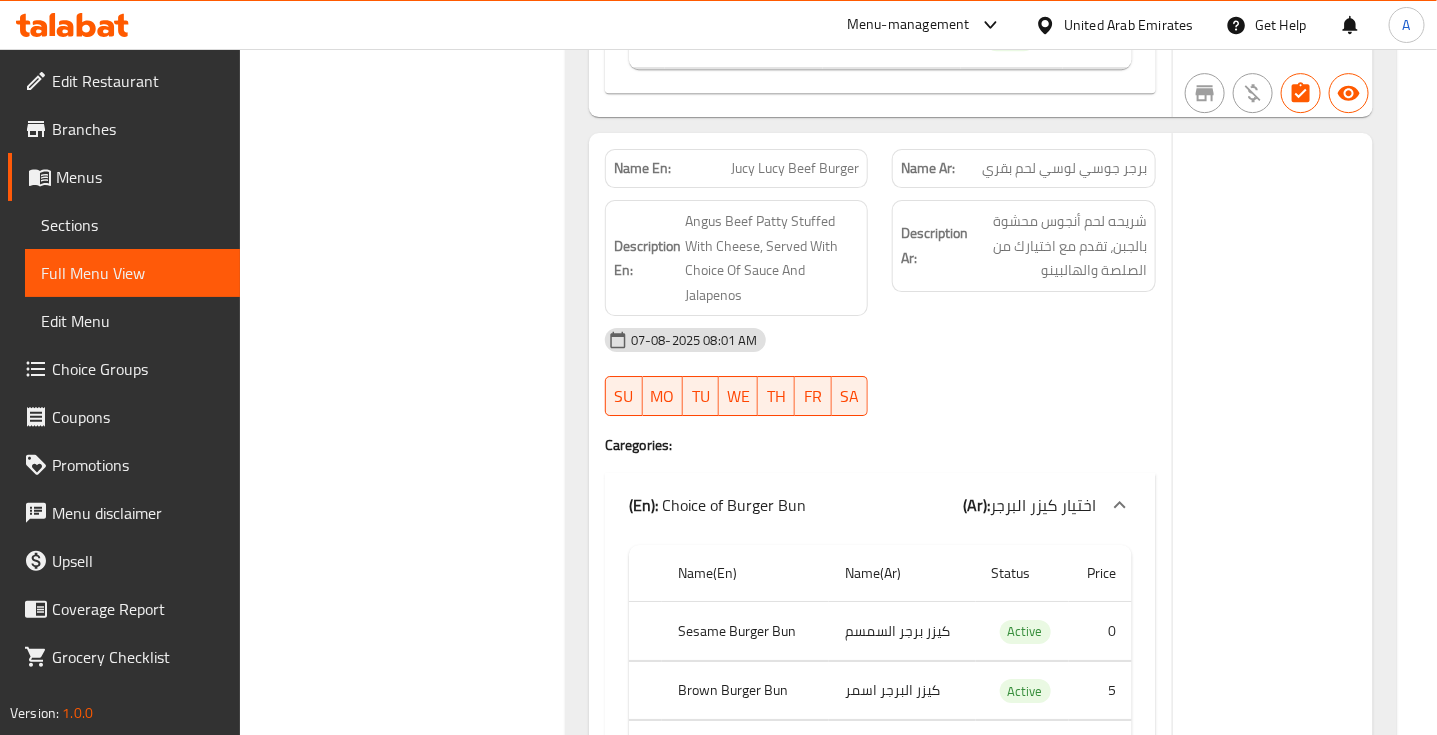 click on "07-08-2025 08:01 AM SU MO TU WE TH FR SA" at bounding box center (880, -87342) 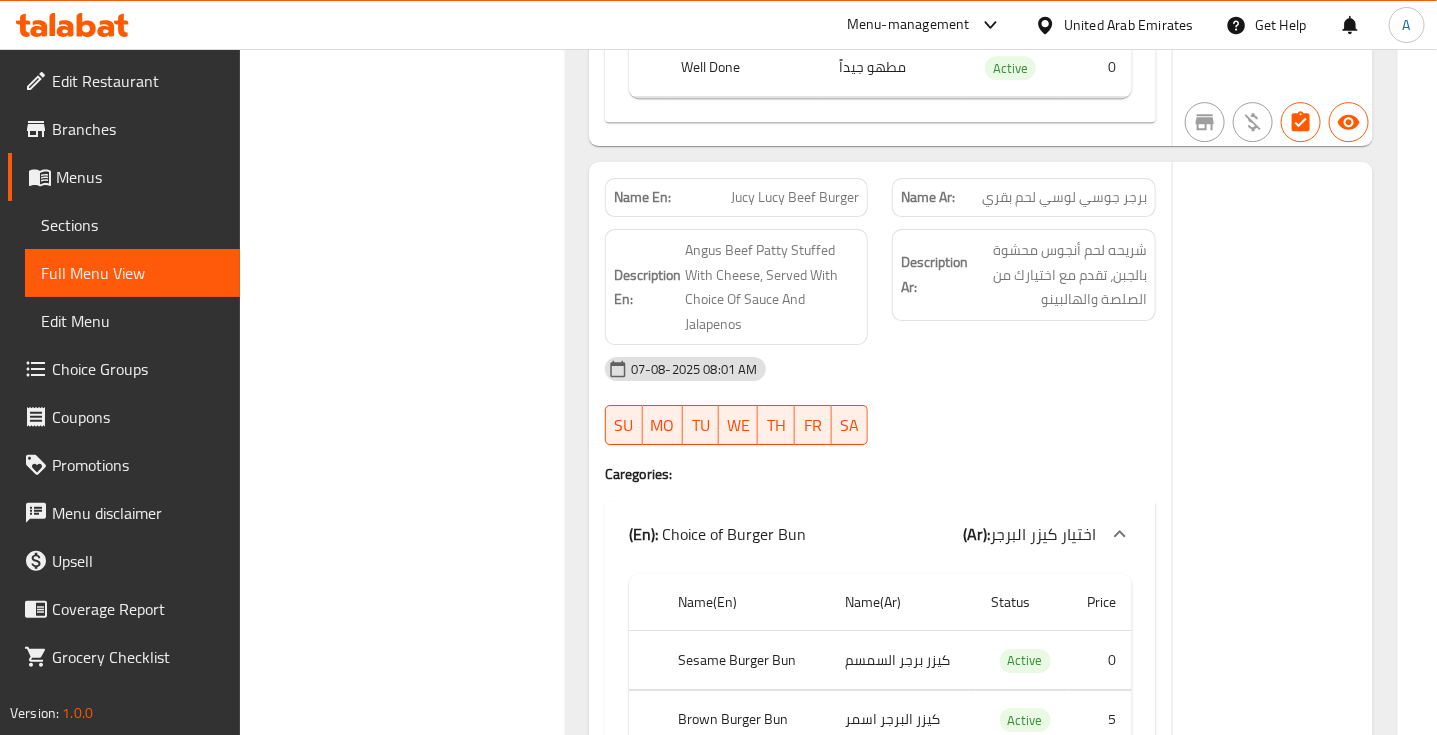 scroll, scrollTop: 94532, scrollLeft: 0, axis: vertical 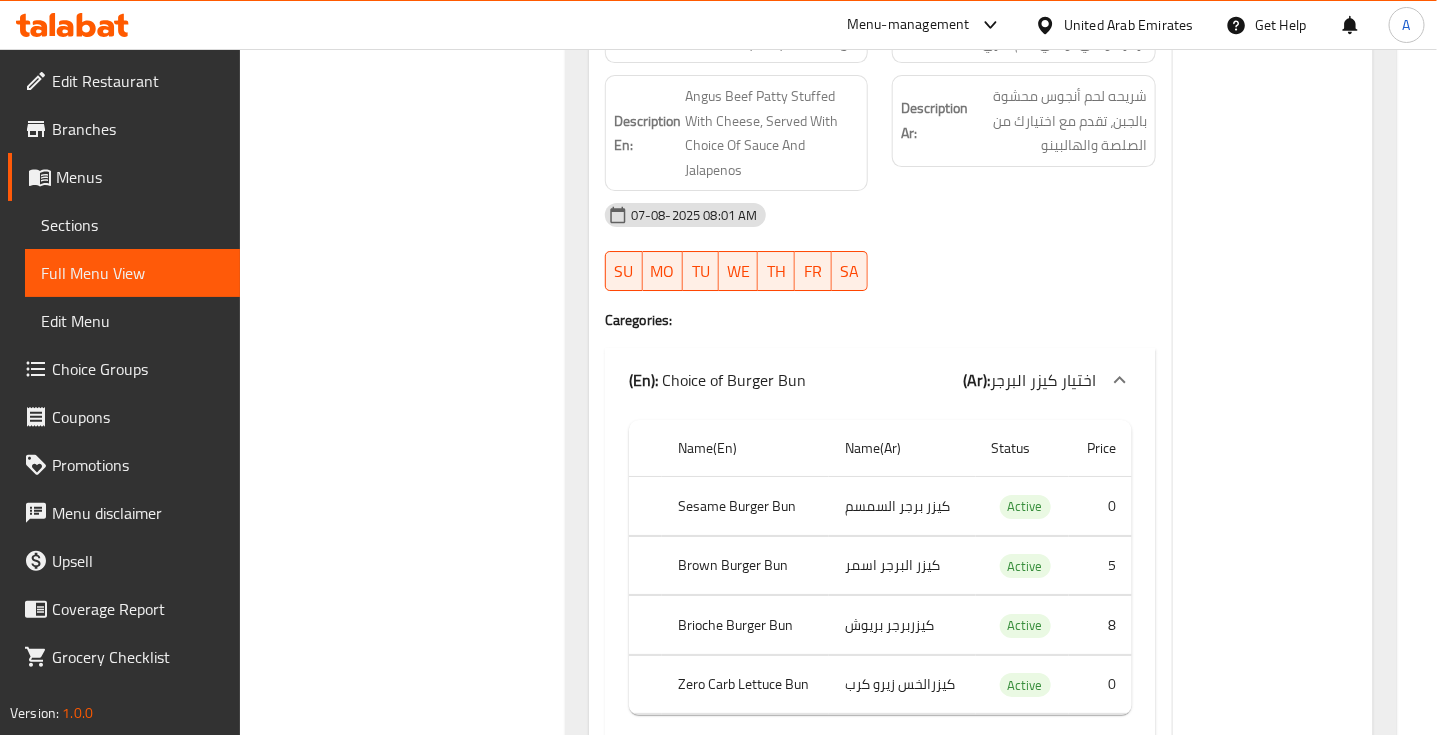 click on "كيزر برجر السمسم" at bounding box center (874, -93718) 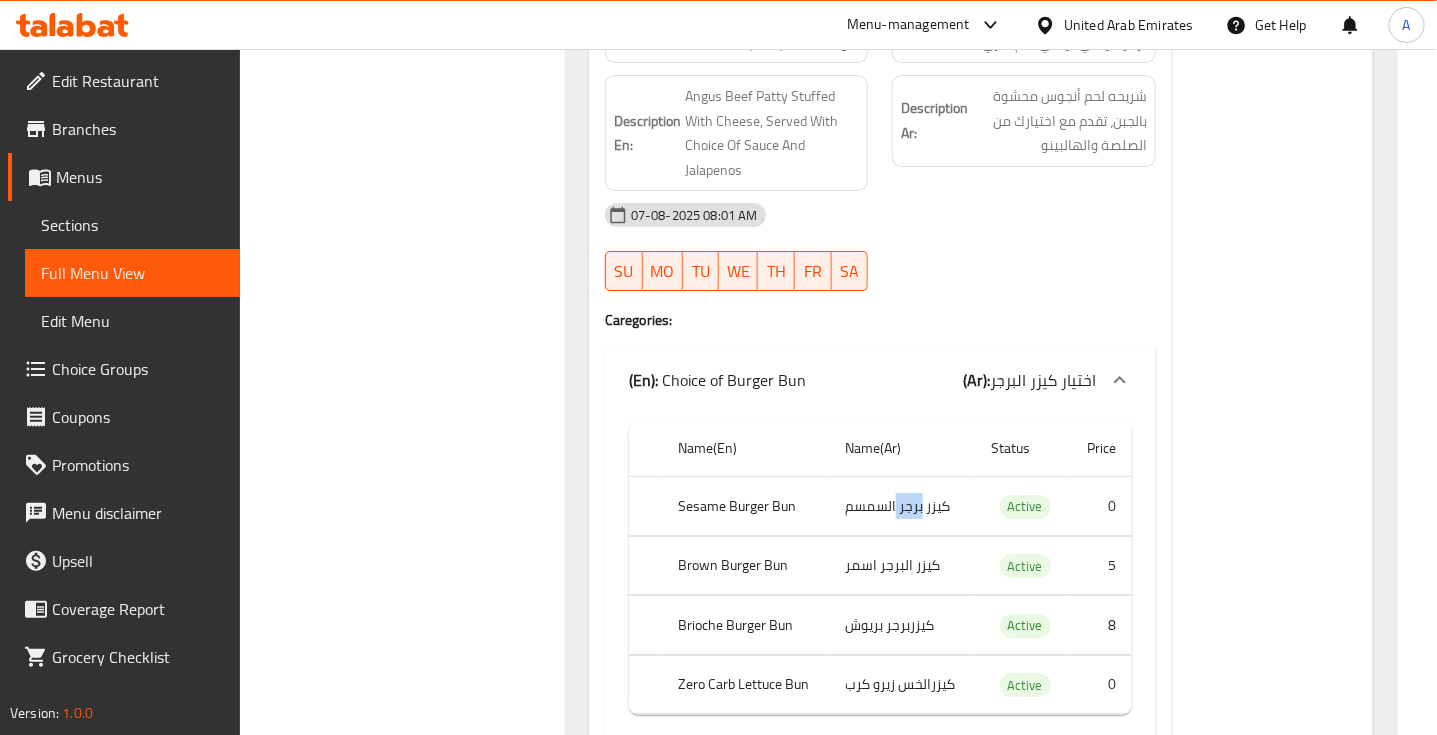click on "كيزر برجر السمسم" at bounding box center (874, -93718) 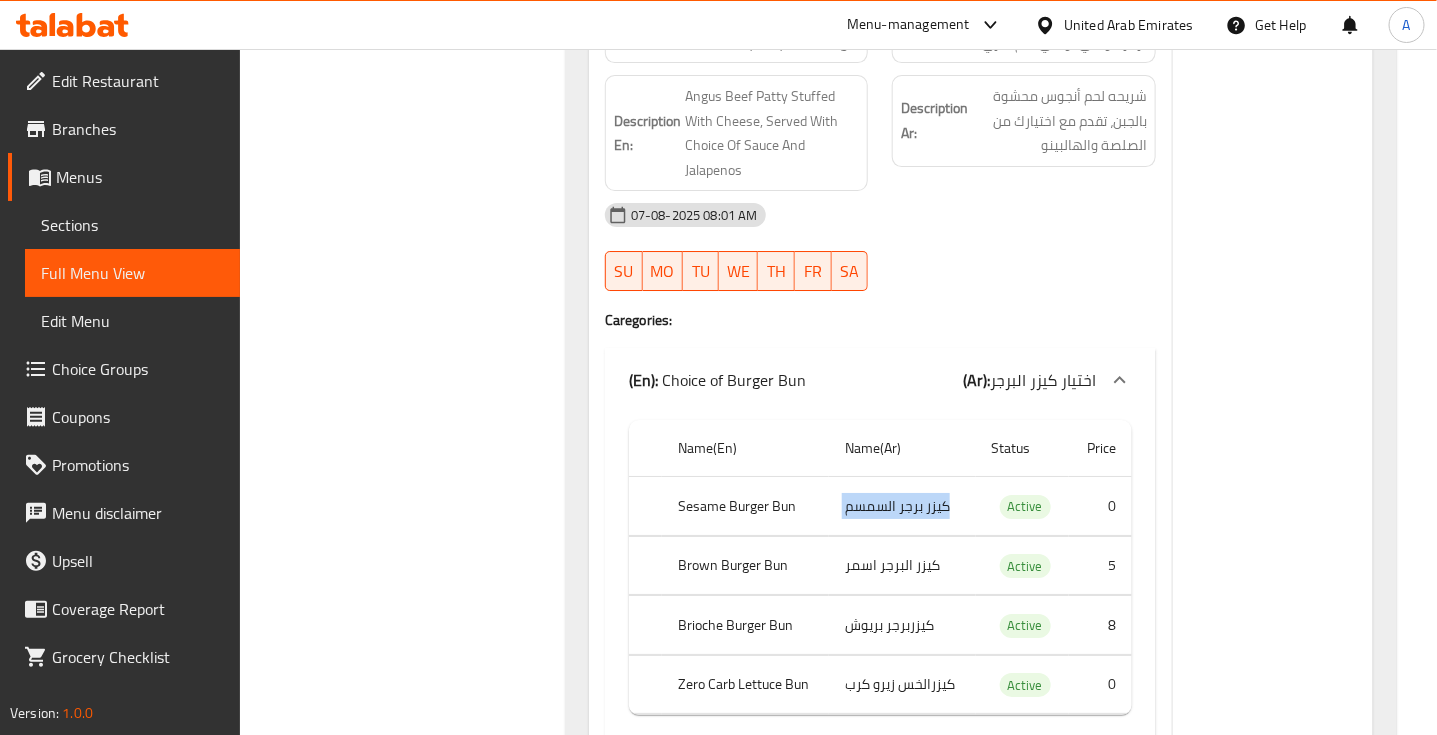 click on "كيزر برجر السمسم" at bounding box center (874, -93718) 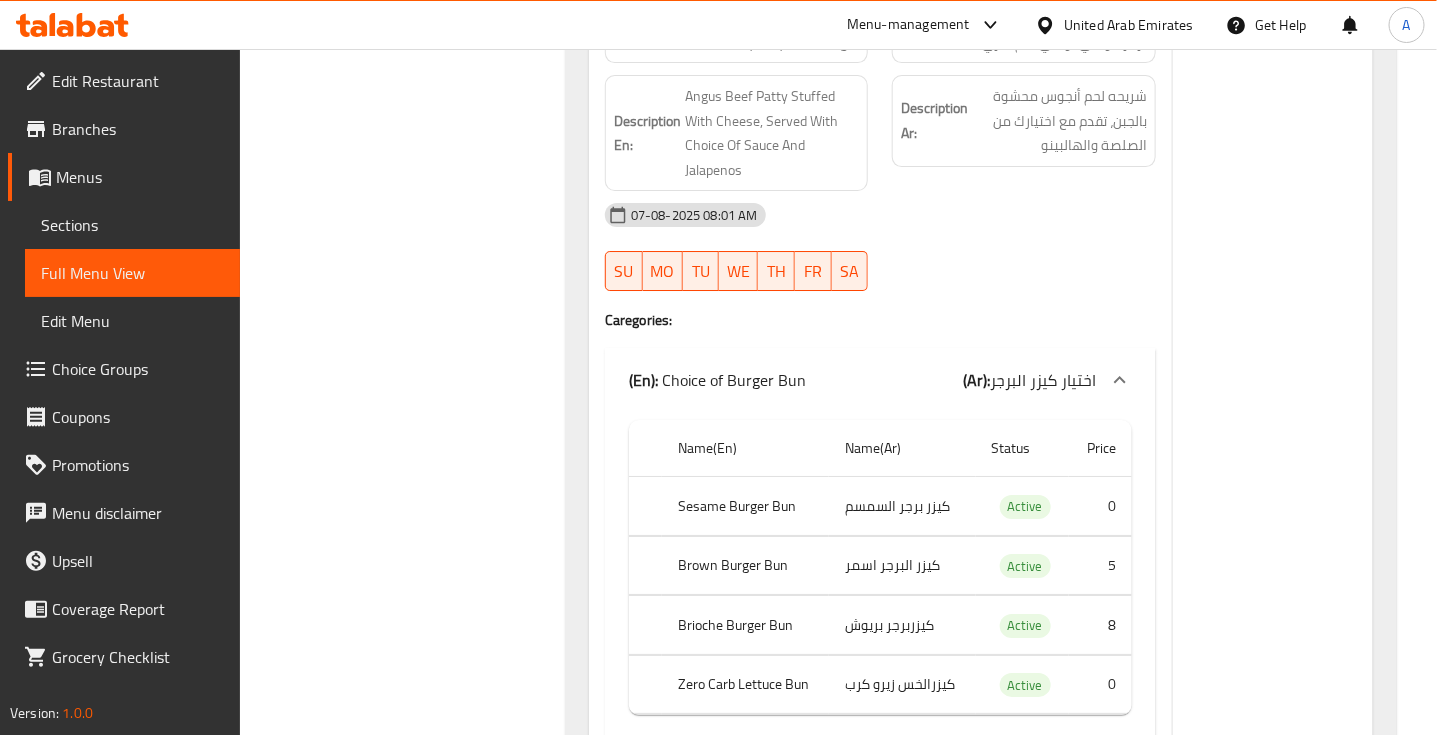 click on "كيزر البرجر اسمر" at bounding box center (874, -93658) 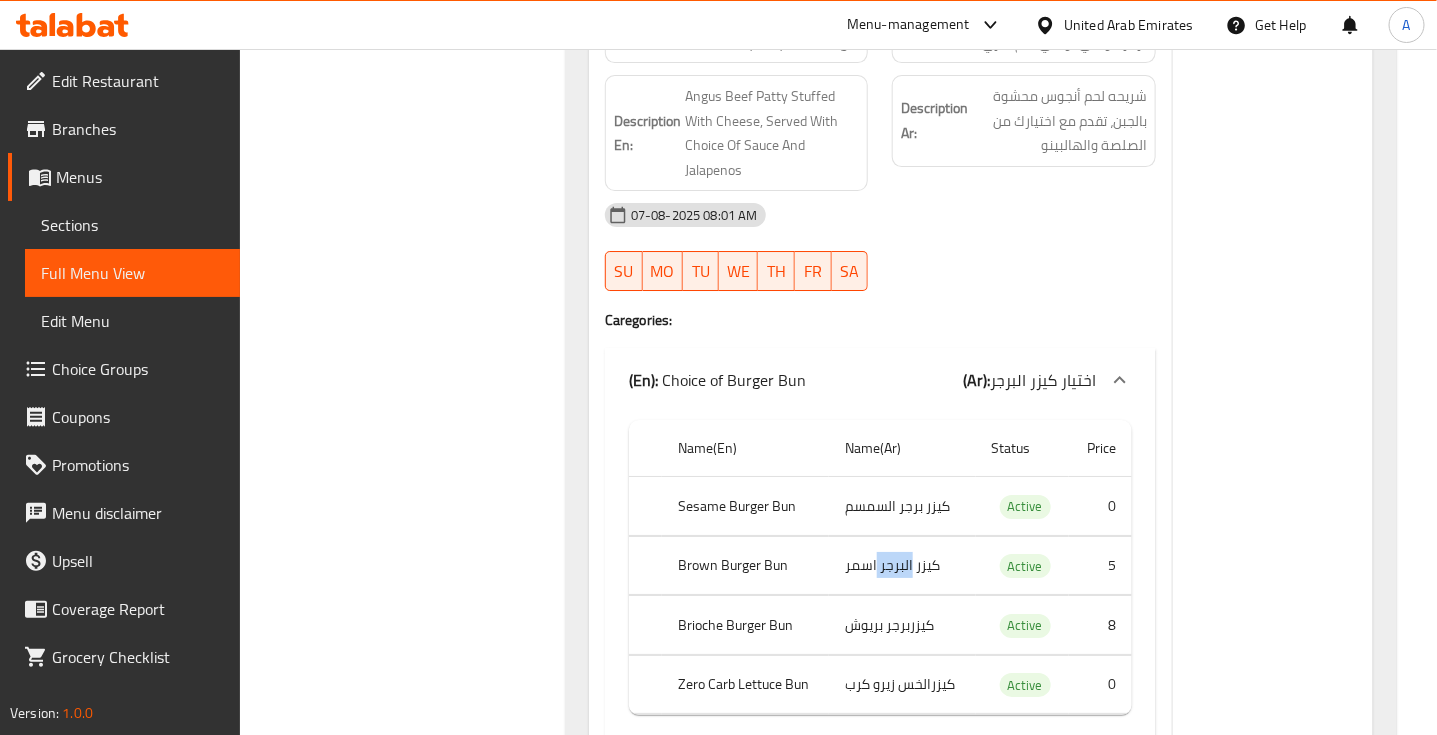 click on "كيزر البرجر اسمر" at bounding box center (874, -93658) 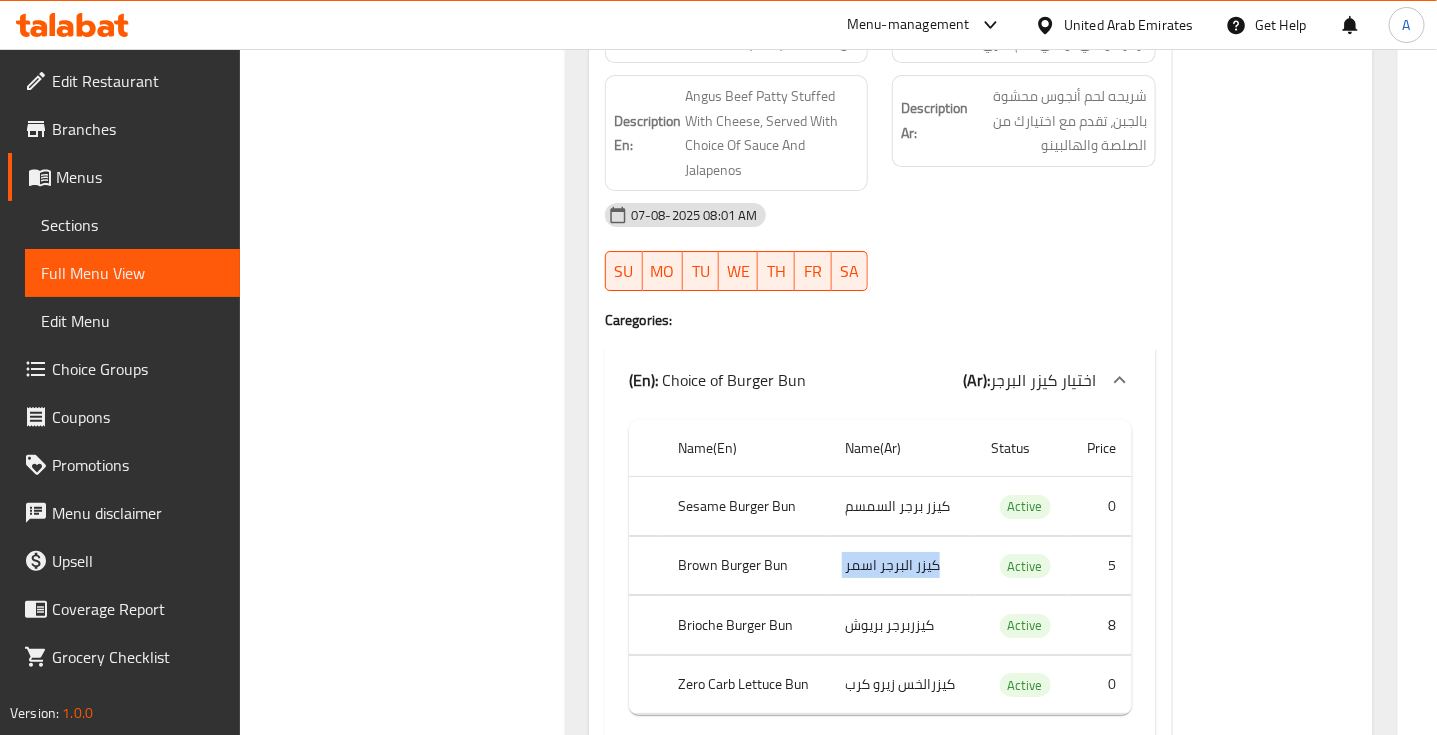 click on "كيزر البرجر اسمر" at bounding box center (874, -93658) 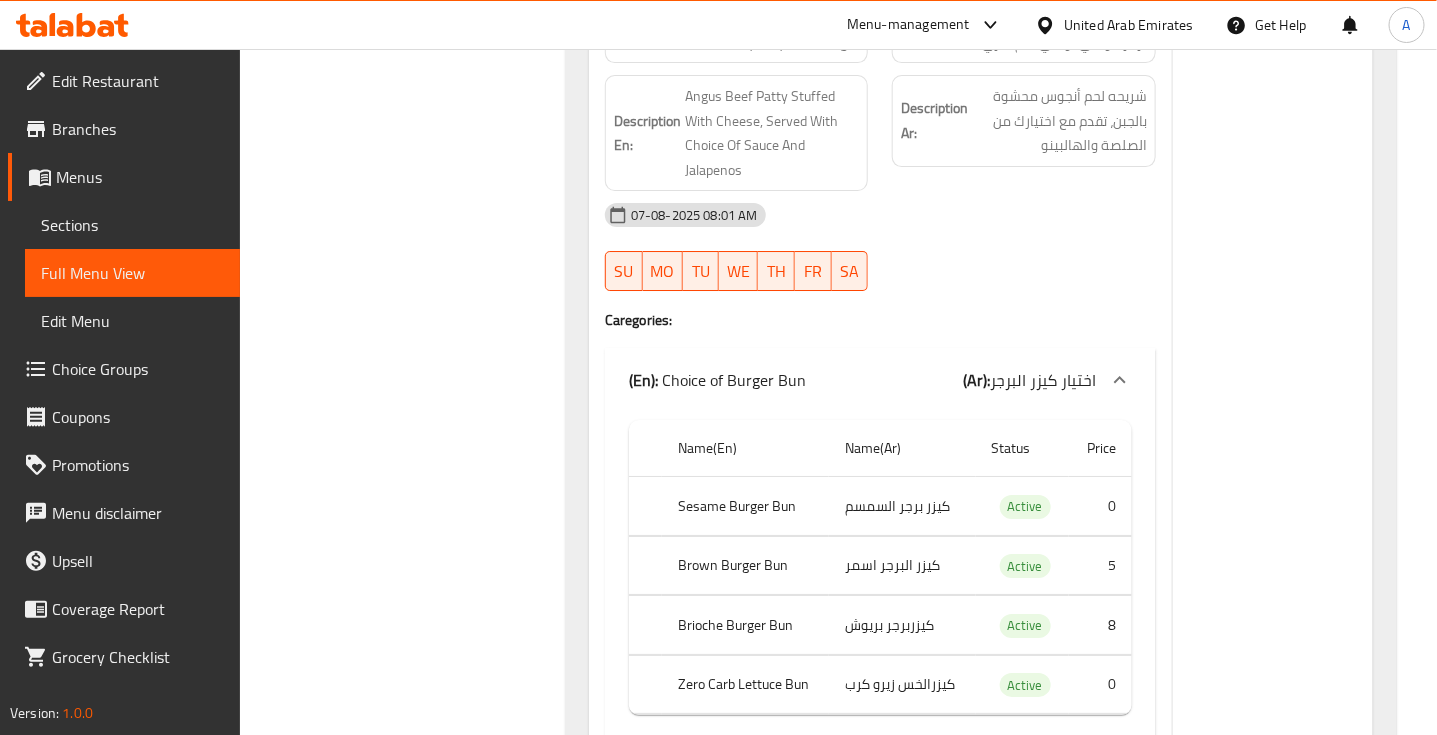 click on "كيزربرجر بريوش" at bounding box center [904, -93286] 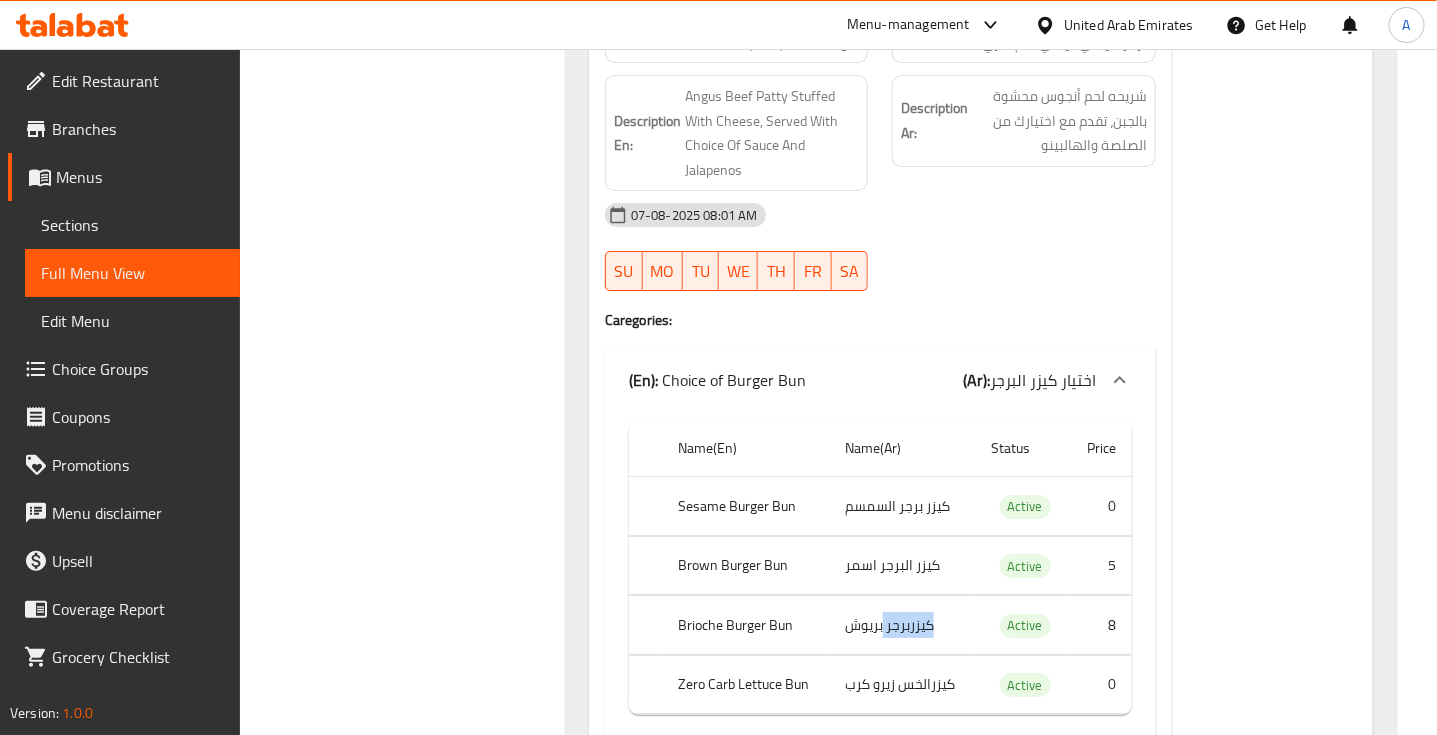 click on "كيزربرجر بريوش" at bounding box center [904, -93286] 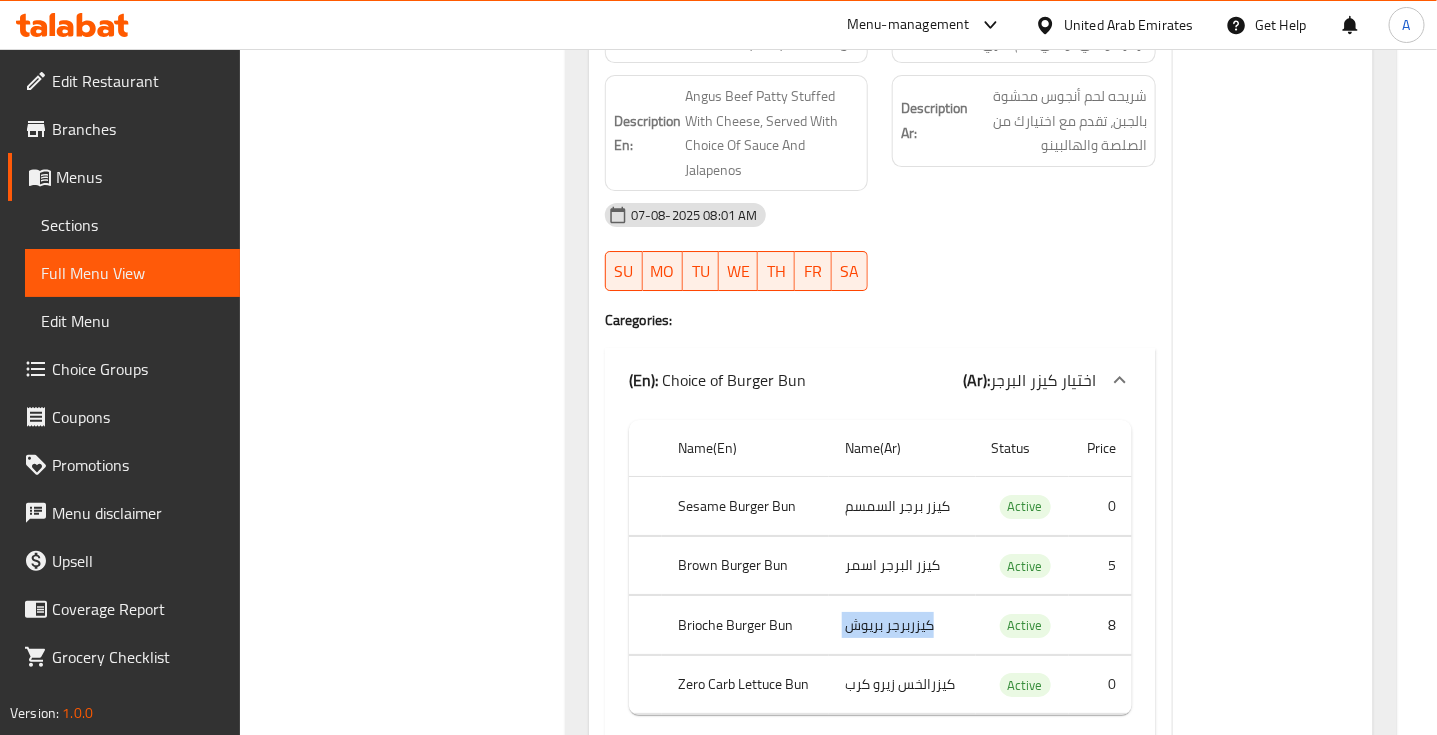 click on "كيزربرجر بريوش" at bounding box center [904, -93286] 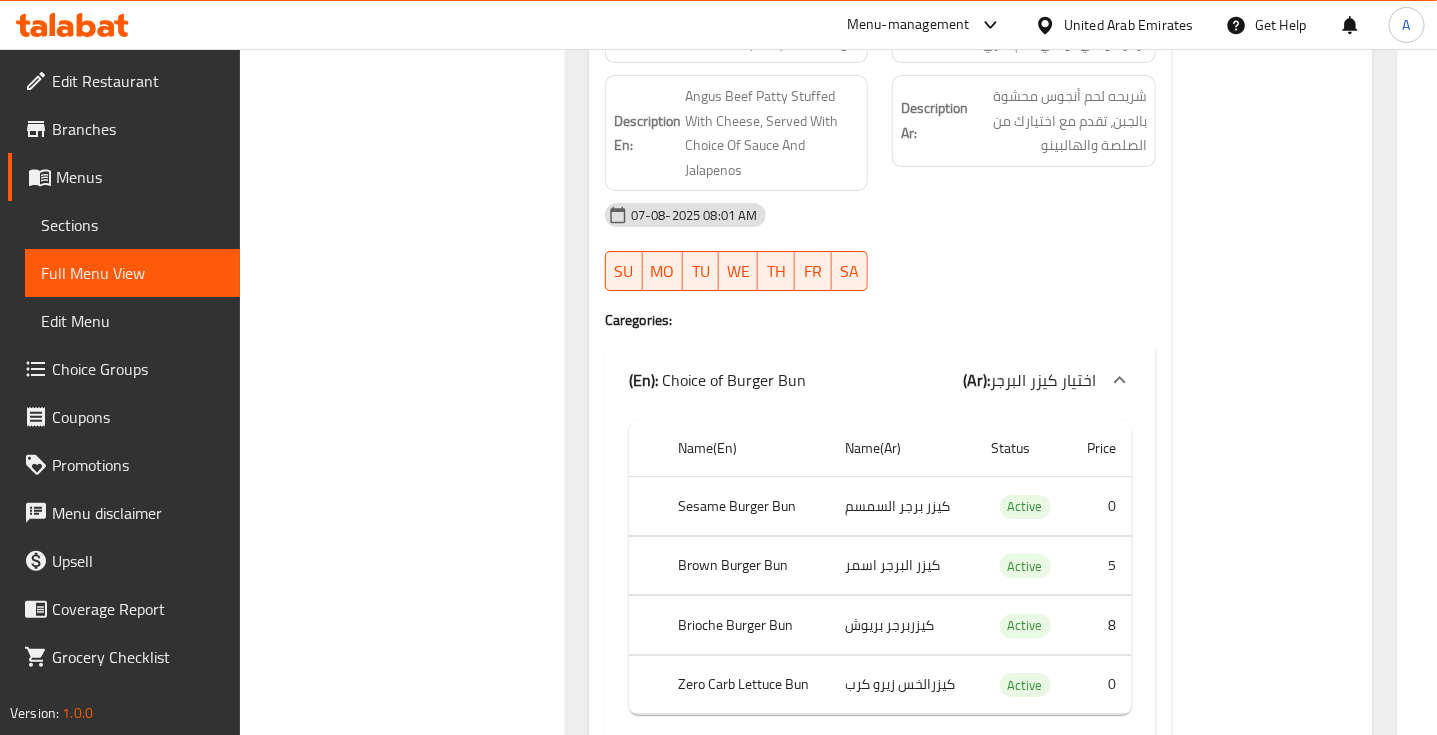 click on "كيزرالخس زيرو كرب" at bounding box center [904, -93215] 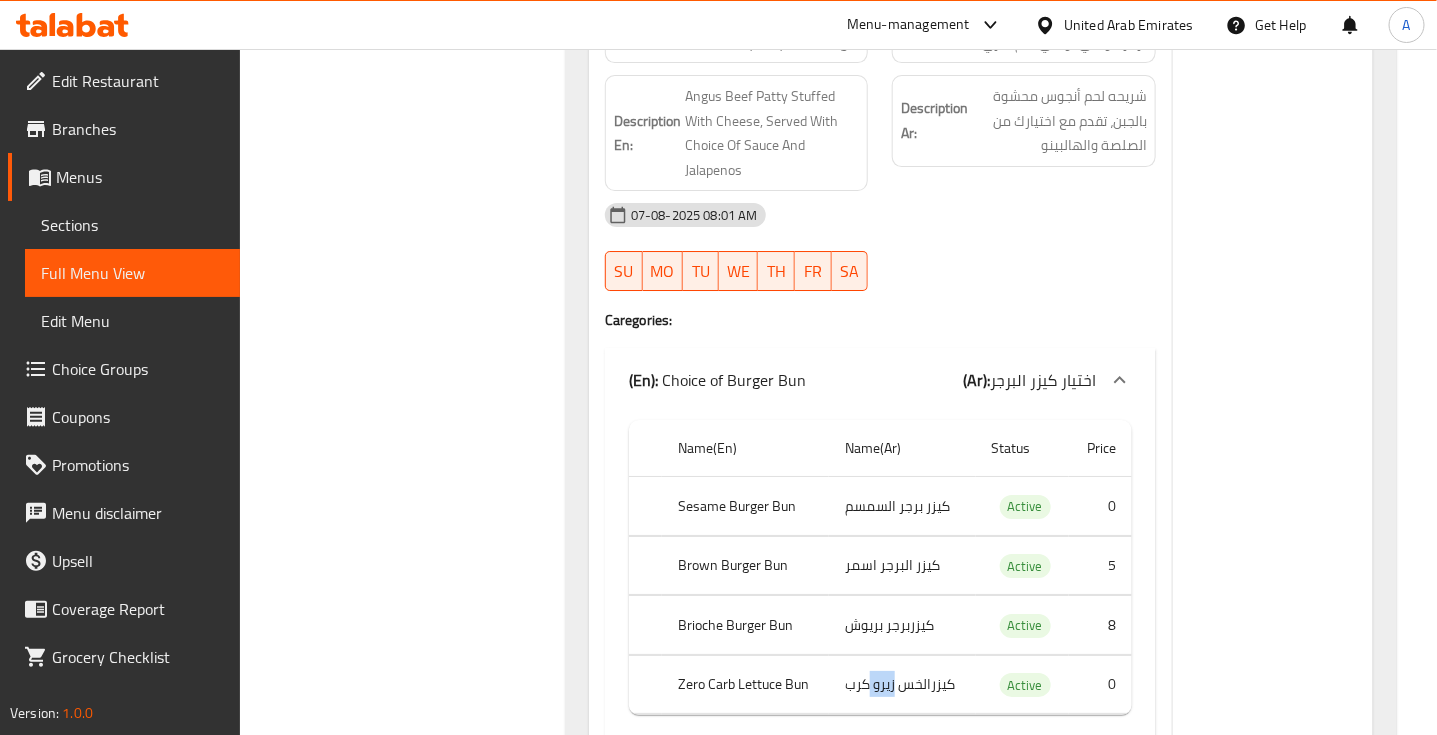 click on "كيزرالخس زيرو كرب" at bounding box center (904, -93215) 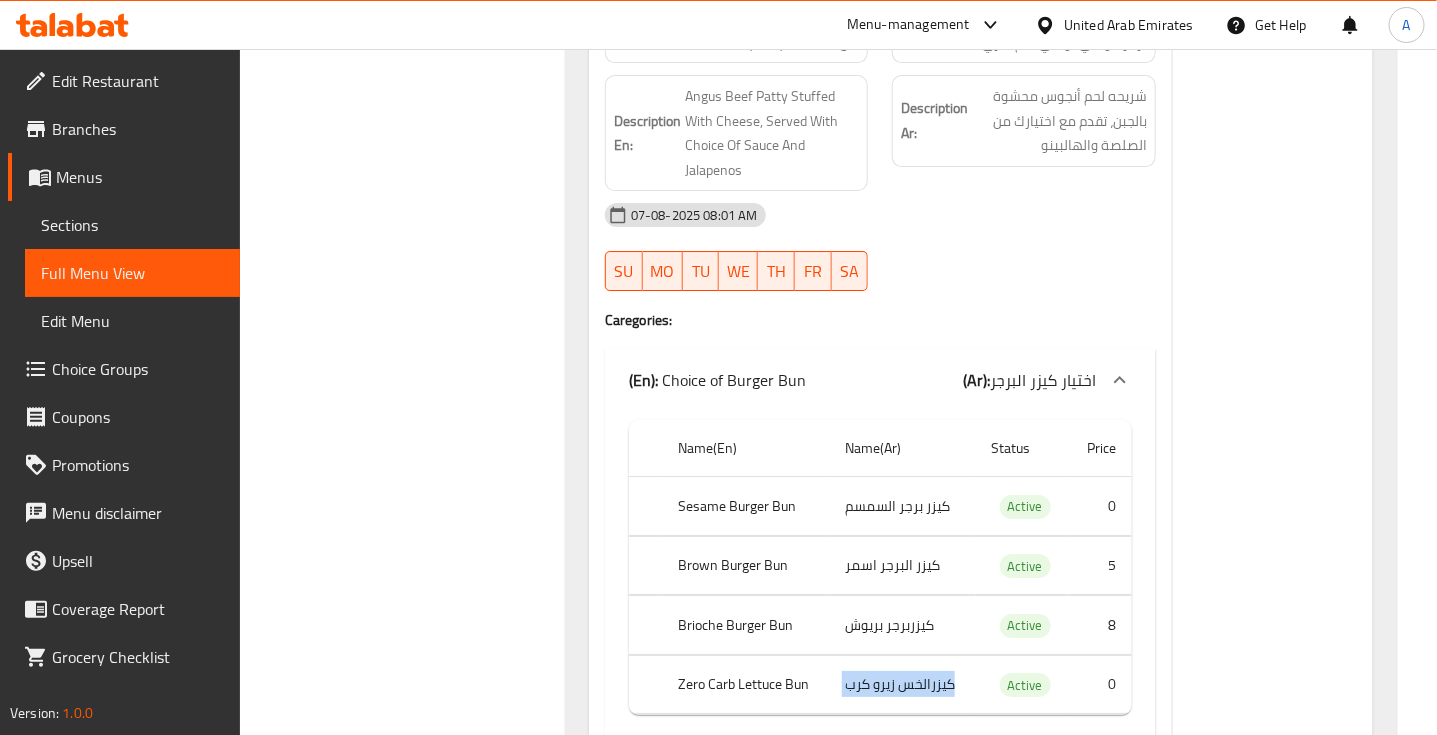 click on "كيزرالخس زيرو كرب" at bounding box center [904, -93215] 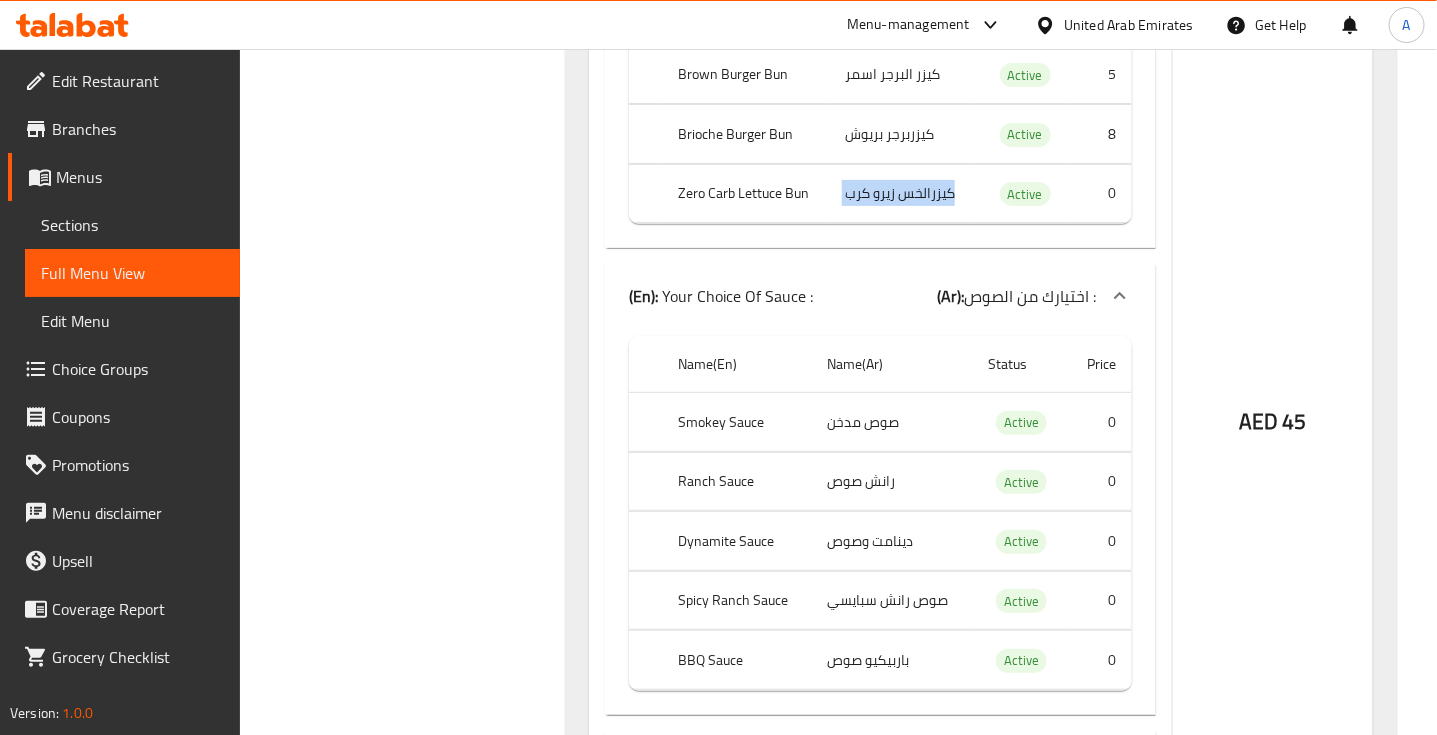 scroll, scrollTop: 95032, scrollLeft: 0, axis: vertical 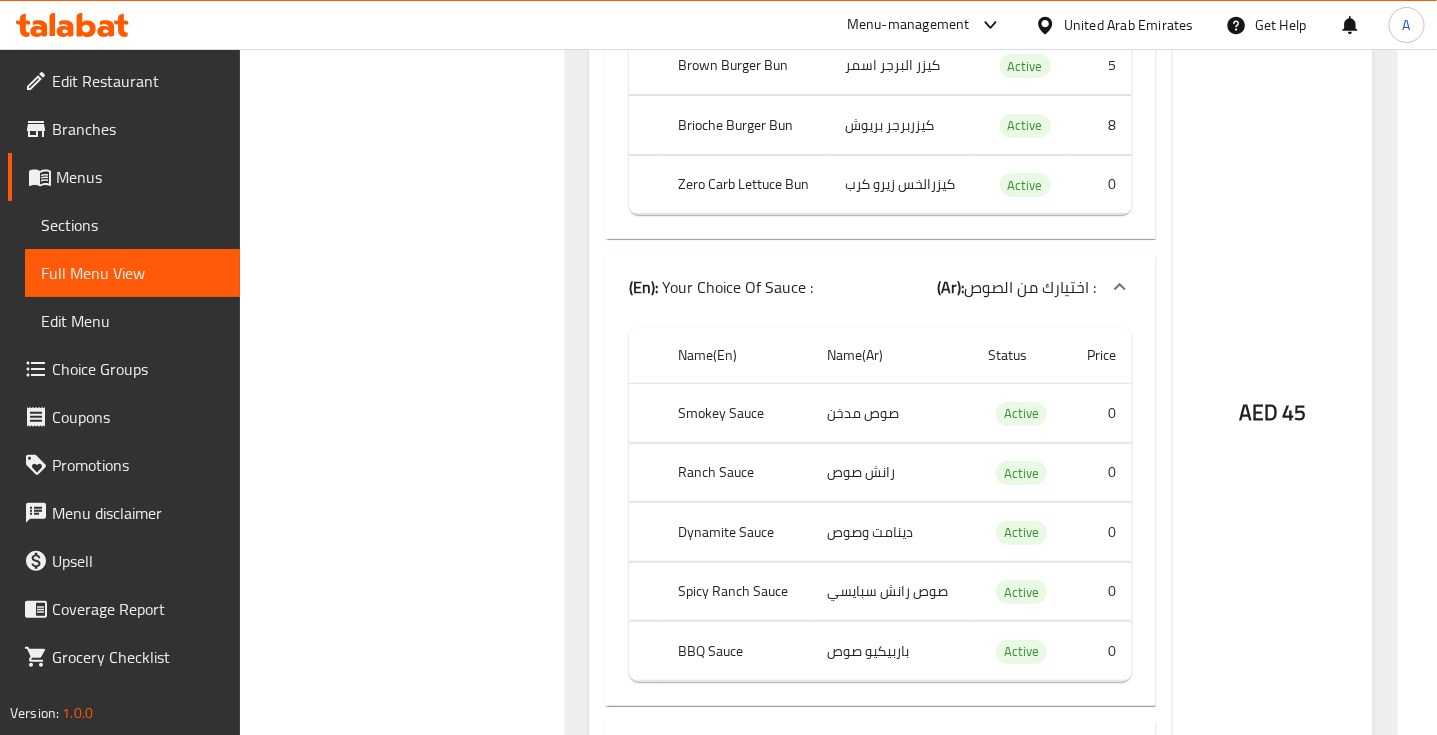 click on "Ranch Sauce" at bounding box center [740, -94158] 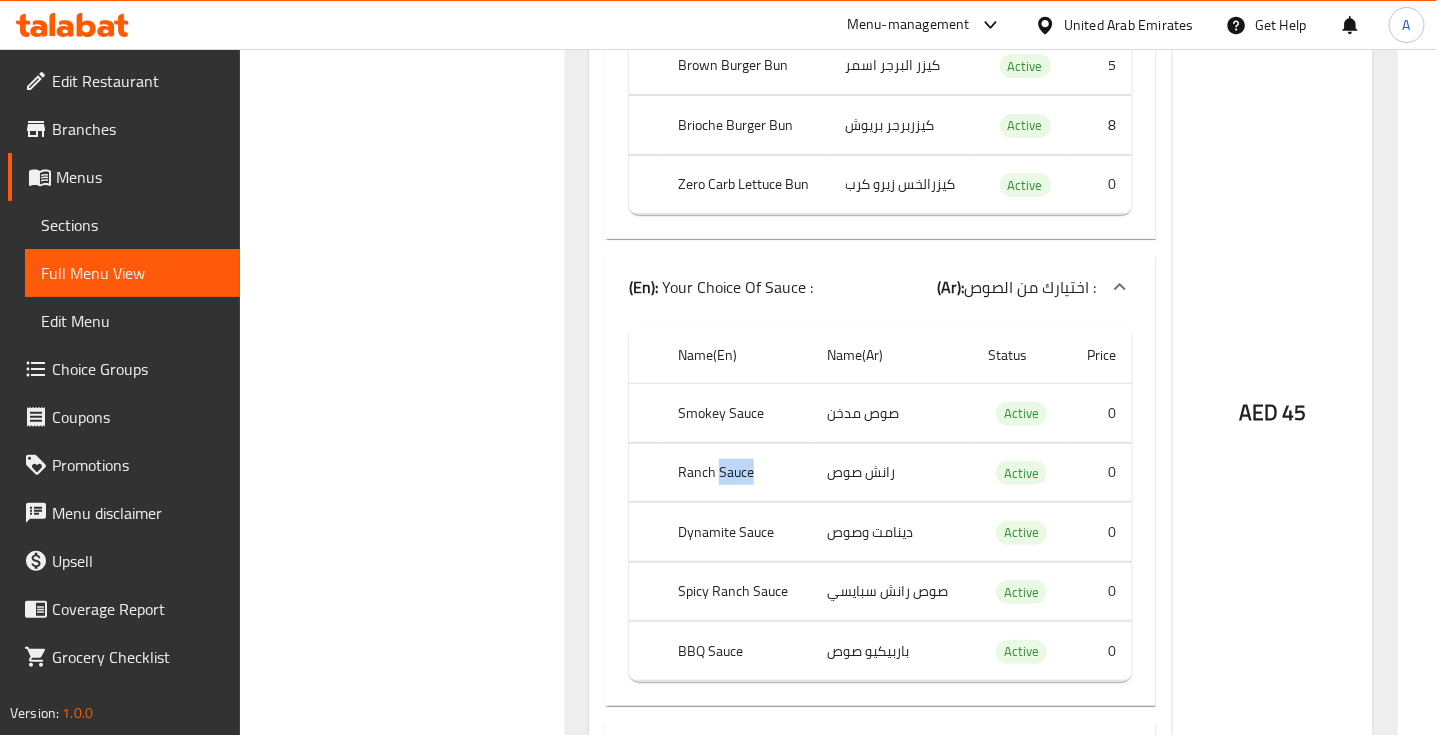 click on "Ranch Sauce" at bounding box center (740, -94158) 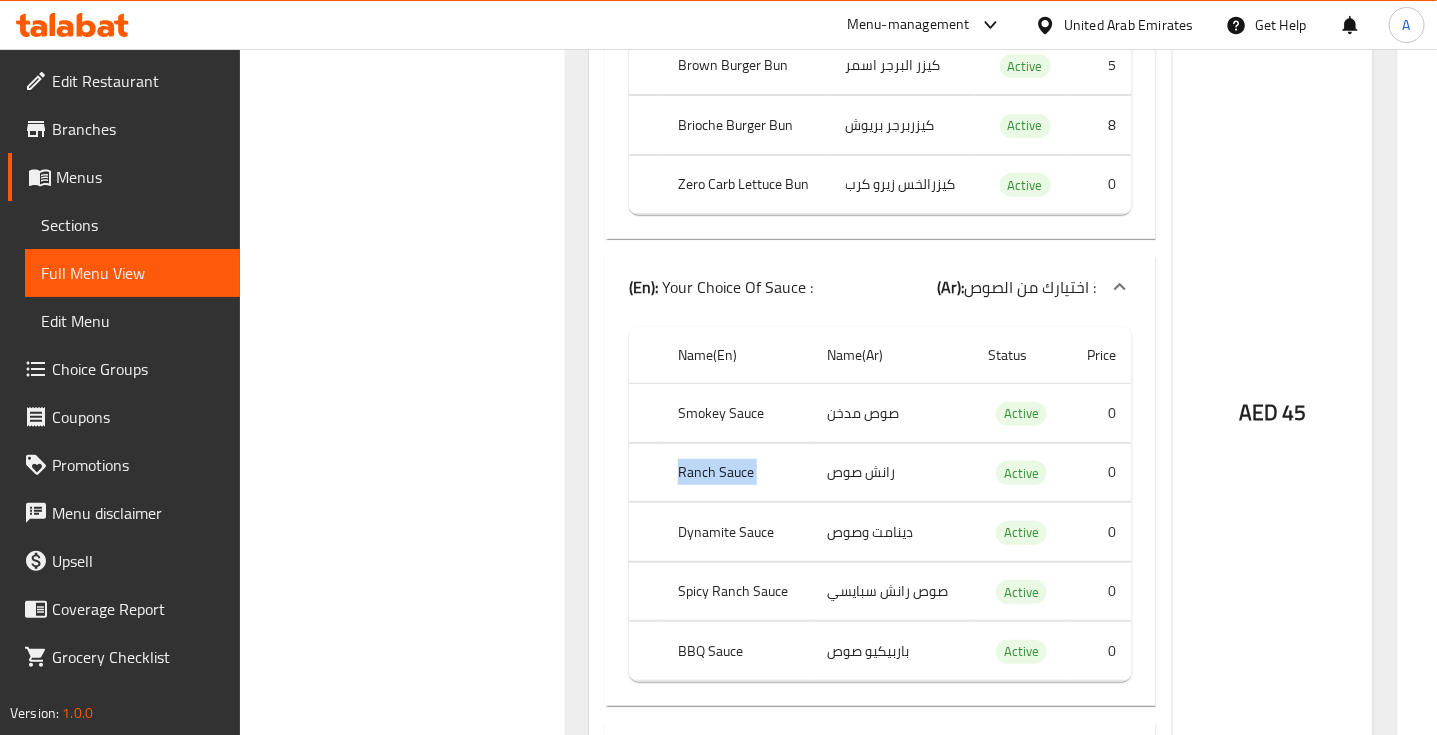 click on "Ranch Sauce" at bounding box center [740, -94158] 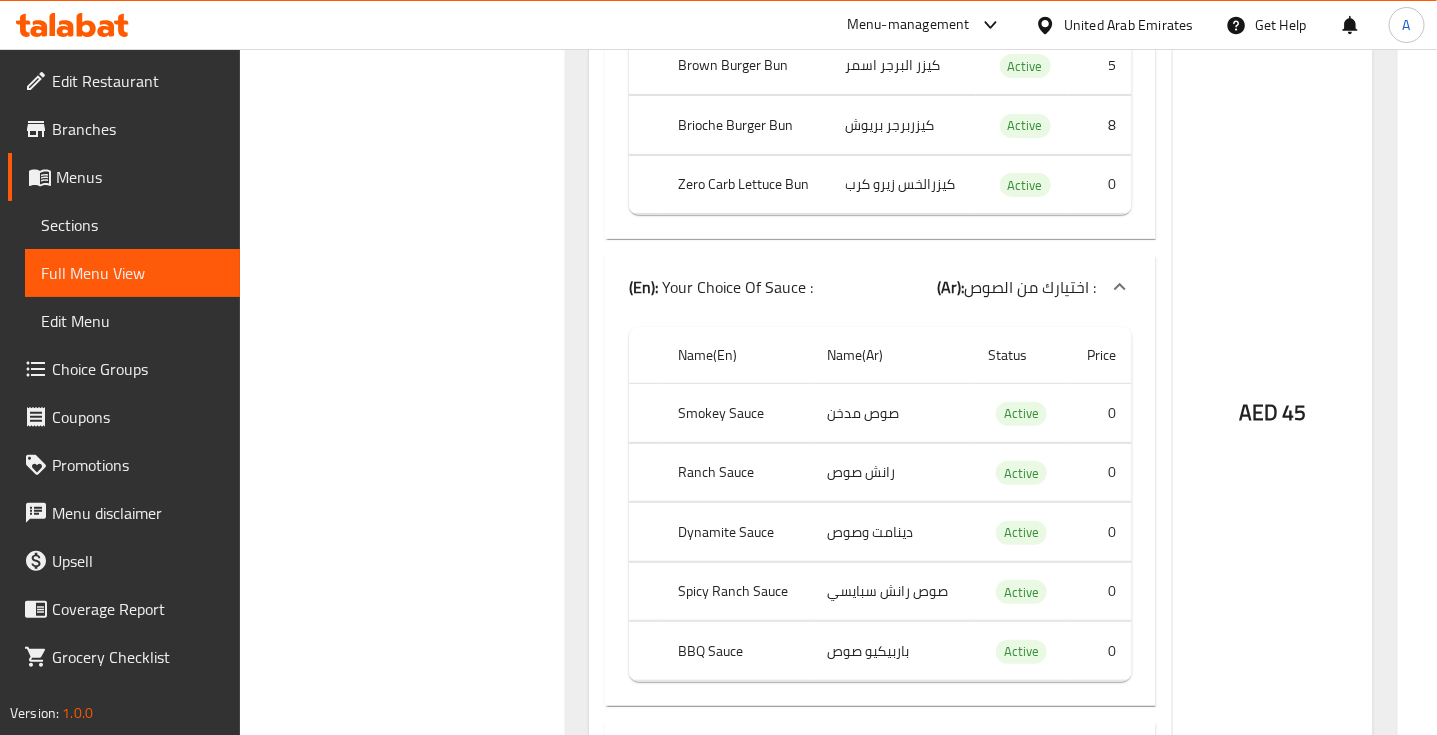click on "Dynamite Sauce" at bounding box center [744, -93786] 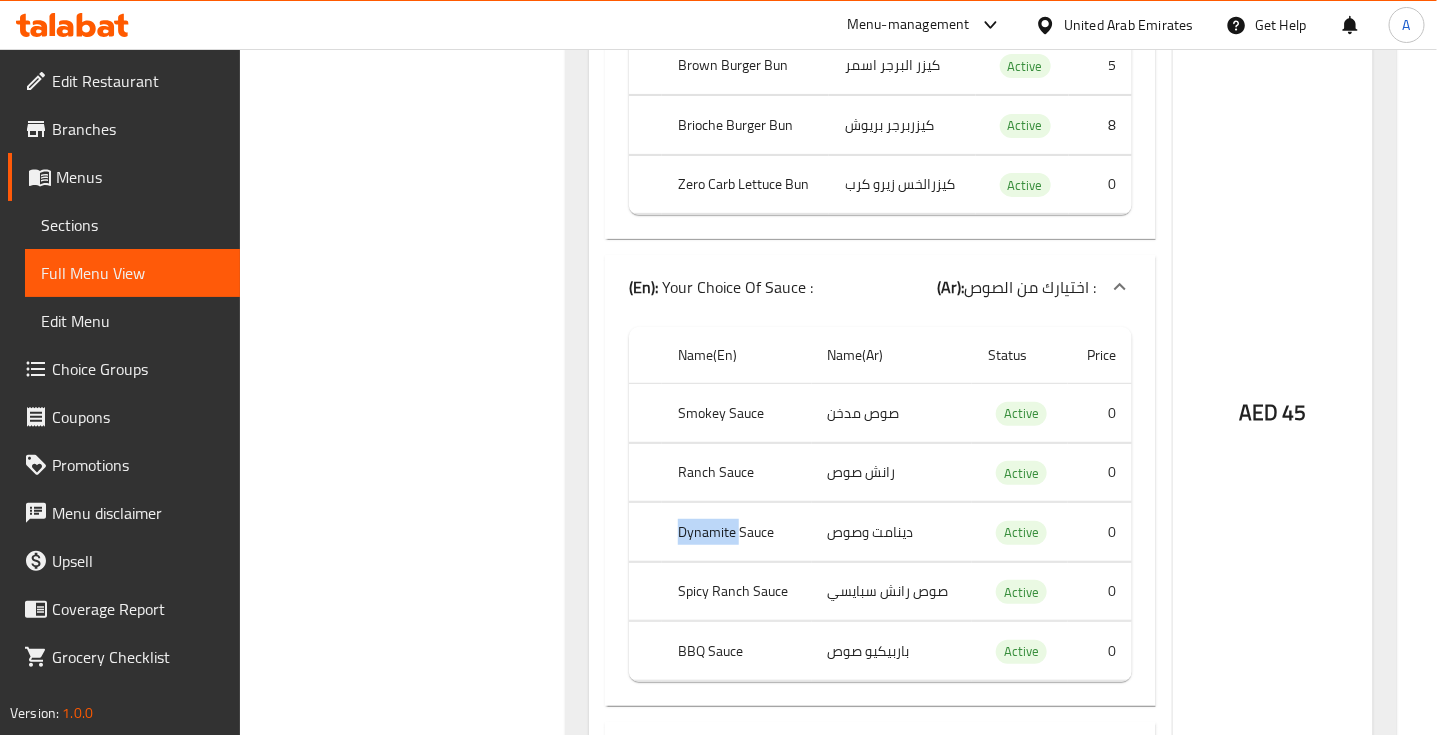 click on "Dynamite Sauce" at bounding box center [744, -93786] 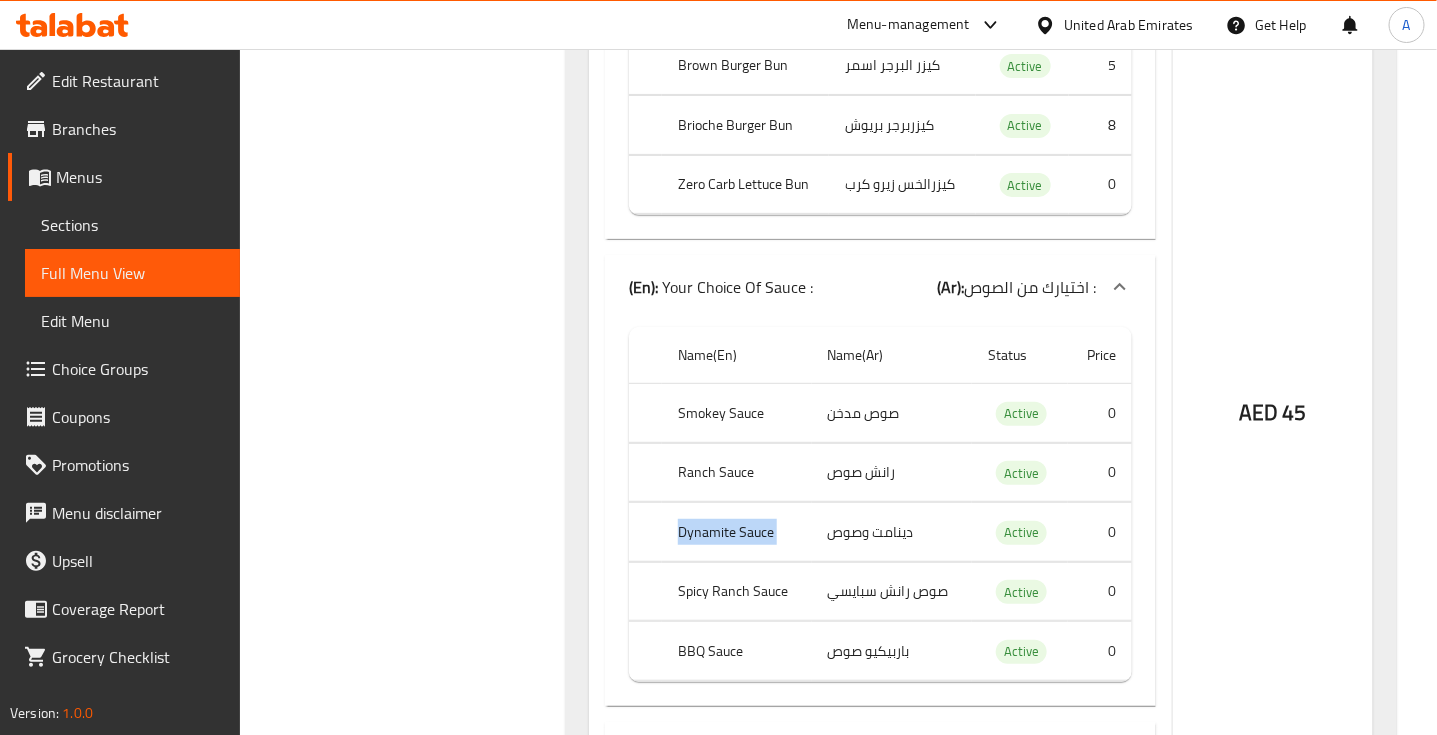 click on "Dynamite Sauce" at bounding box center [744, -93786] 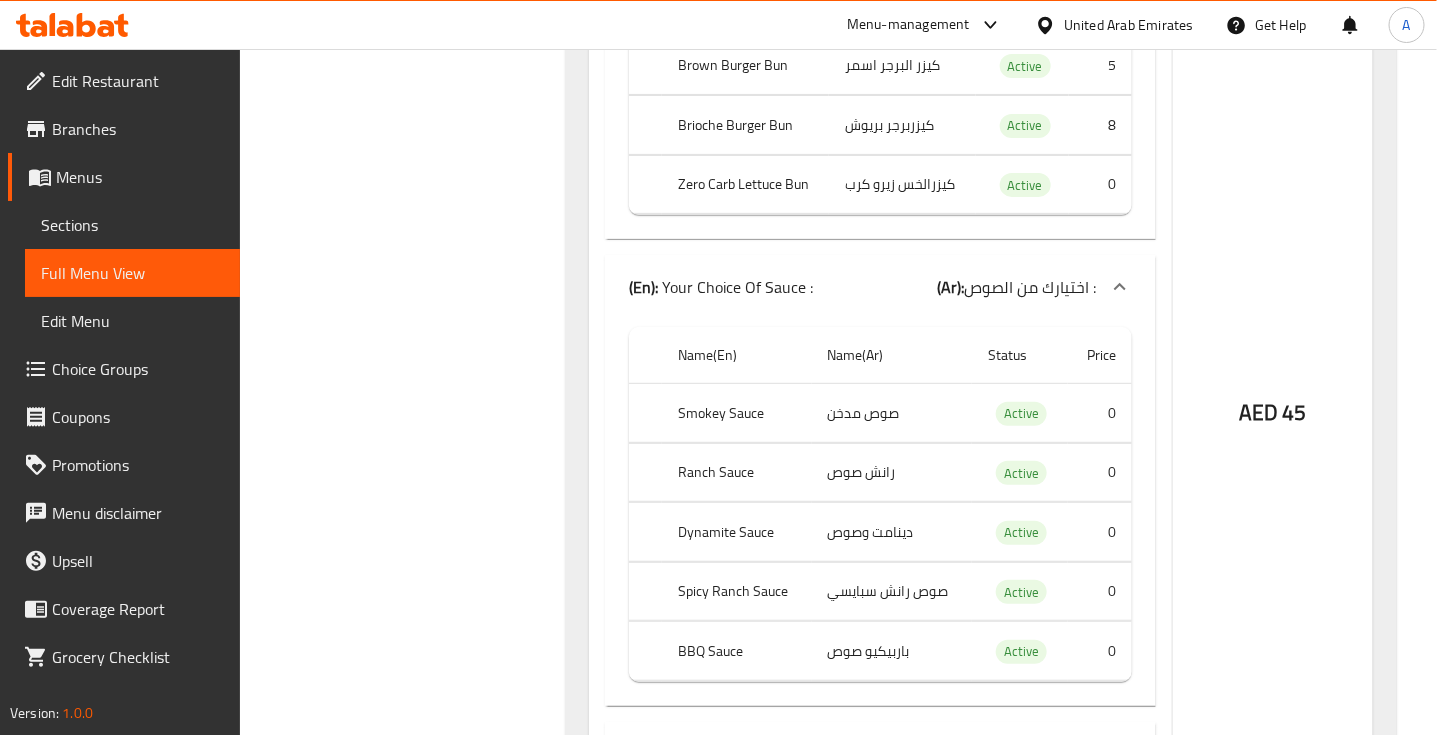 click on "Spicy Ranch Sauce" at bounding box center [744, -93715] 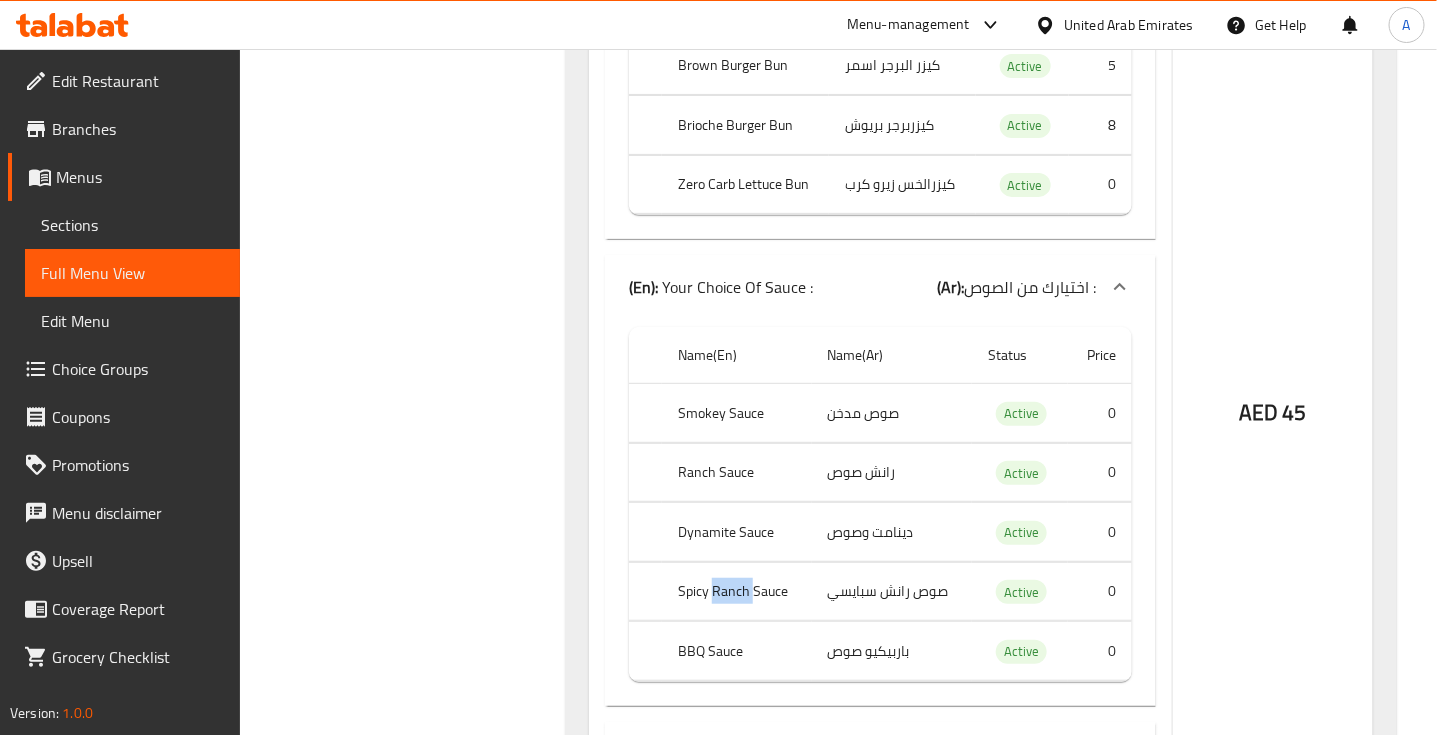 click on "Spicy Ranch Sauce" at bounding box center [744, -93715] 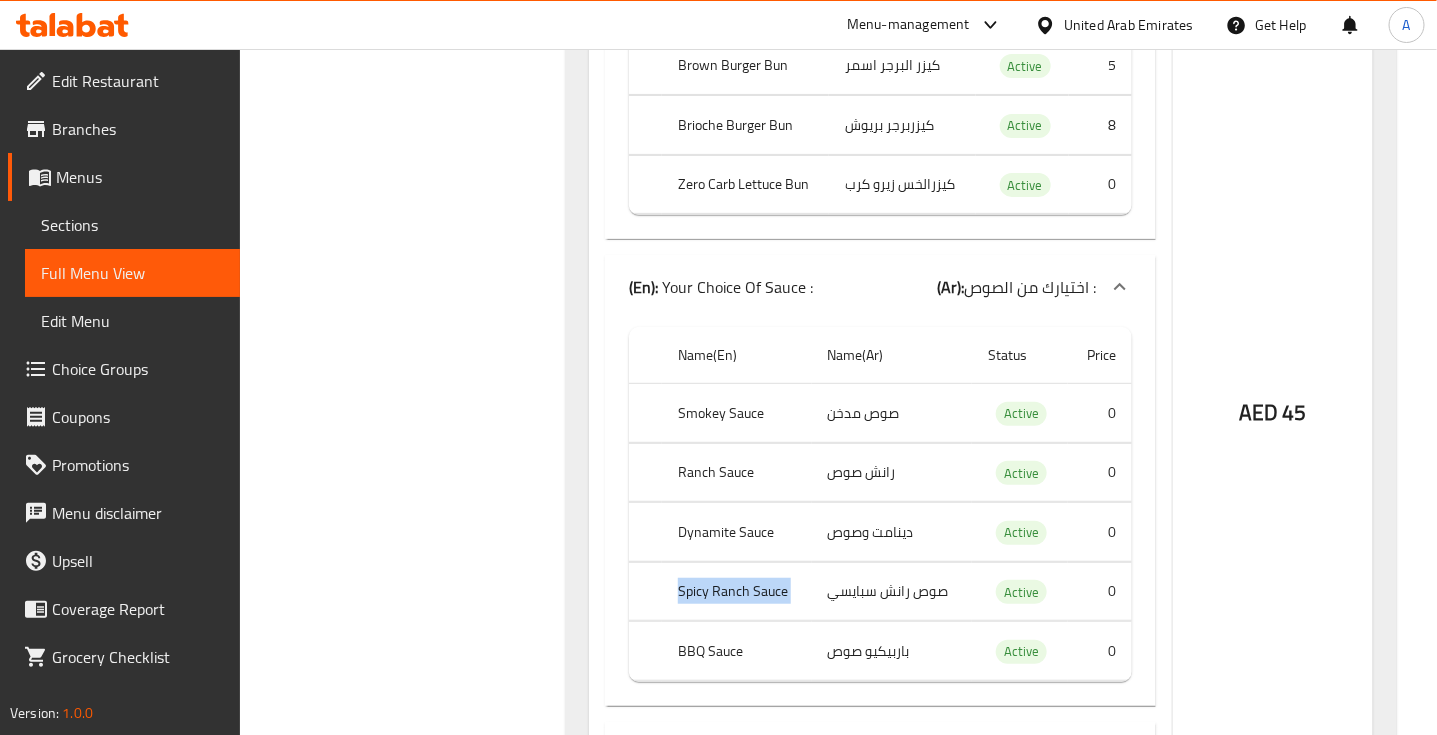 click on "Spicy Ranch Sauce" at bounding box center (744, -93715) 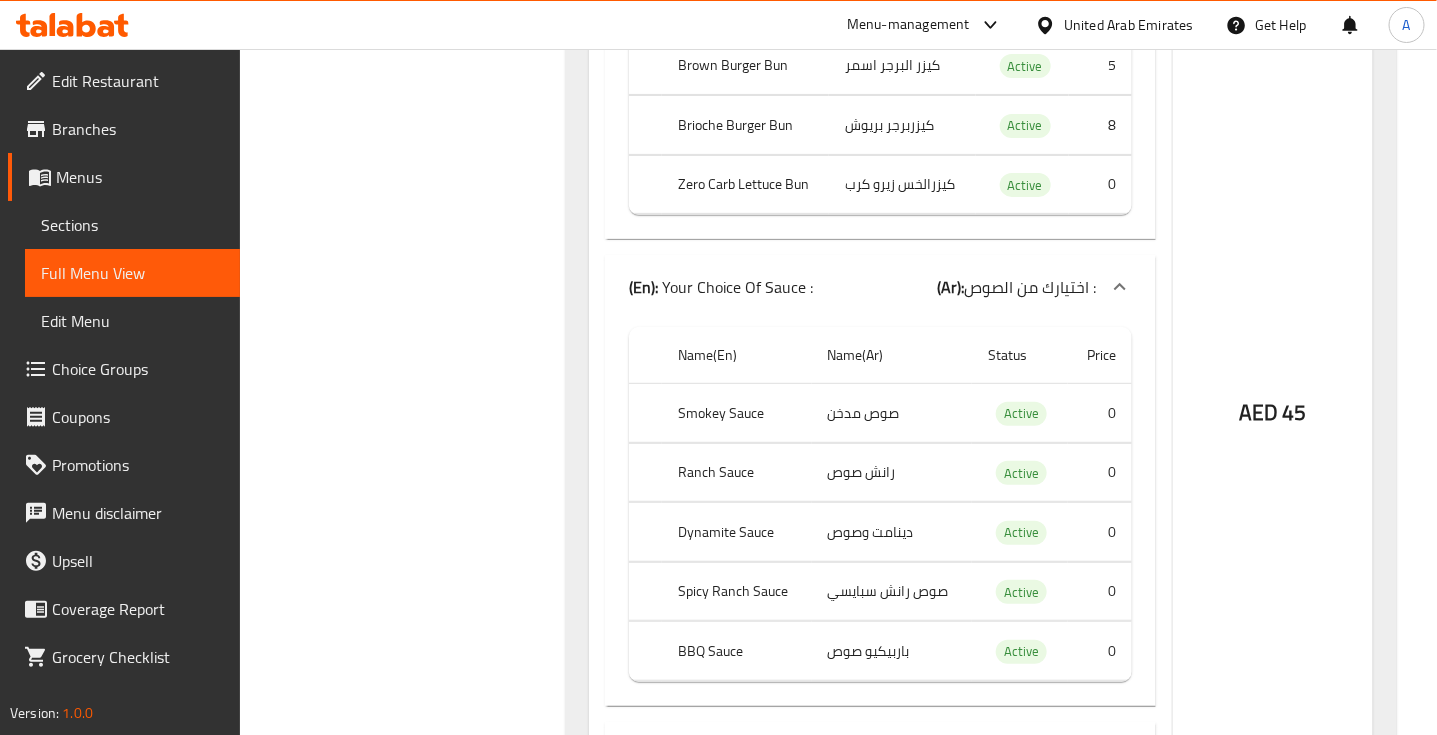 click on "BBQ Sauce" at bounding box center (744, -93643) 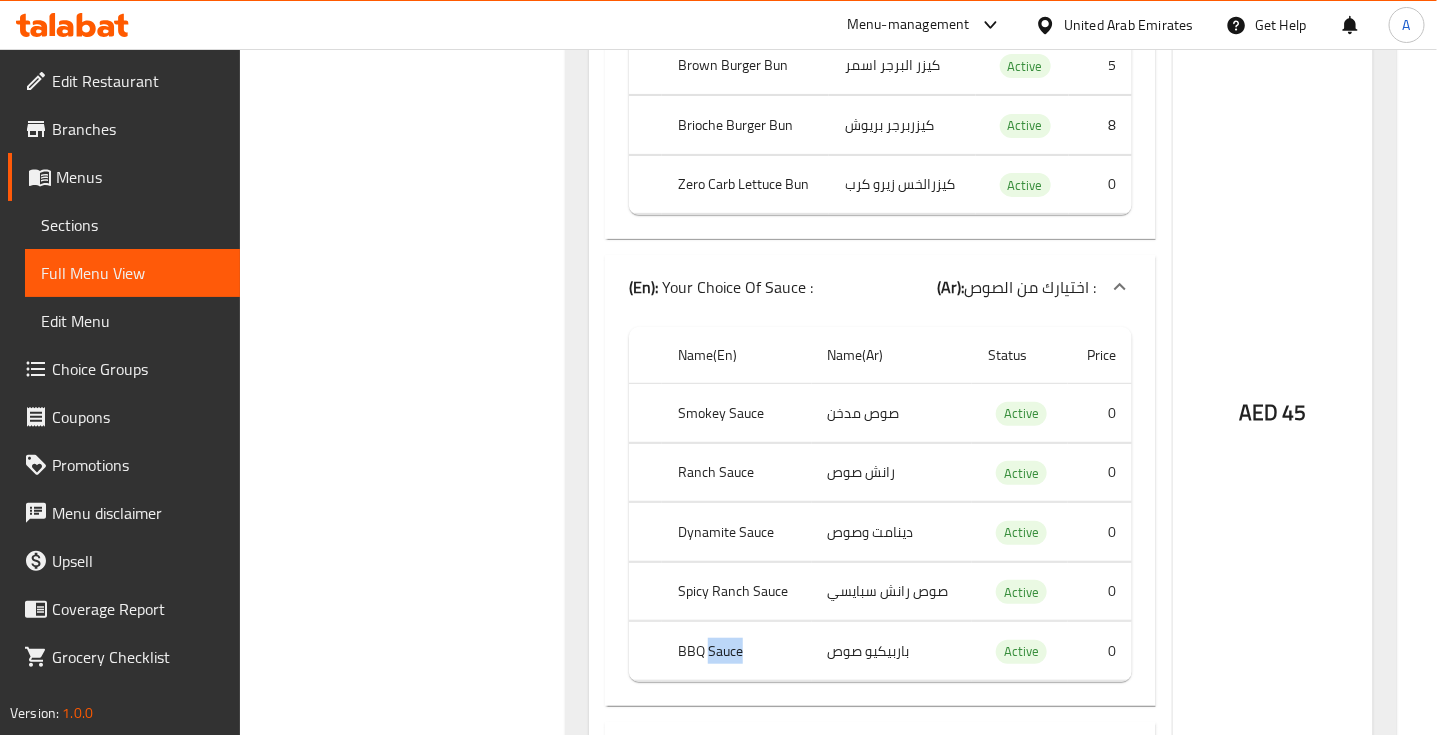 click on "BBQ Sauce" at bounding box center [744, -93643] 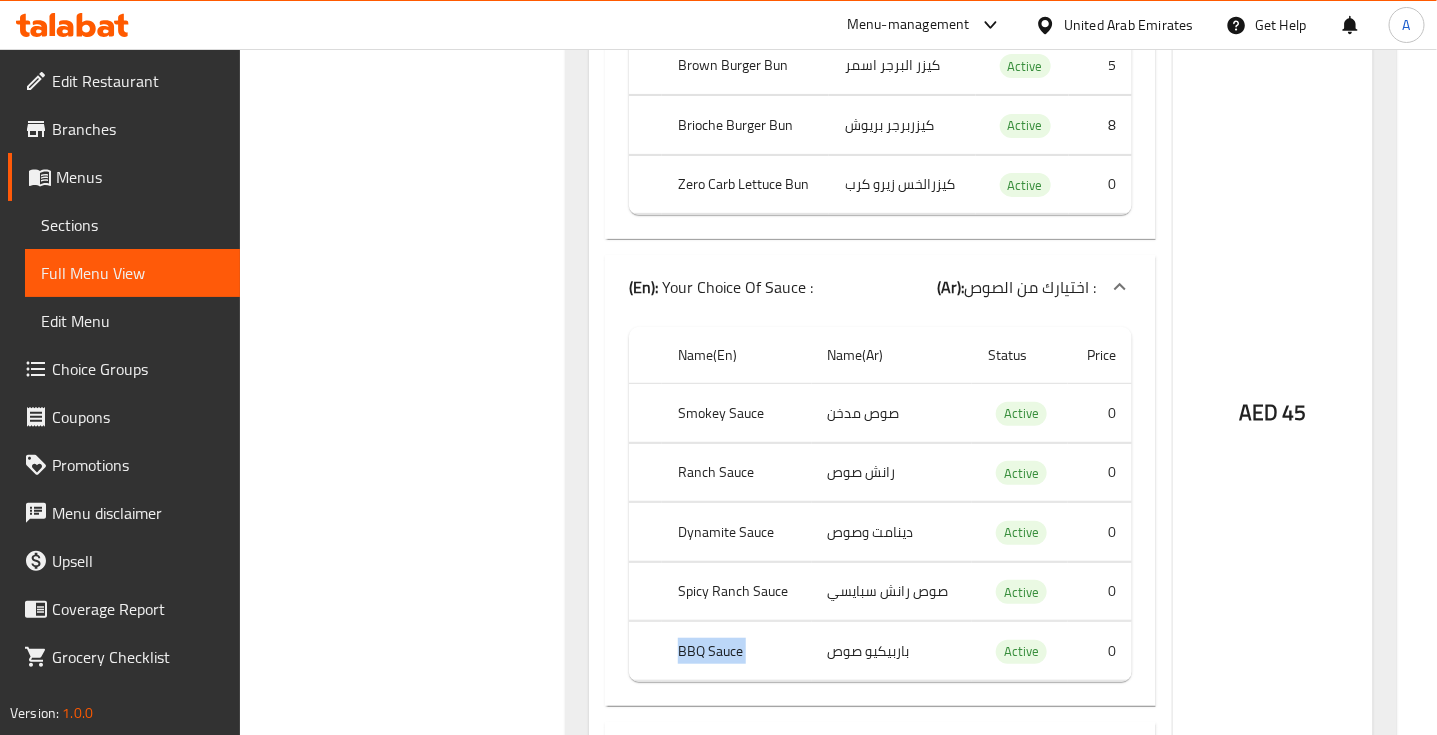 click on "BBQ Sauce" at bounding box center [744, -93643] 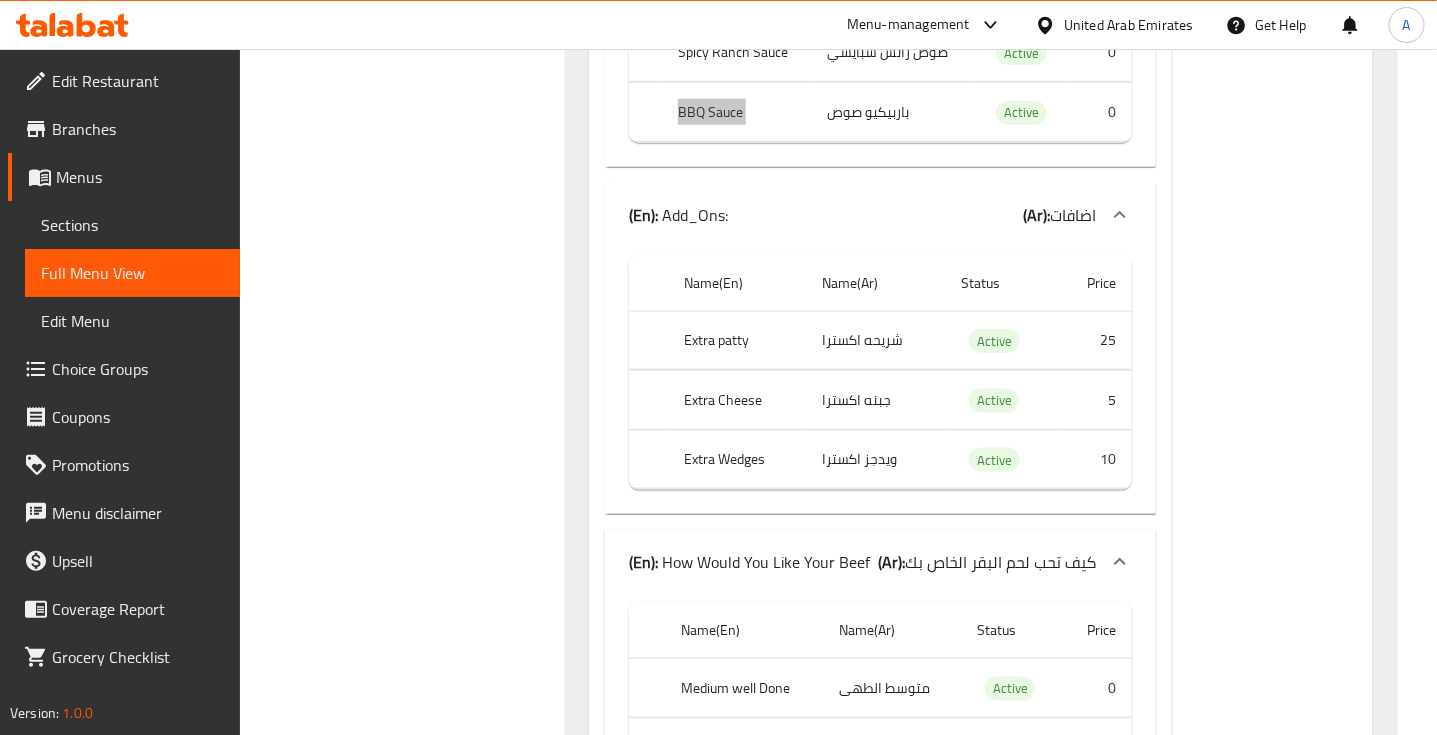 scroll, scrollTop: 95532, scrollLeft: 0, axis: vertical 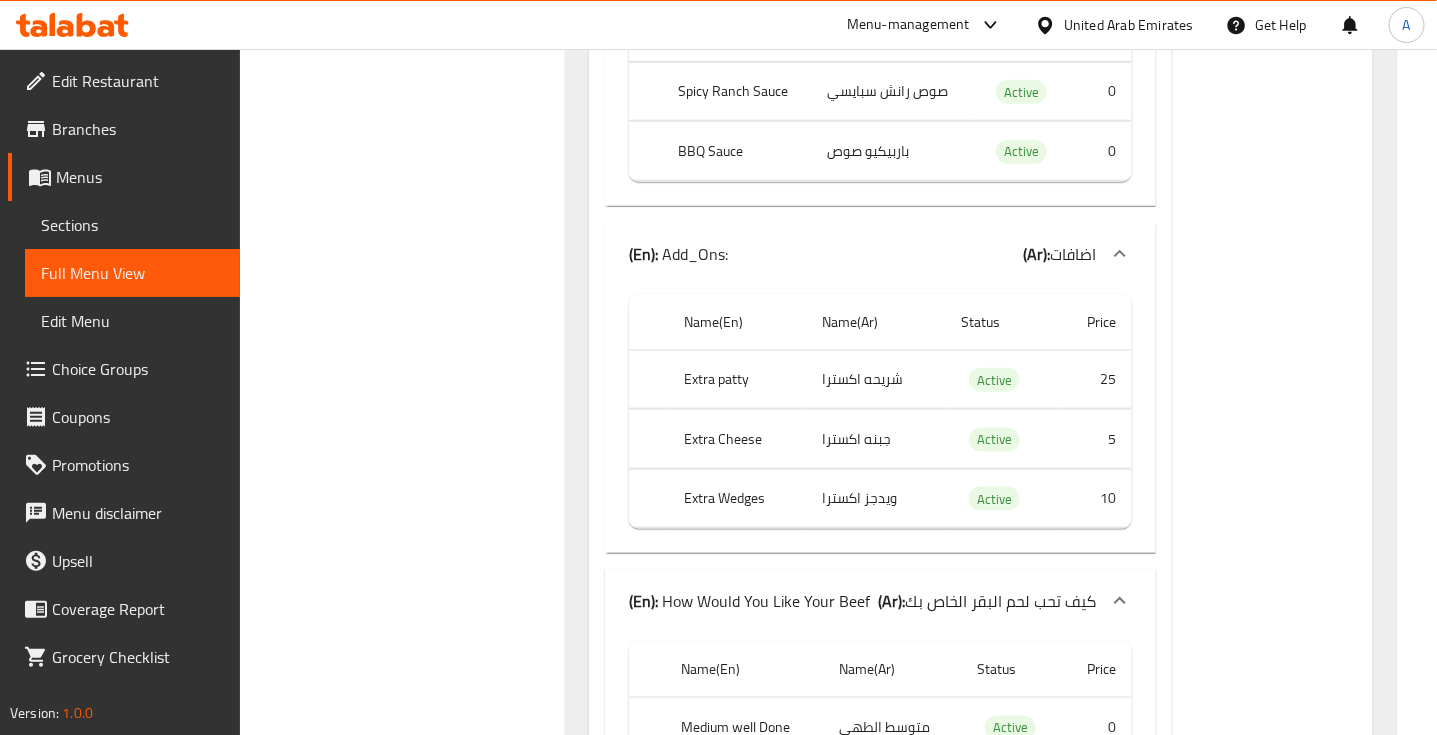 click on "Extra Cheese" at bounding box center (740, -94658) 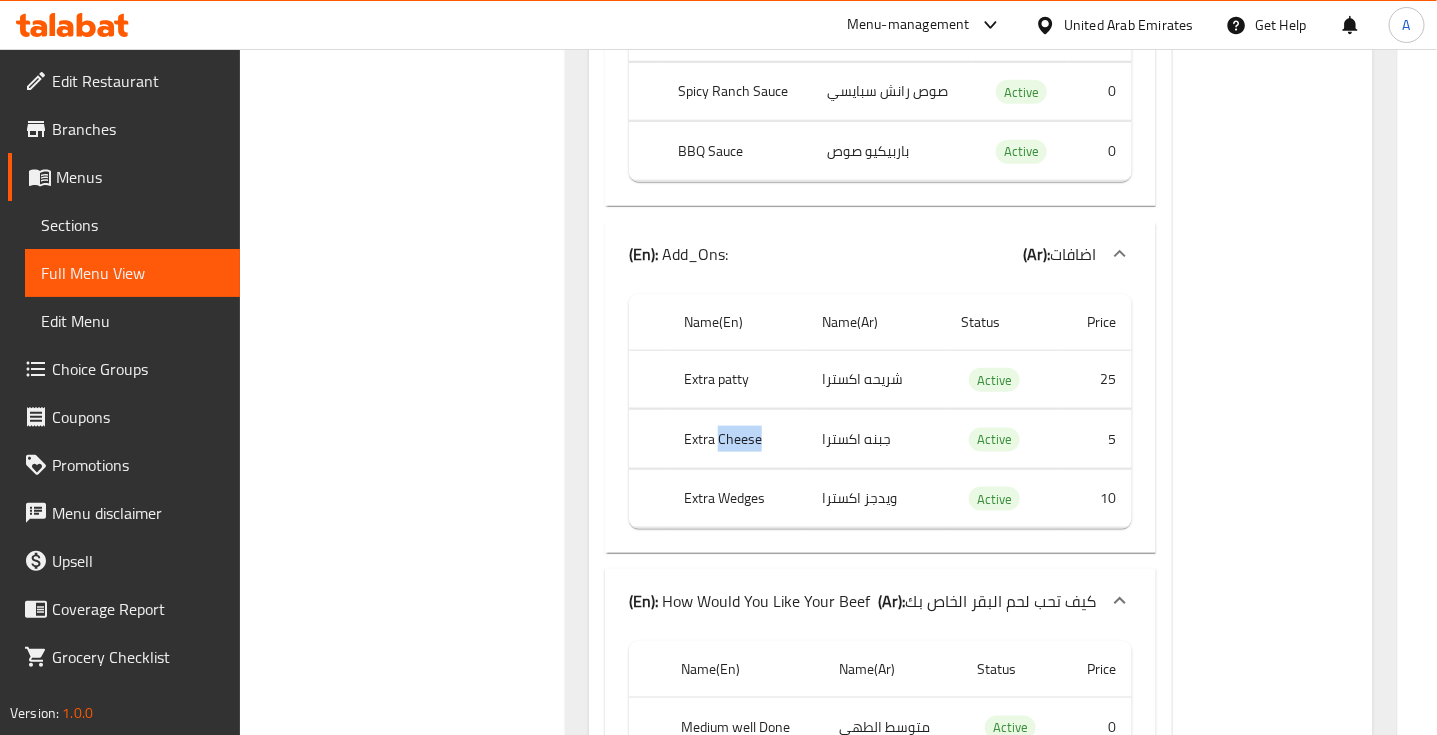 click on "Extra Cheese" at bounding box center (740, -94658) 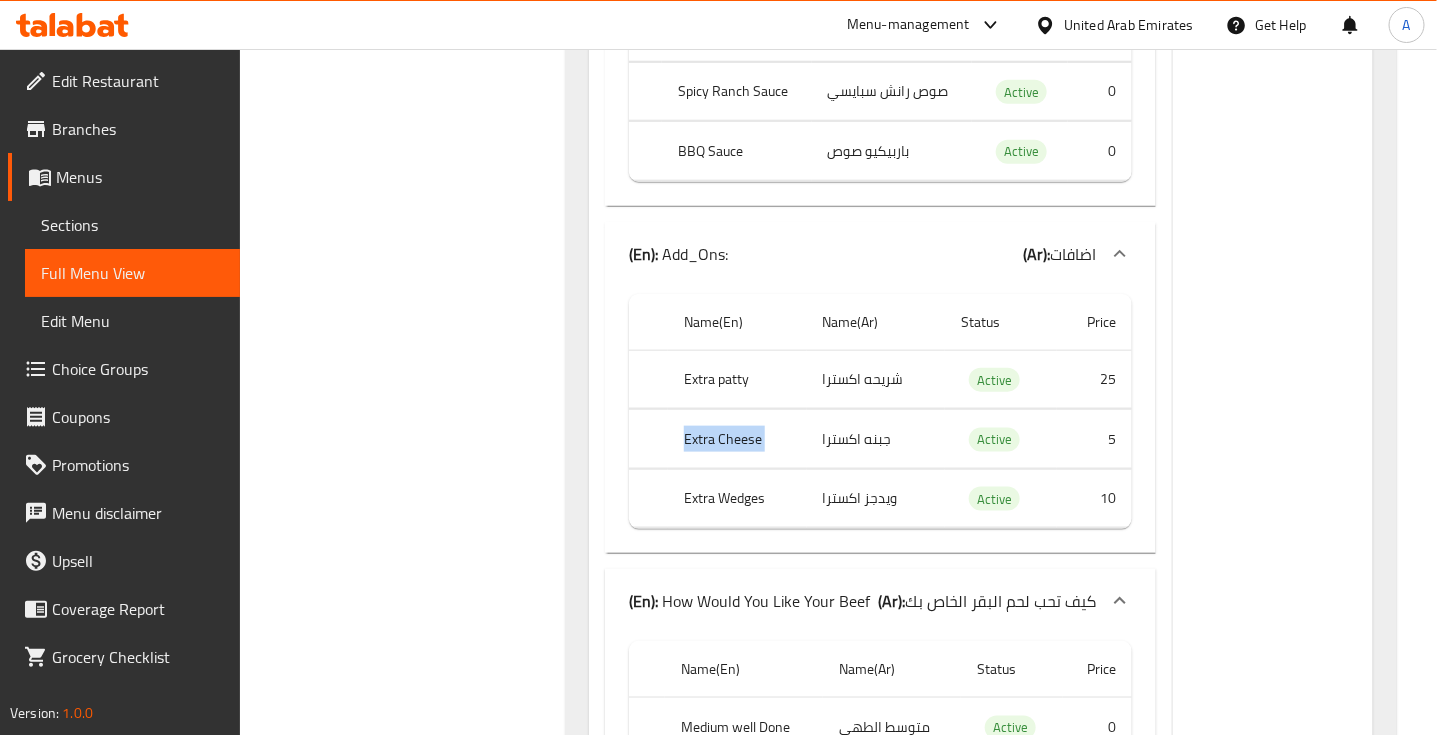 click on "Extra Cheese" at bounding box center [740, -94658] 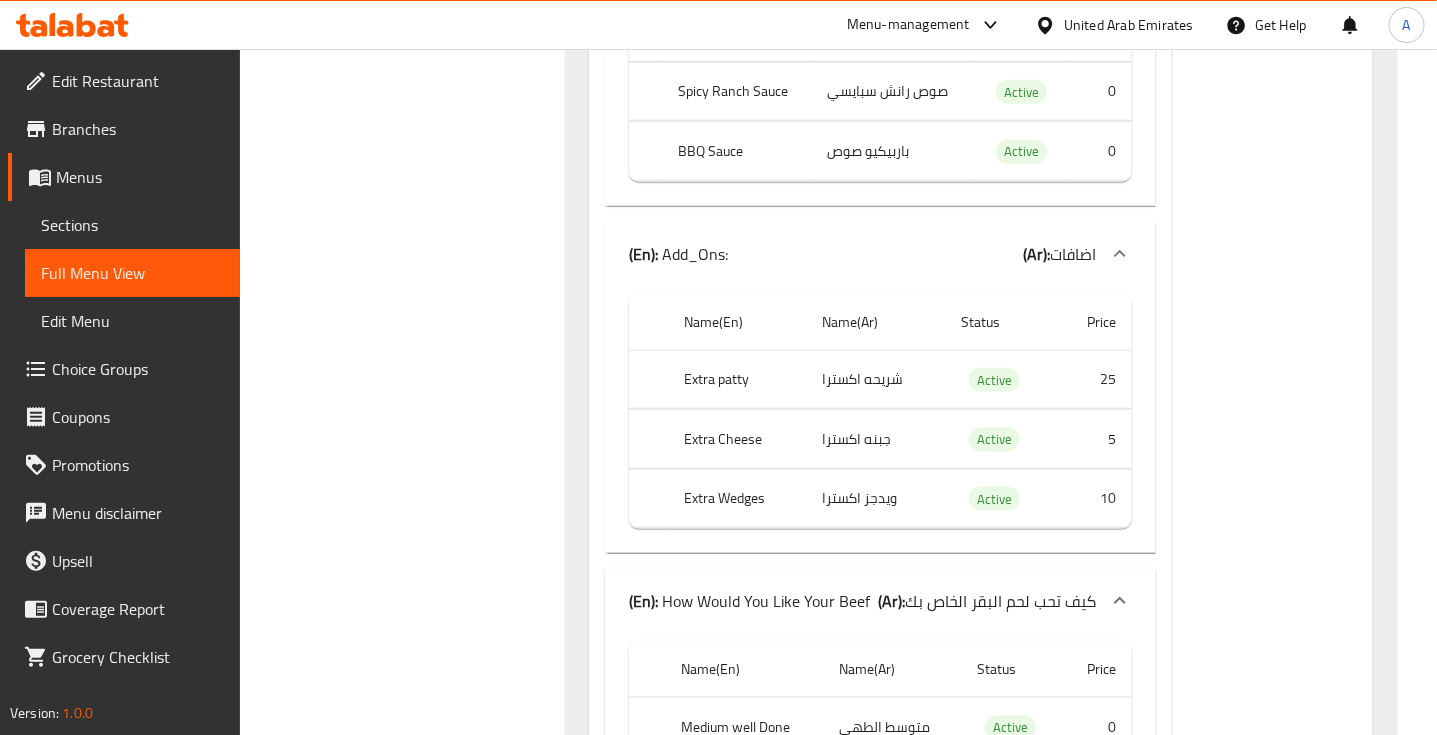 click on "ويدجز اكسترا" at bounding box center (904, -94286) 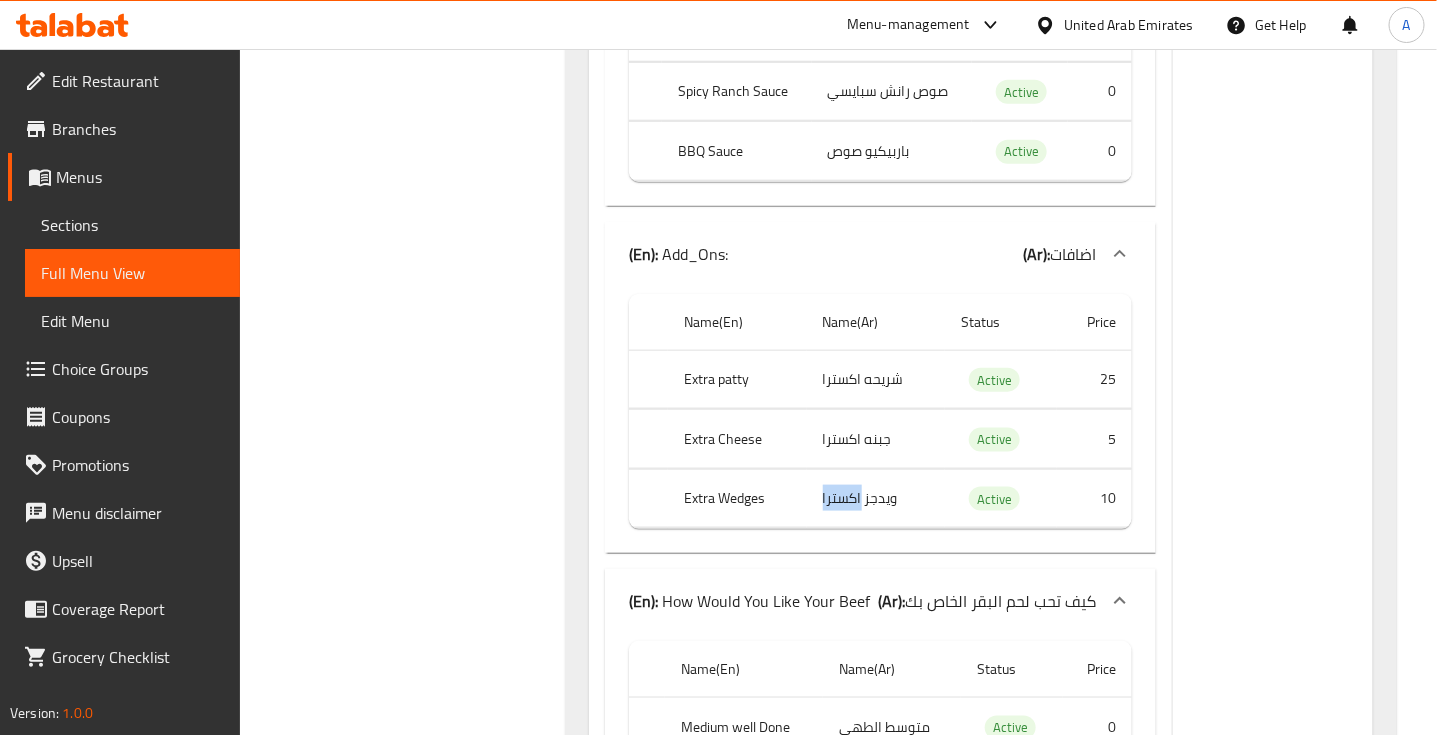 click on "ويدجز اكسترا" at bounding box center (904, -94286) 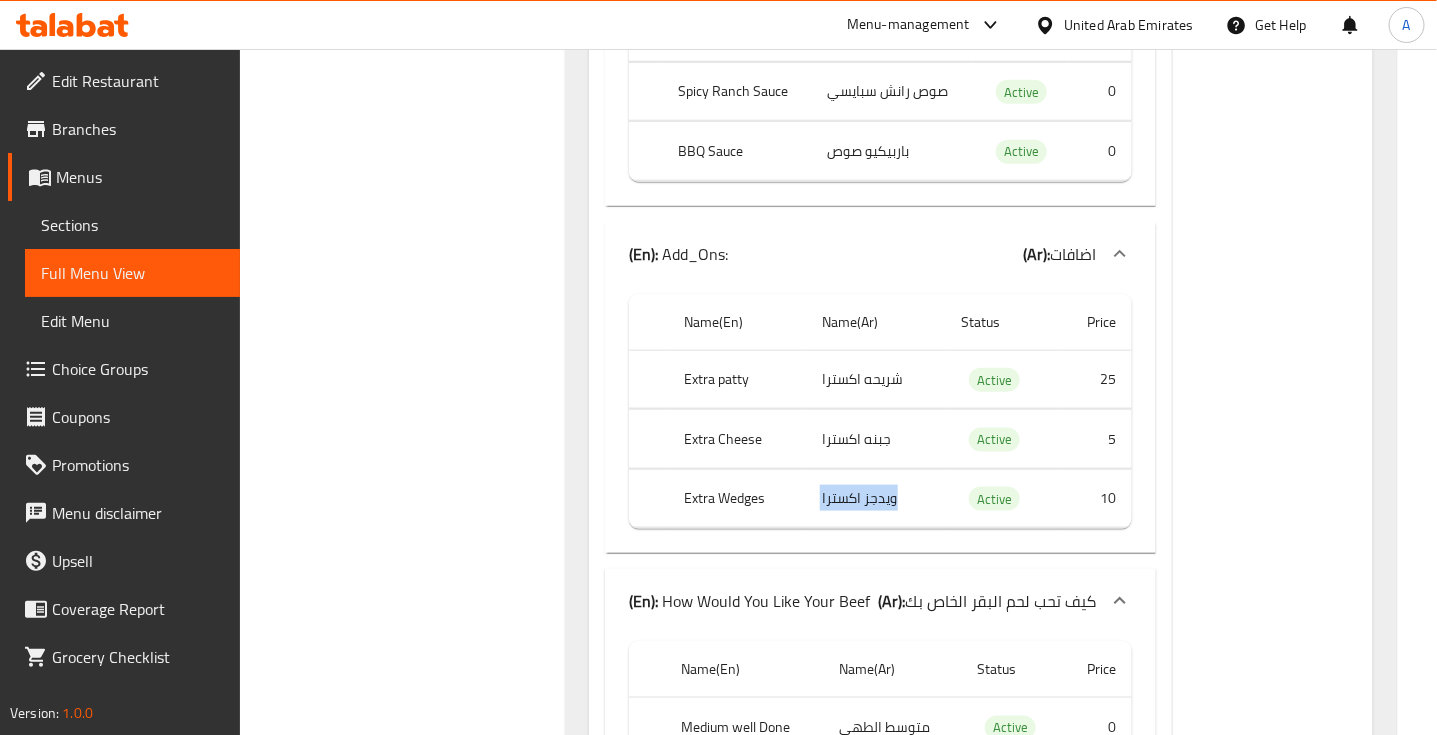 drag, startPoint x: 853, startPoint y: 358, endPoint x: 838, endPoint y: 360, distance: 15.132746 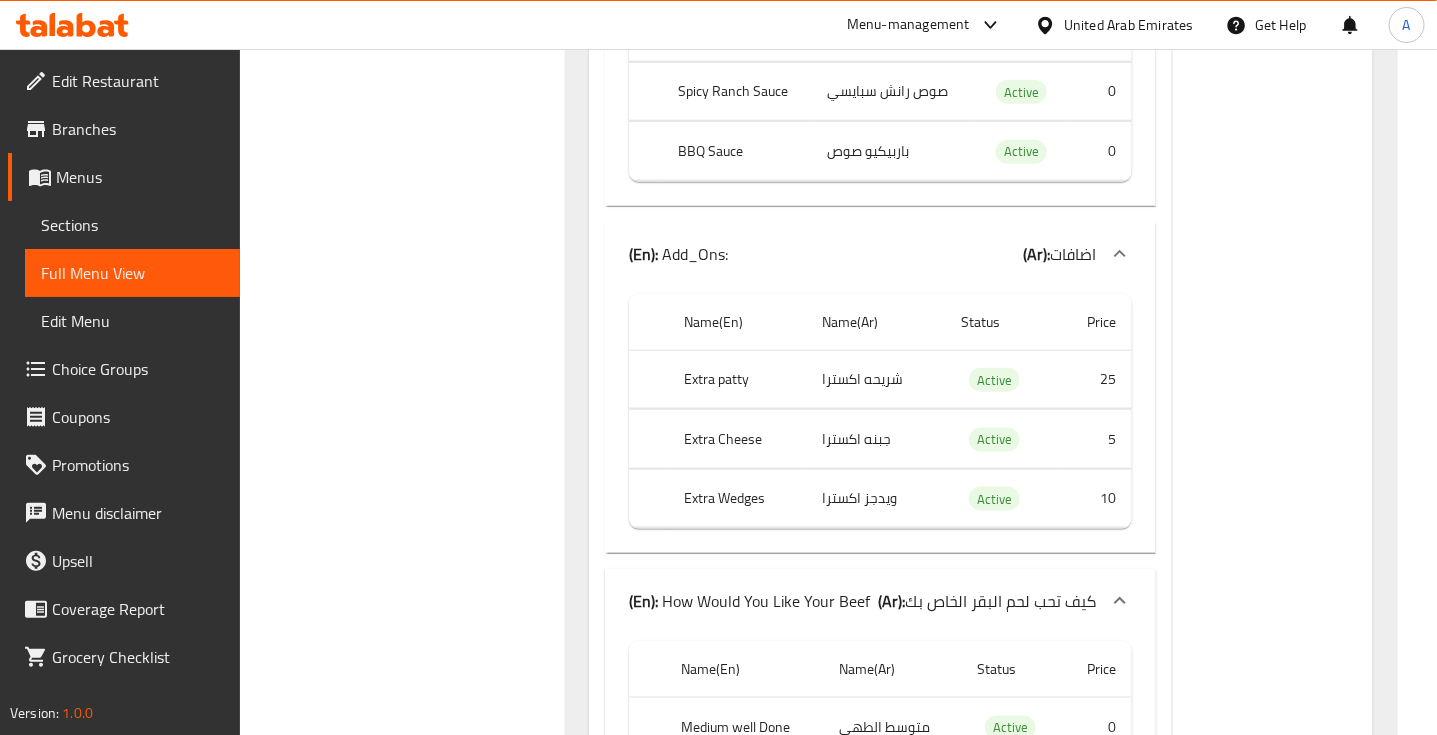 click on "Extra Wedges" at bounding box center [744, -94286] 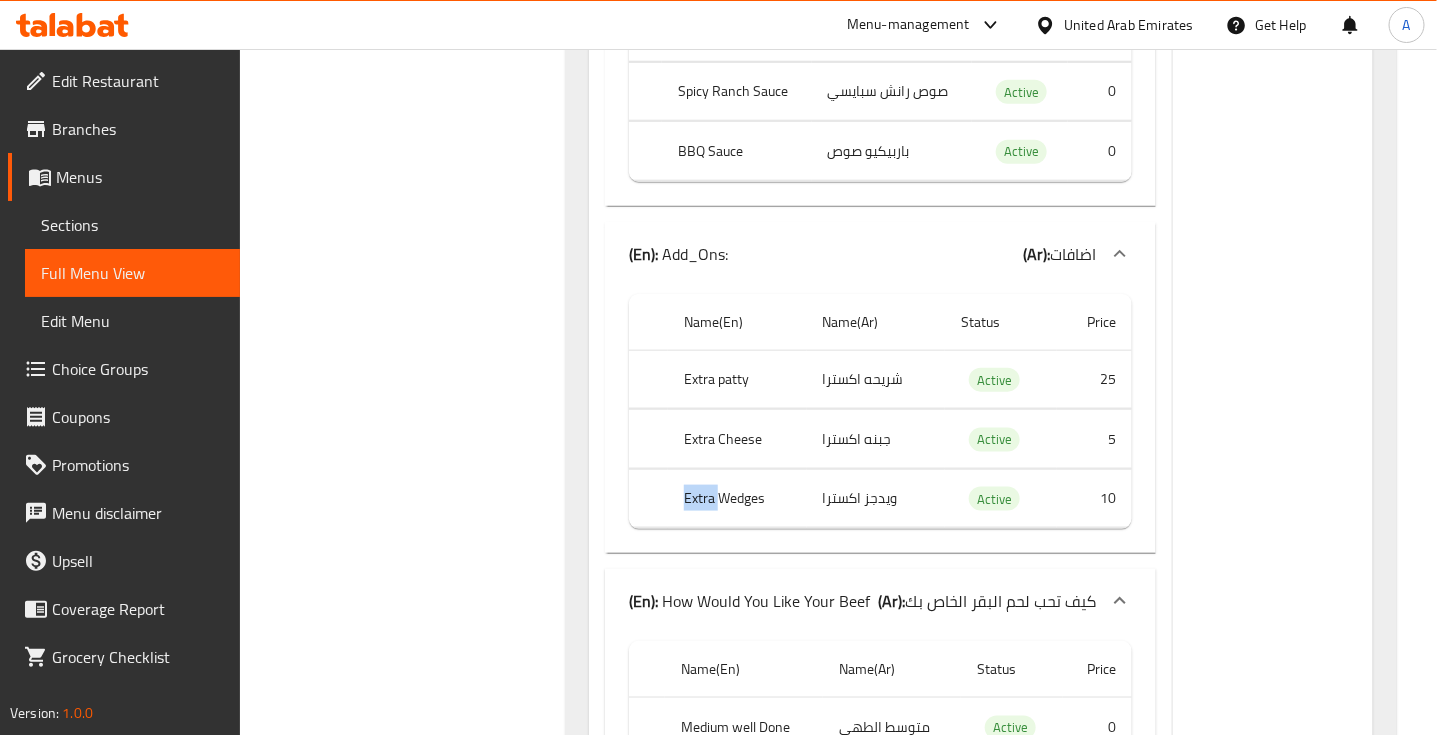click on "Extra Wedges" at bounding box center (744, -94286) 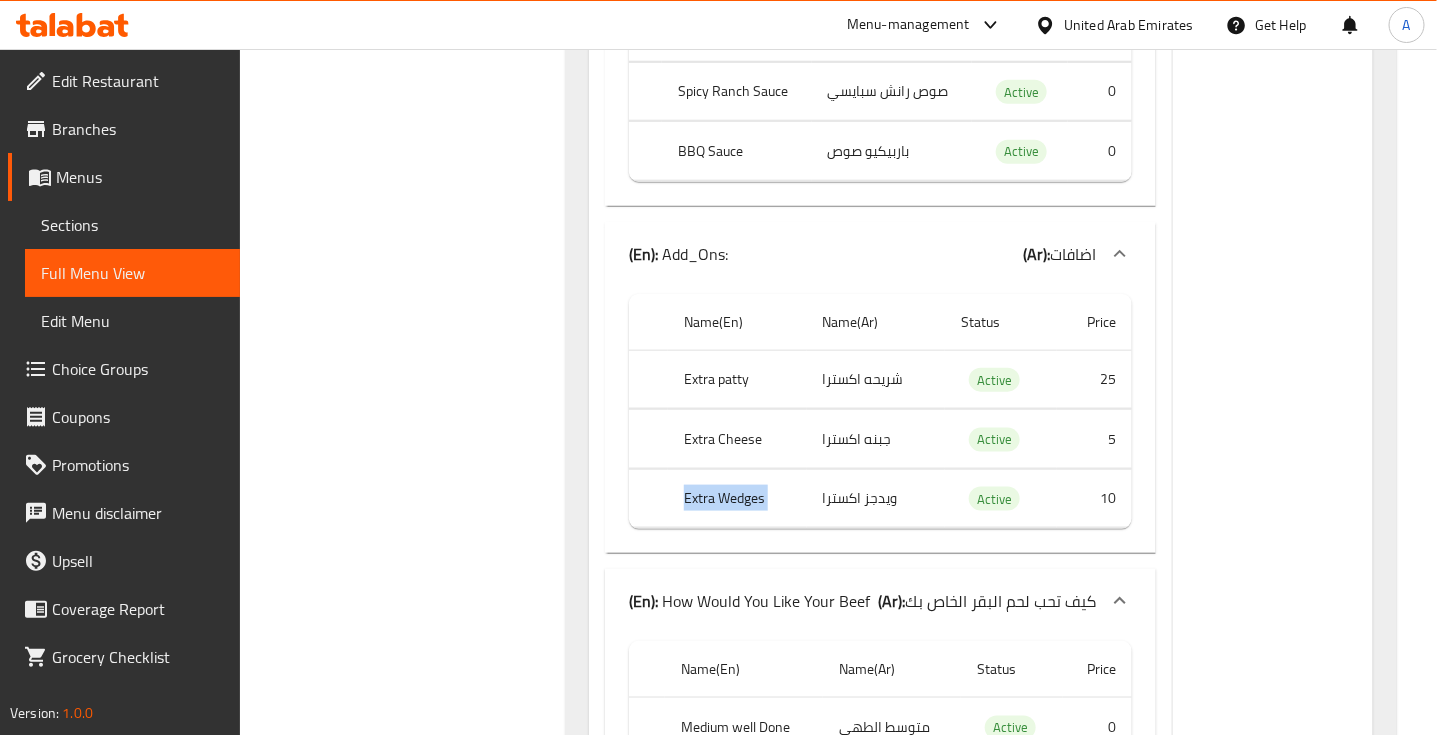 click on "Extra Wedges" at bounding box center [744, -94286] 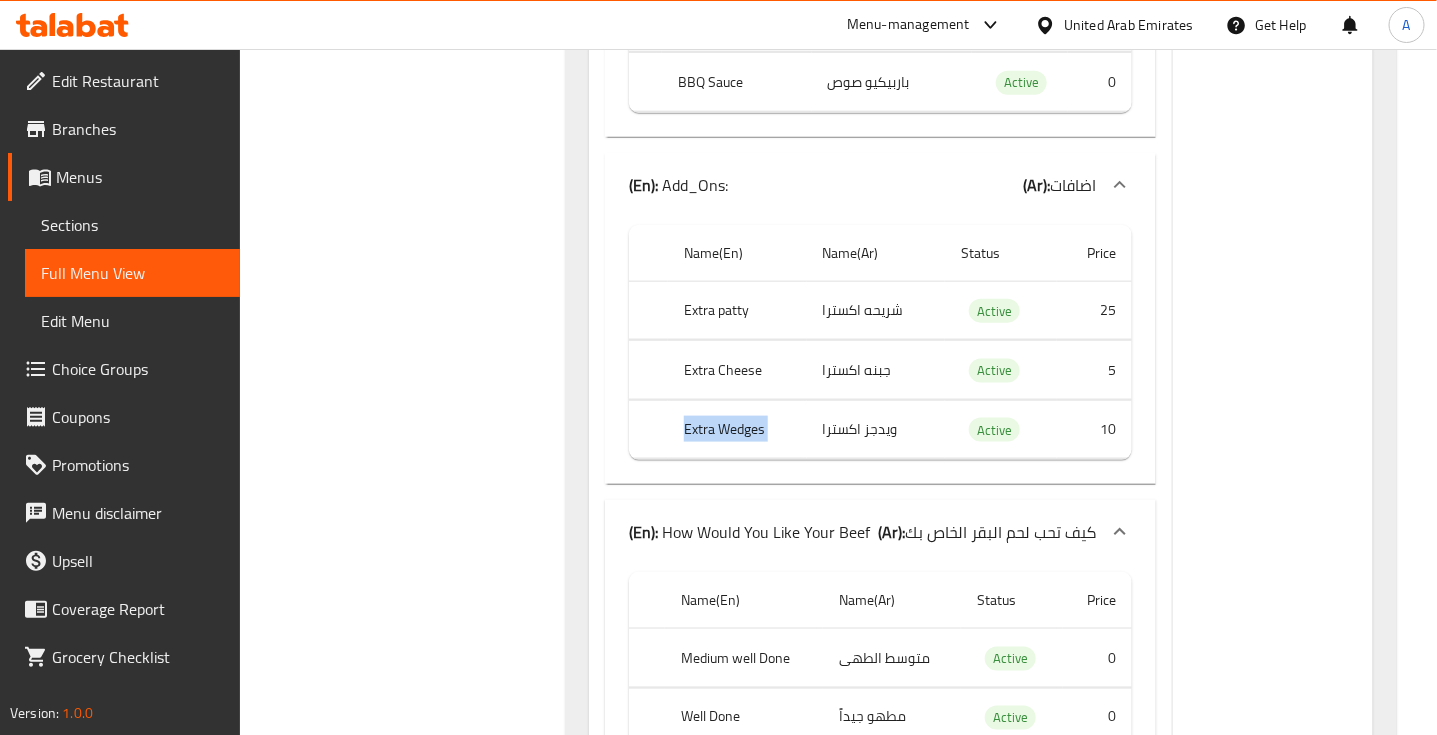 scroll, scrollTop: 95657, scrollLeft: 0, axis: vertical 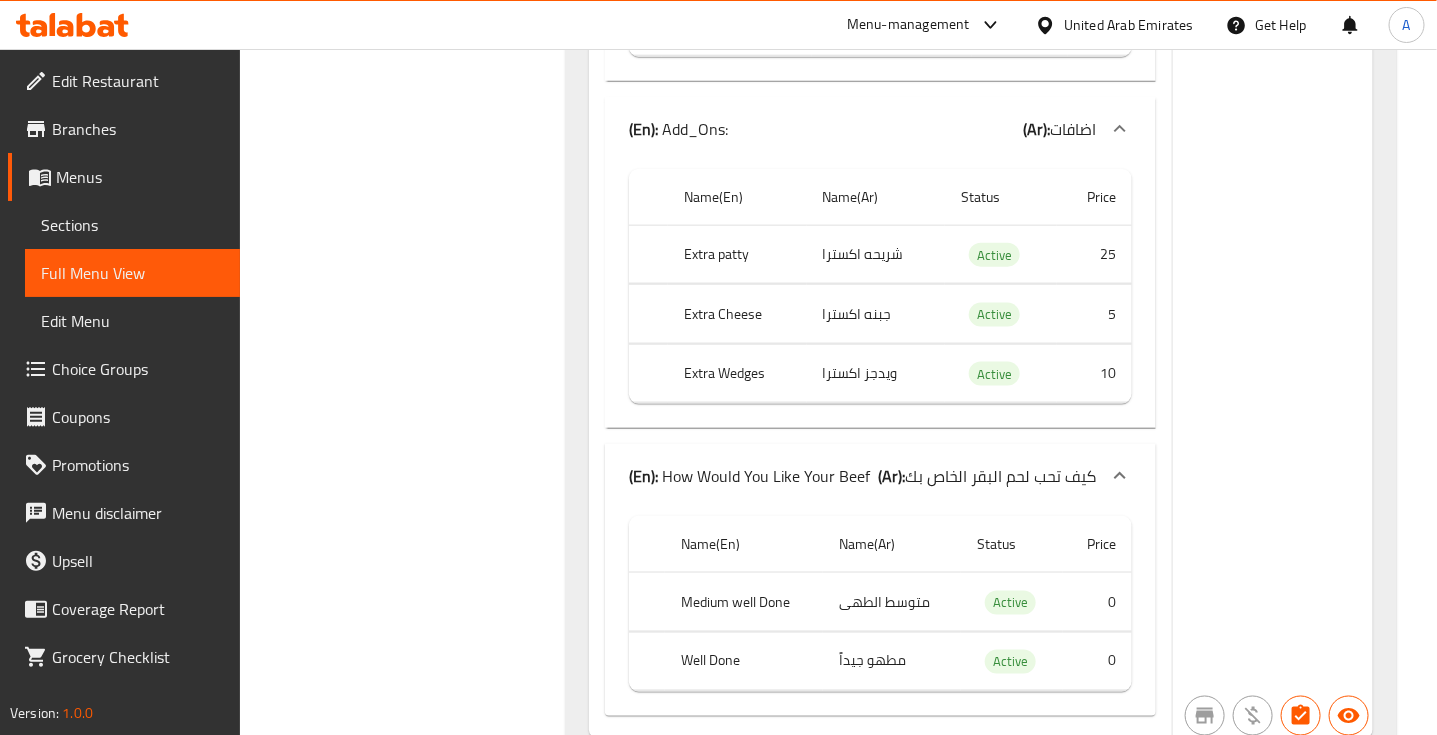 click on "مطهو جيداً" at bounding box center (874, -94783) 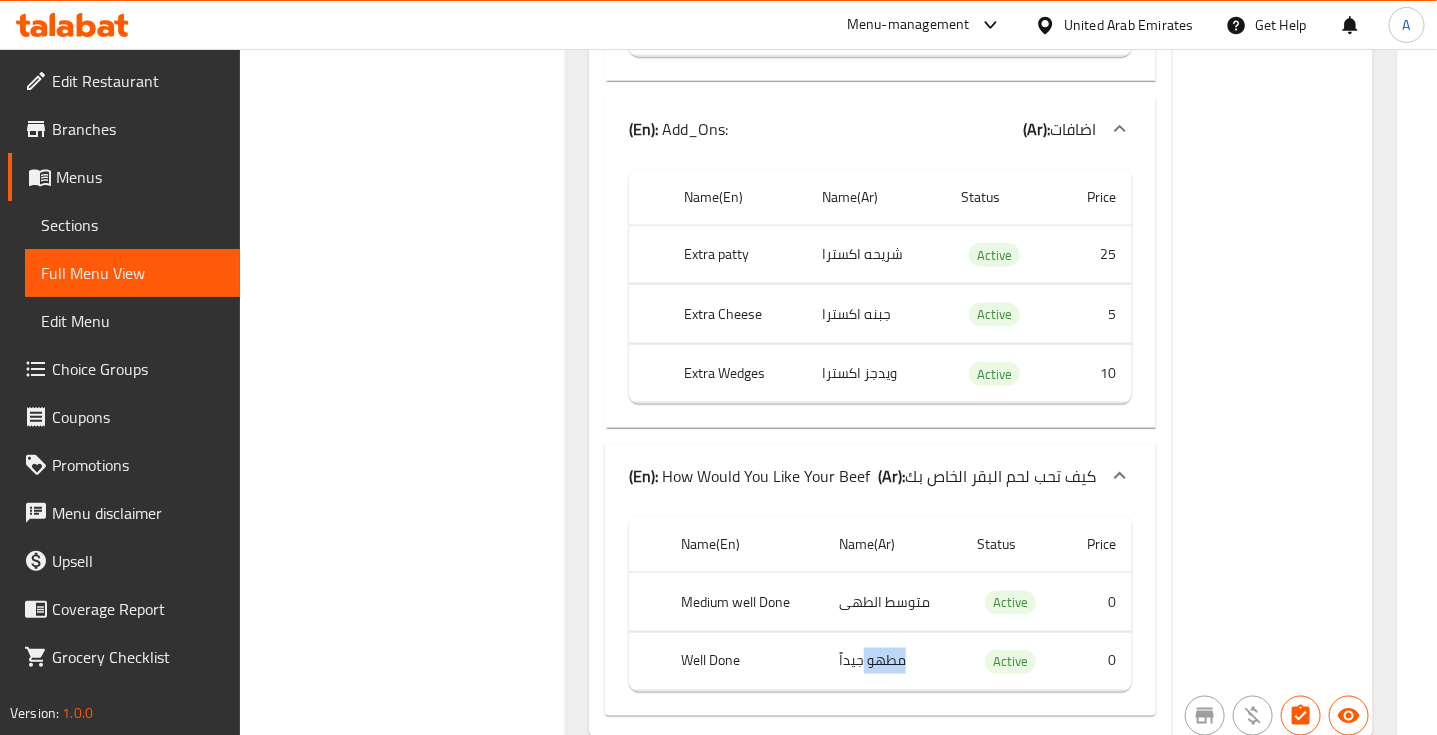 click on "مطهو جيداً" at bounding box center [874, -94783] 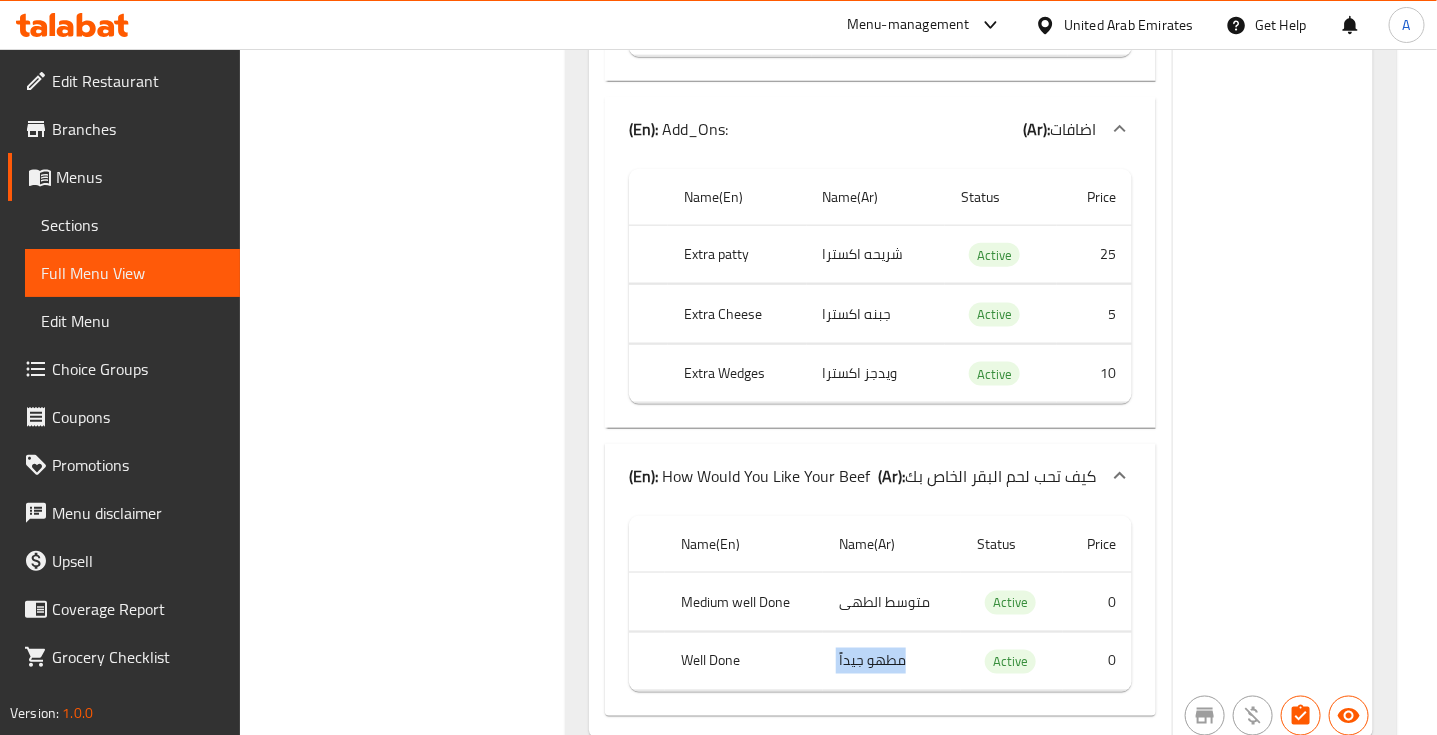 click on "مطهو جيداً" at bounding box center (874, -94783) 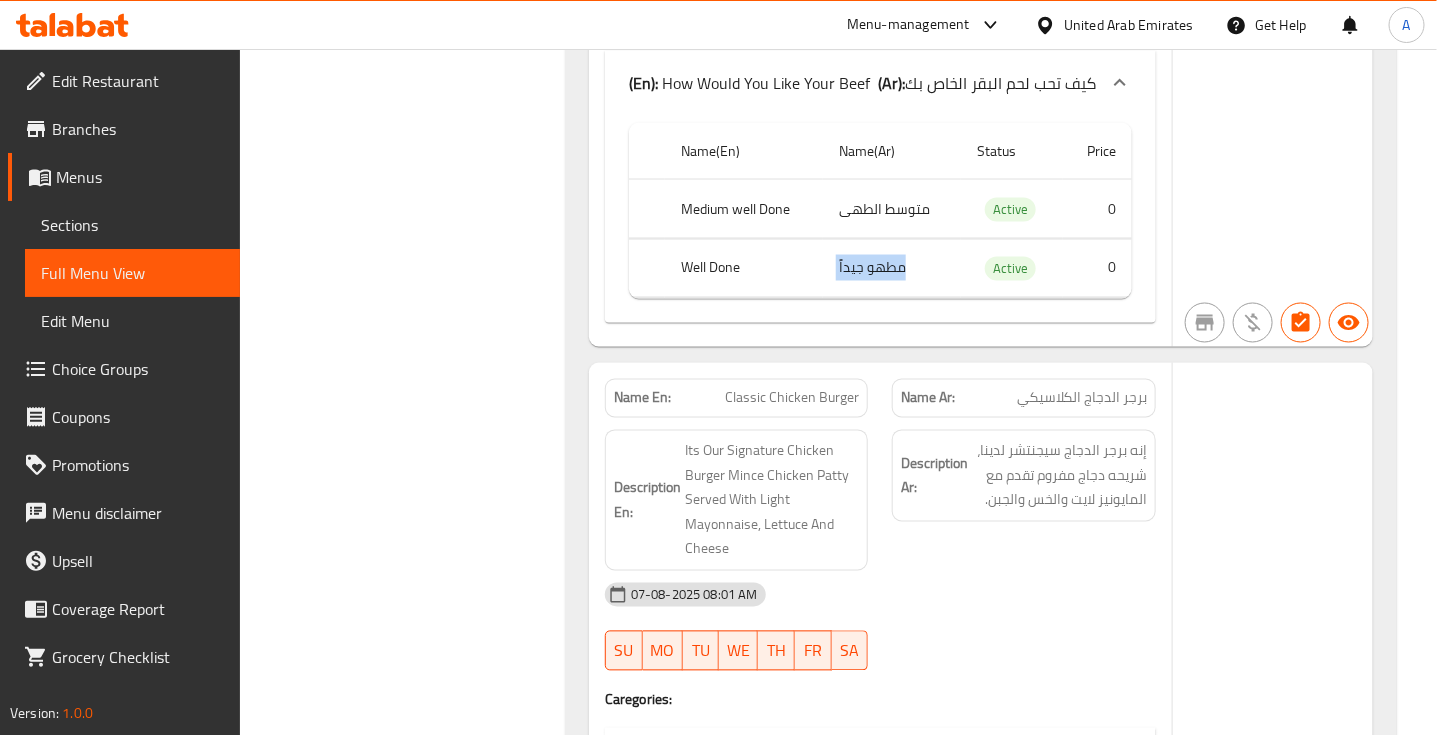 scroll, scrollTop: 96157, scrollLeft: 0, axis: vertical 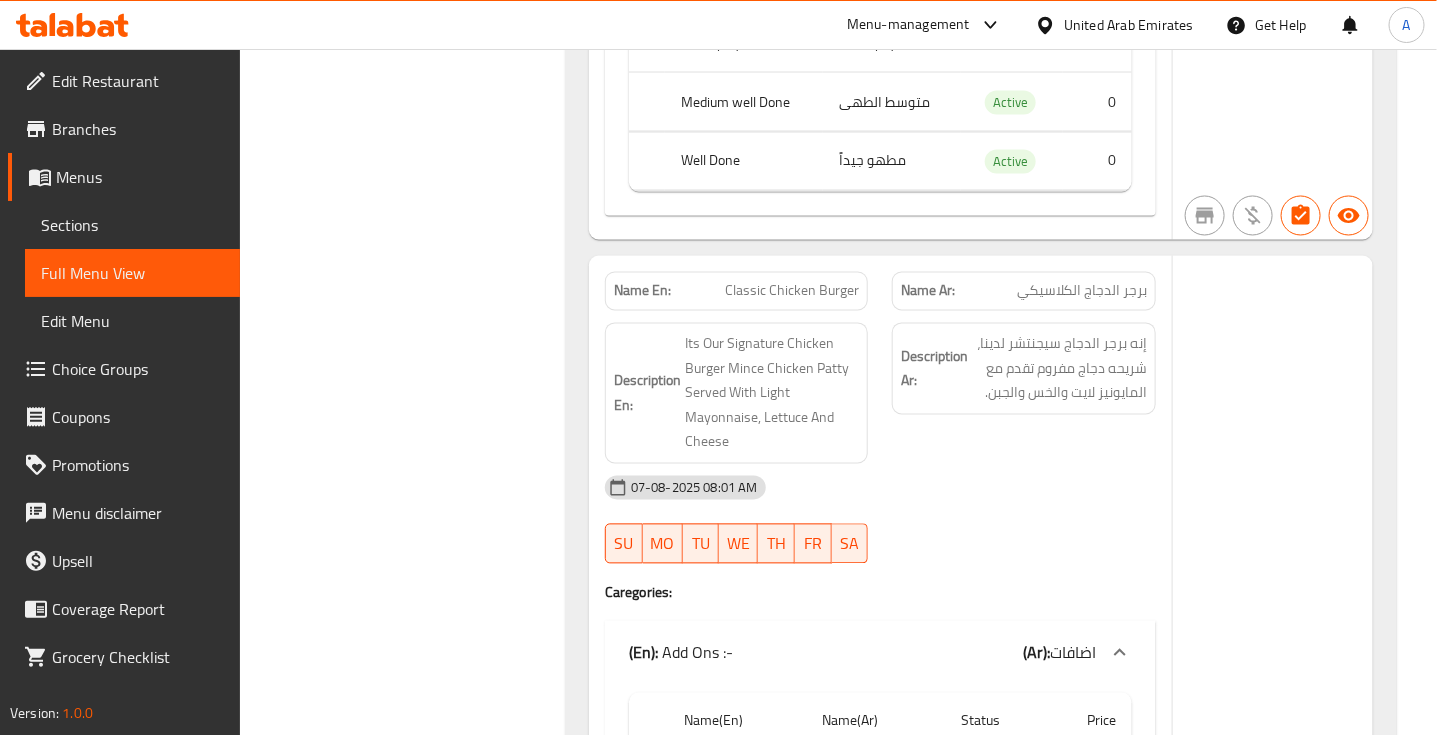 click on "Classic Chicken Burger" at bounding box center (821, -88644) 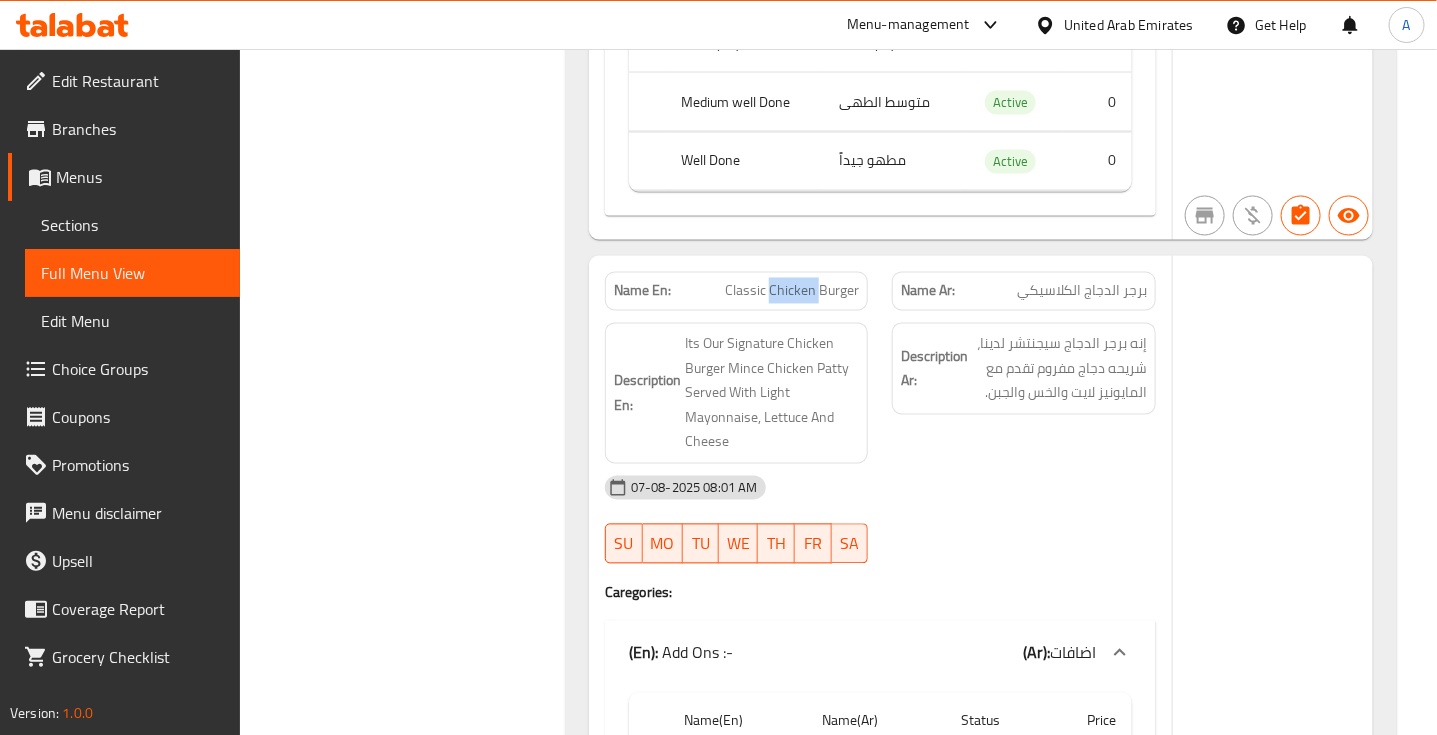 click on "Classic Chicken Burger" at bounding box center [821, -88644] 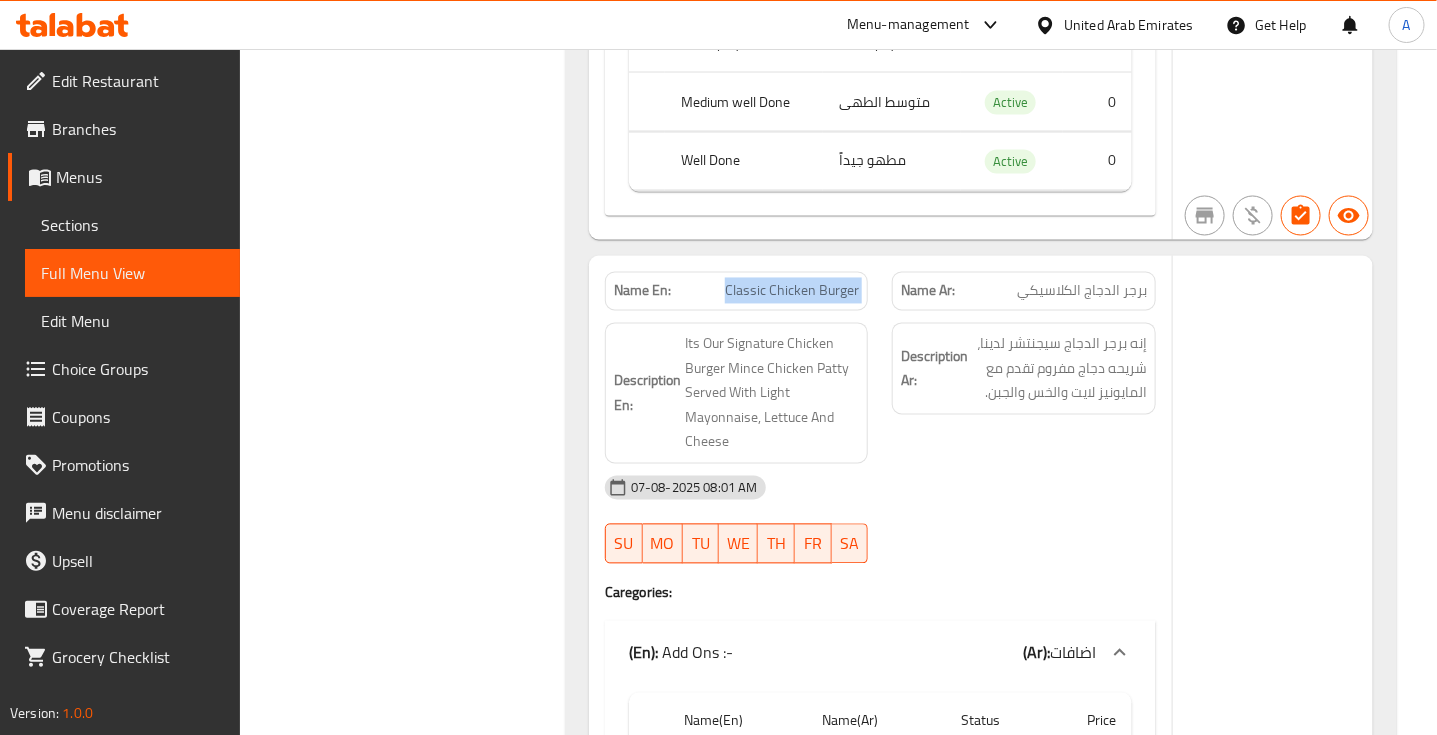 click on "Classic Chicken Burger" at bounding box center (821, -88644) 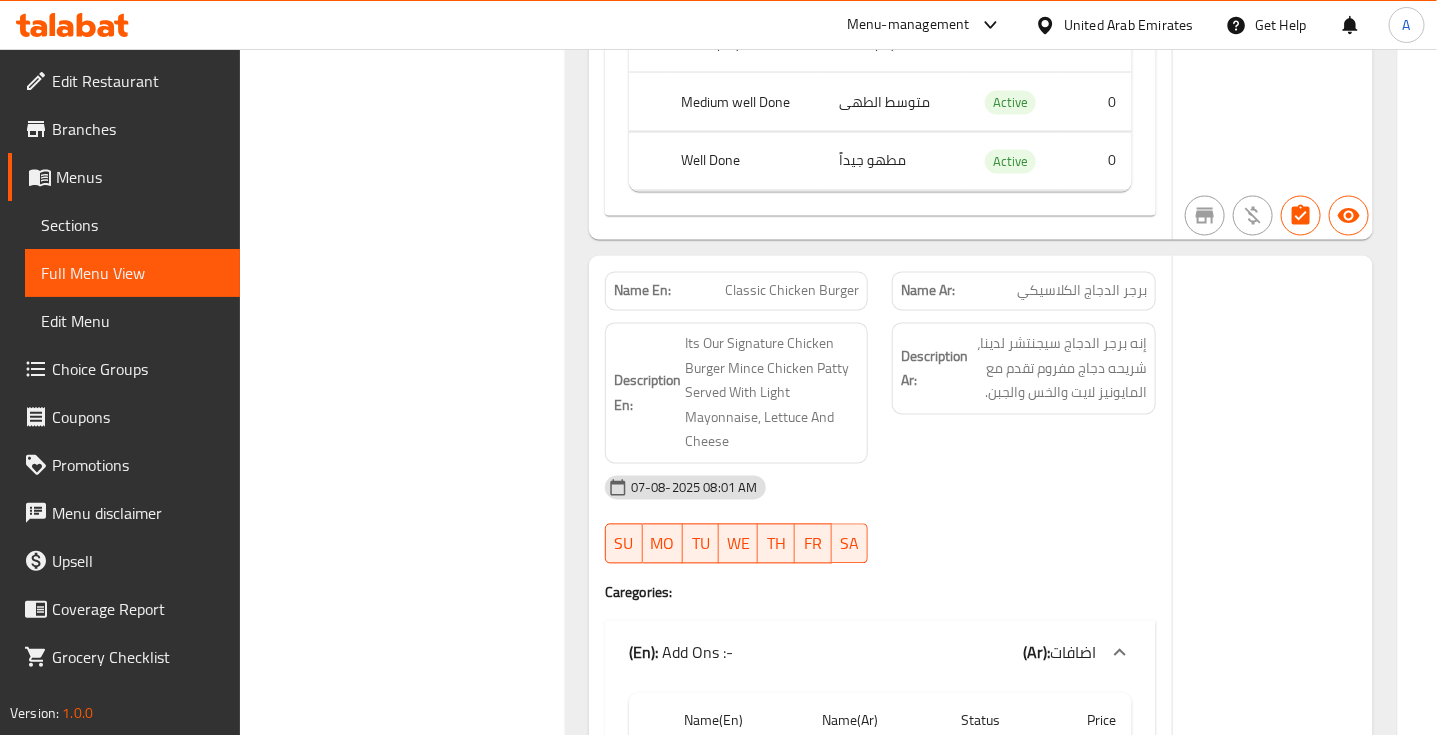 click on "برجر الدجاج الكلاسيكي" at bounding box center [1097, -88644] 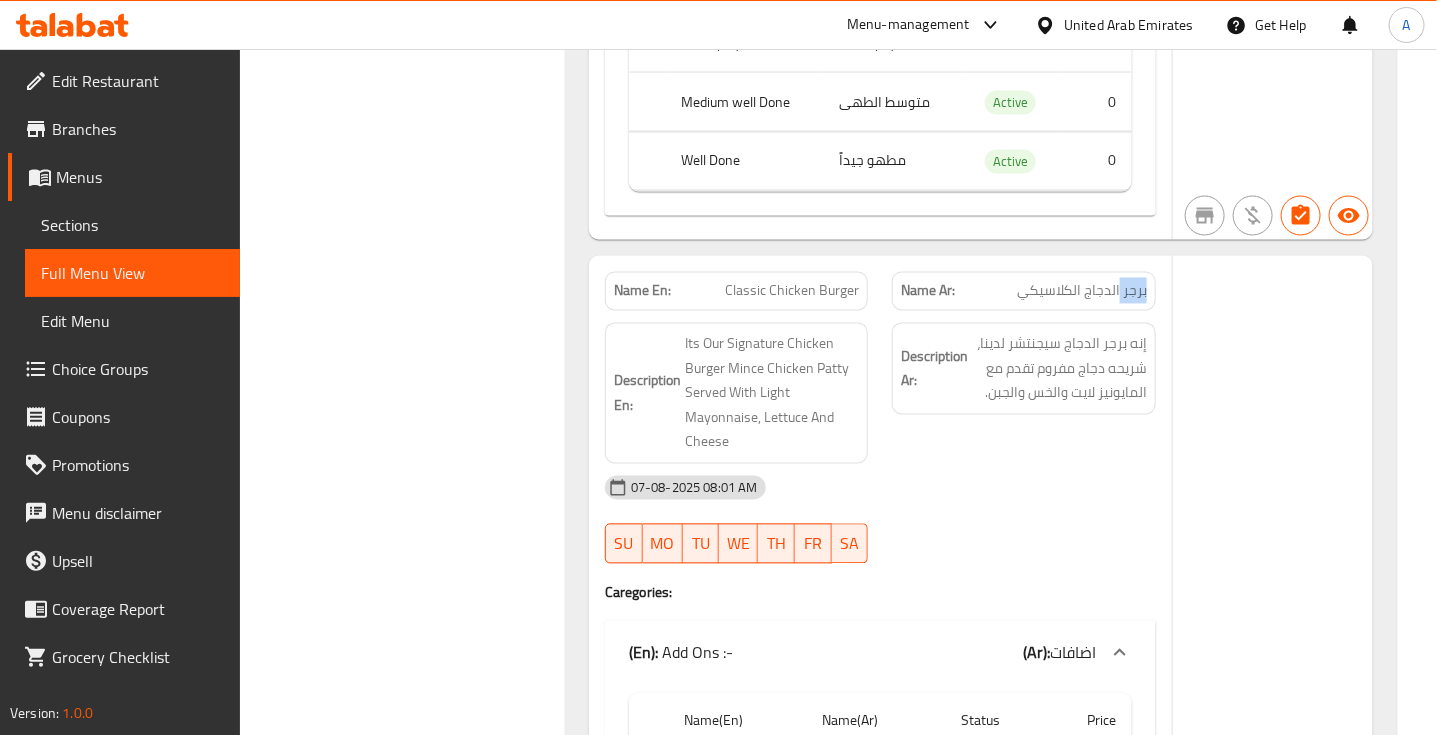 click on "برجر الدجاج الكلاسيكي" at bounding box center [1097, -88644] 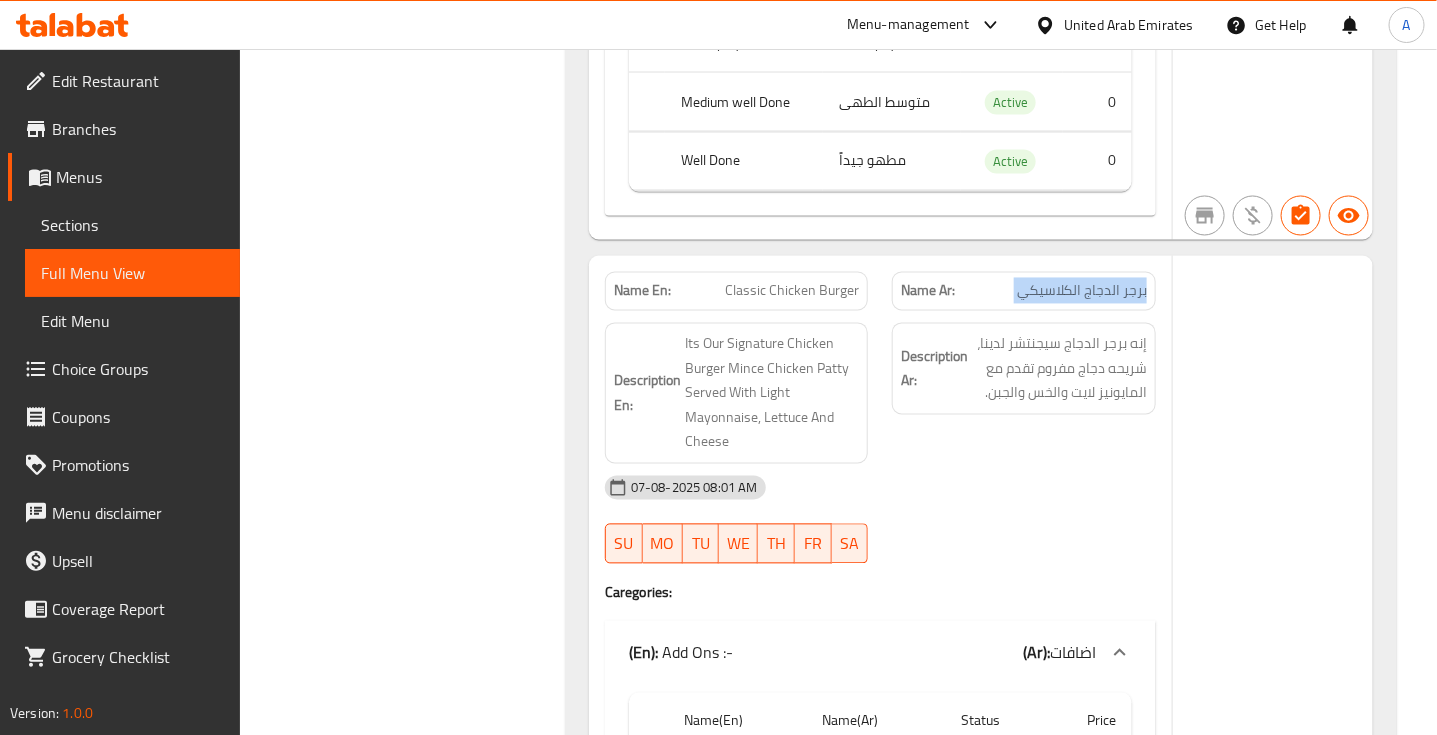 click on "برجر الدجاج الكلاسيكي" at bounding box center (1097, -88644) 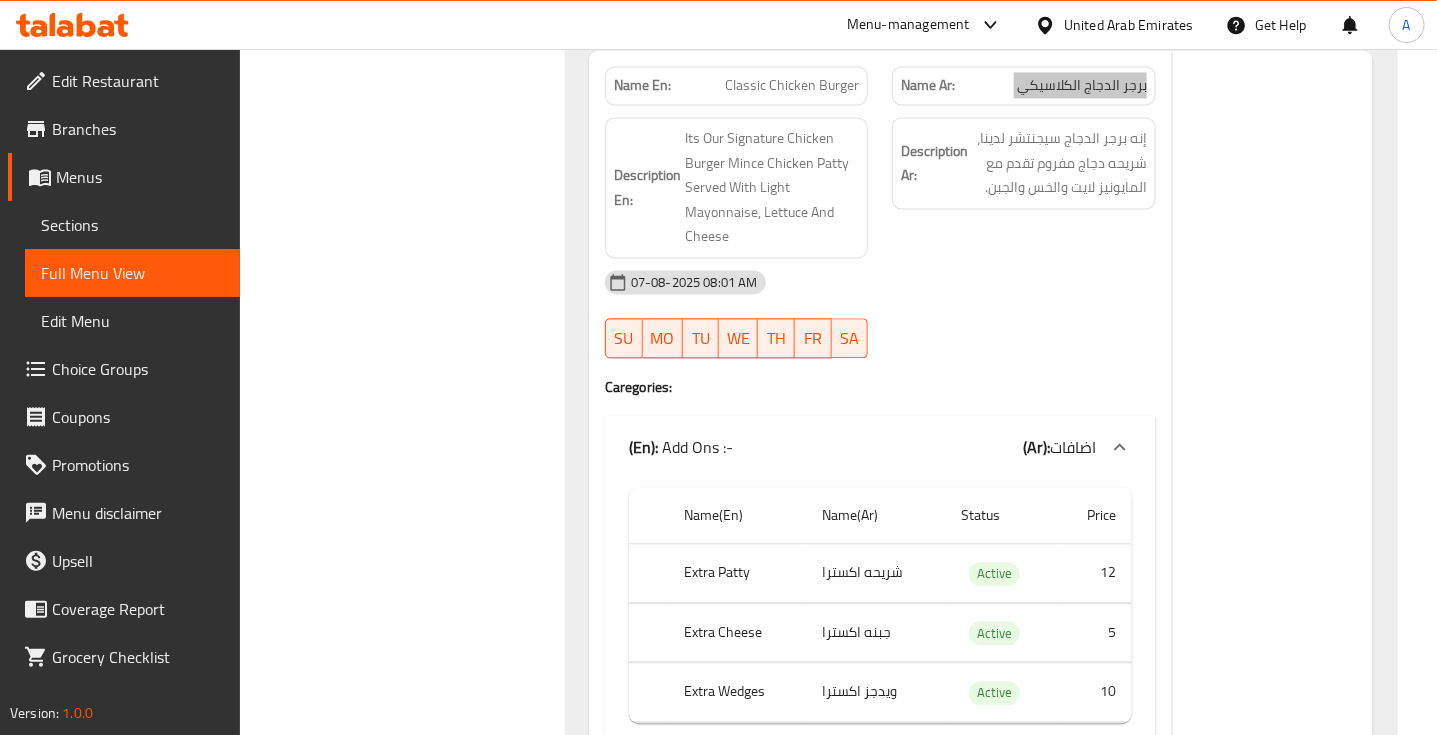 scroll, scrollTop: 96407, scrollLeft: 0, axis: vertical 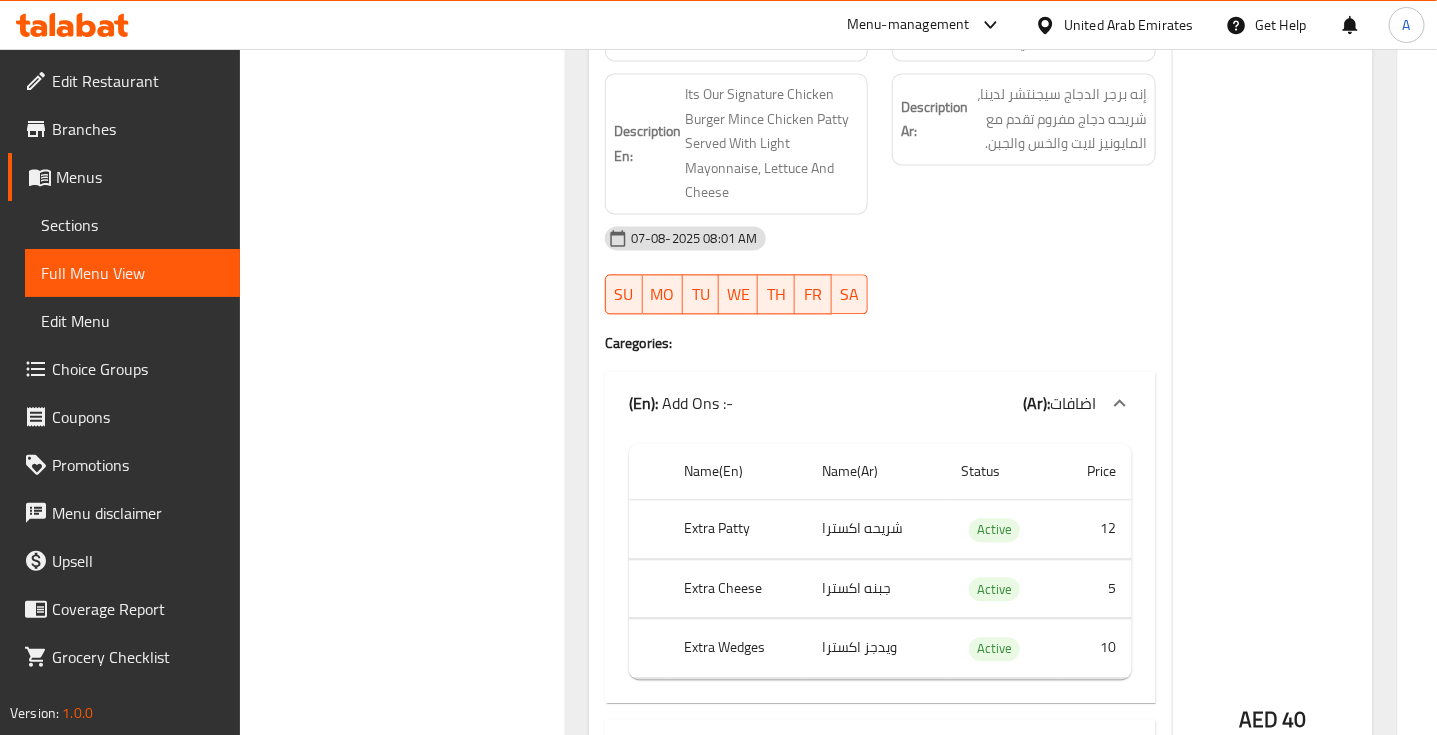 click at bounding box center [1024, -88622] 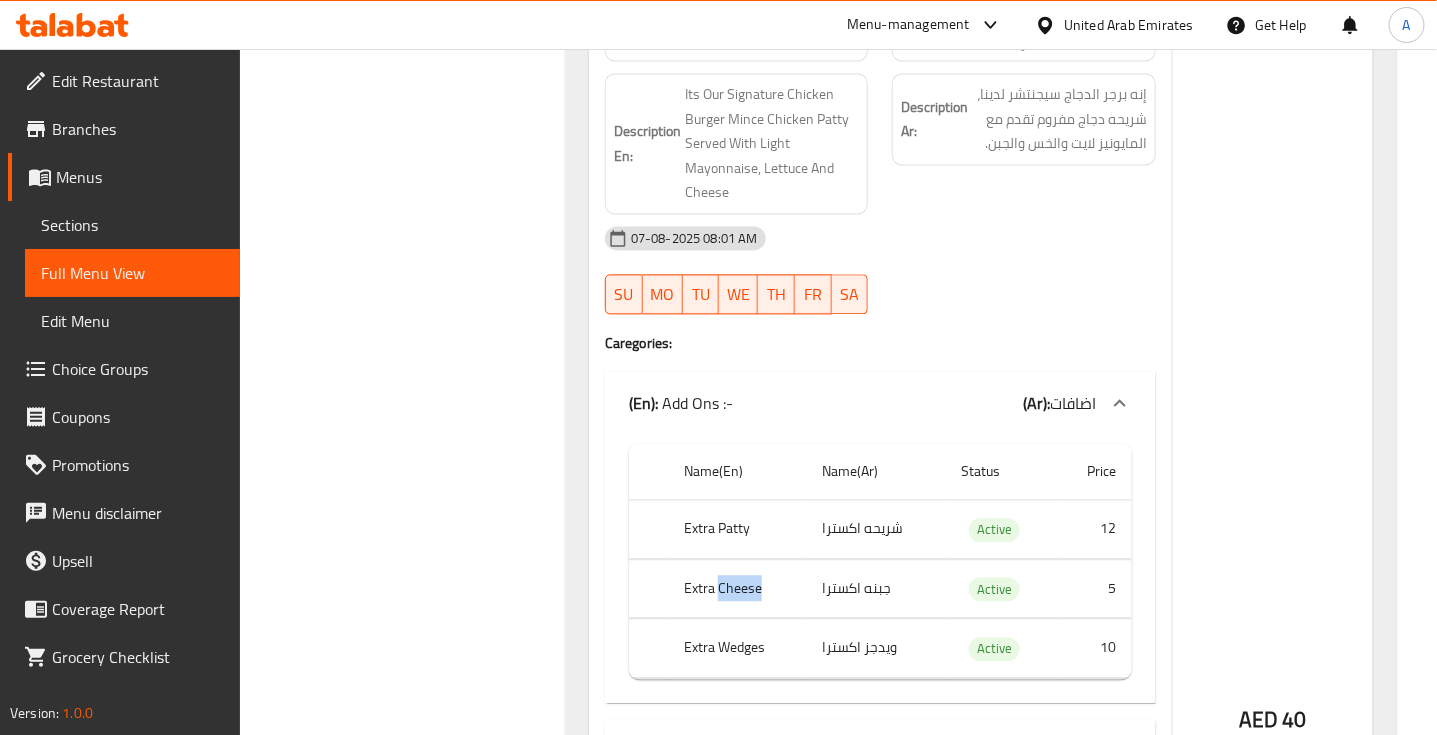 click on "Extra Cheese" at bounding box center (740, -95533) 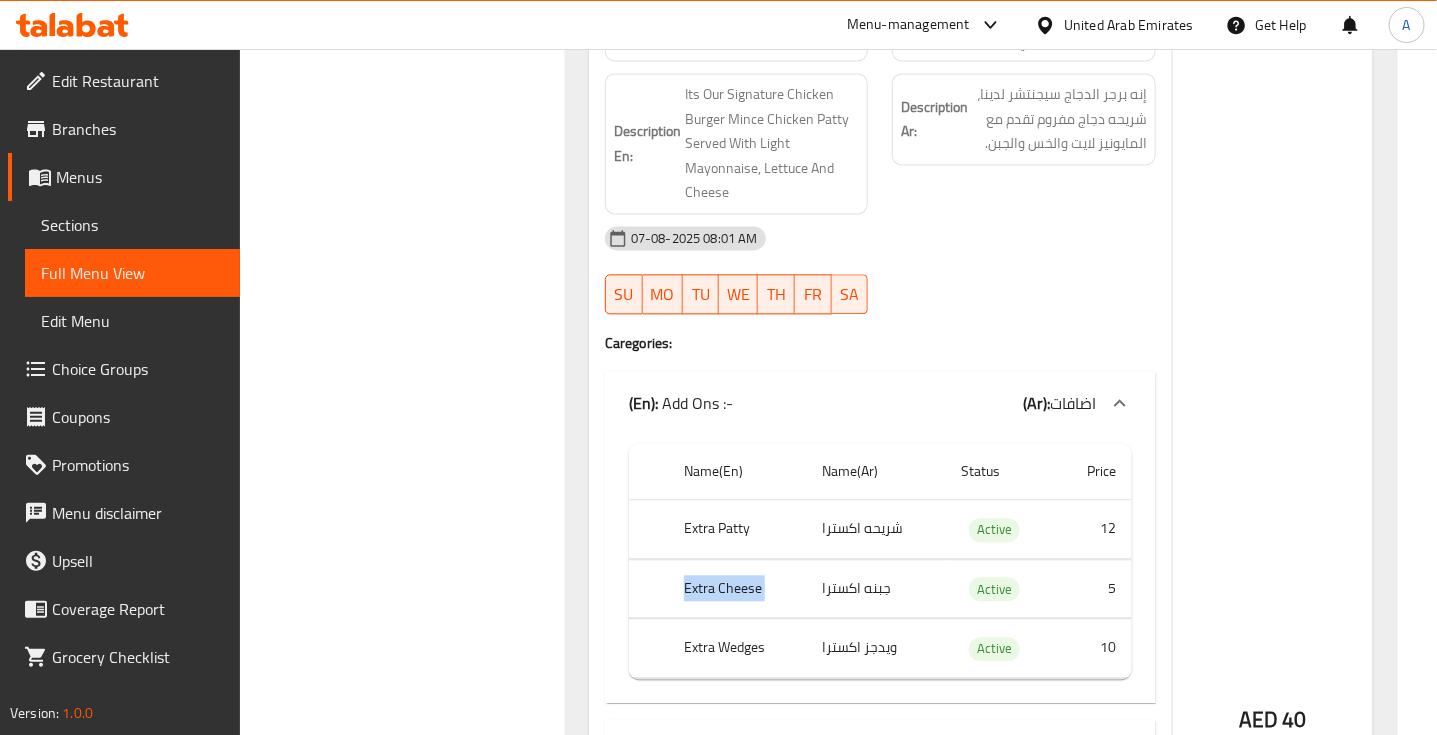 click on "Extra Cheese" at bounding box center (740, -95533) 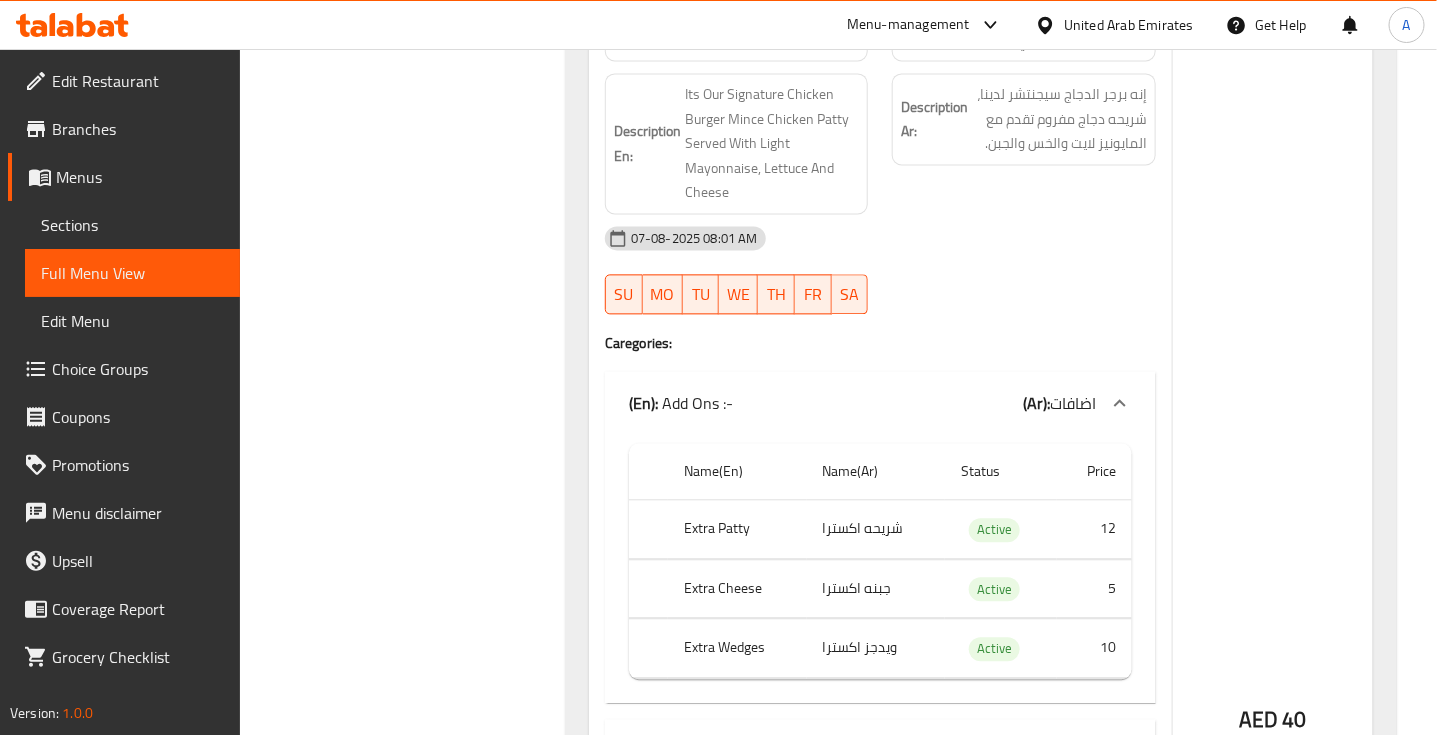 click on "جبنه اكسترا" at bounding box center (874, -95533) 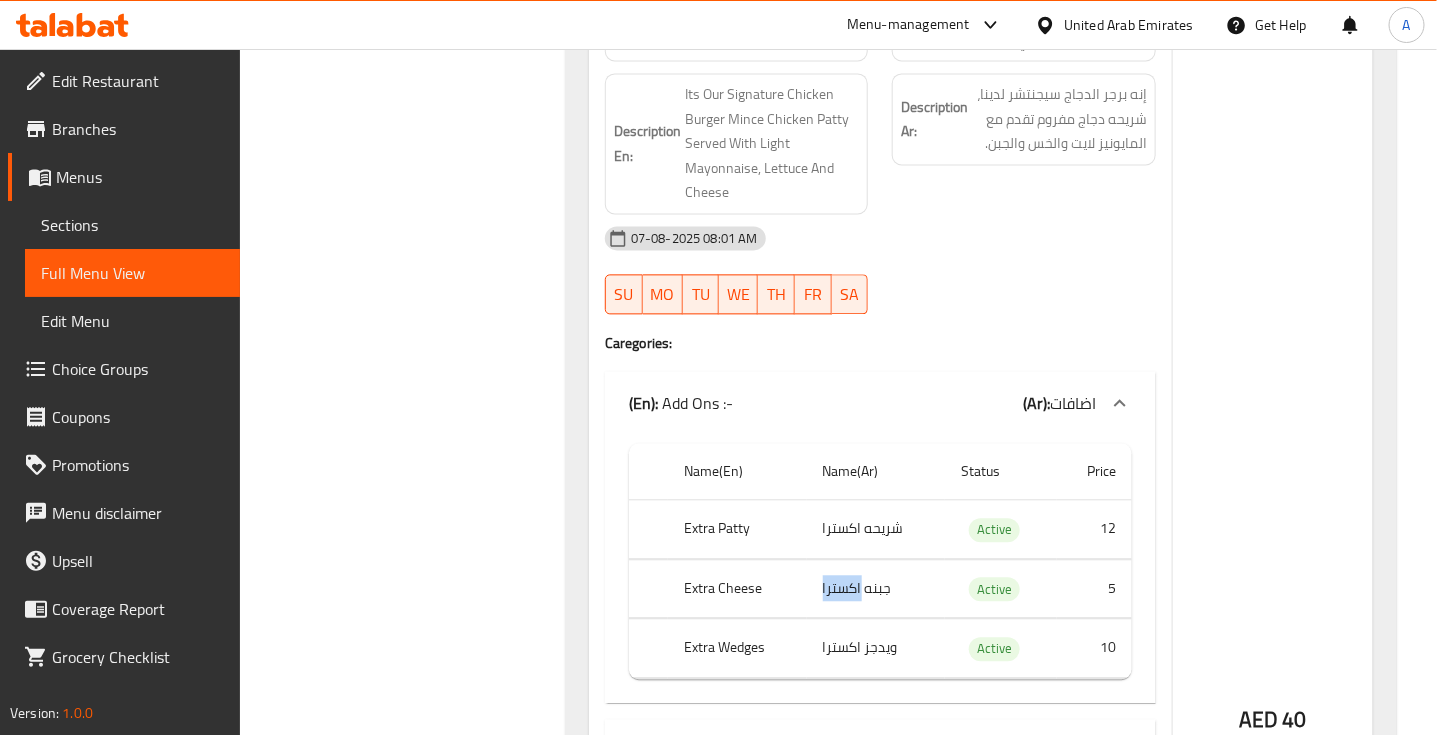 click on "جبنه اكسترا" at bounding box center [874, -95533] 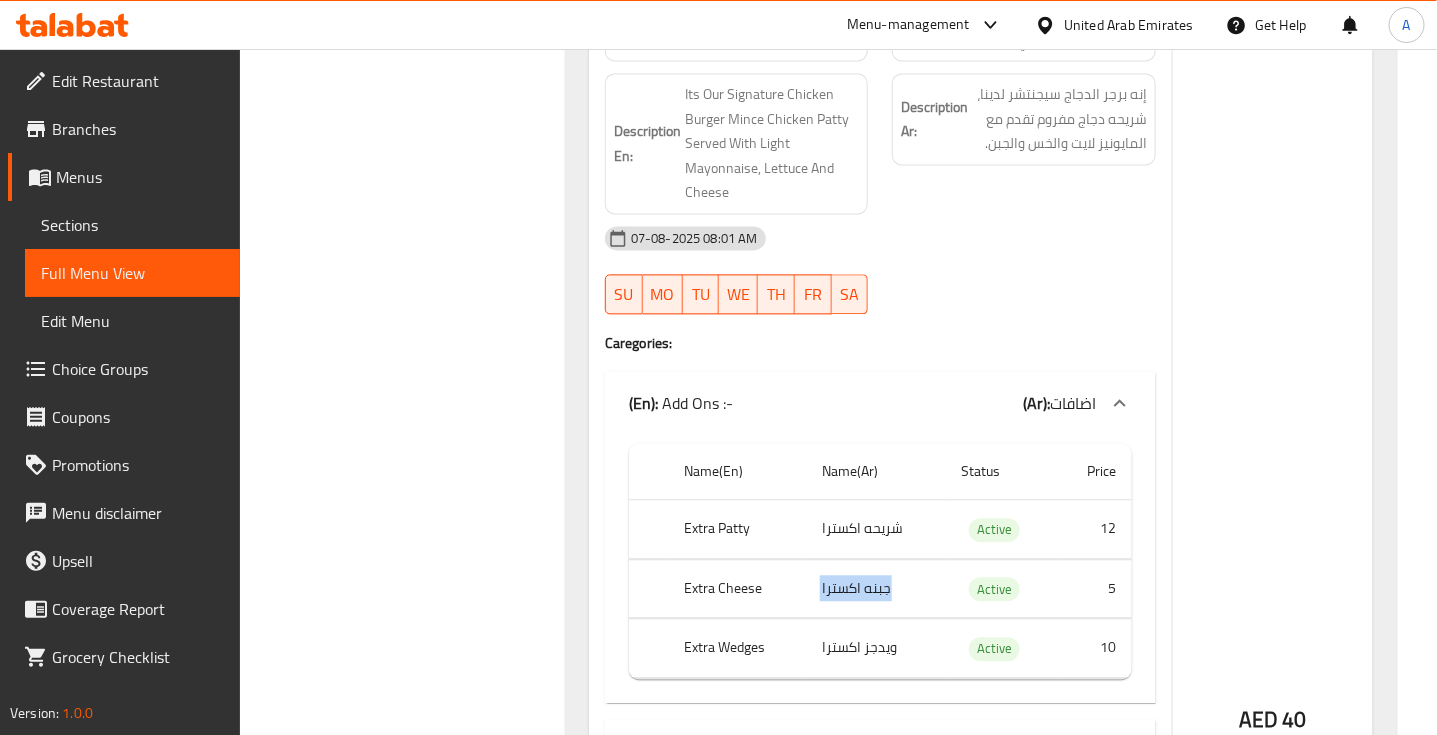 click on "جبنه اكسترا" at bounding box center [874, -95533] 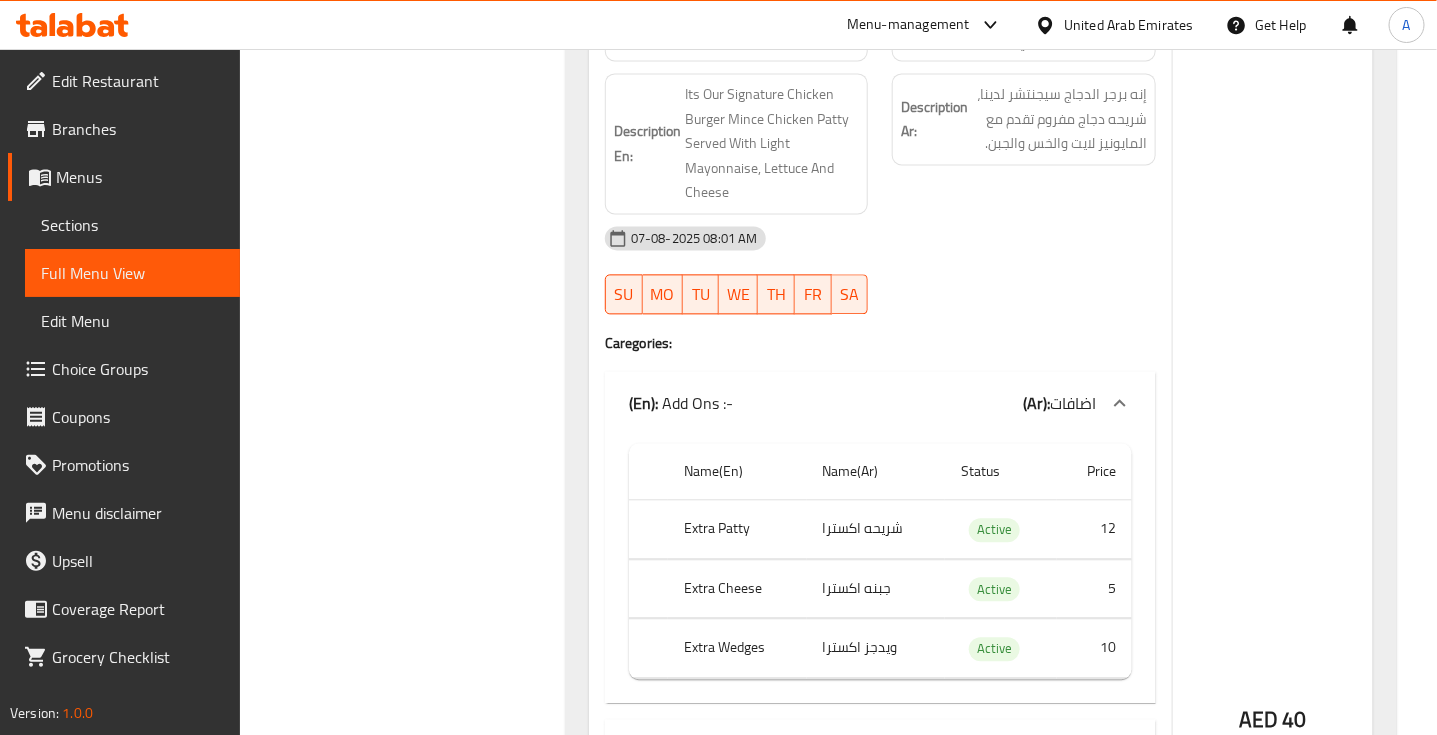 click on "Extra Wedges" at bounding box center (744, -95161) 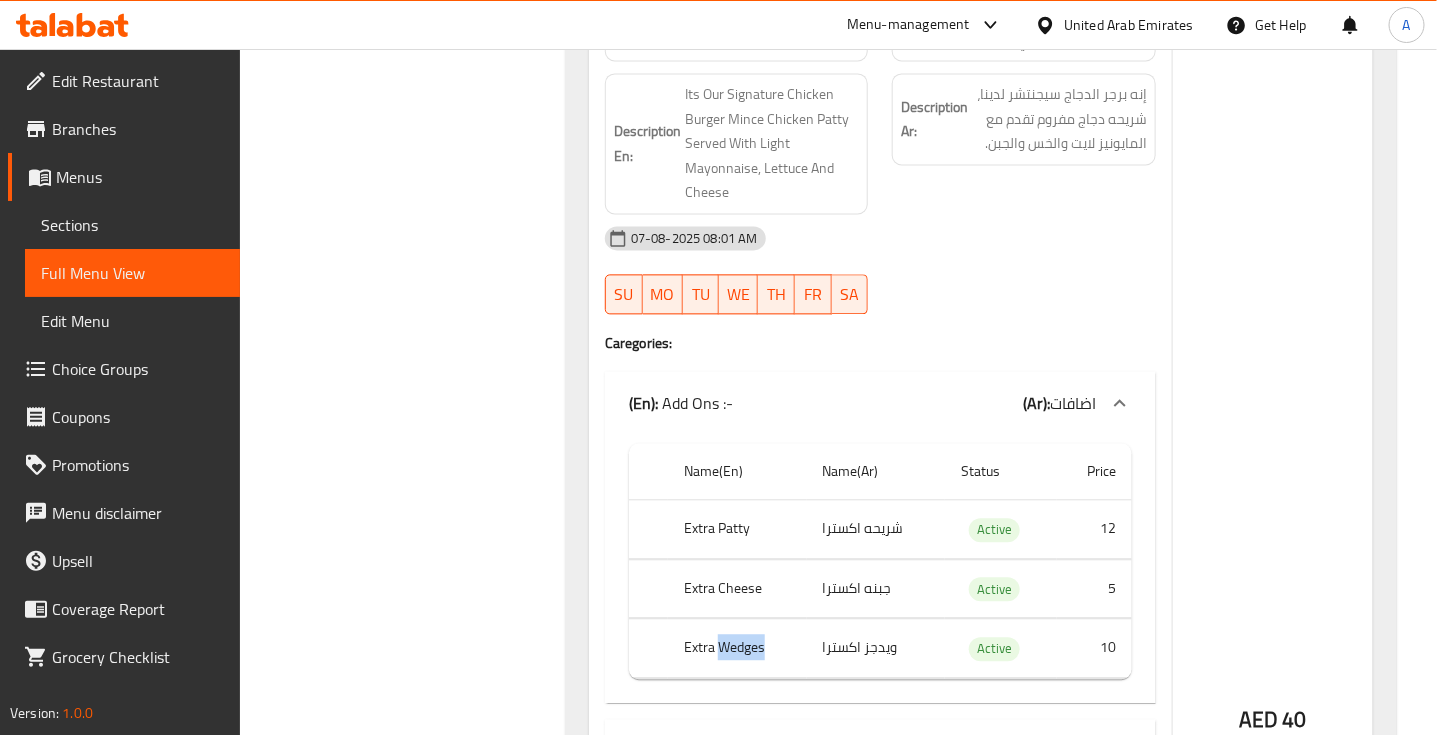 click on "Extra Wedges" at bounding box center [744, -95161] 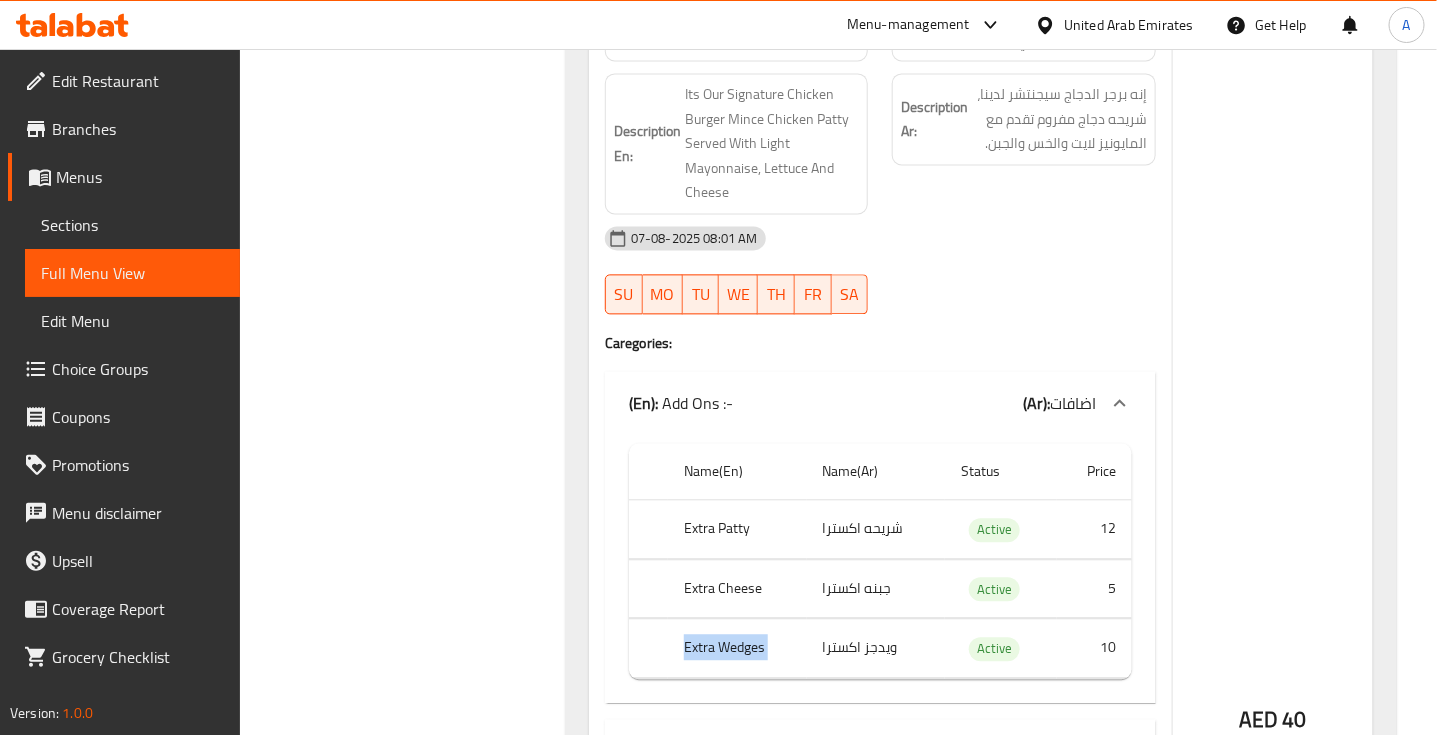 click on "Extra Wedges" at bounding box center [744, -95161] 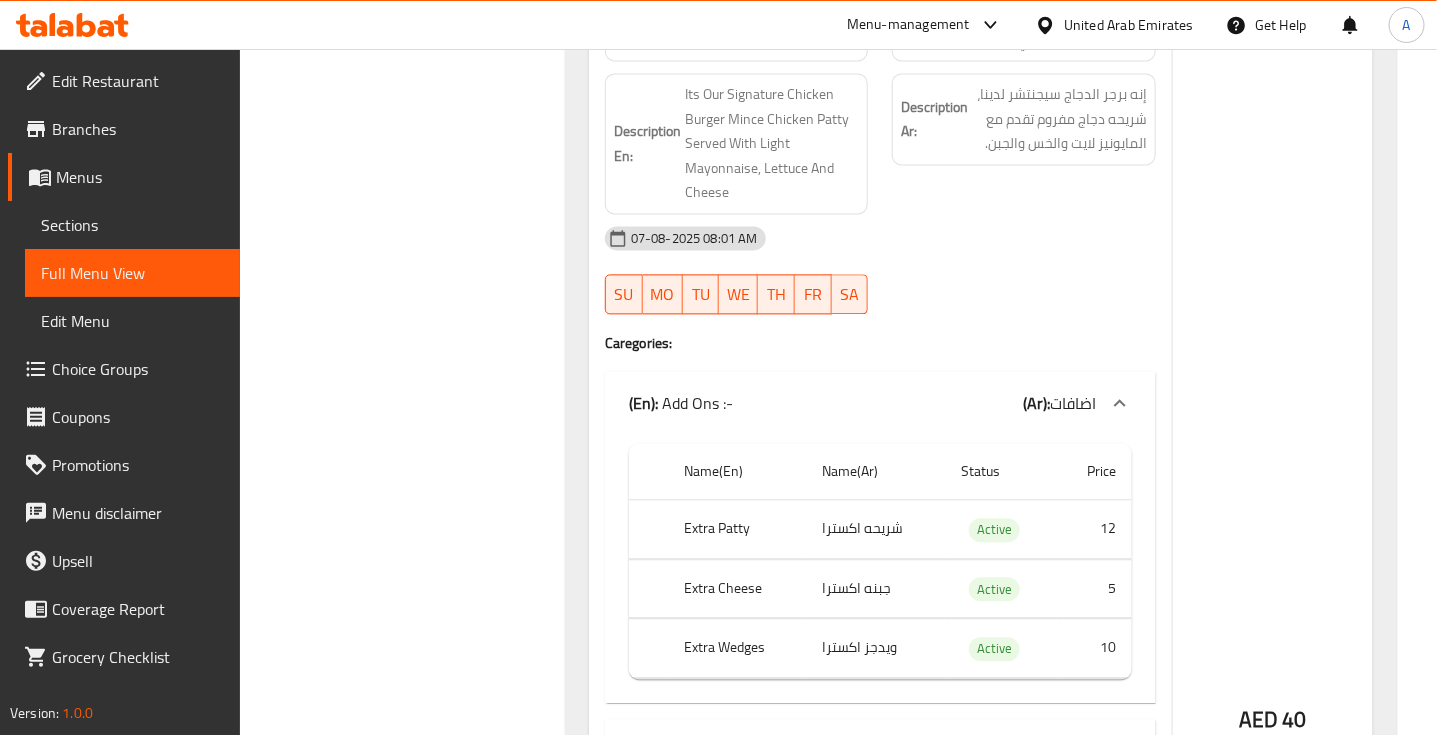 click on "ويدجز اكسترا" at bounding box center (904, -95161) 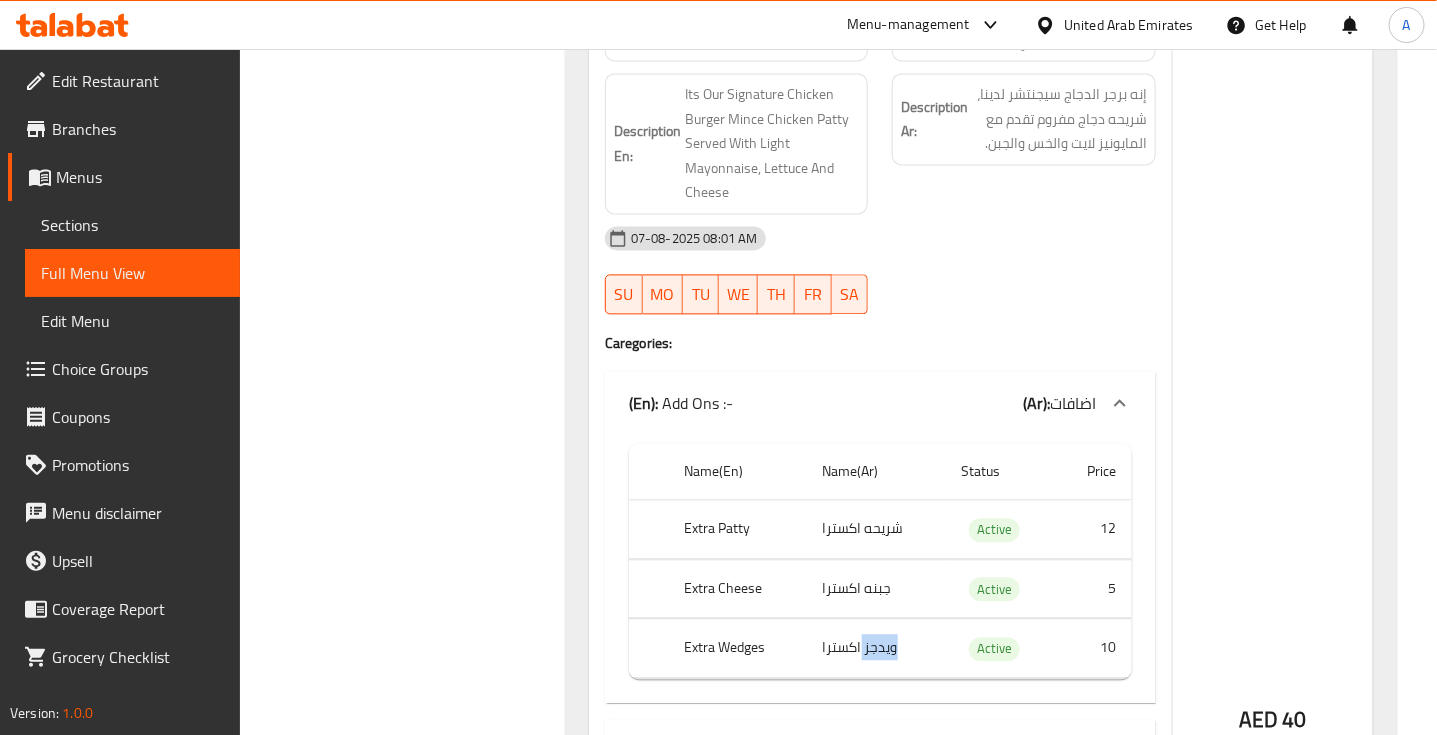 click on "ويدجز اكسترا" at bounding box center (904, -95161) 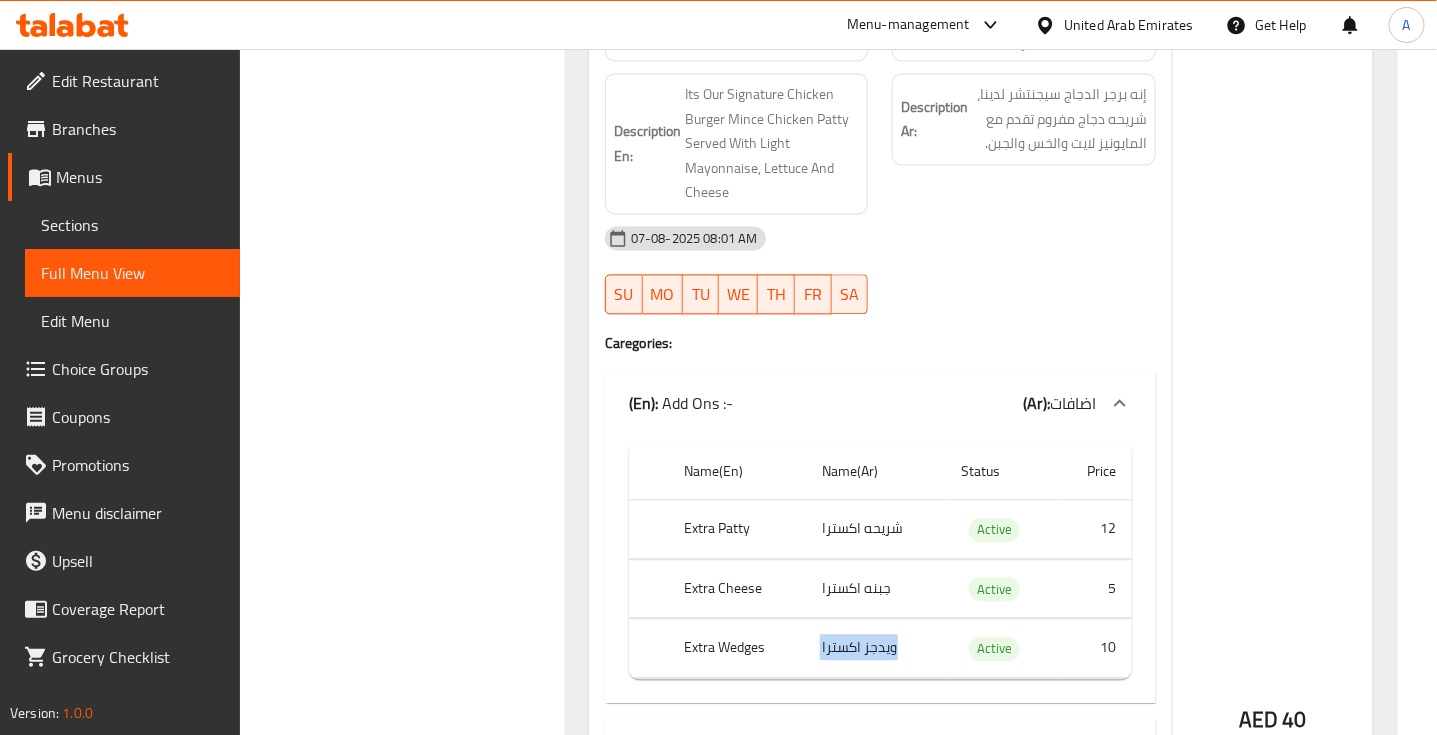 click on "ويدجز اكسترا" at bounding box center (904, -95161) 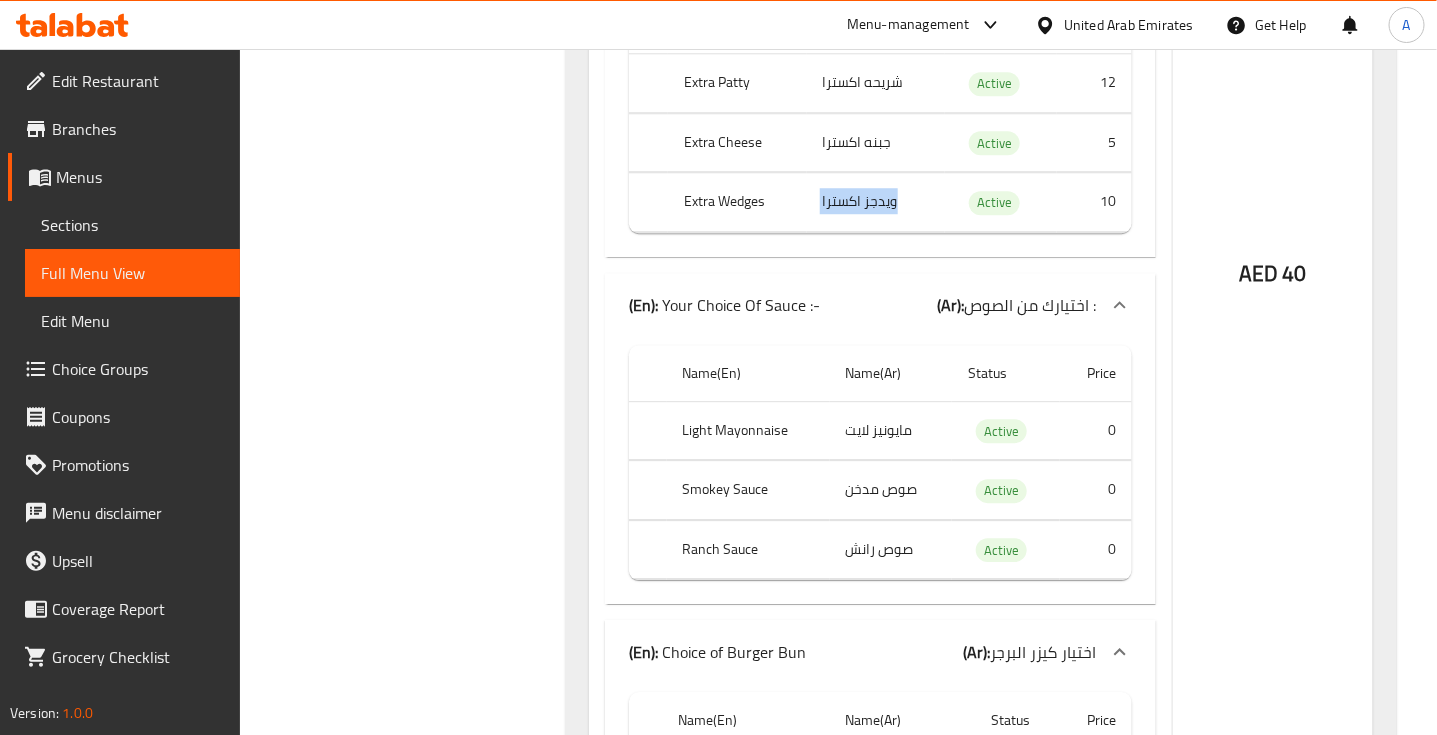 scroll, scrollTop: 96907, scrollLeft: 0, axis: vertical 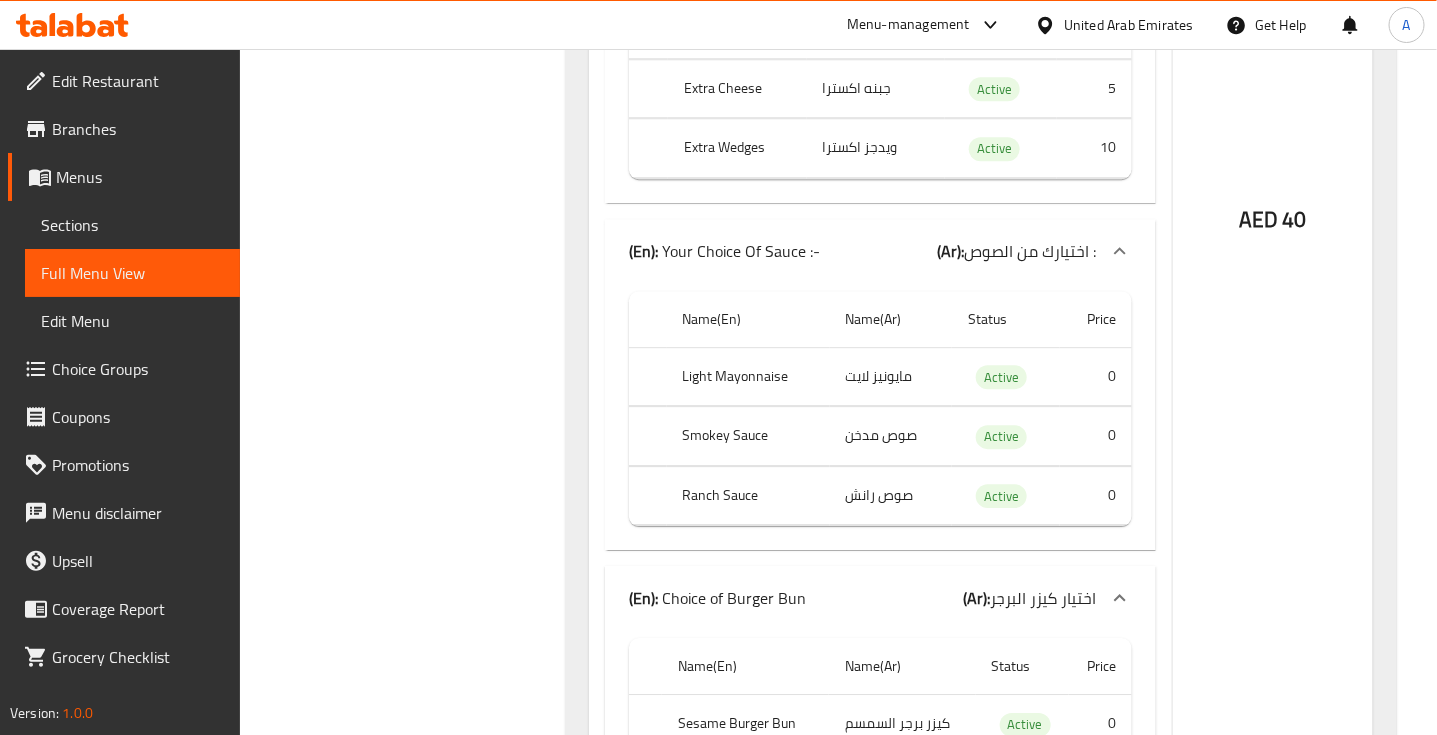 click on "Light Mayonnaise" at bounding box center (740, -96093) 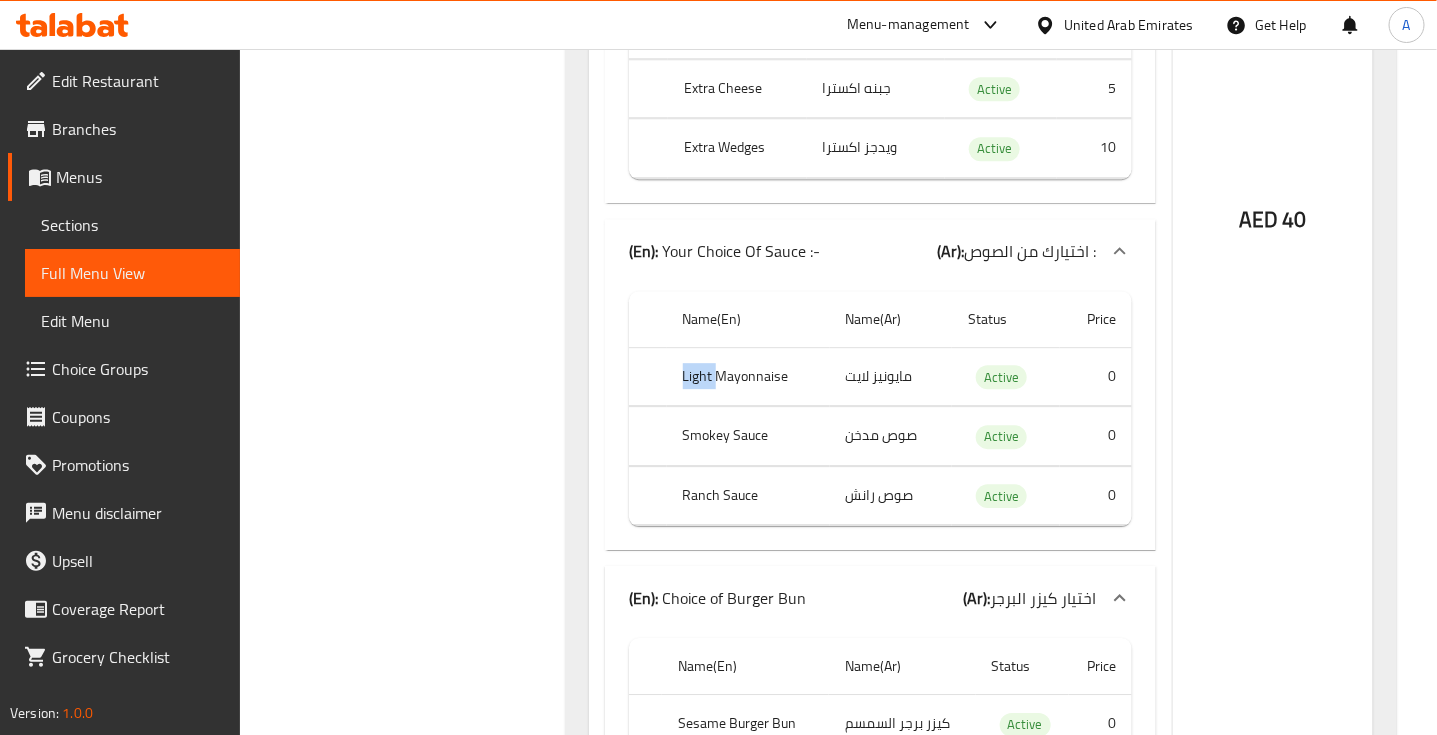 click on "Light Mayonnaise" at bounding box center [740, -96093] 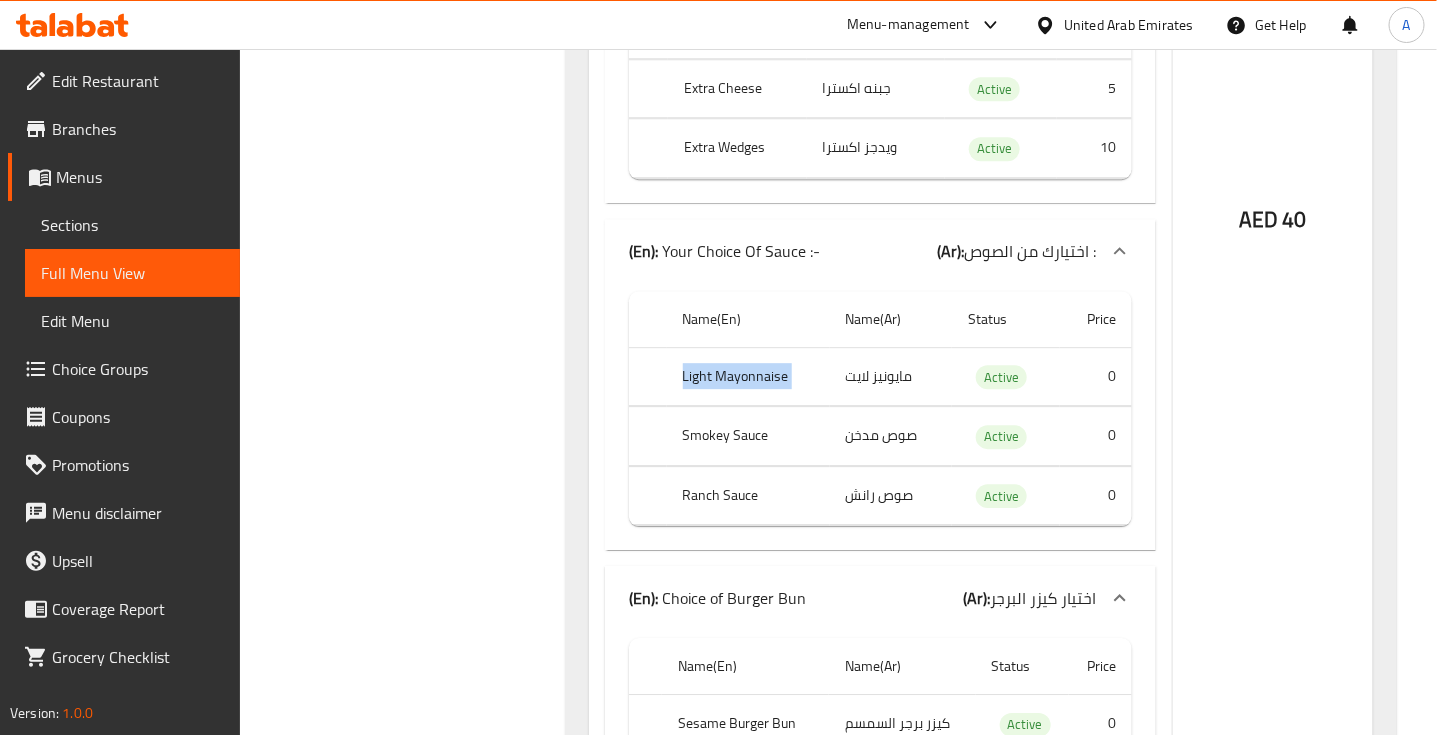 click on "Light Mayonnaise" at bounding box center (740, -96093) 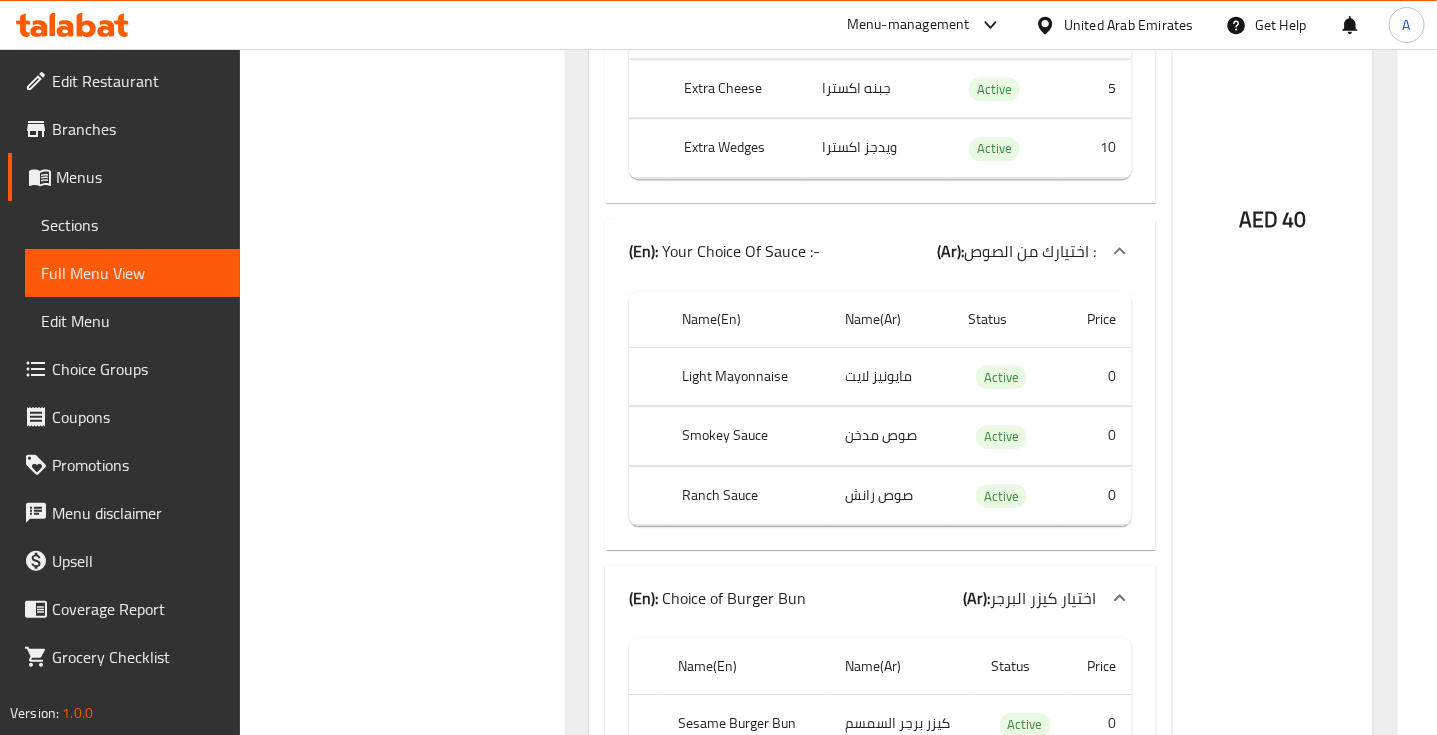 click on "مايونيز لايت" at bounding box center [874, -96093] 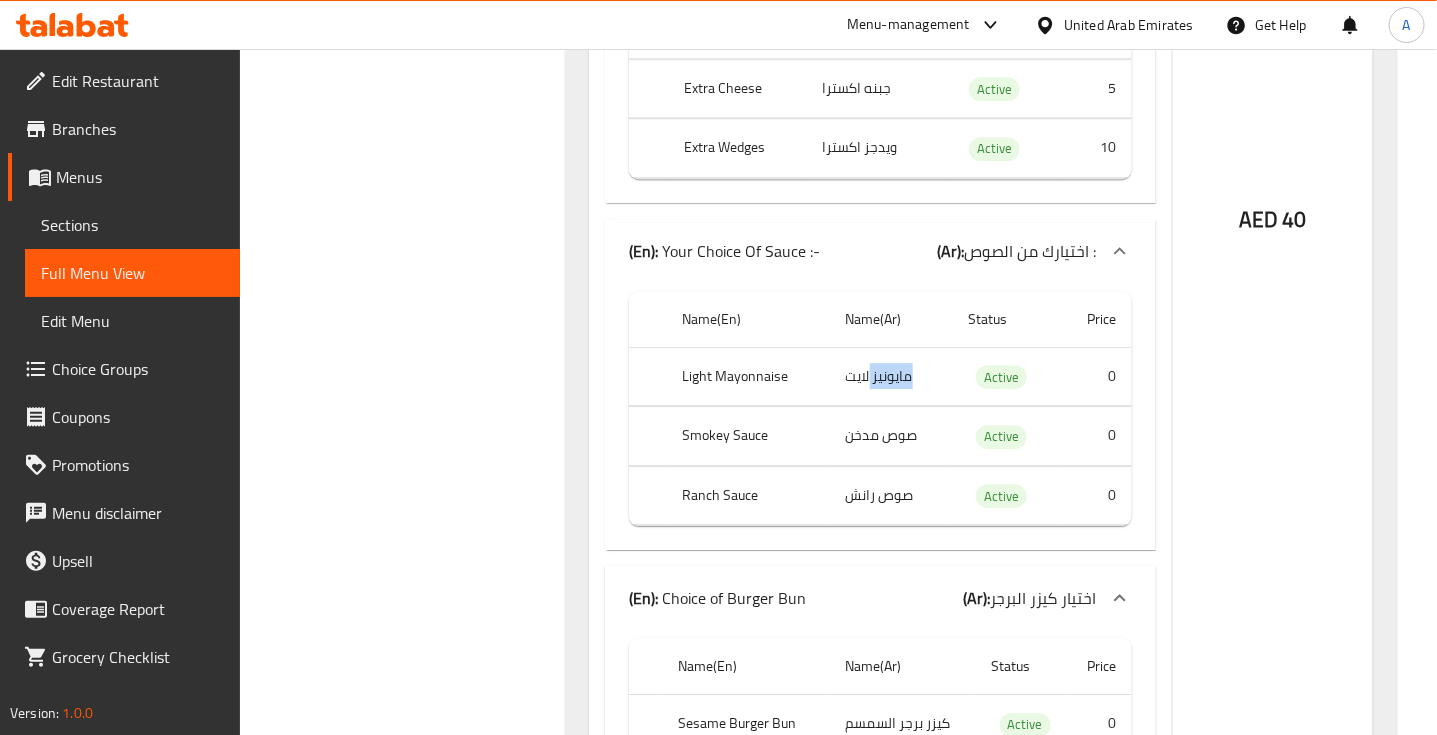 click on "مايونيز لايت" at bounding box center [874, -96093] 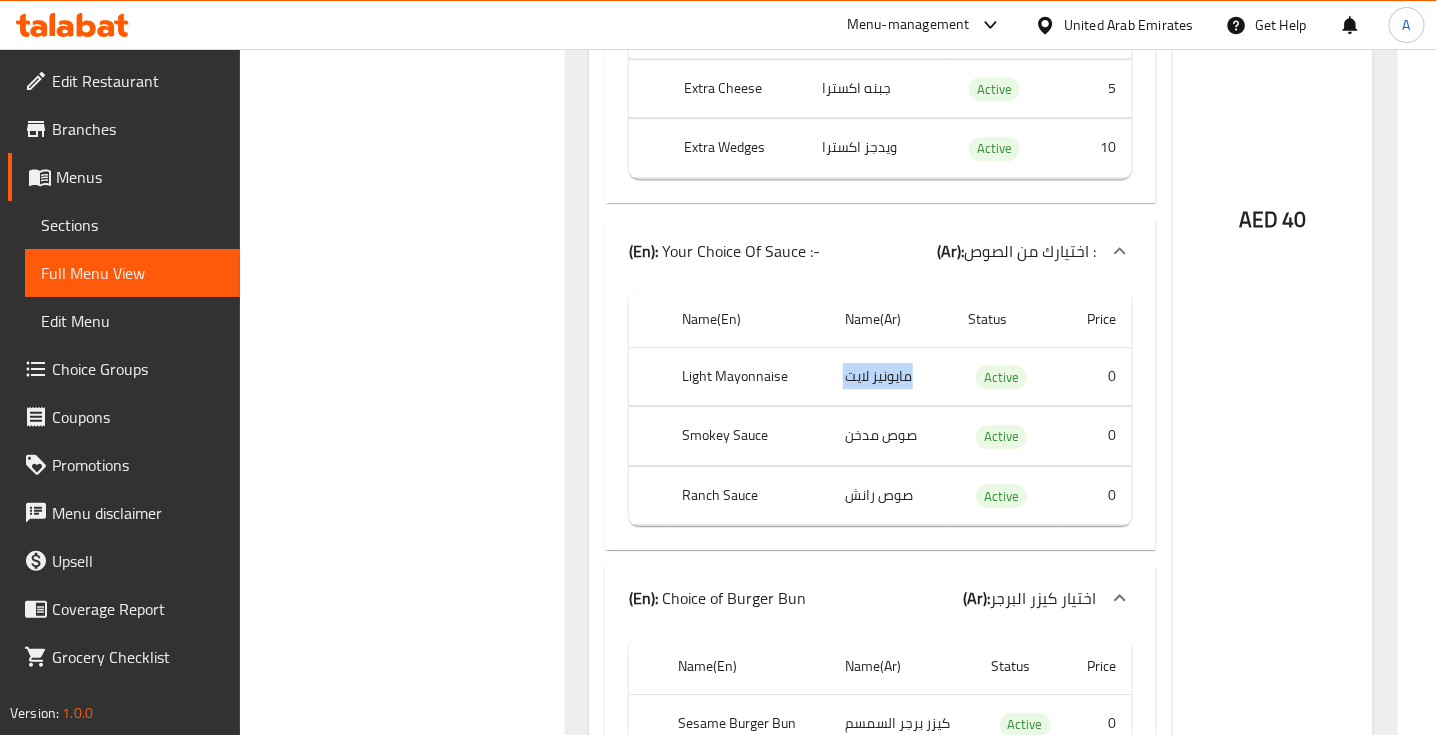 click on "مايونيز لايت" at bounding box center (874, -96093) 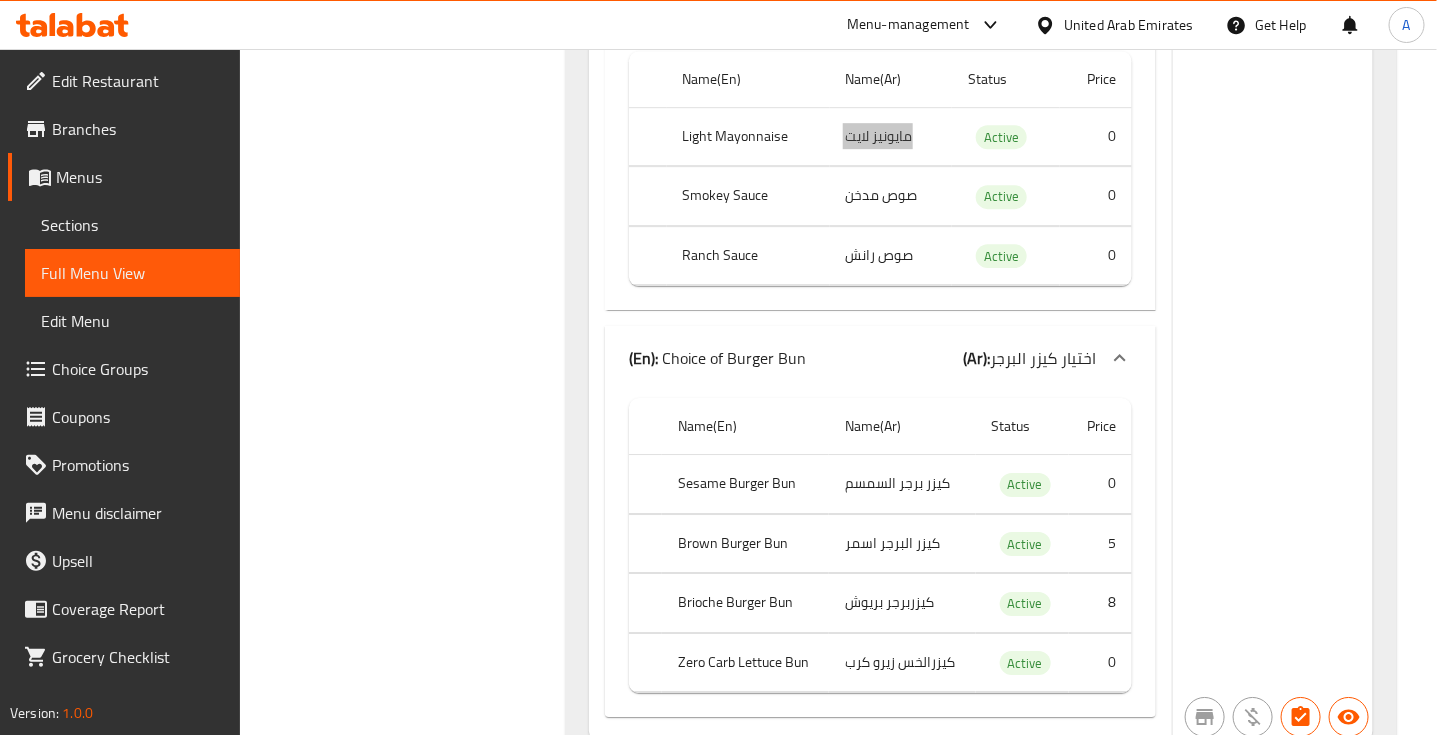 scroll, scrollTop: 97157, scrollLeft: 0, axis: vertical 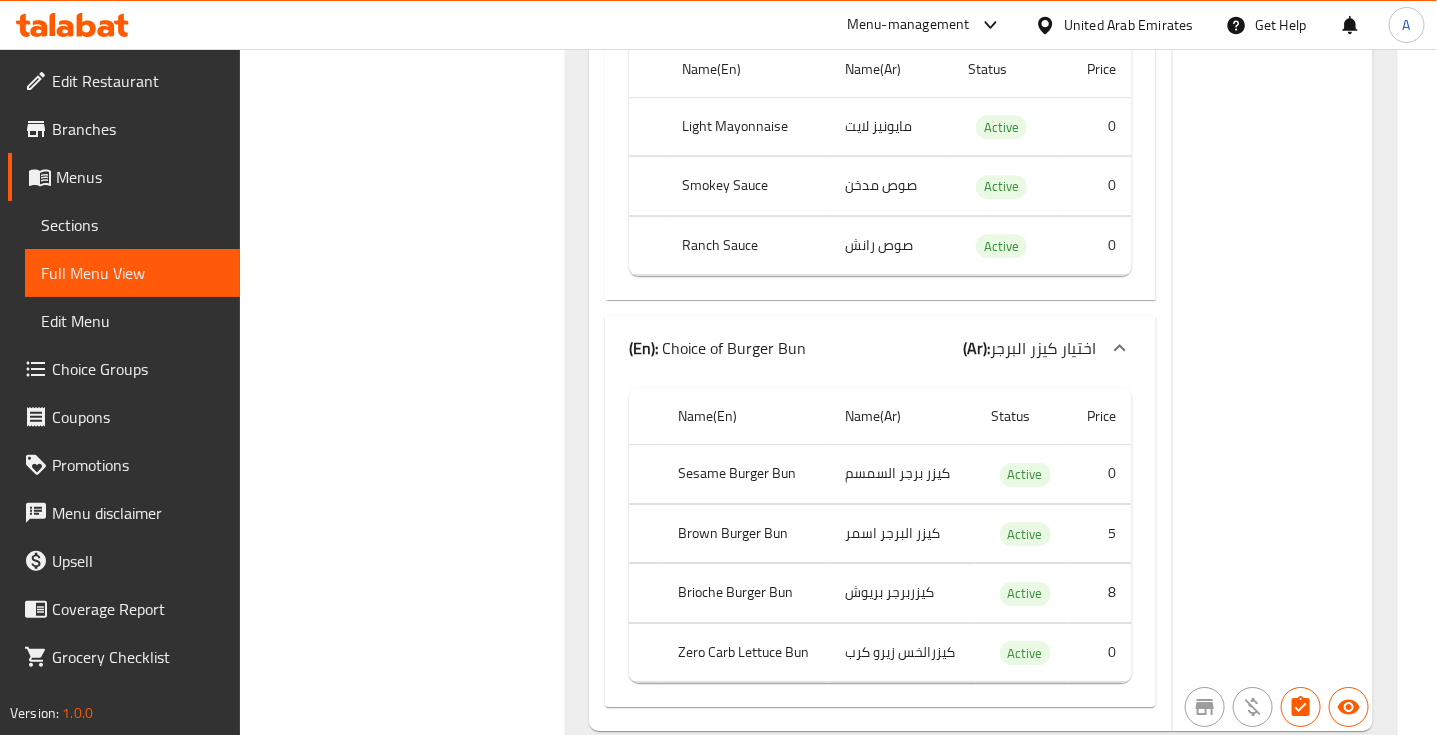 click on "AED 40" at bounding box center (1273, -89193) 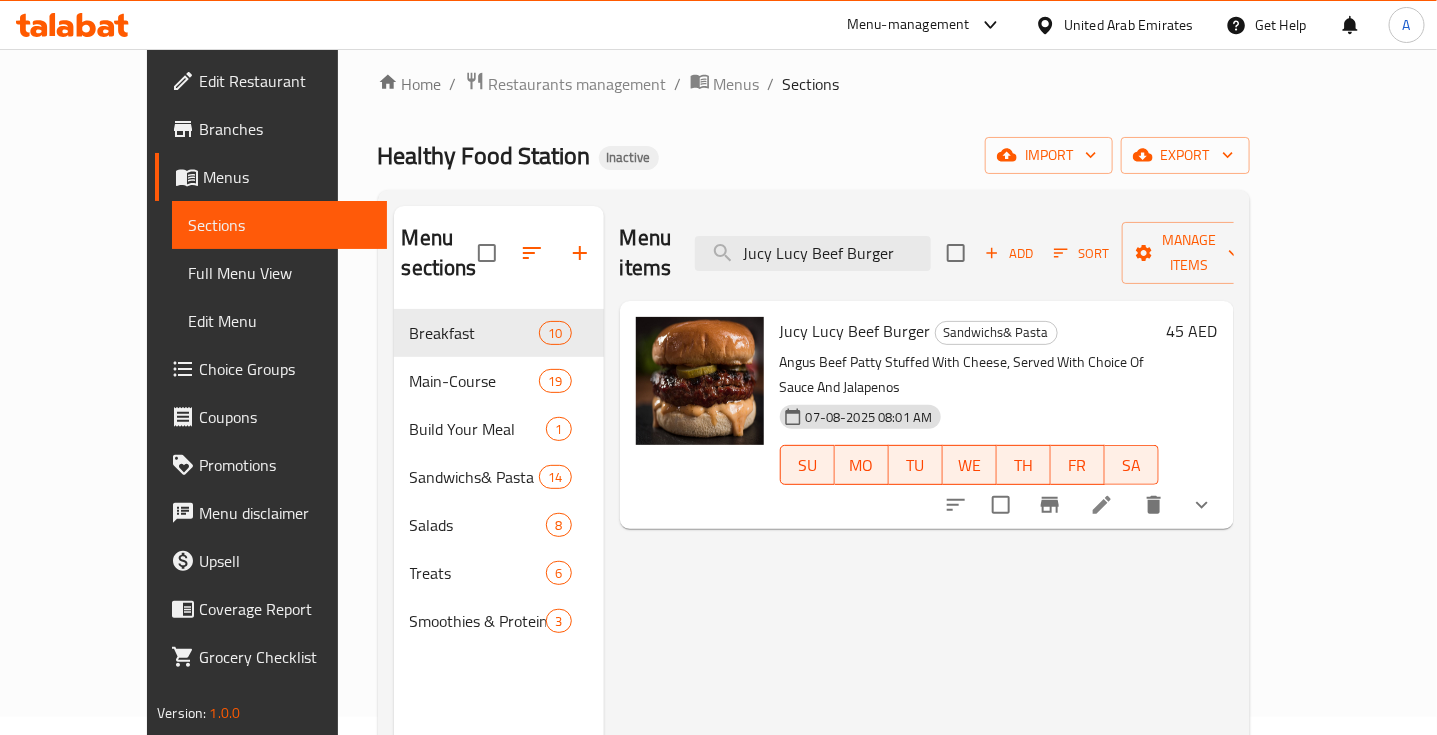 scroll, scrollTop: 268, scrollLeft: 0, axis: vertical 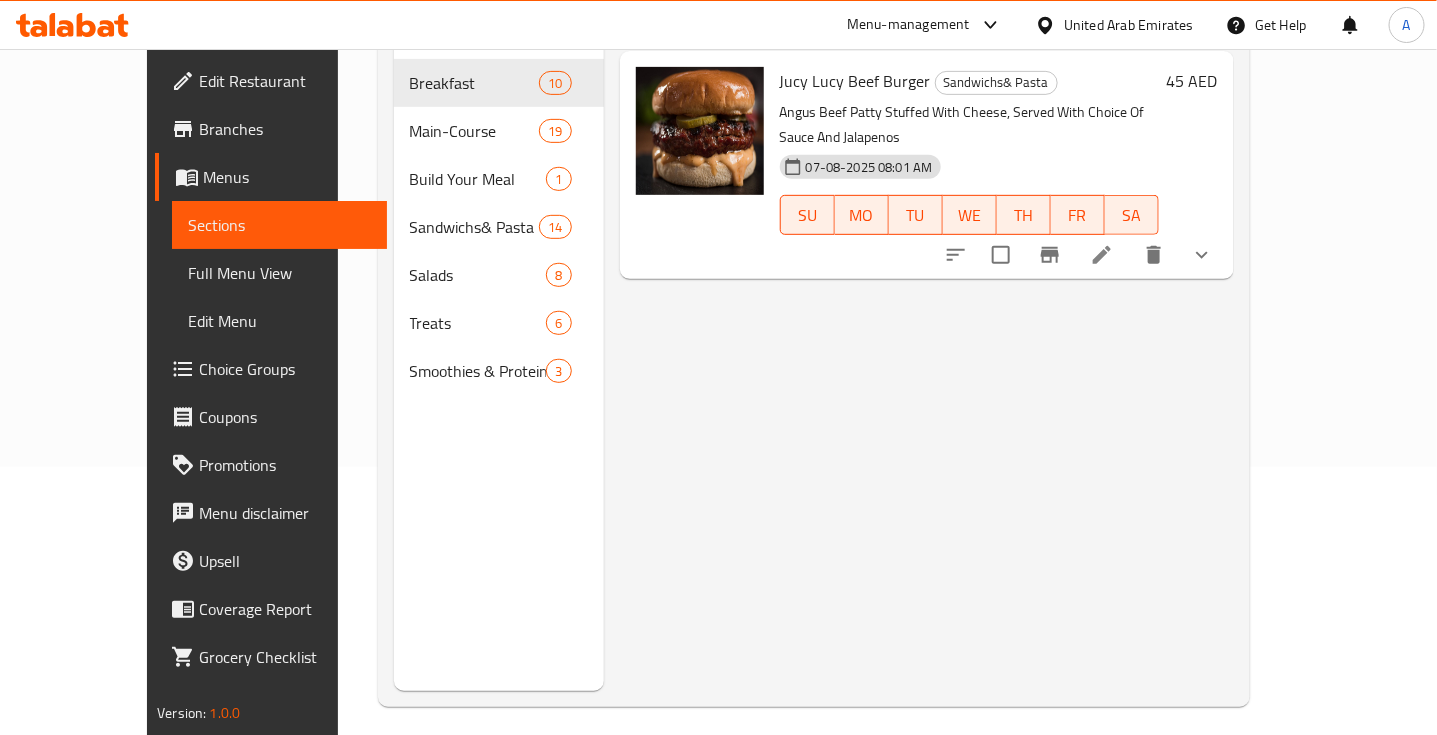 type on "Jucy Lucy Beef Burger" 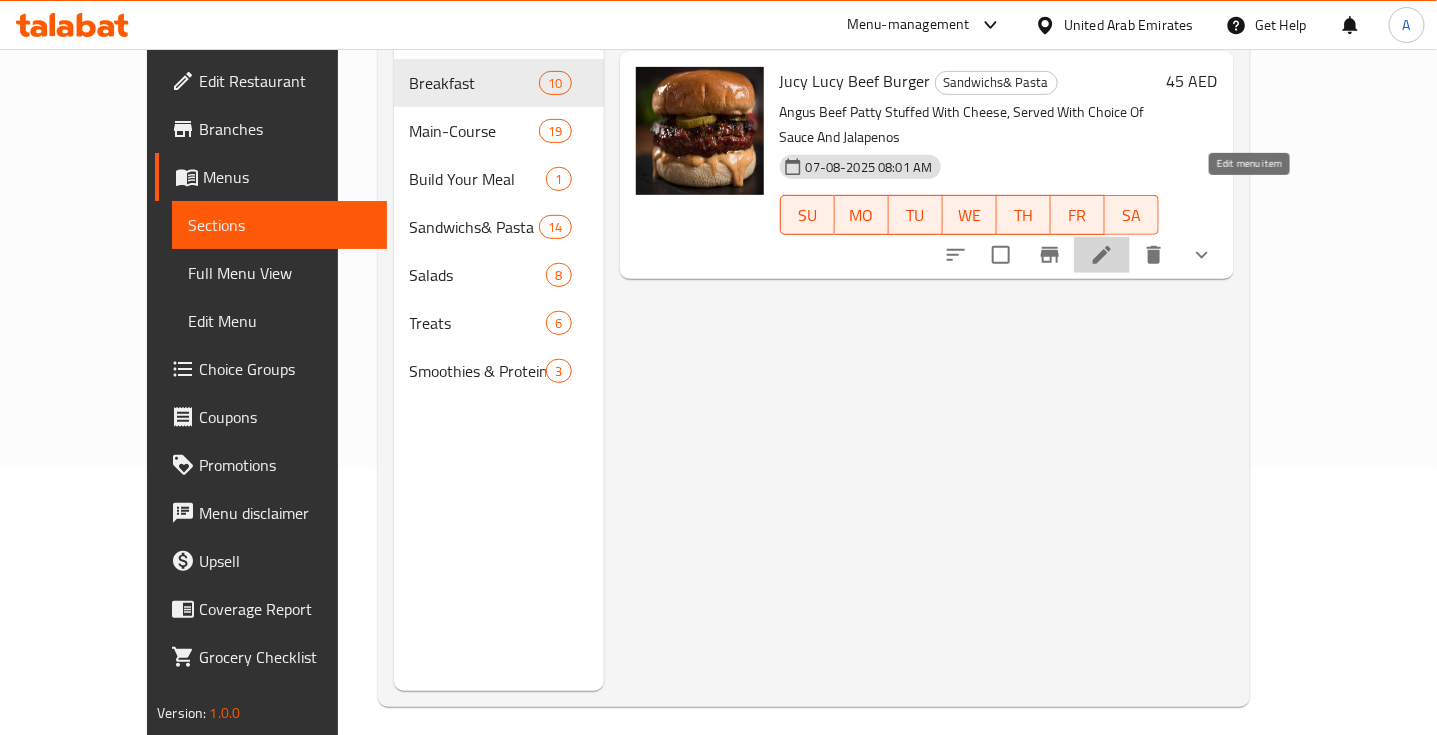 click 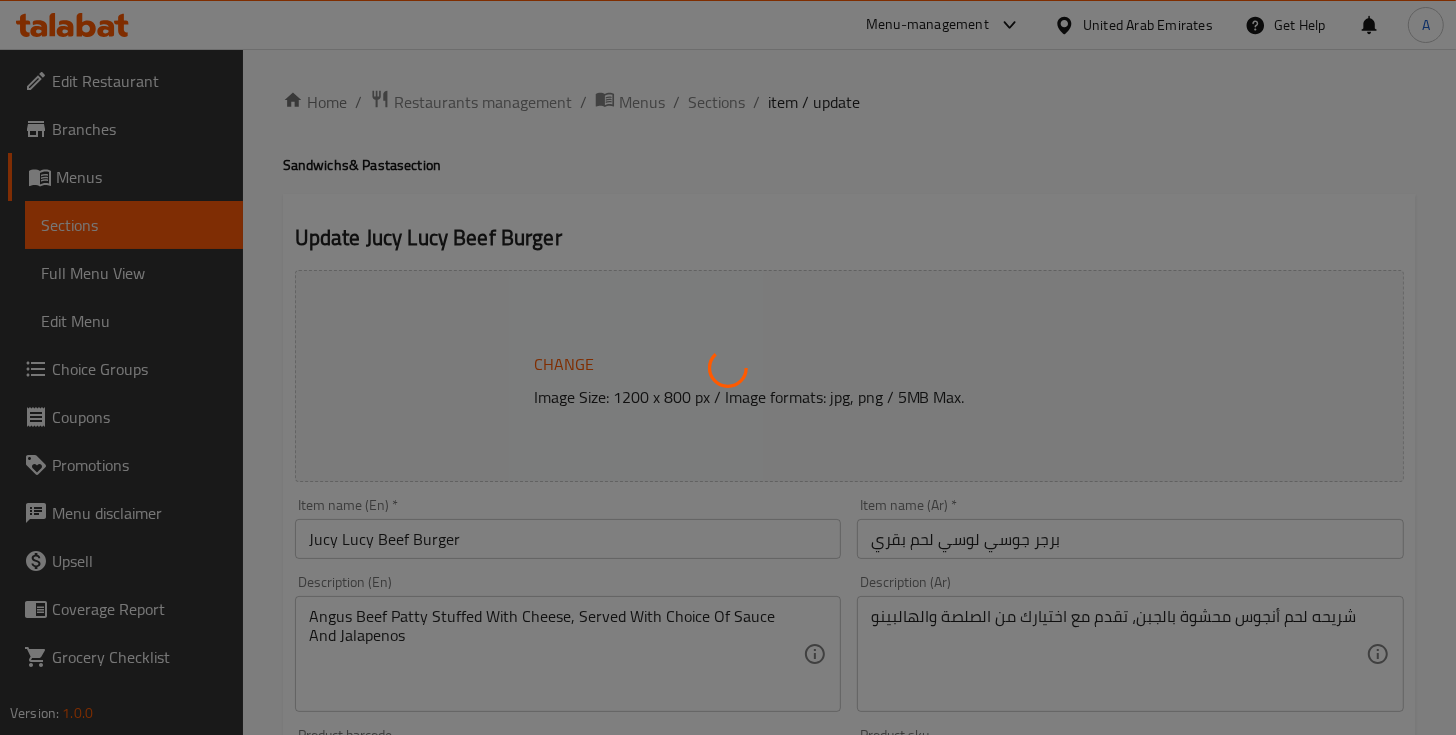 type on "اختيار كيزر البرجر" 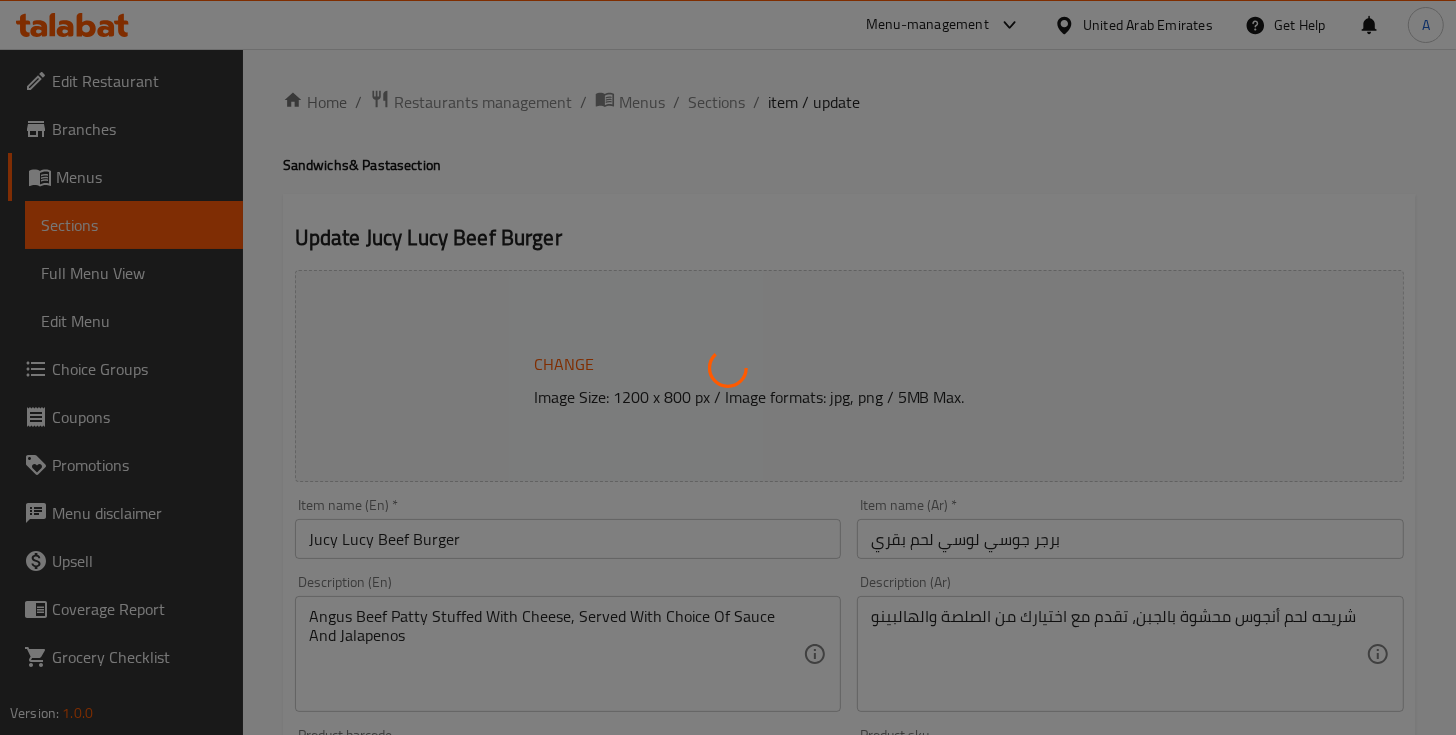 type on "1" 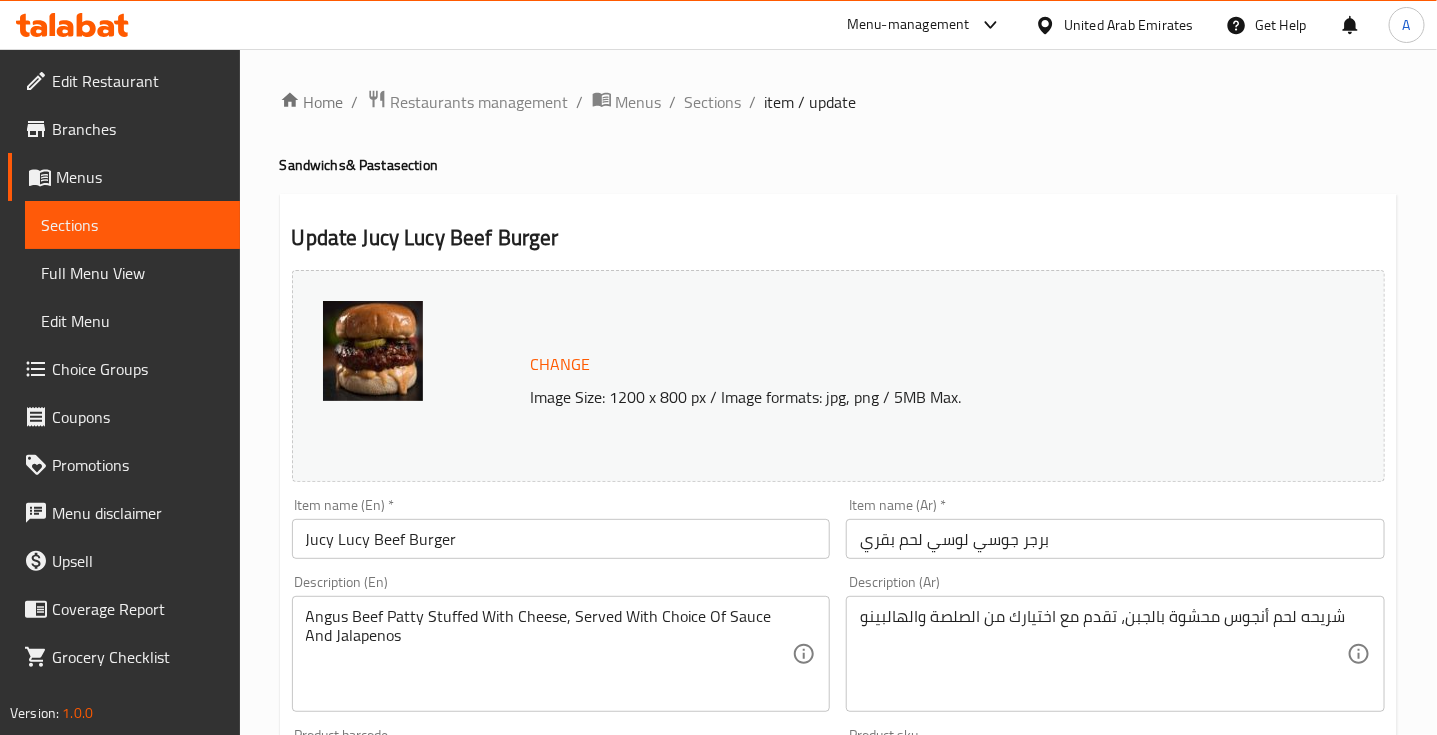 scroll, scrollTop: 125, scrollLeft: 0, axis: vertical 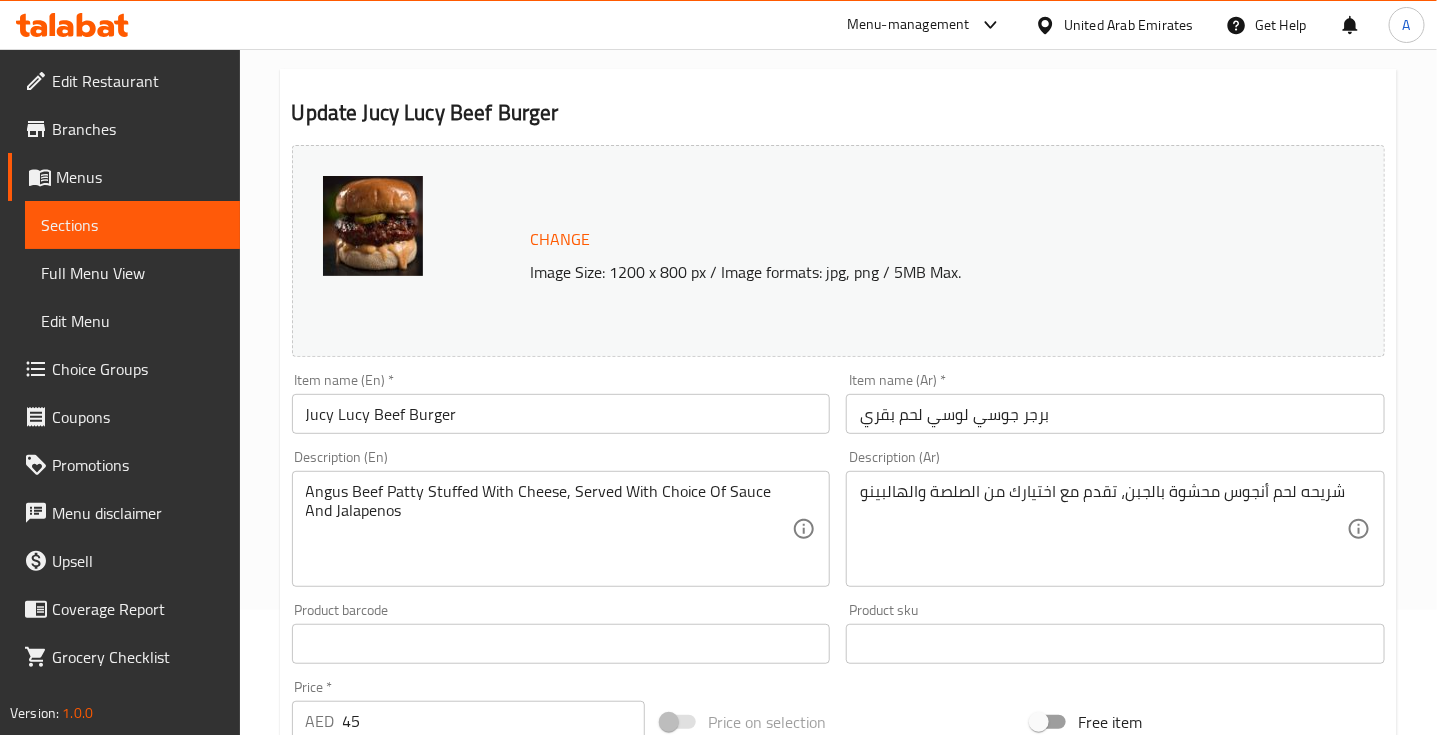 click on "برجر جوسي لوسي لحم بقري" at bounding box center (1115, 414) 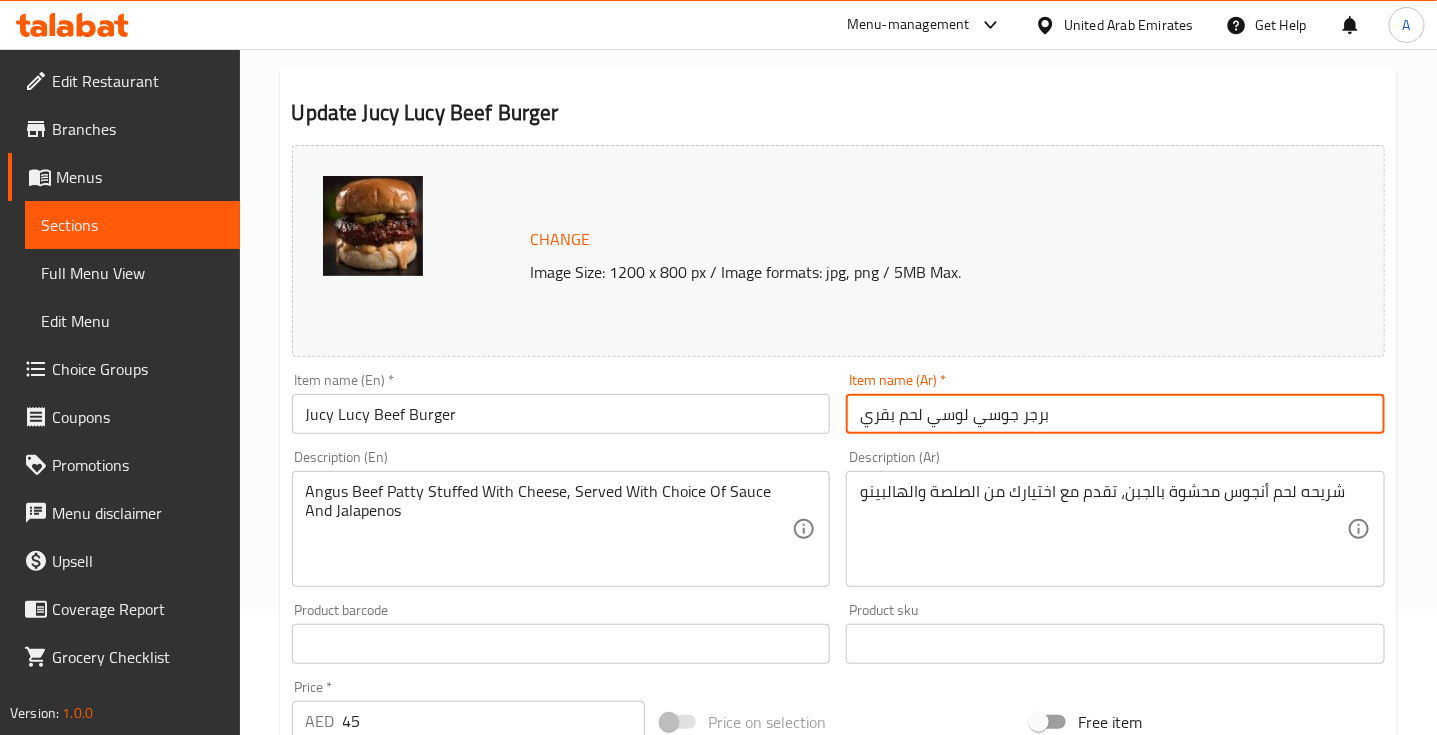 click on "برجر جوسي لوسي لحم بقري" at bounding box center [1115, 414] 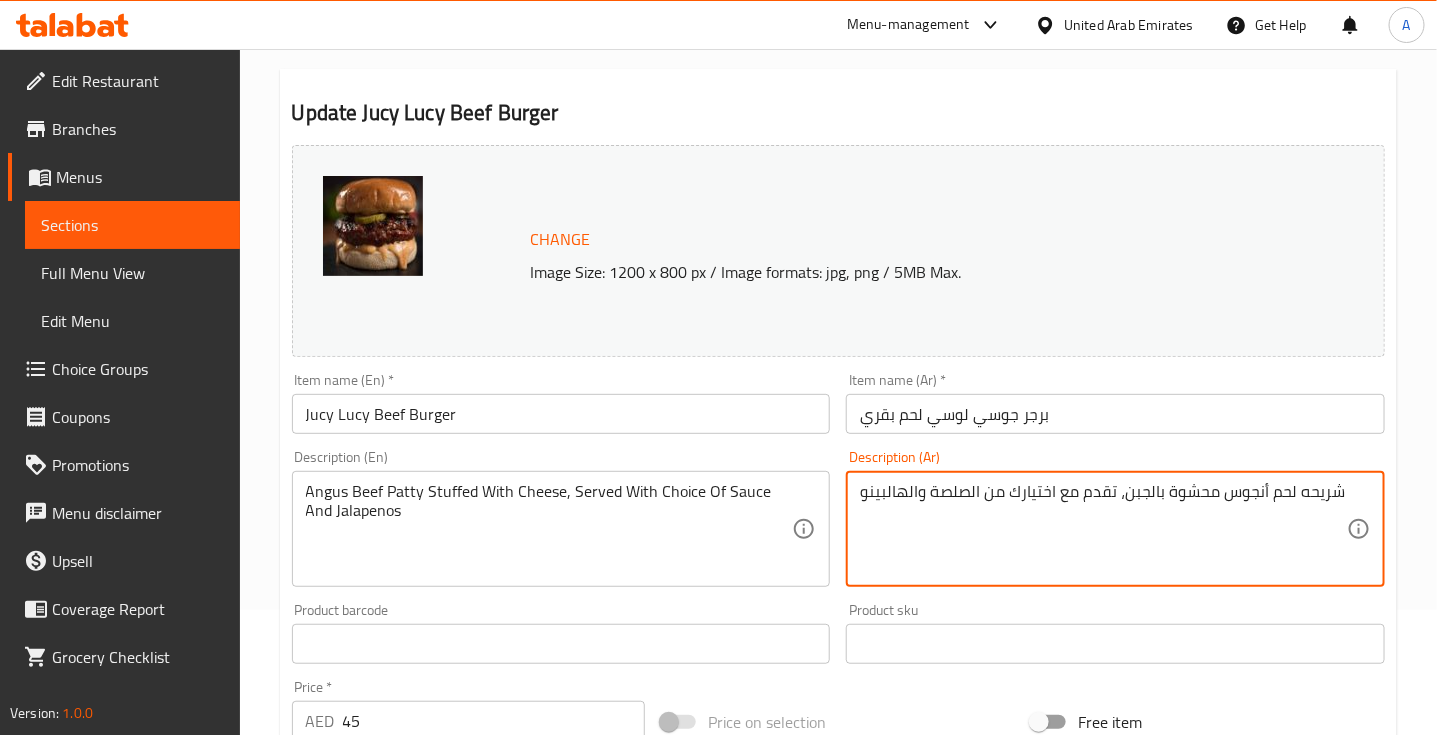 paste on "قري" 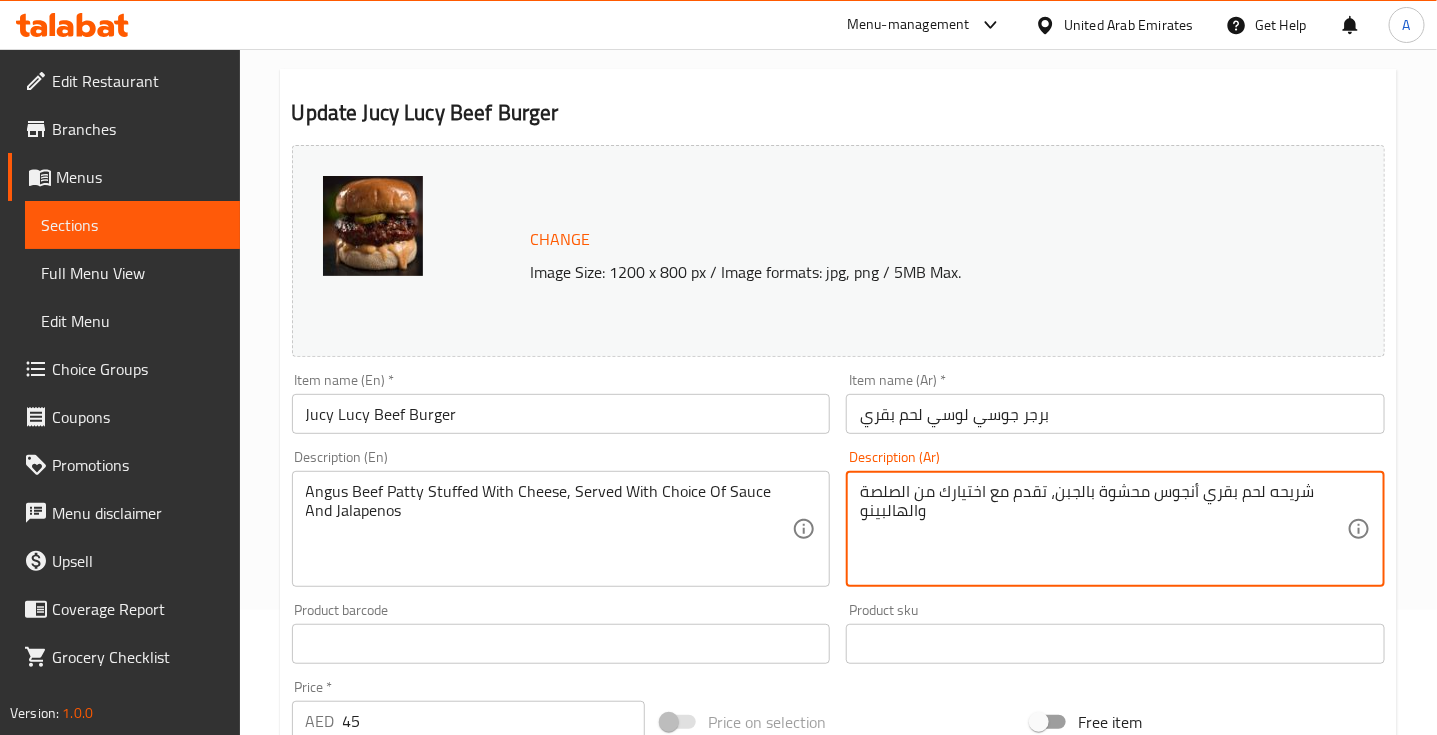 type on "شريحه لحم بقري أنجوس محشوة بالجبن، تقدم مع اختيارك من الصلصة والهالبينو" 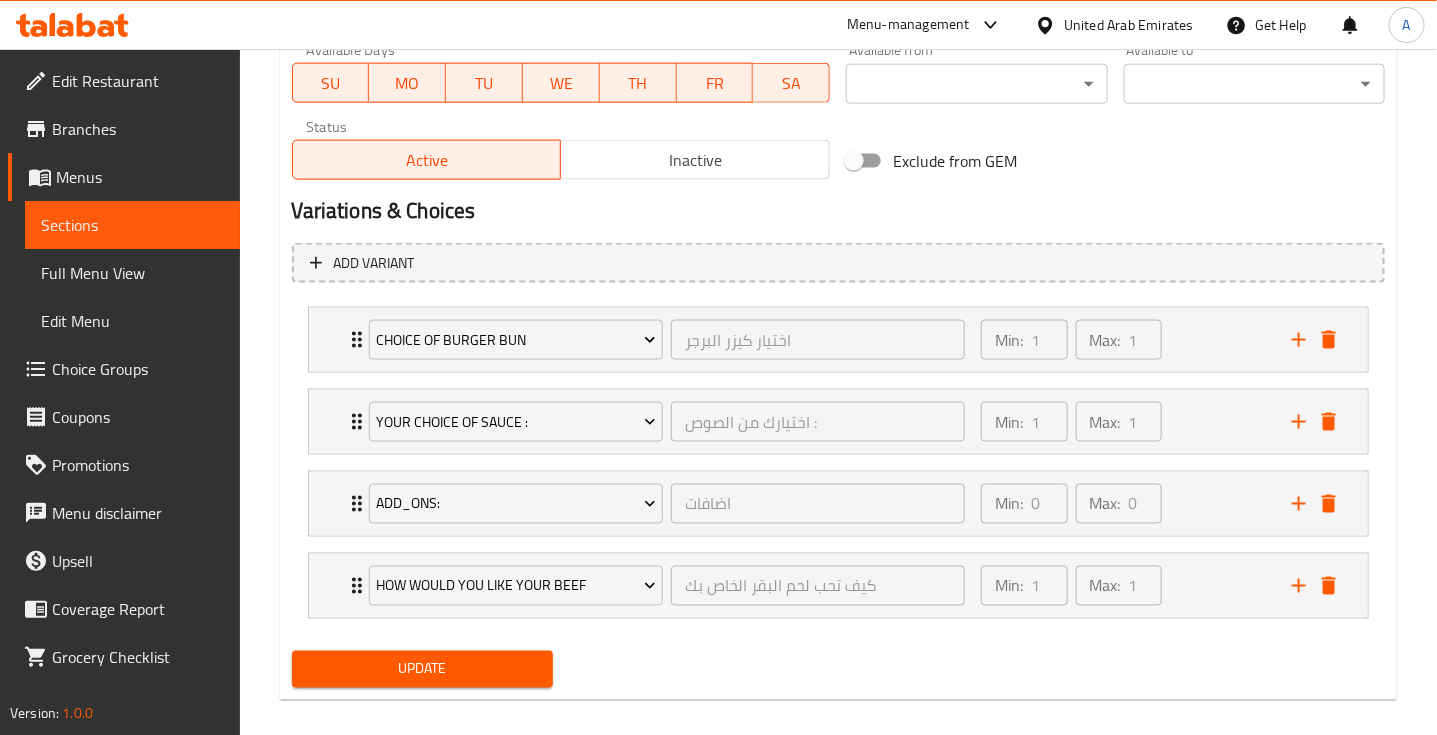 scroll, scrollTop: 988, scrollLeft: 0, axis: vertical 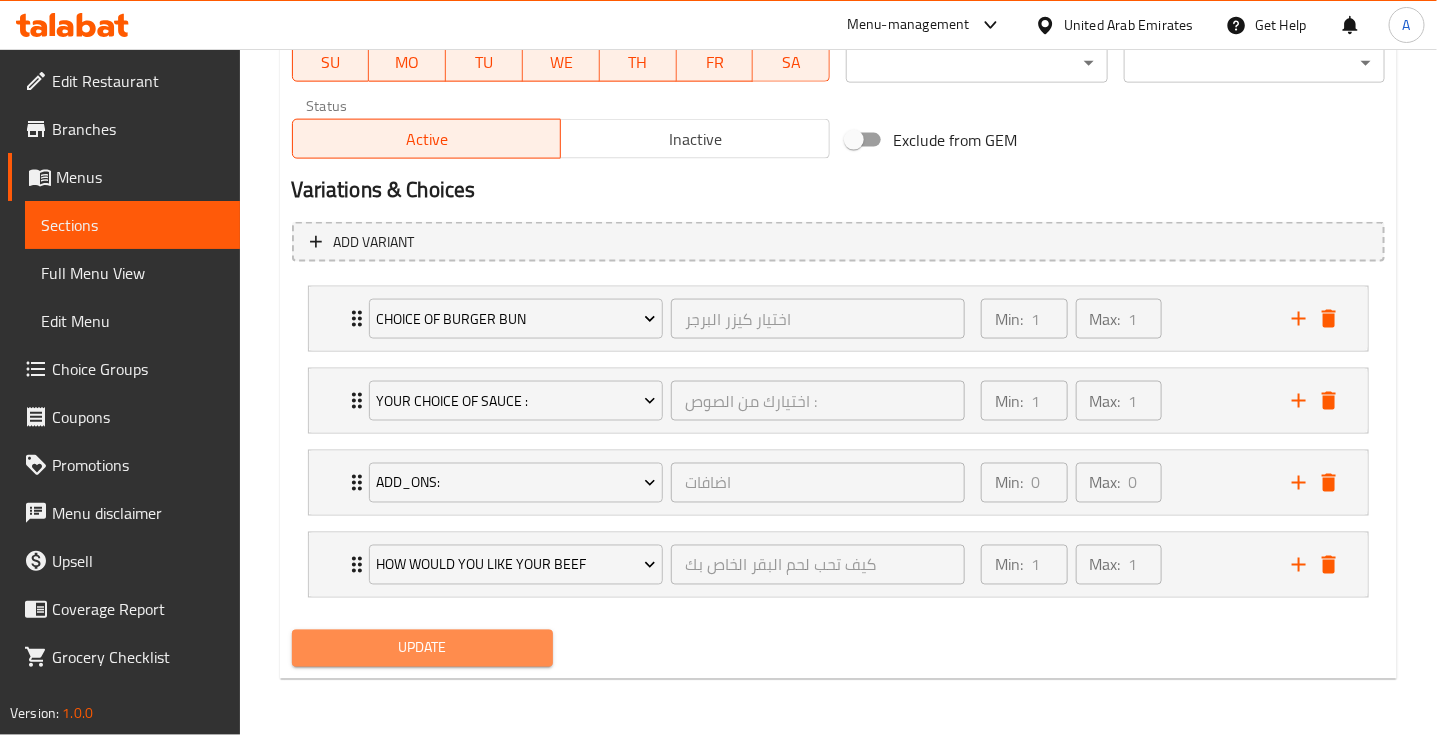 click on "Update" at bounding box center [422, 648] 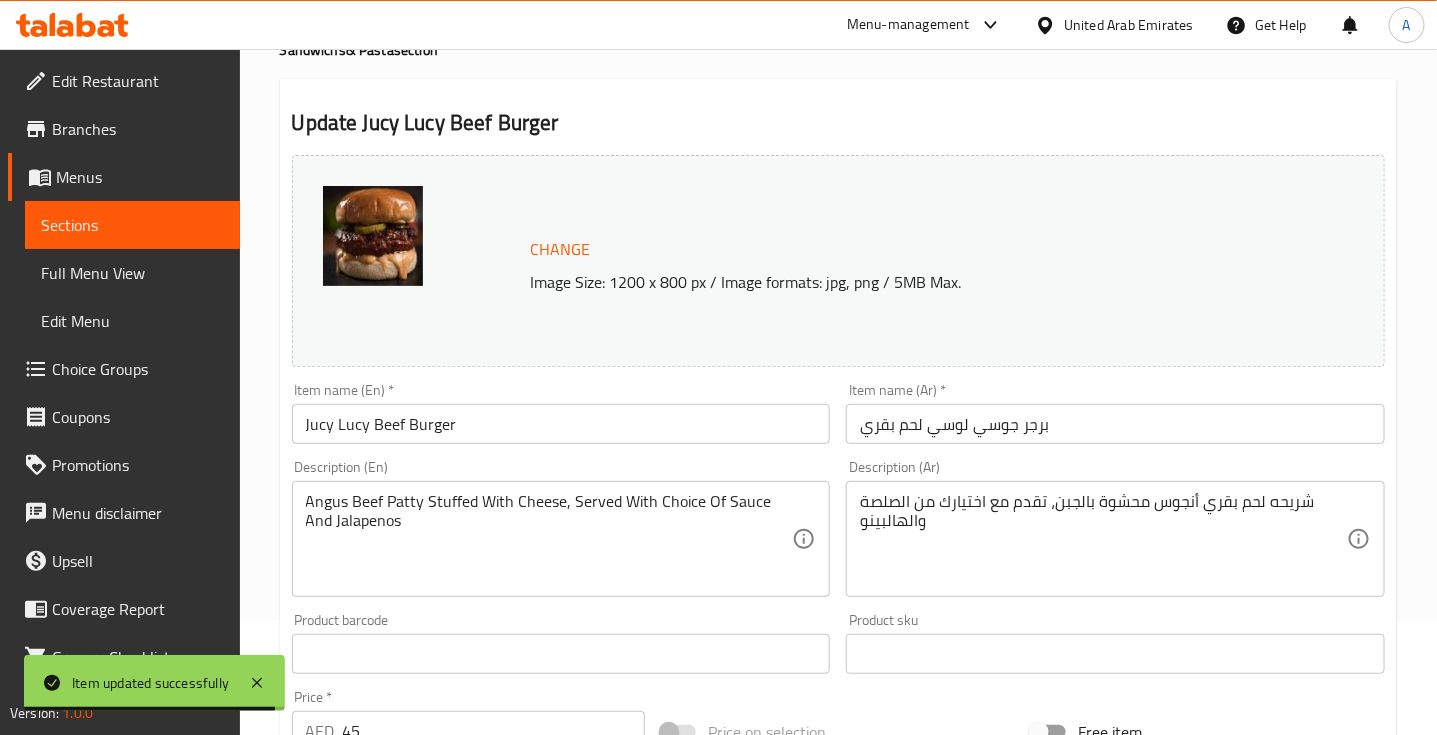scroll, scrollTop: 0, scrollLeft: 0, axis: both 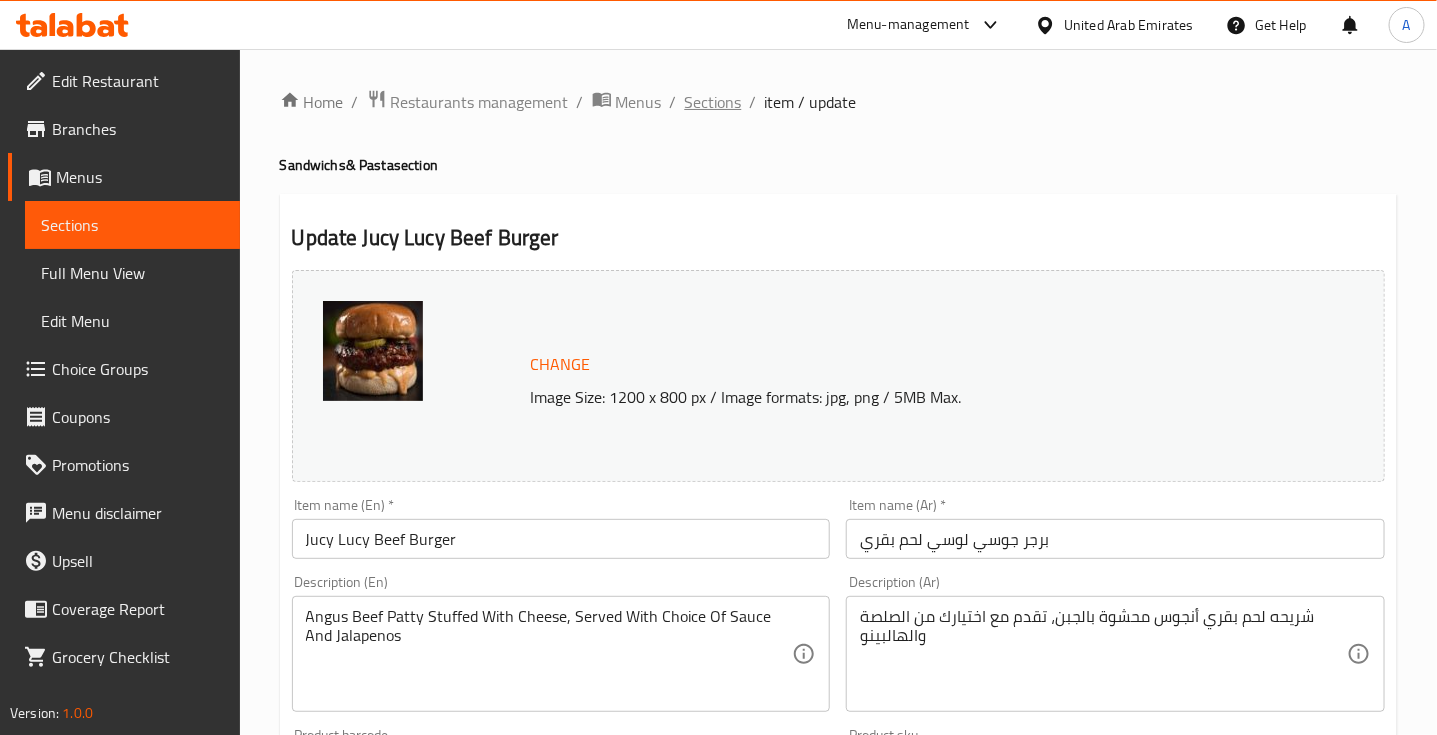 click on "Sections" at bounding box center [713, 102] 